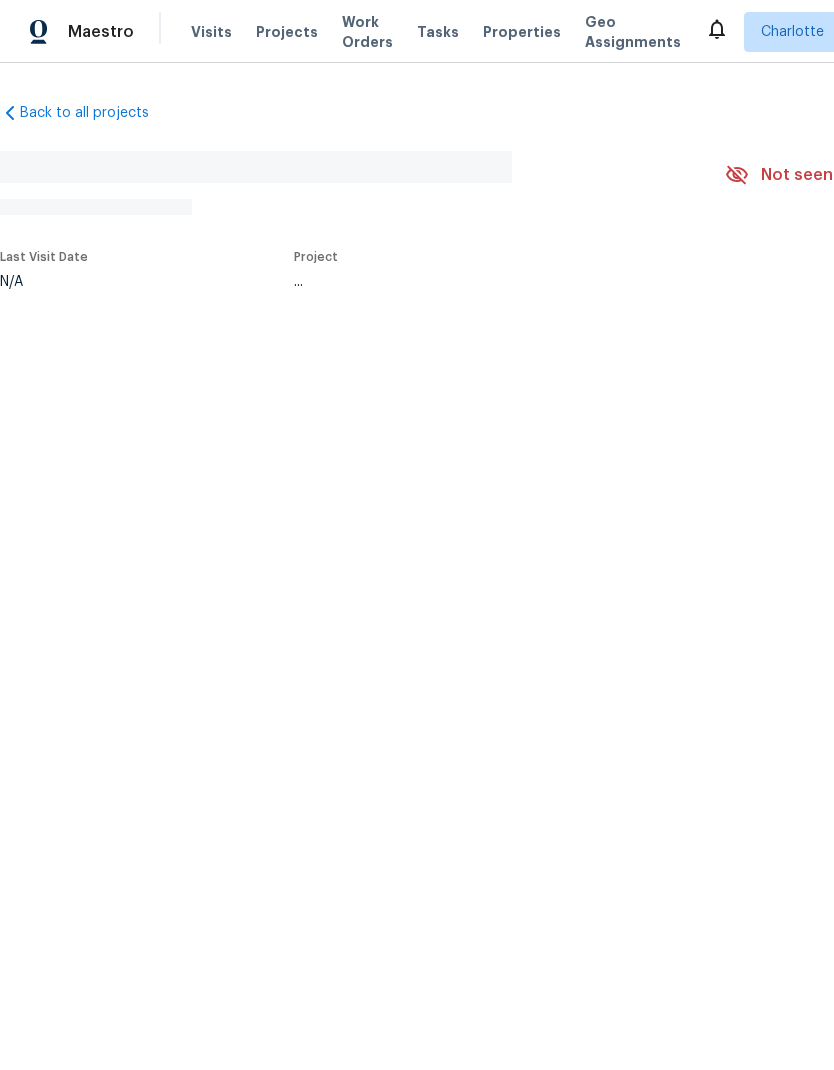 scroll, scrollTop: 0, scrollLeft: 0, axis: both 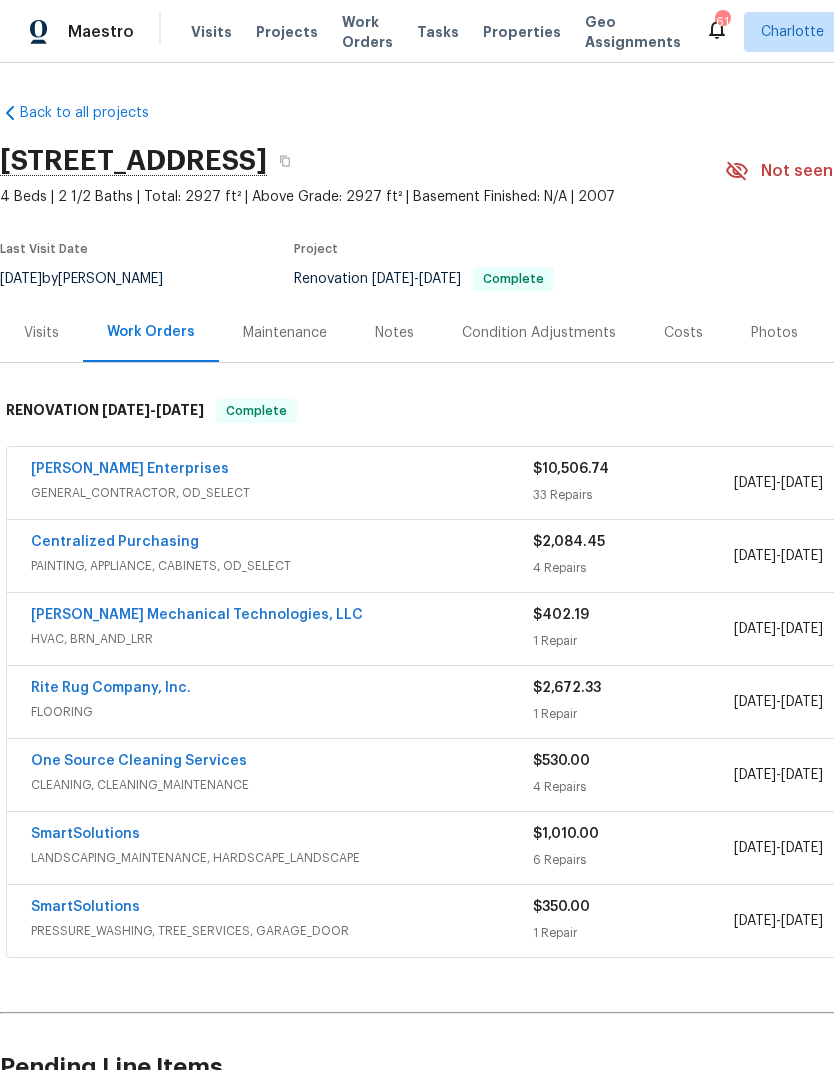 click on "[PERSON_NAME] Enterprises" at bounding box center [130, 469] 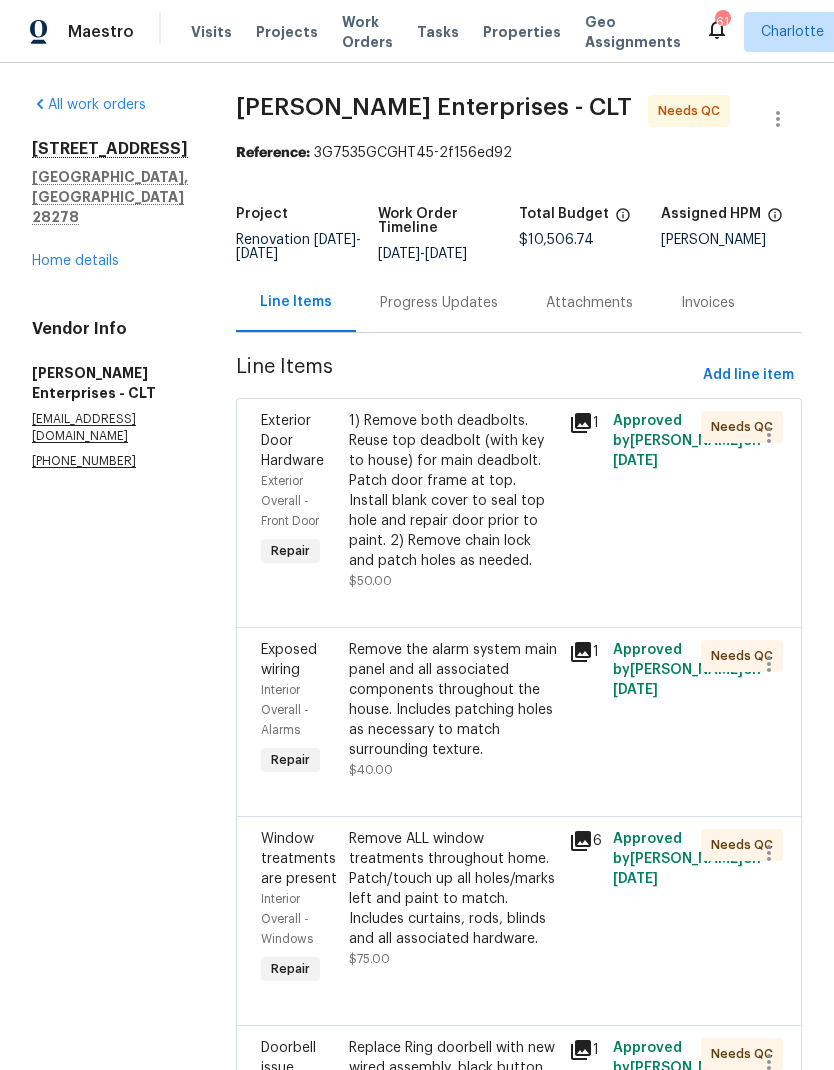 click on "Exterior Door Hardware" at bounding box center [292, 441] 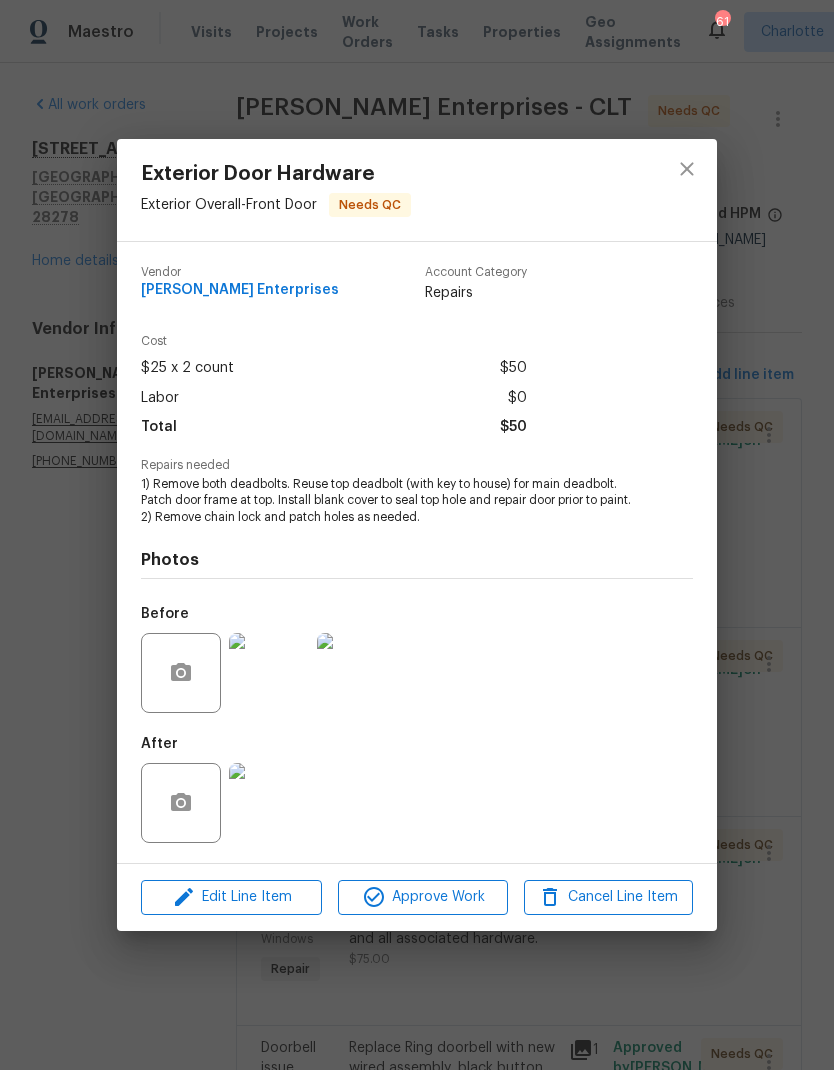 click at bounding box center (269, 803) 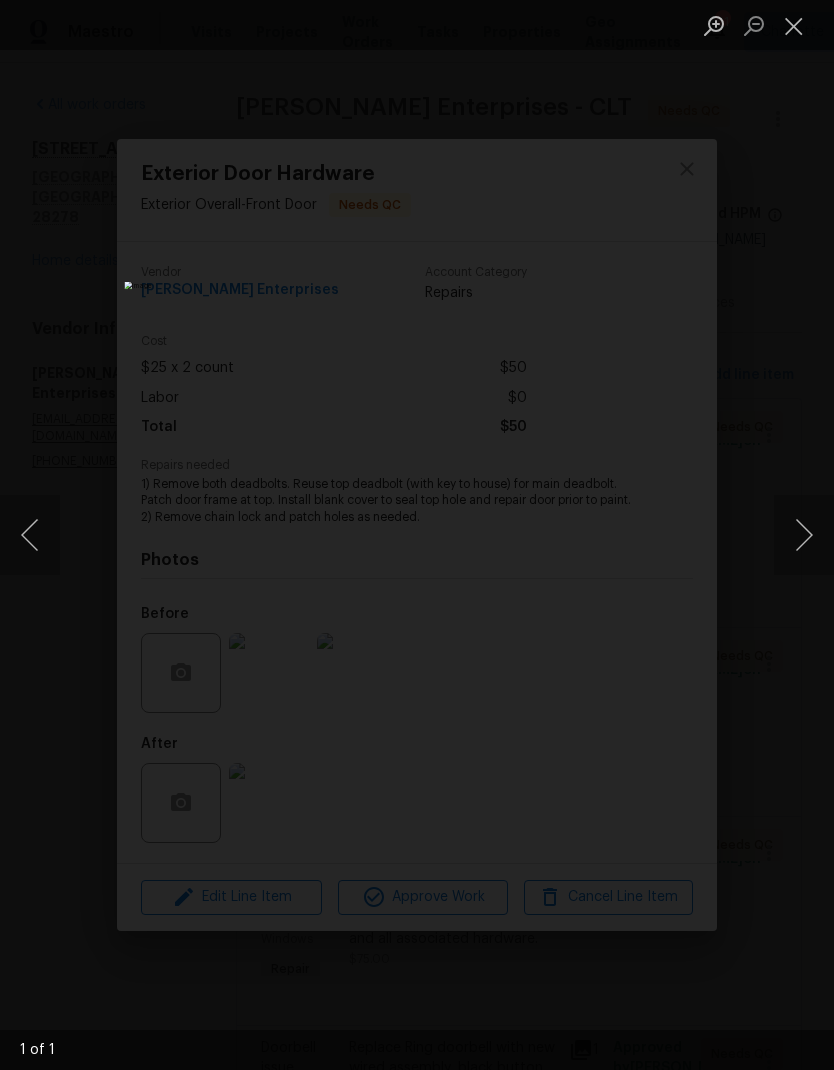 click at bounding box center [804, 535] 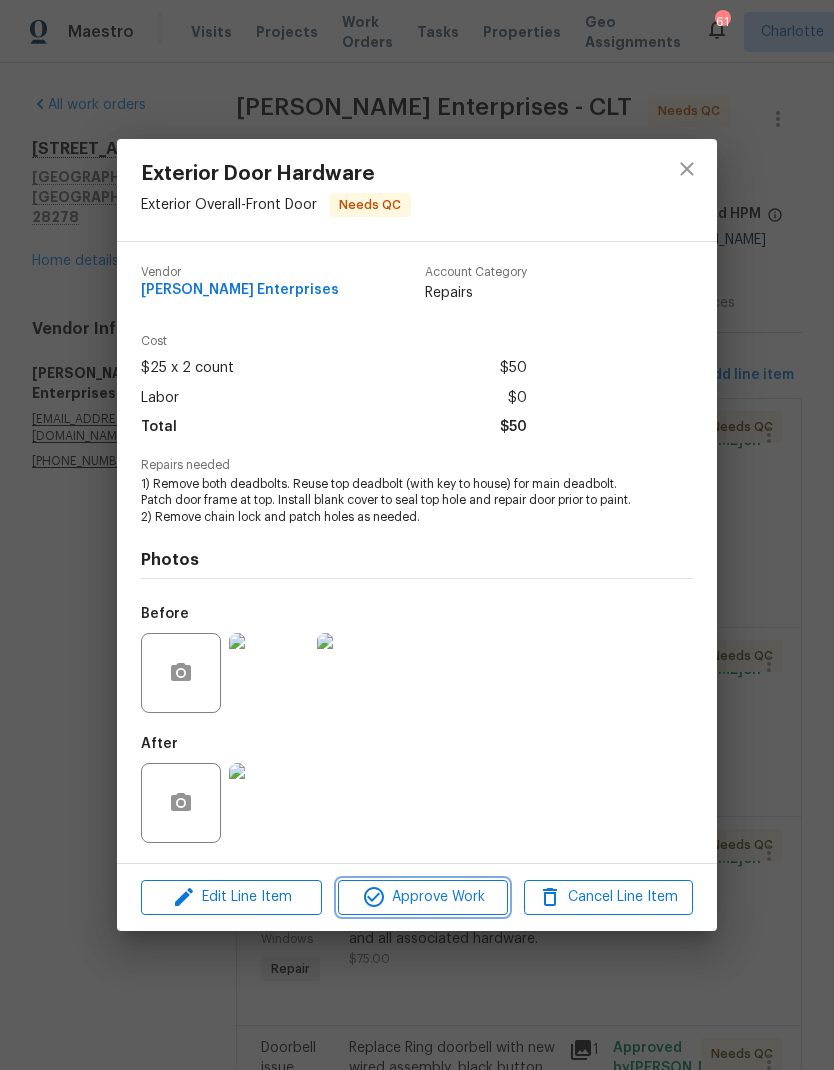 click on "Approve Work" at bounding box center [422, 897] 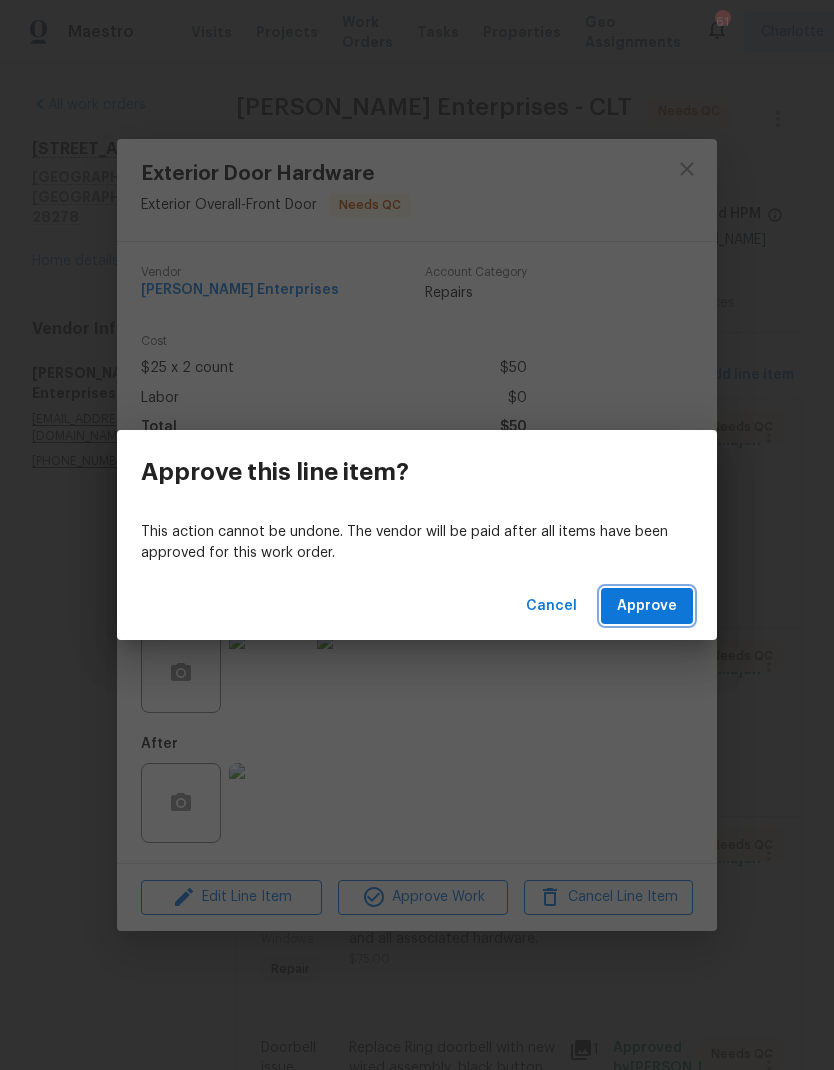 click on "Approve" at bounding box center (647, 606) 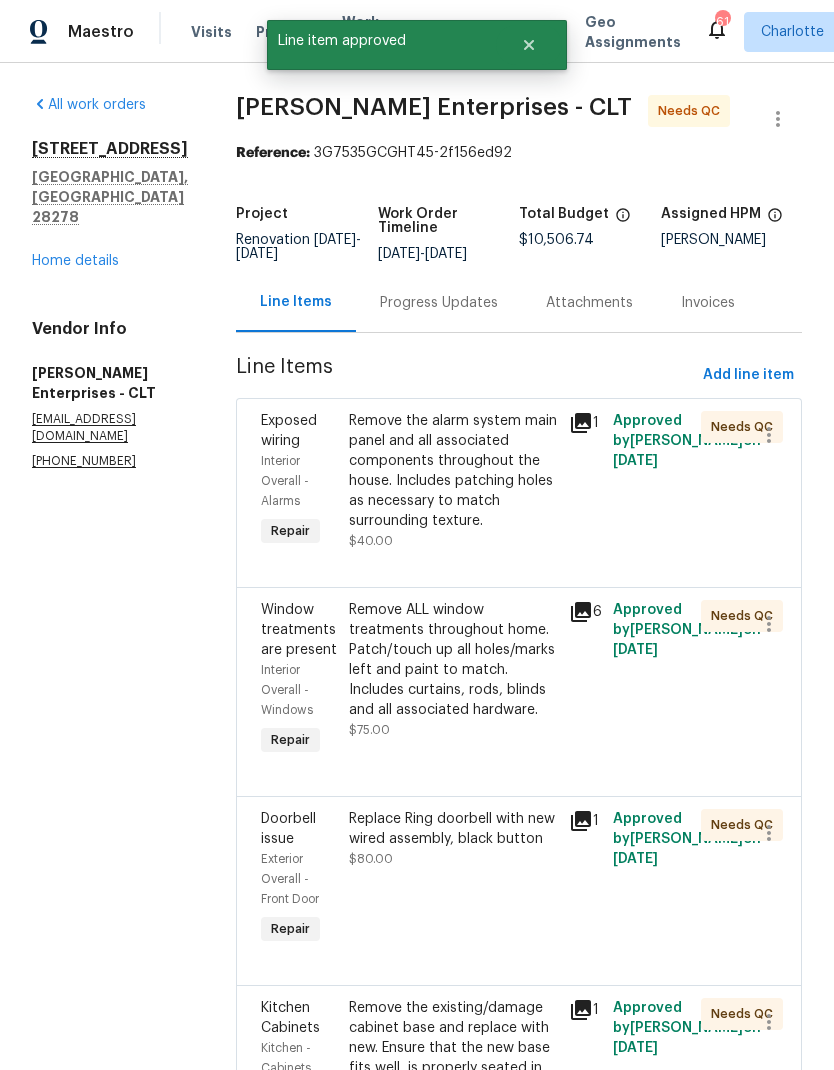 click 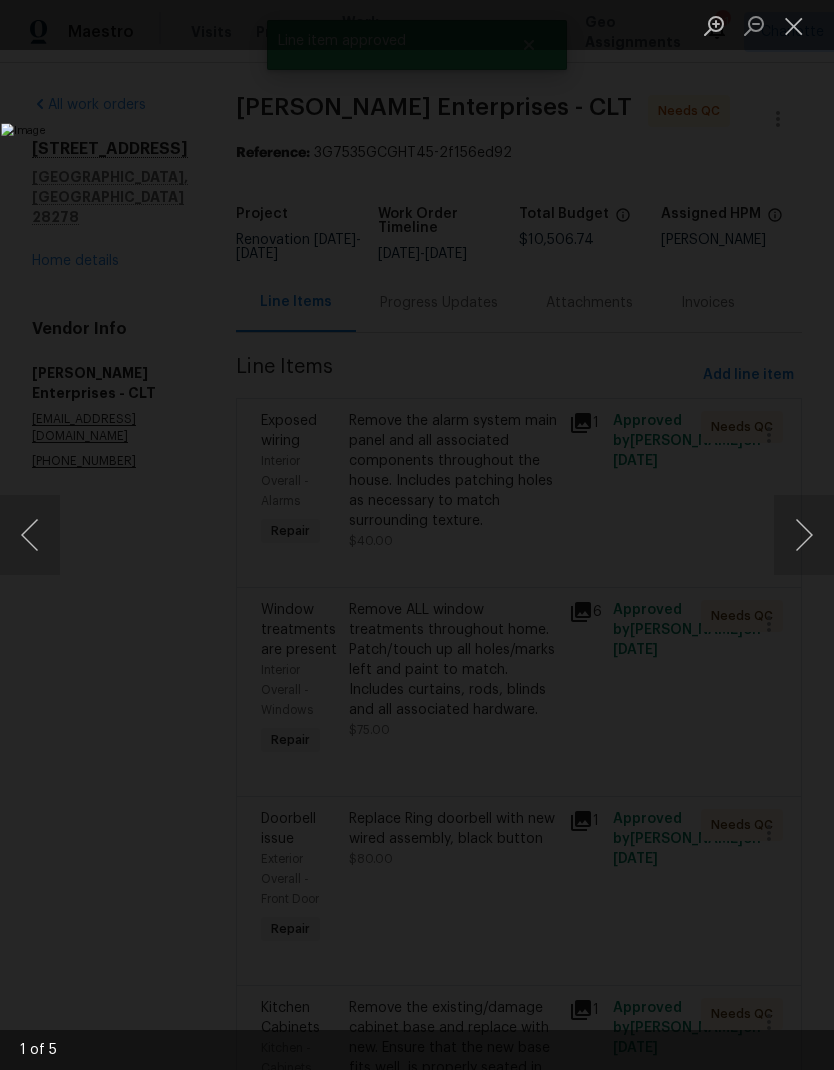 click at bounding box center (804, 535) 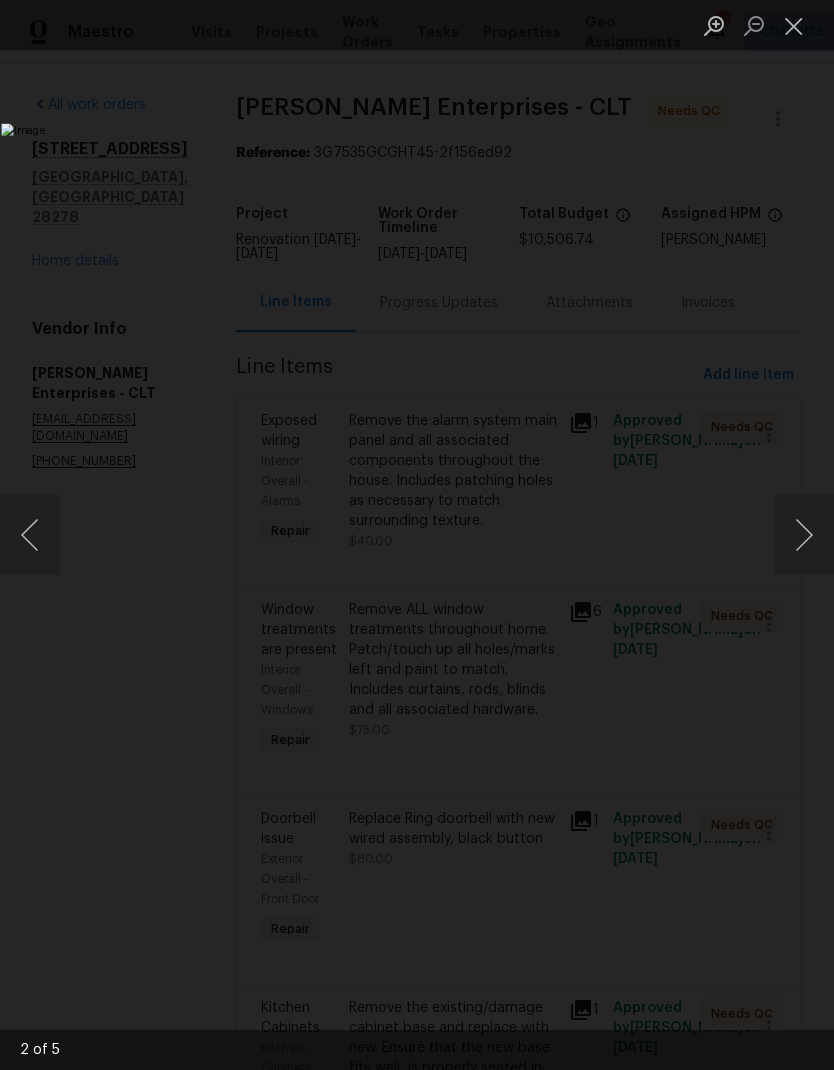 click at bounding box center (804, 535) 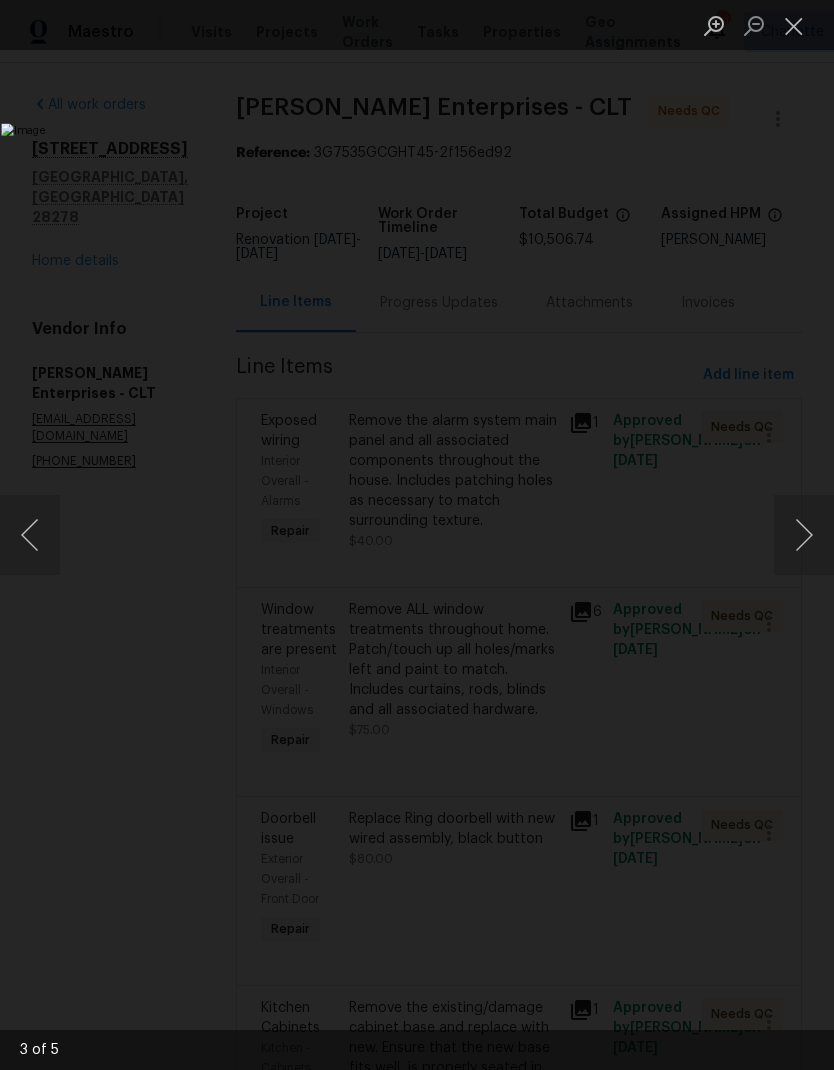 click at bounding box center (804, 535) 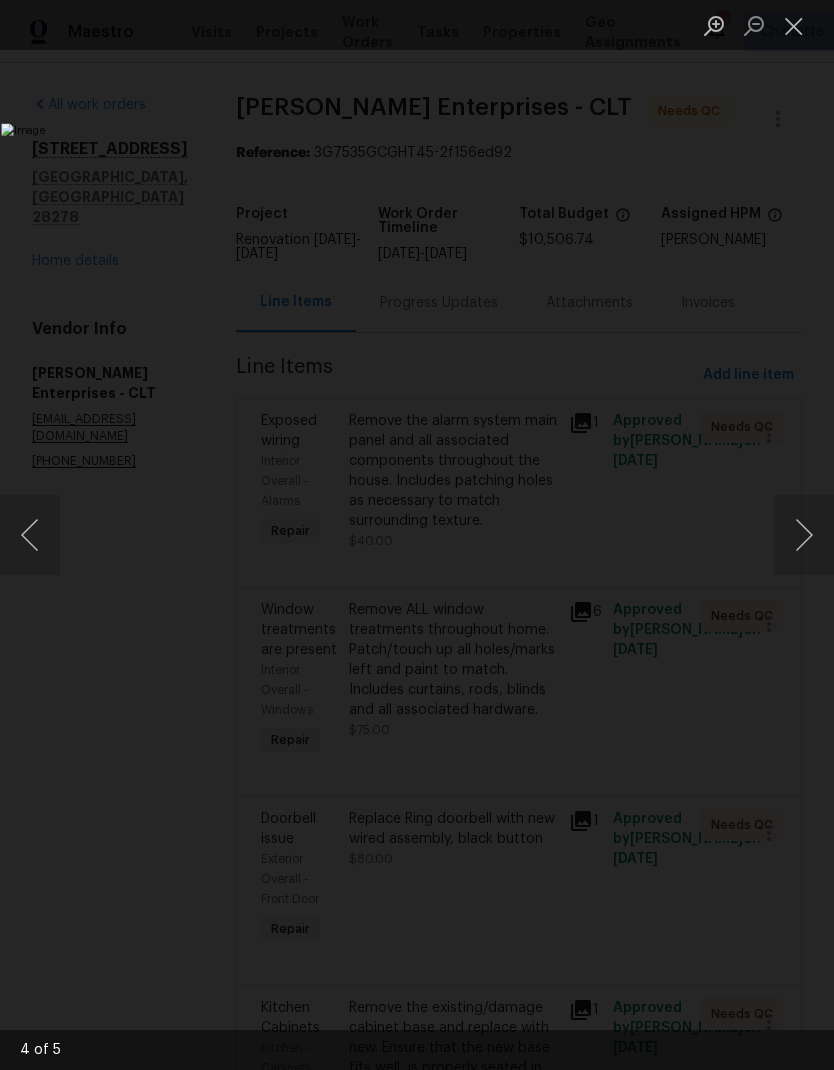 click at bounding box center (804, 535) 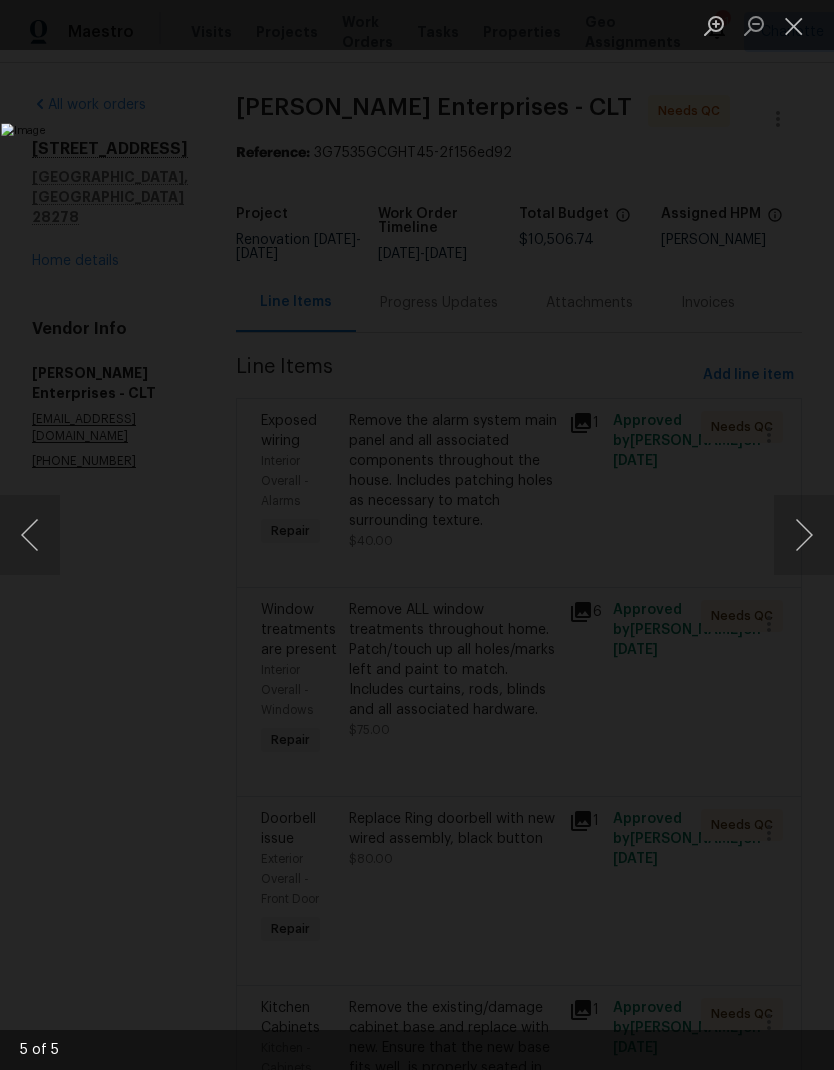 click at bounding box center (804, 535) 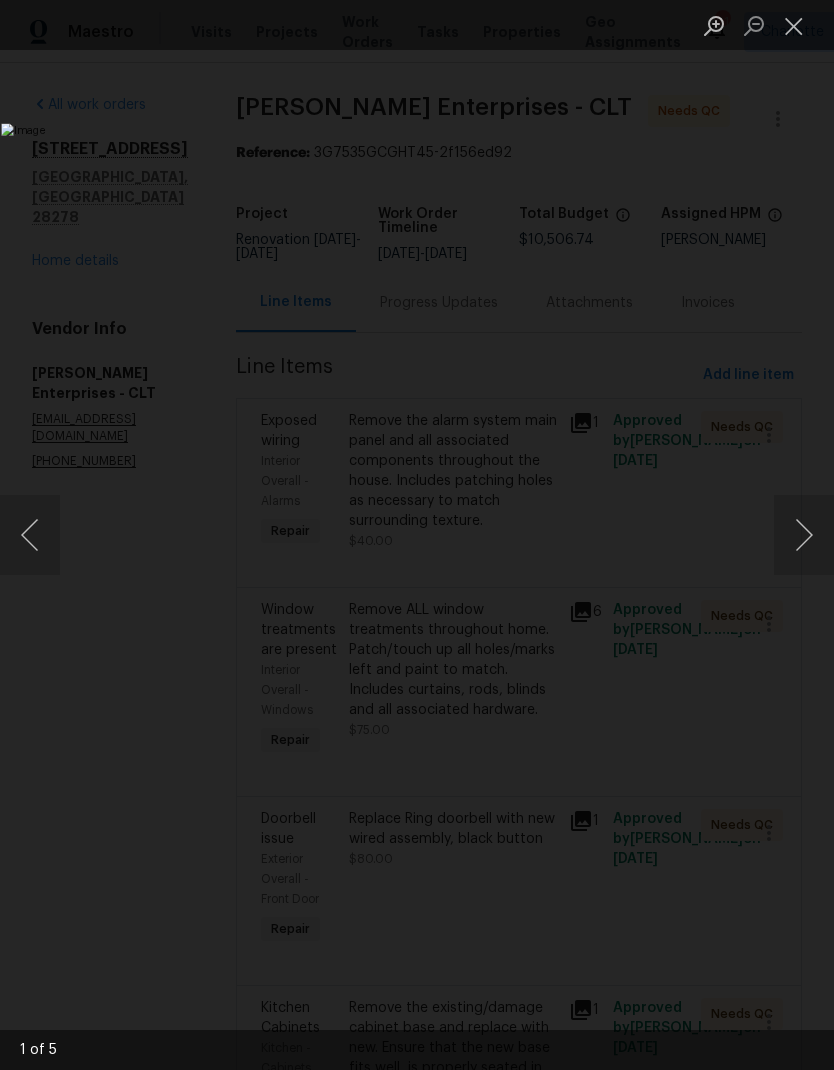 click at bounding box center [794, 25] 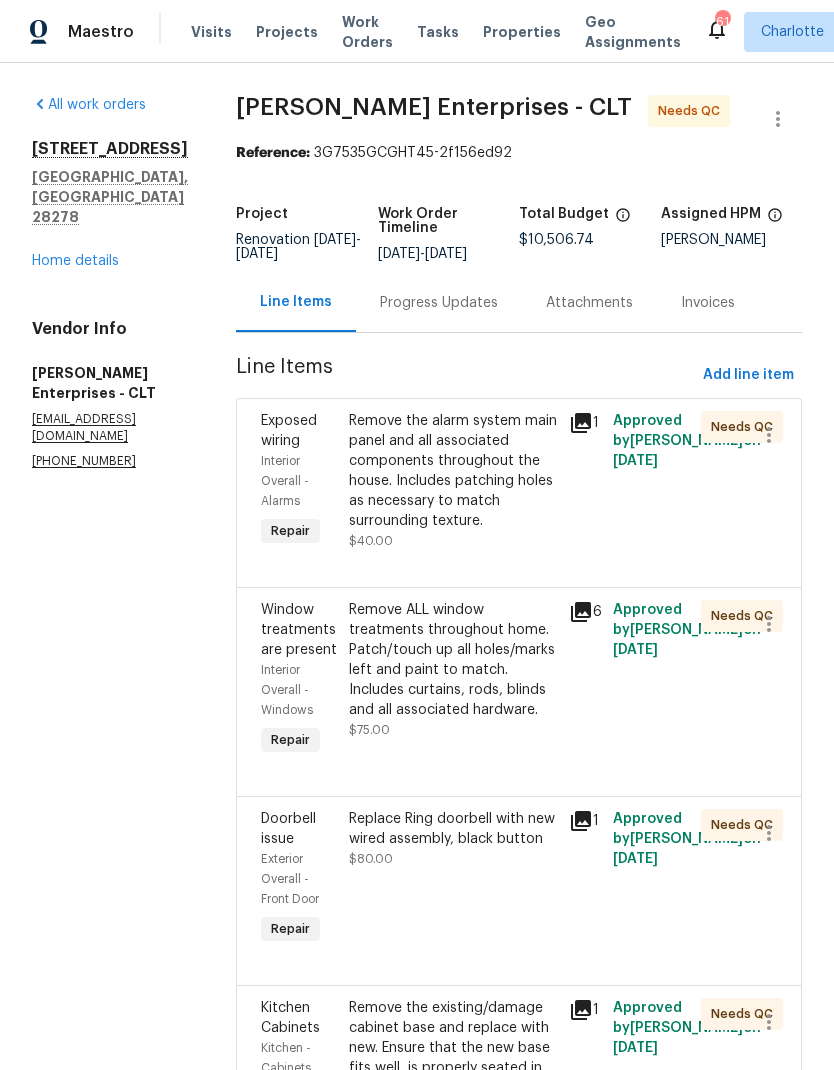 click on "Interior Overall - Alarms" at bounding box center [285, 481] 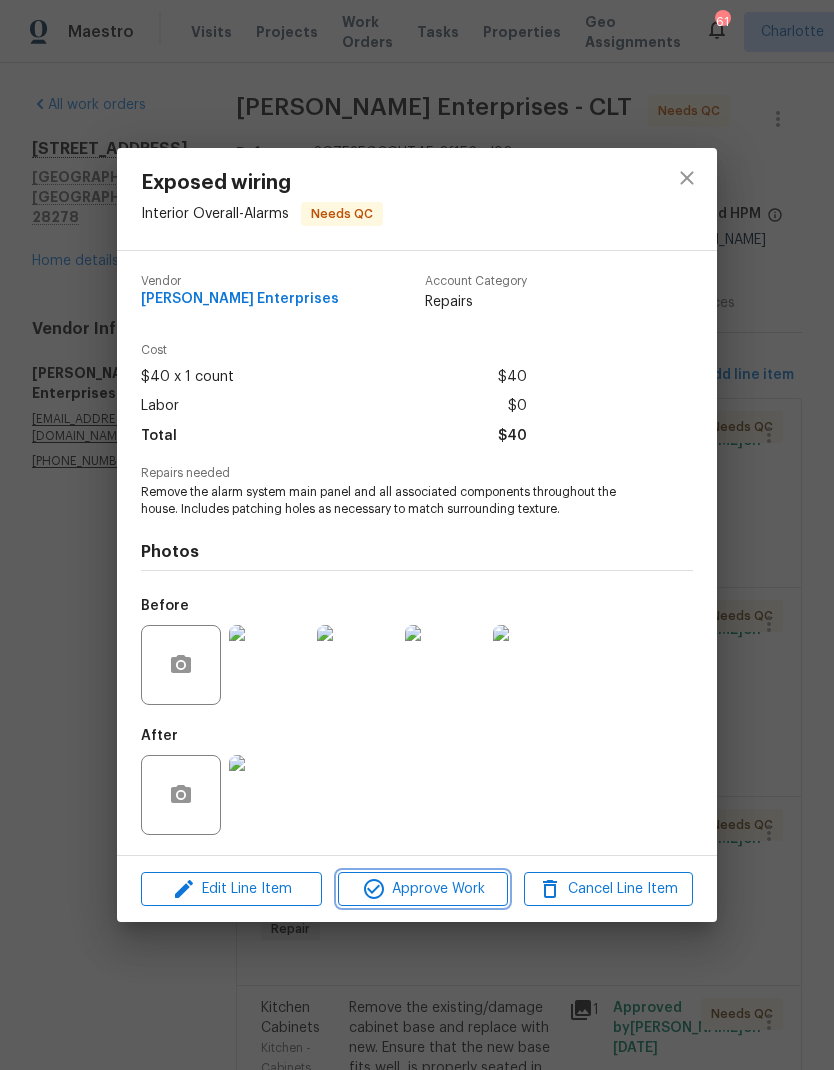 click on "Approve Work" at bounding box center [422, 889] 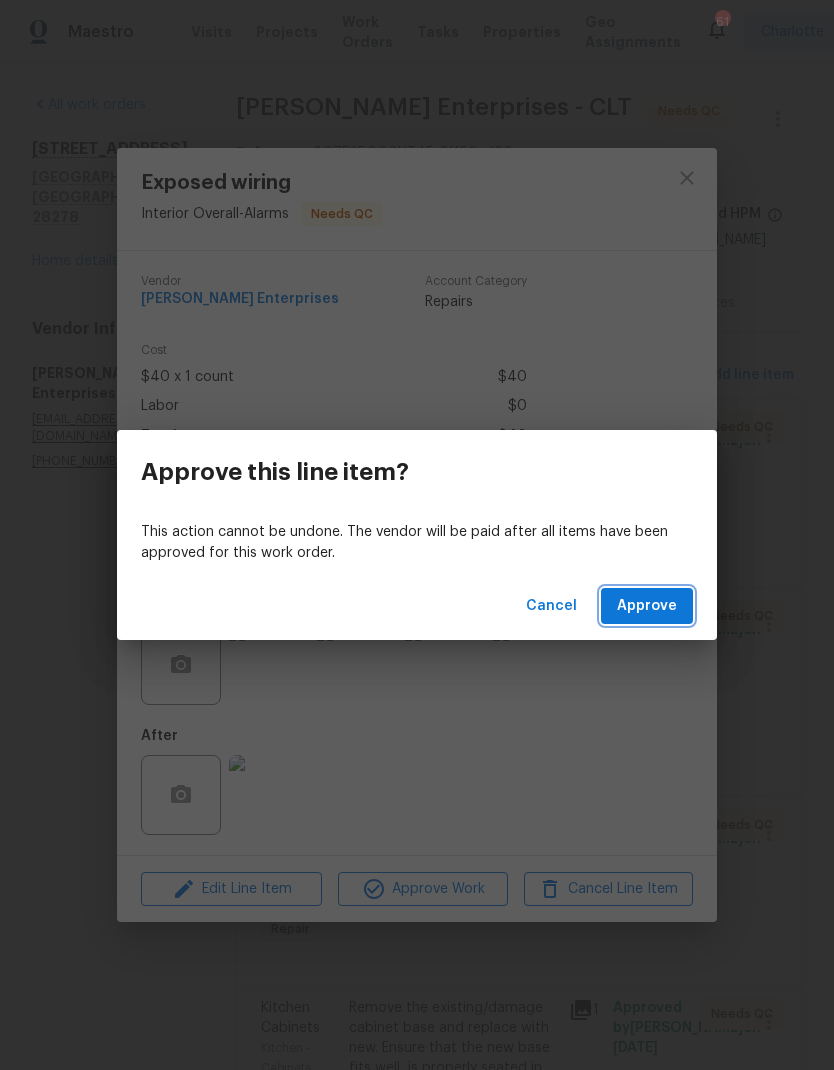click on "Approve" at bounding box center [647, 606] 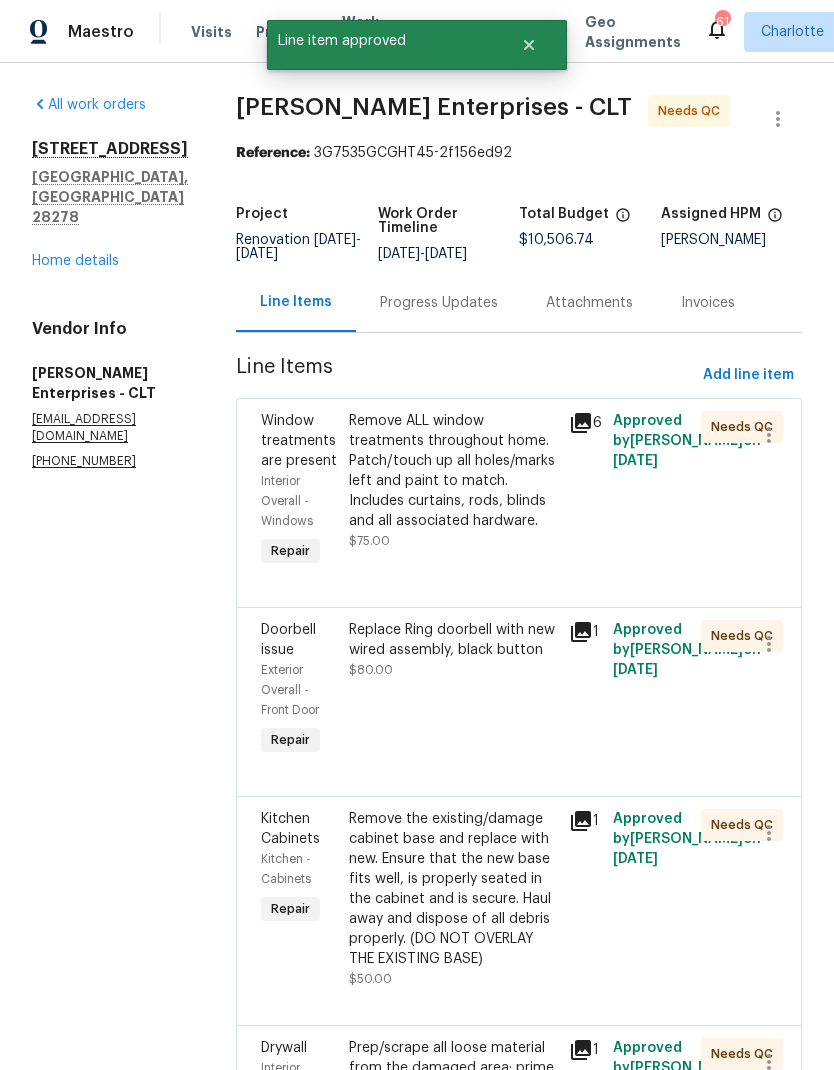 click on "Interior Overall - Windows" at bounding box center [299, 501] 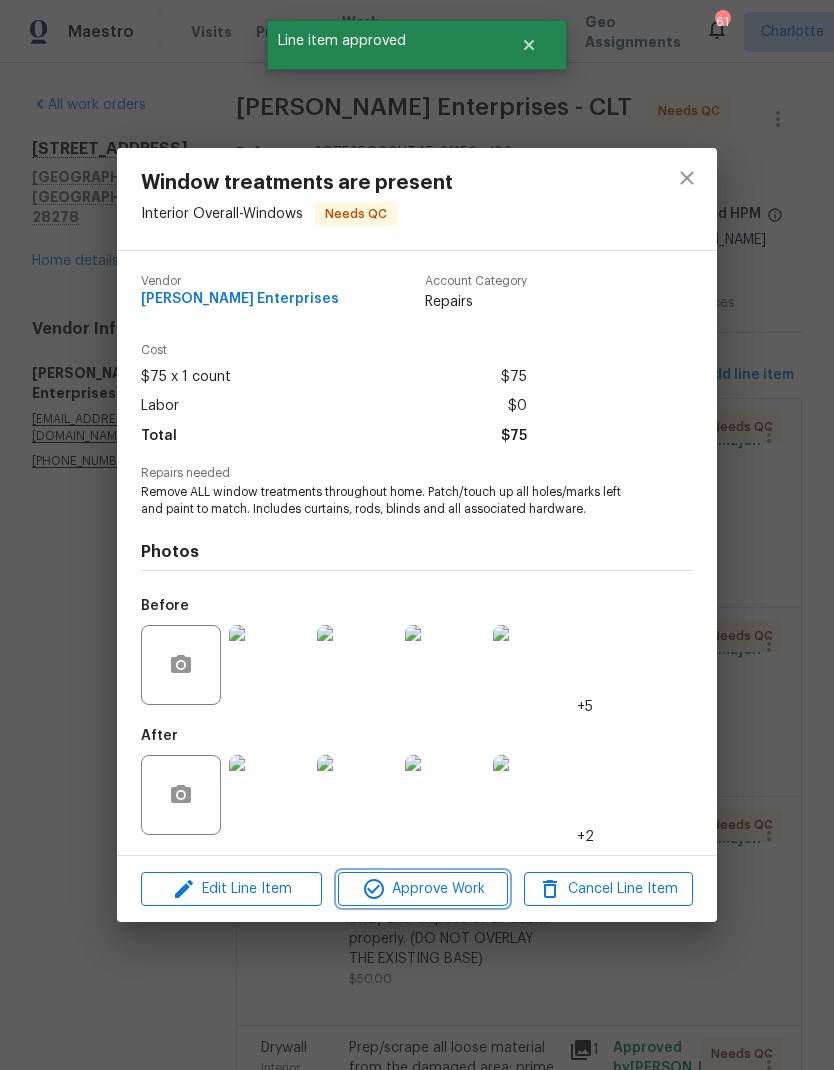 click on "Approve Work" at bounding box center [422, 889] 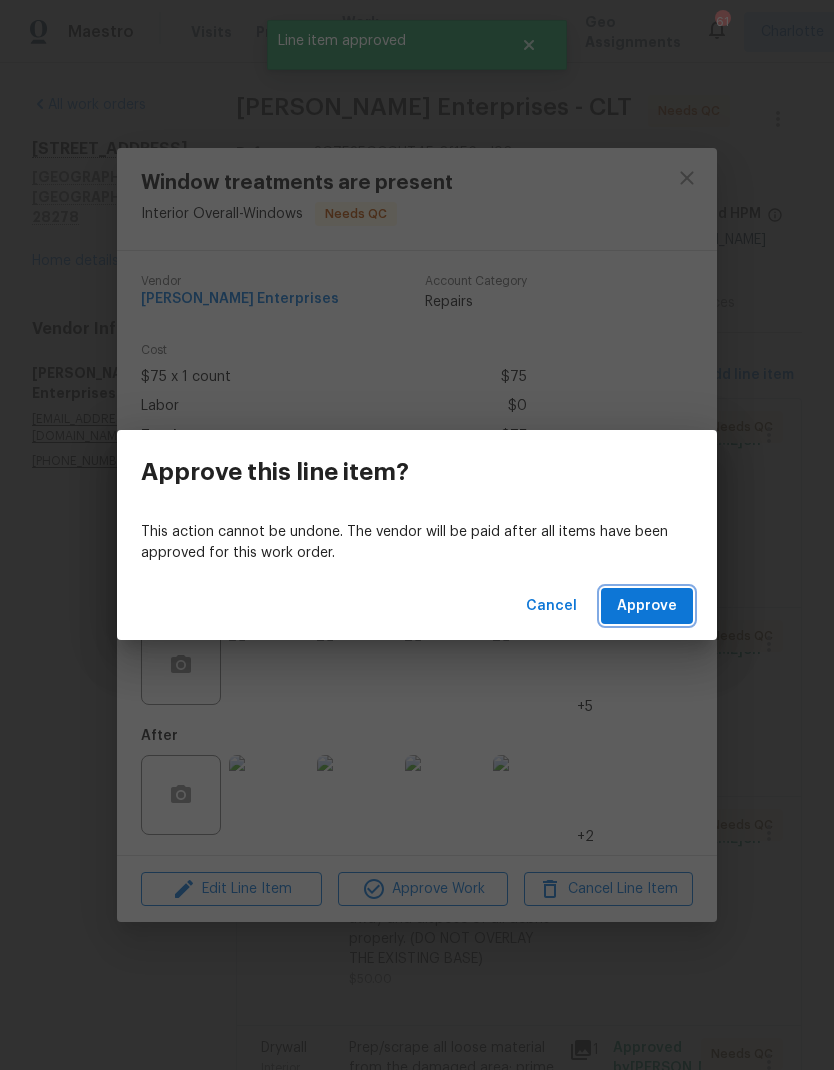 click on "Approve" at bounding box center (647, 606) 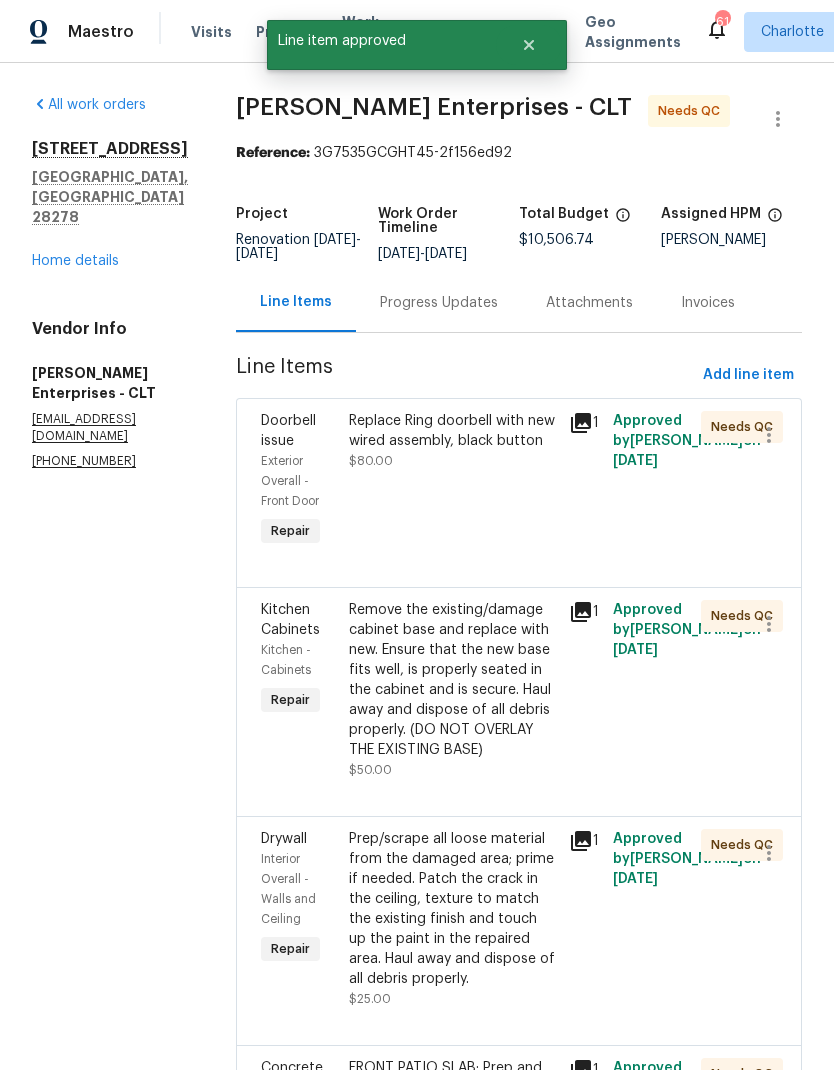 click on "Exterior Overall - Front Door" at bounding box center (290, 481) 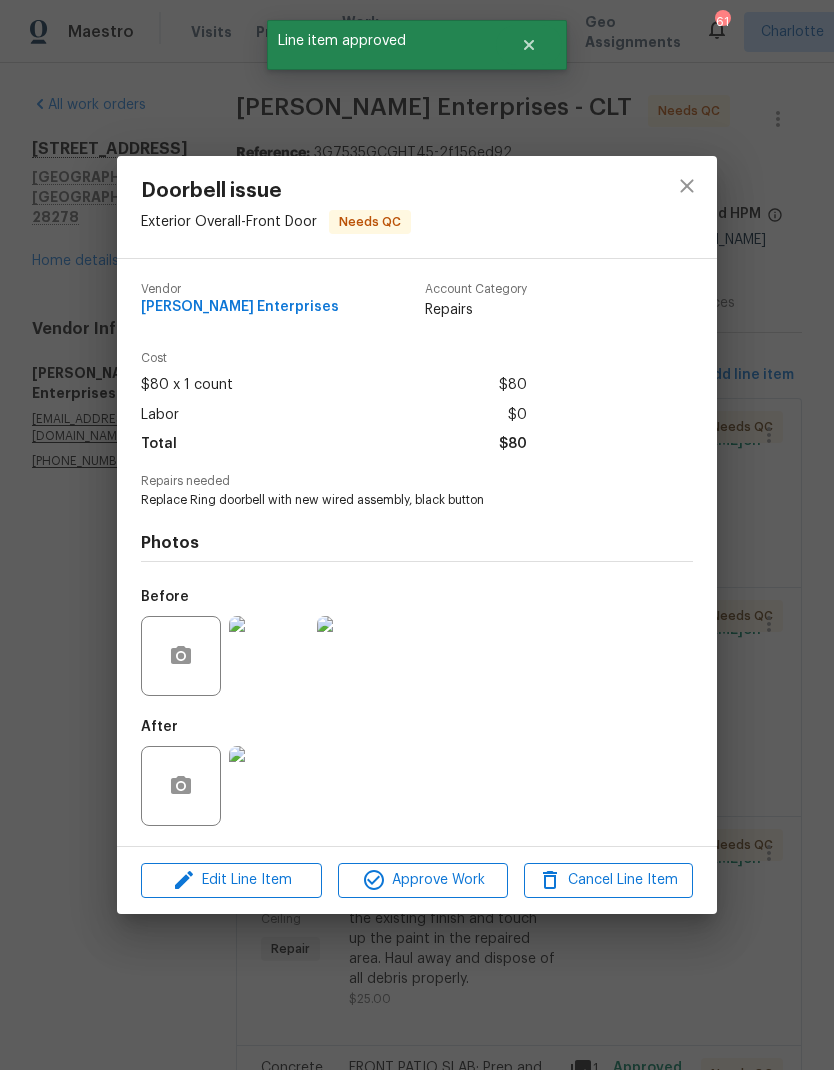 click at bounding box center [269, 786] 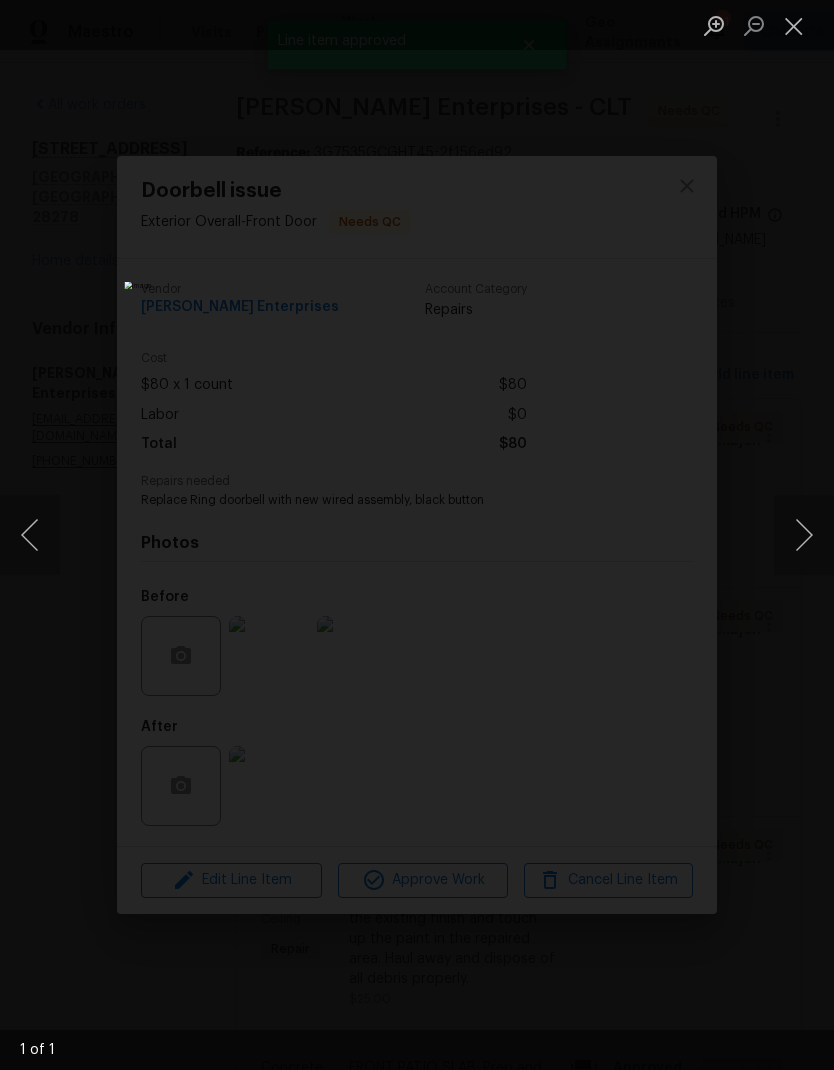 click at bounding box center (794, 25) 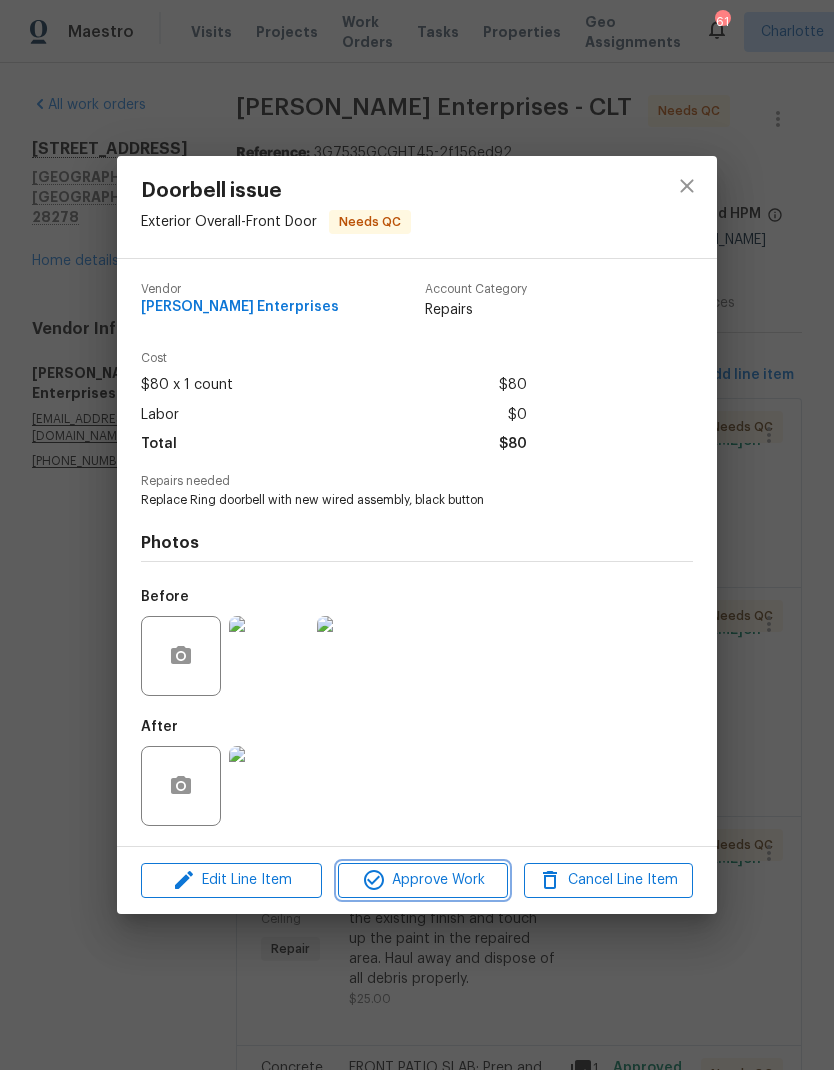 click on "Approve Work" at bounding box center (422, 880) 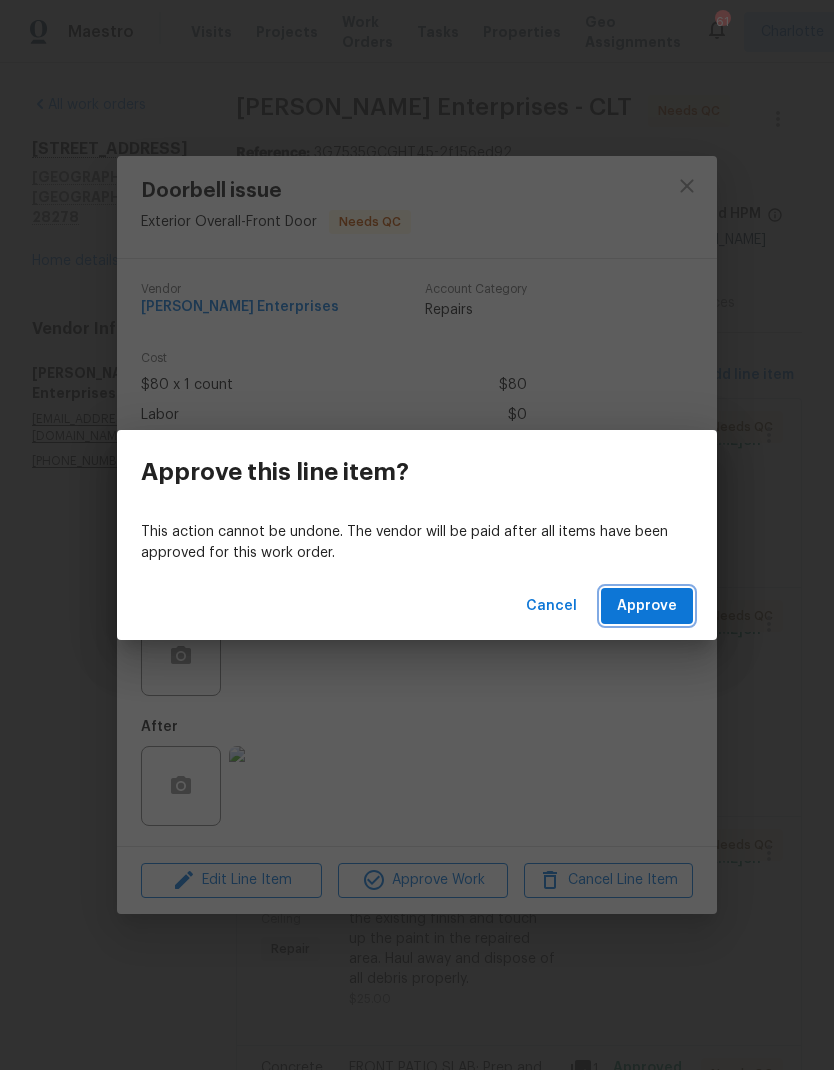 click on "Approve" at bounding box center [647, 606] 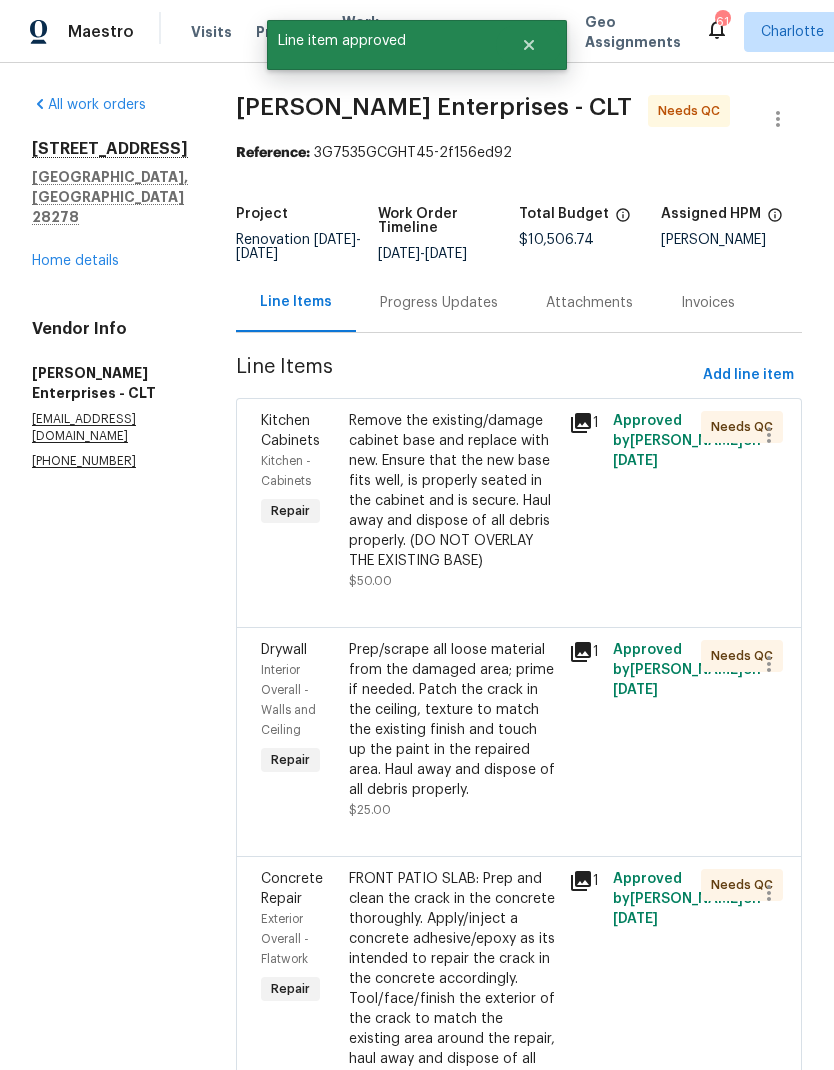 click on "Kitchen Cabinets" at bounding box center (290, 431) 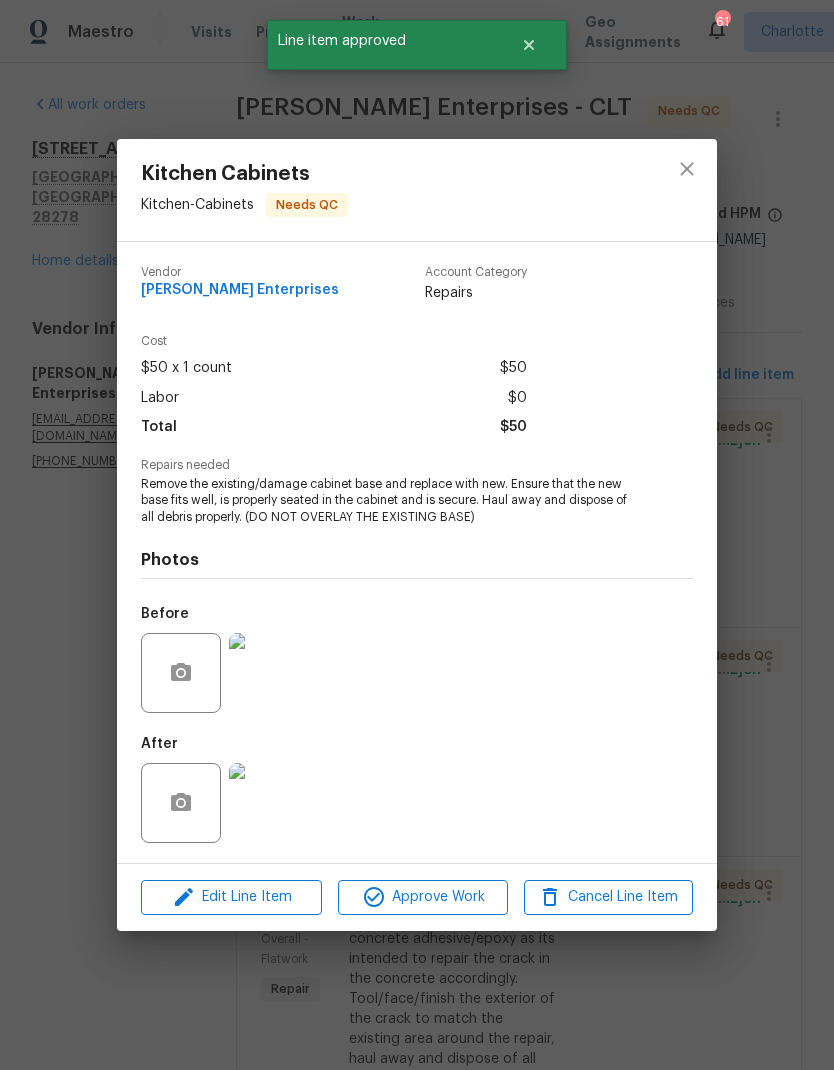 click at bounding box center (269, 803) 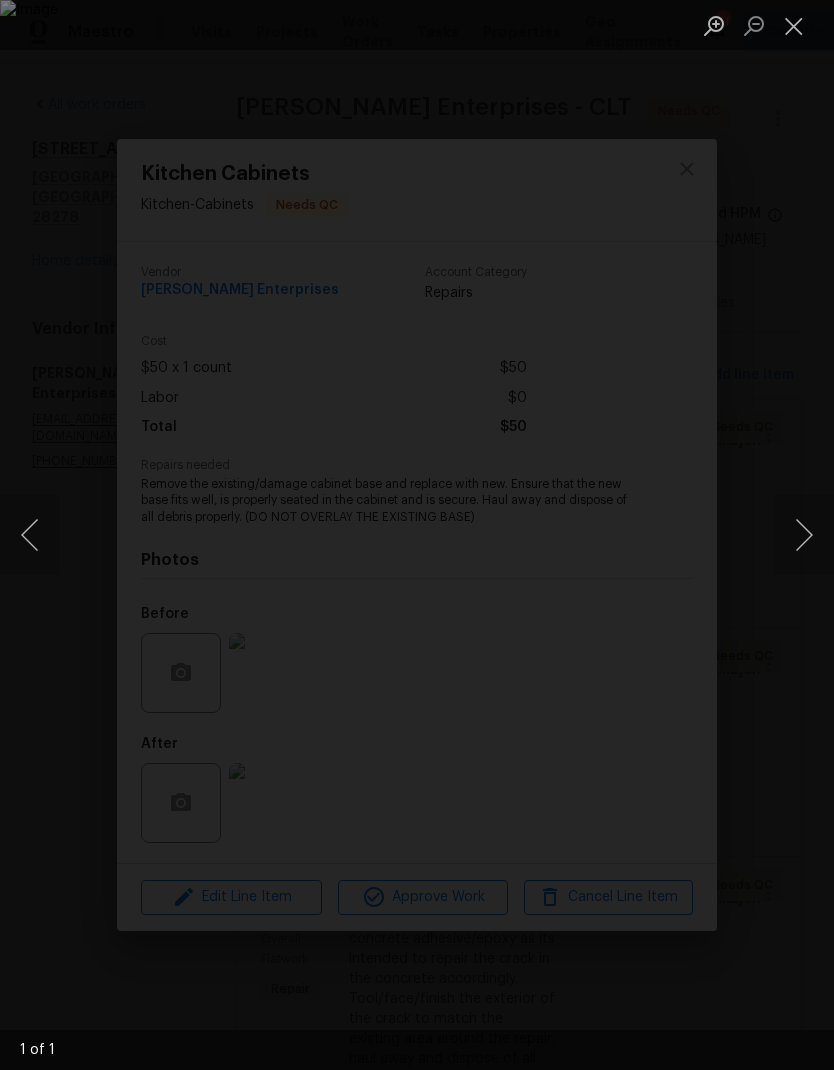 click at bounding box center [794, 25] 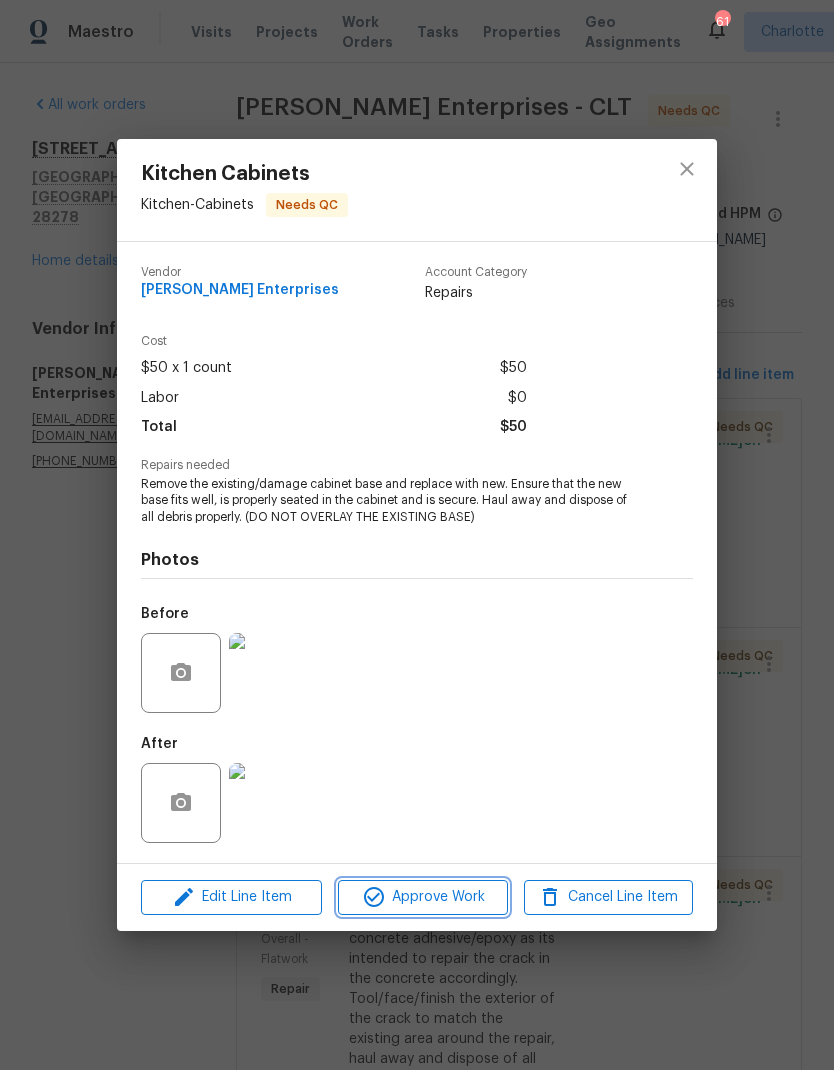 click on "Approve Work" at bounding box center (422, 897) 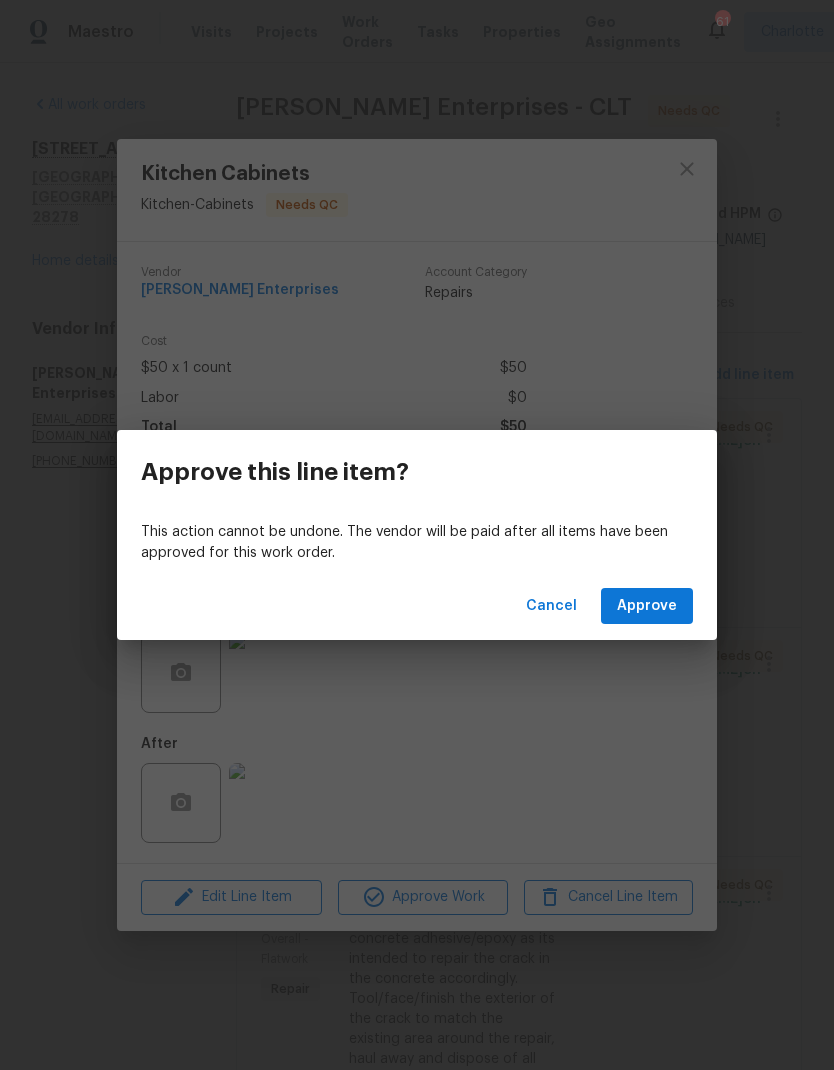 click on "Approve" at bounding box center [647, 606] 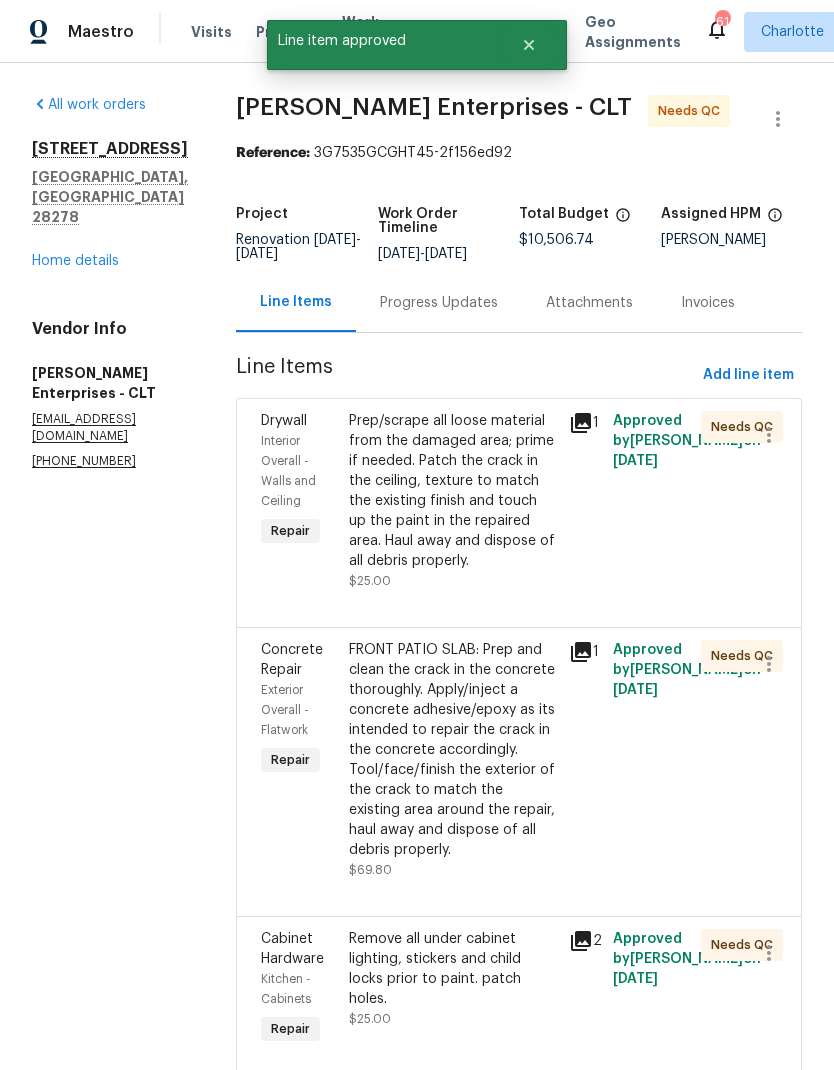 click on "Interior Overall - Walls and Ceiling" at bounding box center (288, 471) 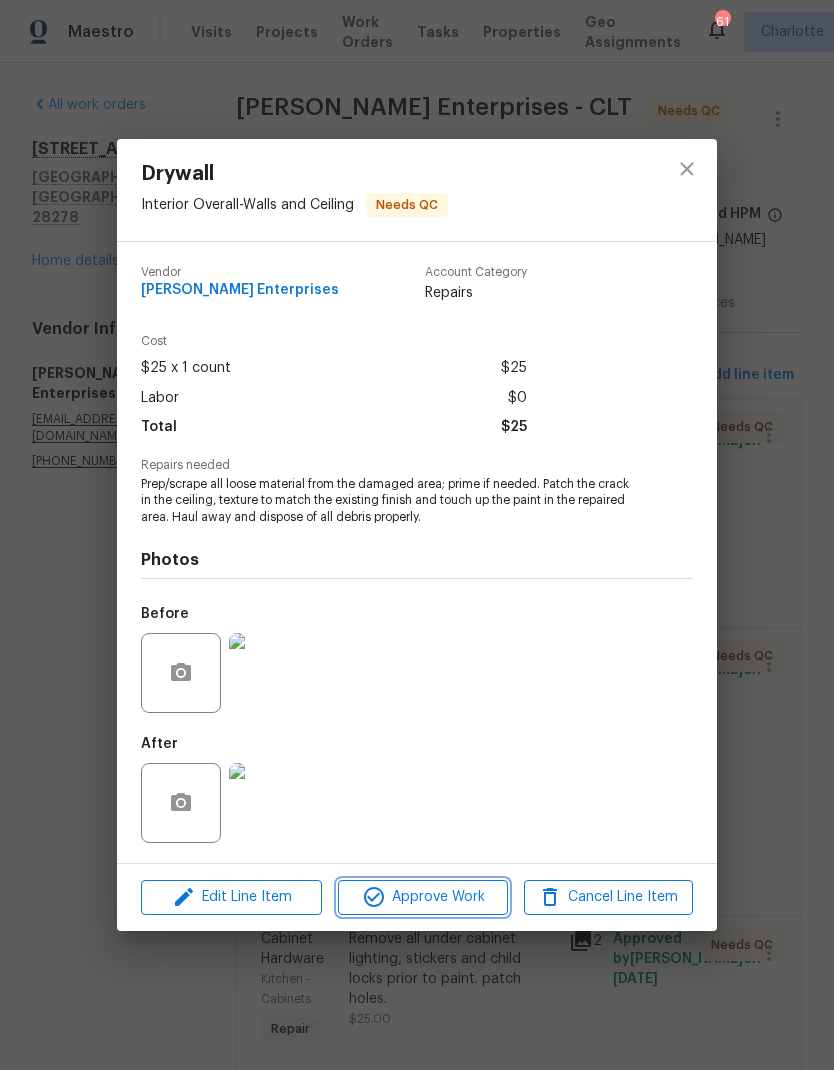 click on "Approve Work" at bounding box center [422, 897] 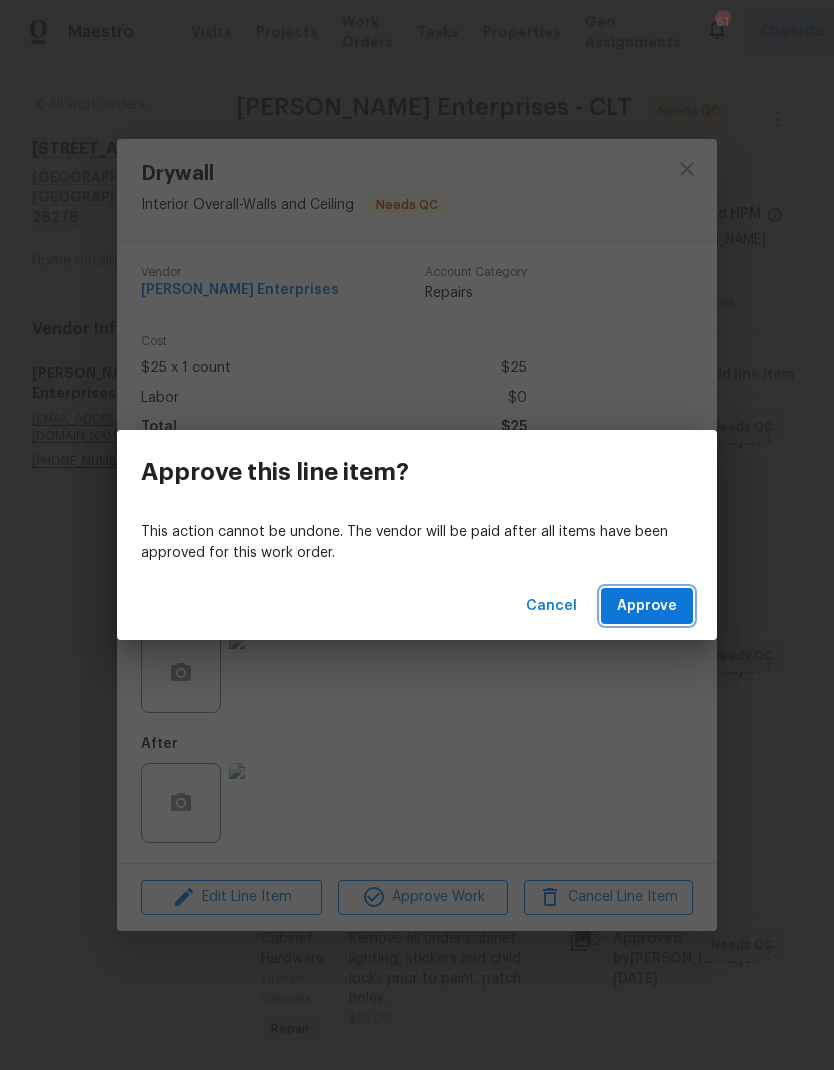 click on "Approve" at bounding box center (647, 606) 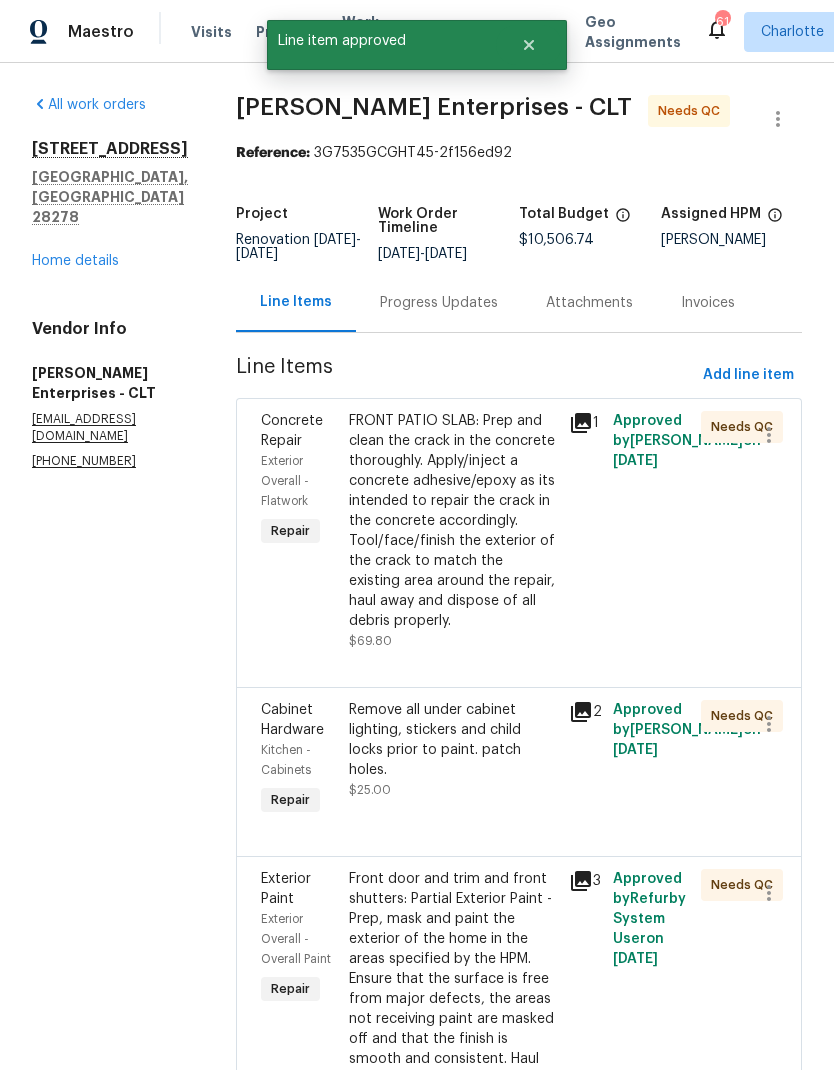 click on "Exterior Overall - Flatwork" at bounding box center (285, 481) 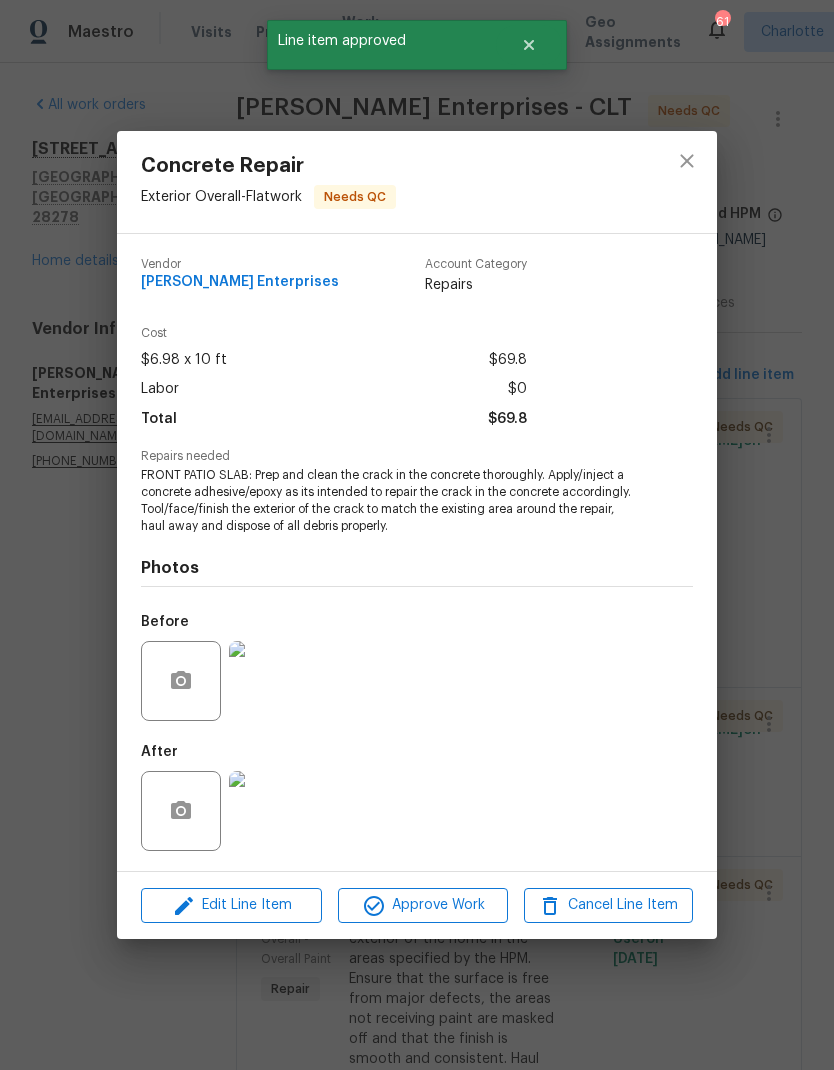 click at bounding box center (269, 811) 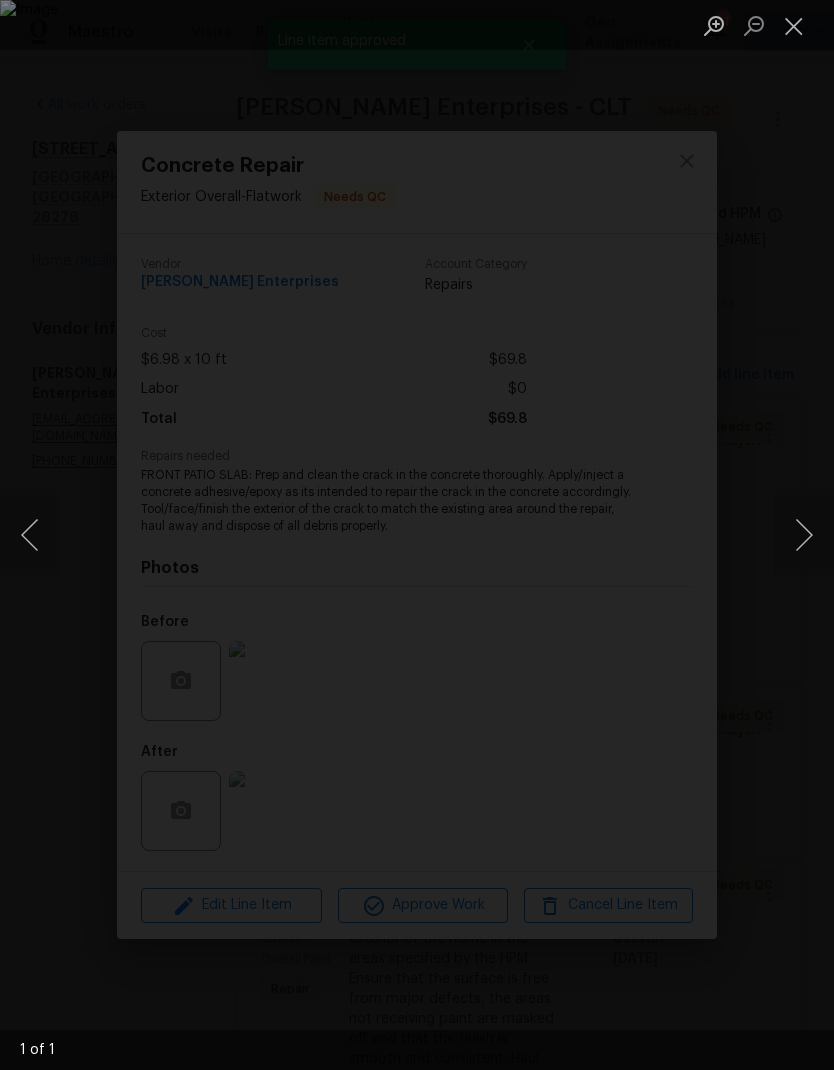 click at bounding box center (30, 535) 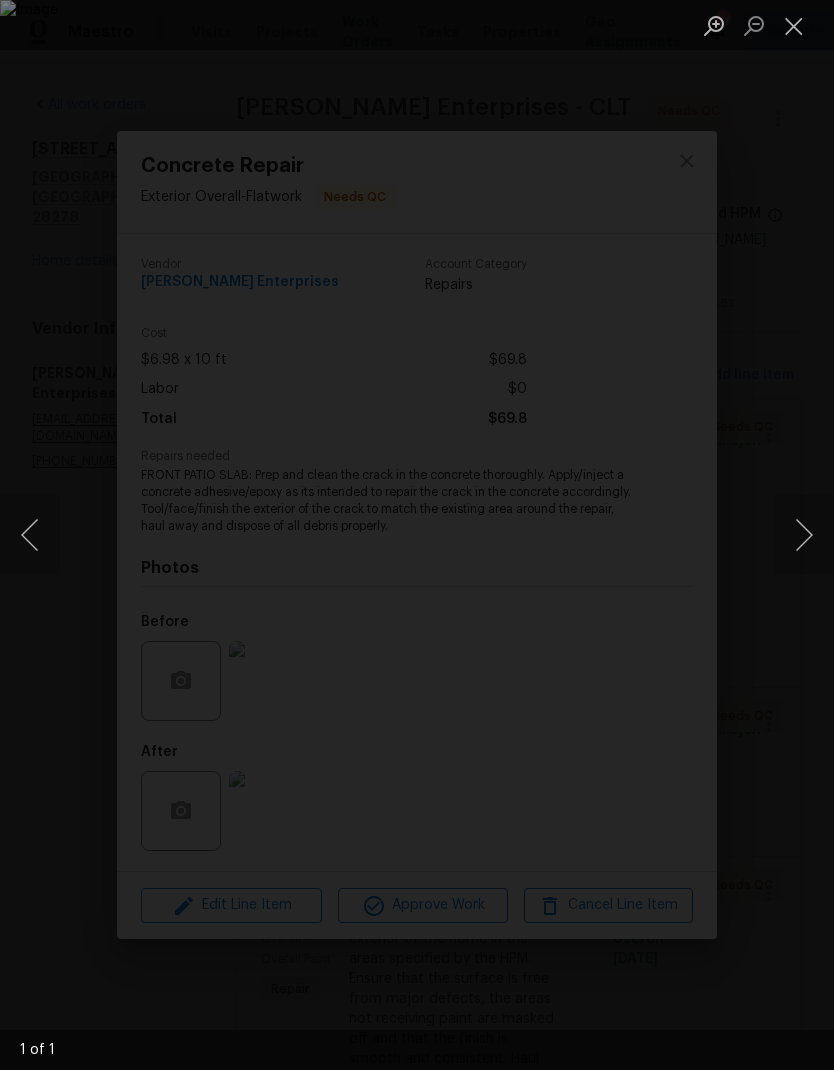 click at bounding box center [417, 535] 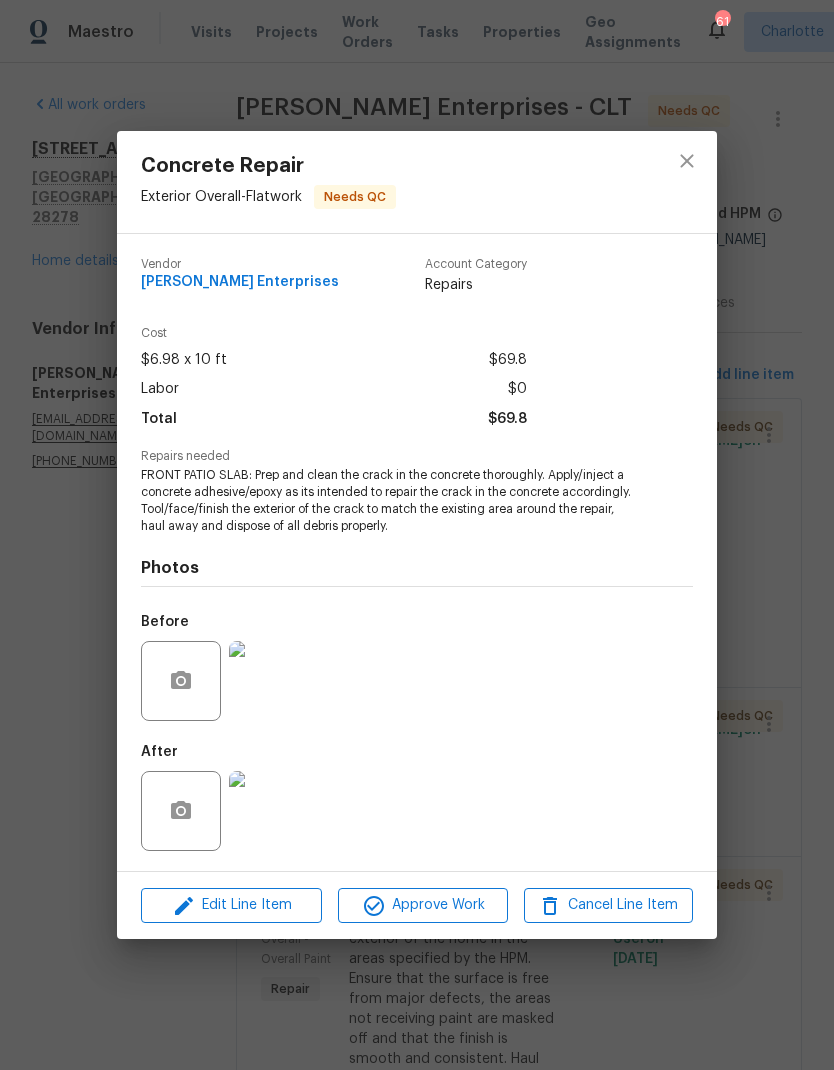 click on "Concrete Repair Exterior Overall  -  Flatwork Needs QC Vendor Nordman Enterprises Account Category Repairs Cost $6.98 x 10 ft $69.8 Labor $0 Total $69.8 Repairs needed FRONT PATIO SLAB:
Prep and clean the crack in the concrete thoroughly. Apply/inject a concrete adhesive/epoxy as its intended to repair the crack in the concrete accordingly. Tool/face/finish the exterior of the crack to match the existing area around the repair, haul away and dispose of all debris properly. Photos Before After  Edit Line Item  Approve Work  Cancel Line Item" at bounding box center [417, 535] 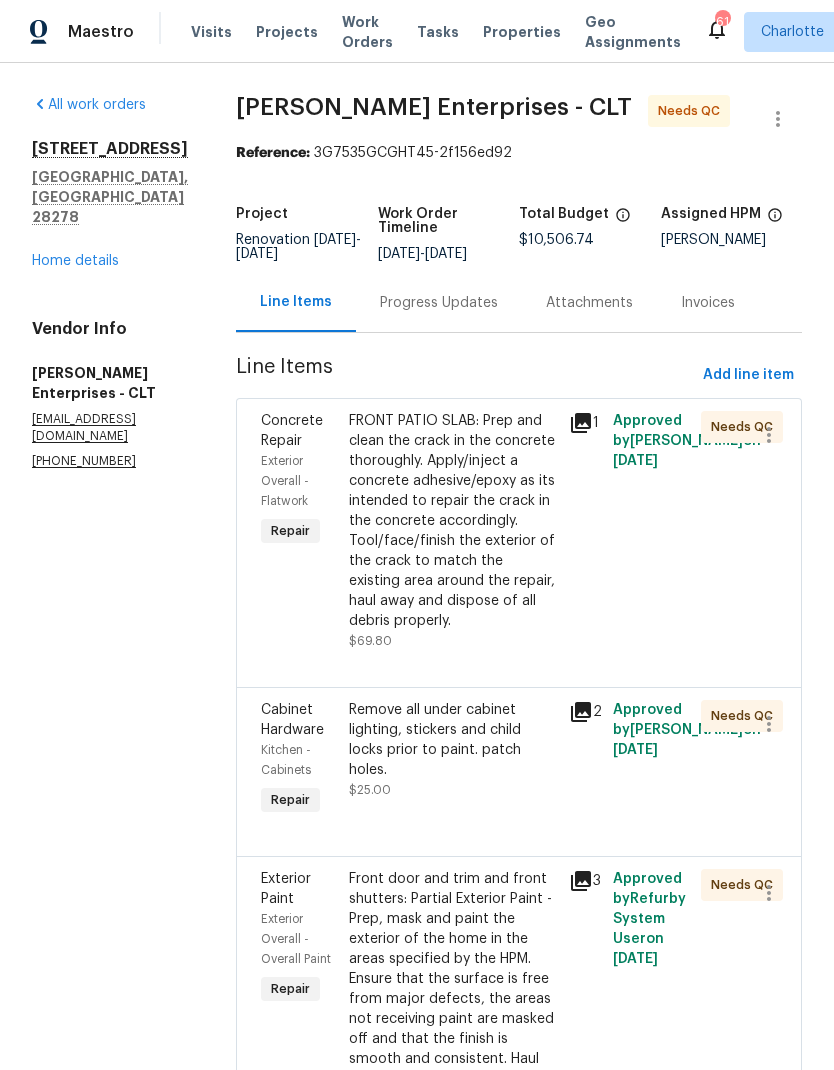 click on "Cabinet Hardware" at bounding box center [292, 720] 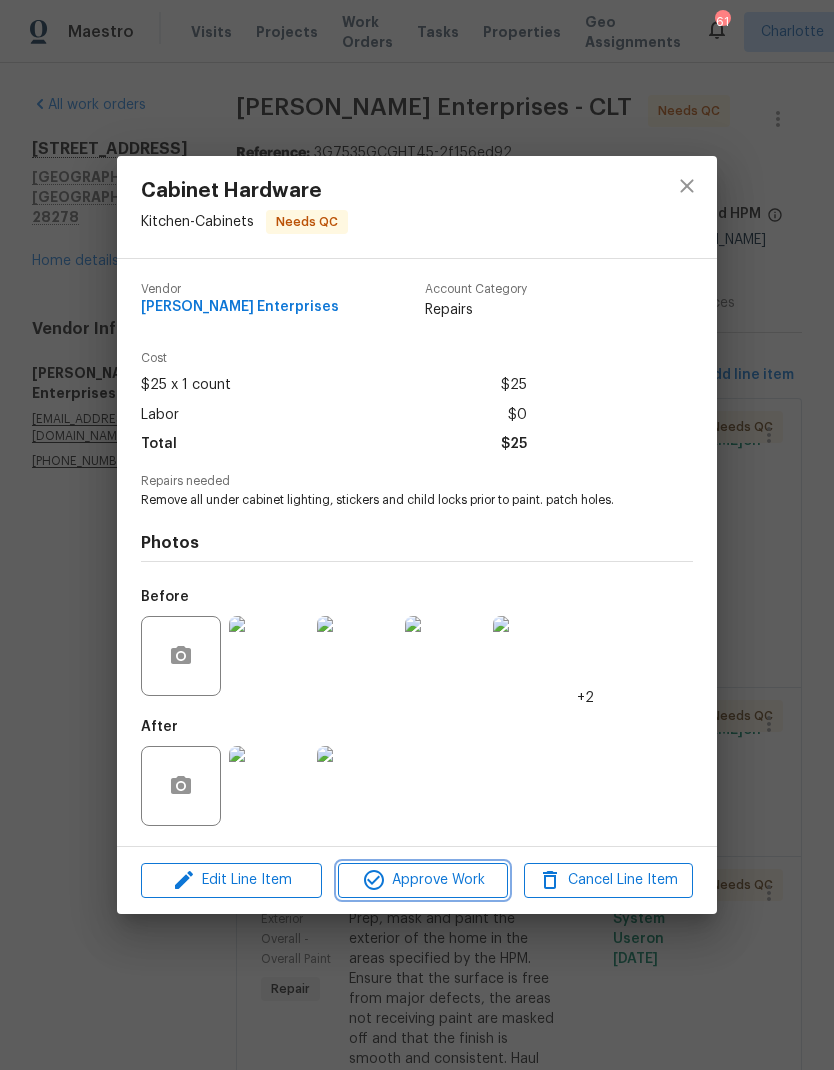 click on "Approve Work" at bounding box center (422, 880) 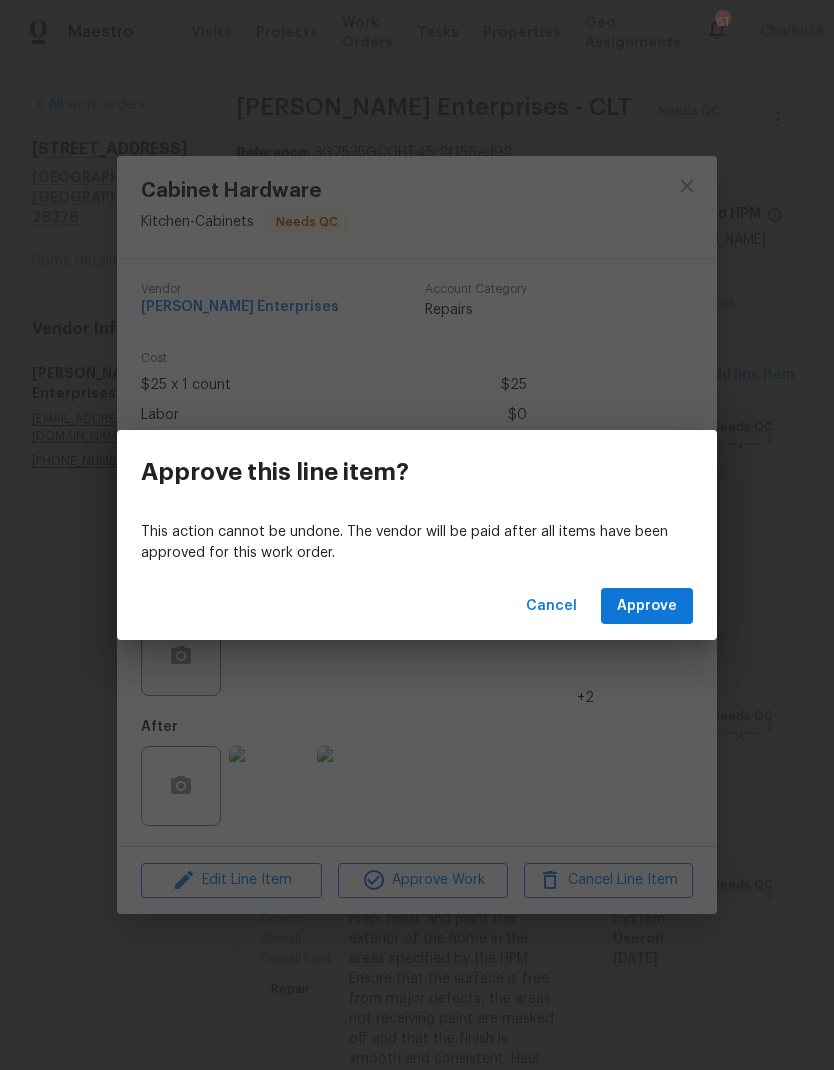click on "Approve" at bounding box center (647, 606) 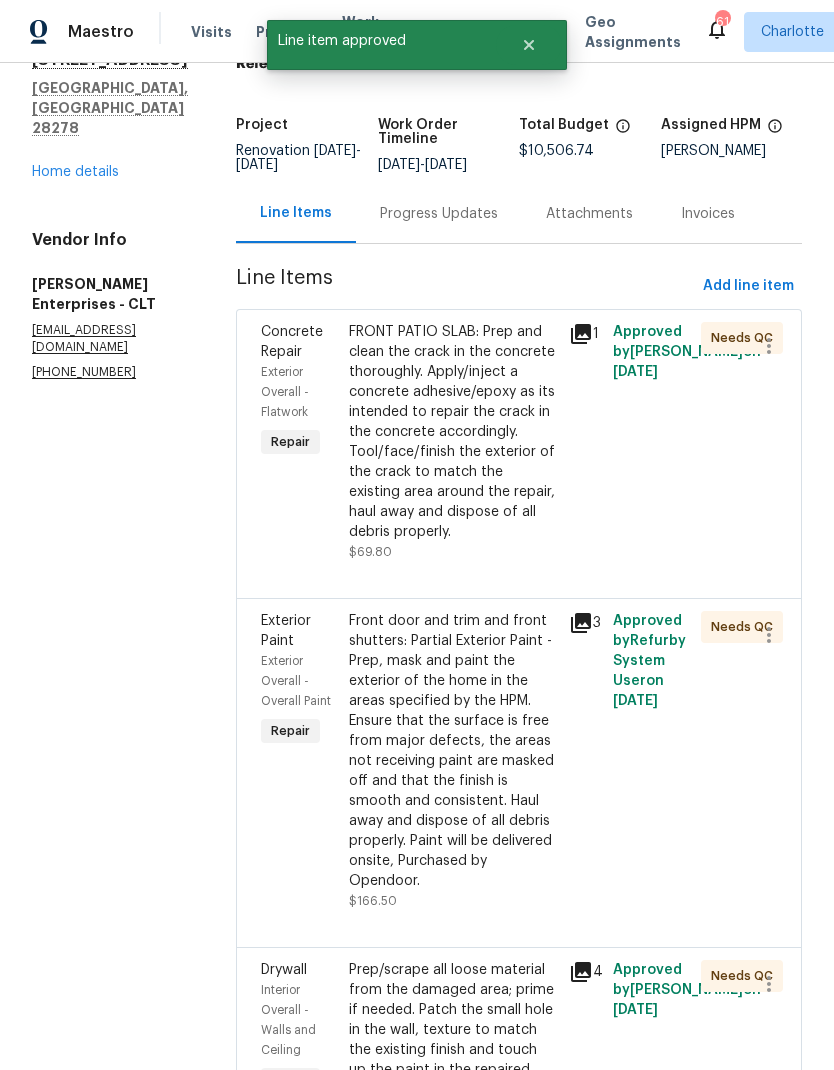 scroll, scrollTop: 90, scrollLeft: 0, axis: vertical 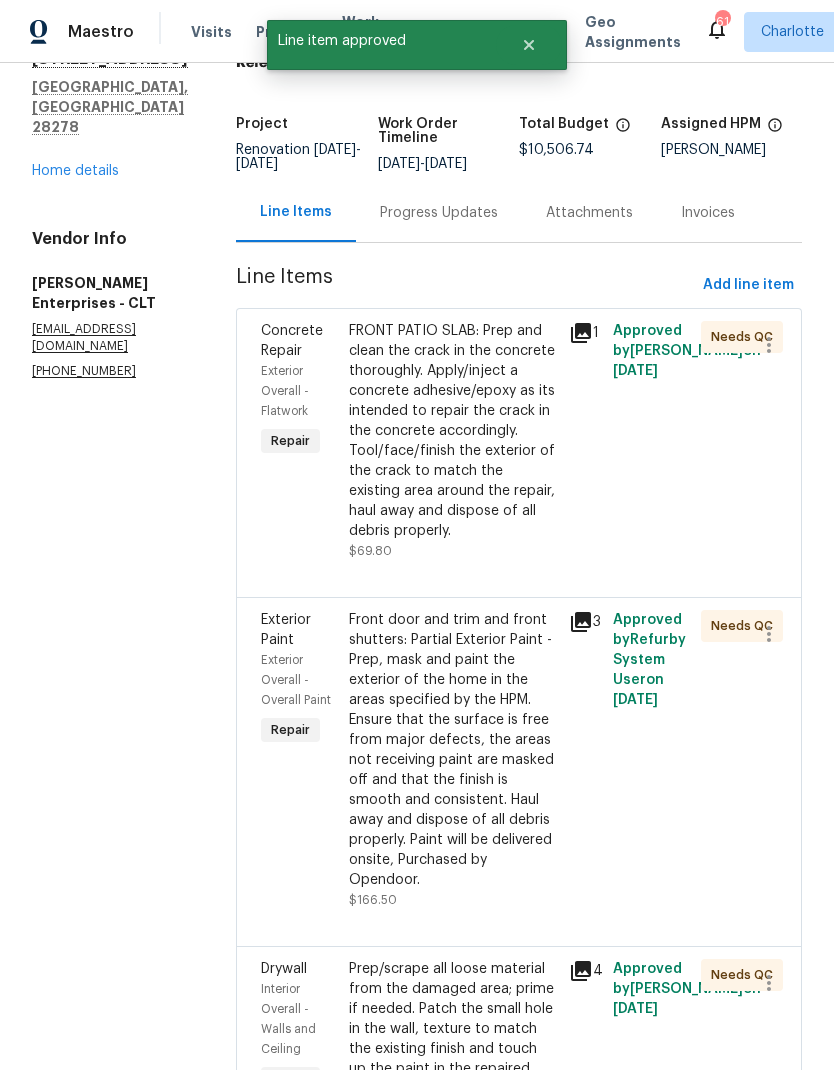 click on "Exterior Overall - Overall Paint" at bounding box center [296, 680] 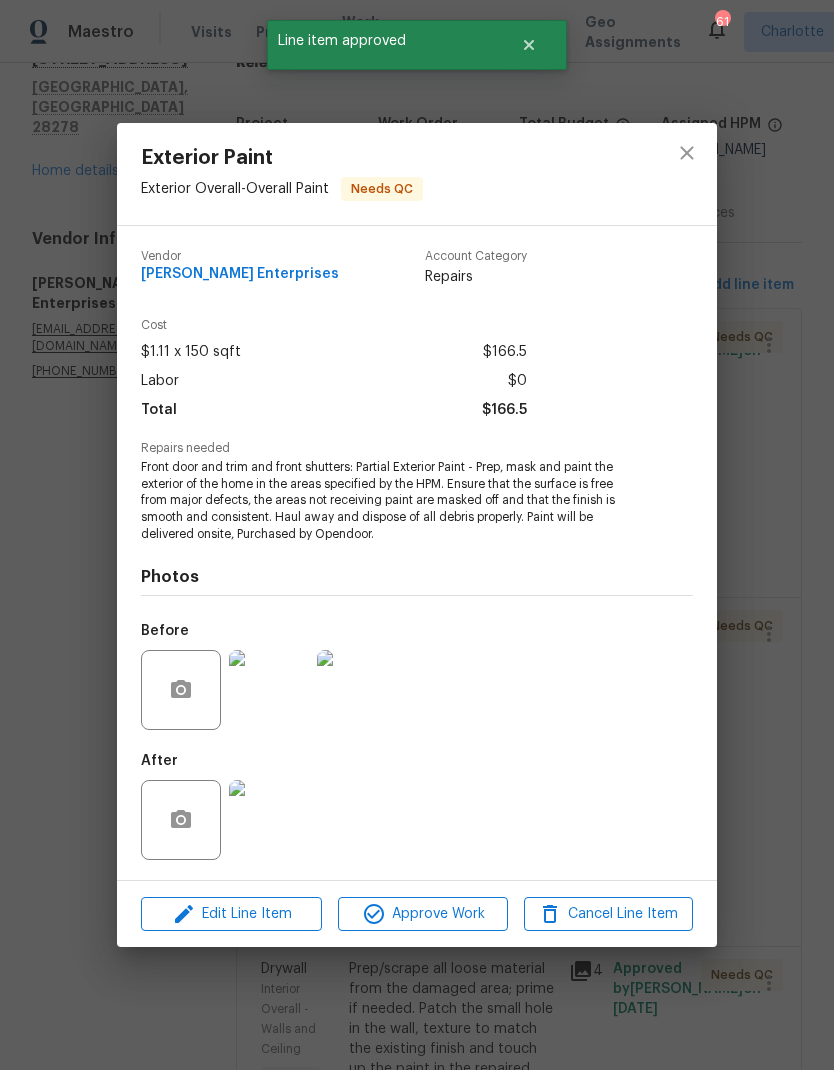 click at bounding box center [269, 820] 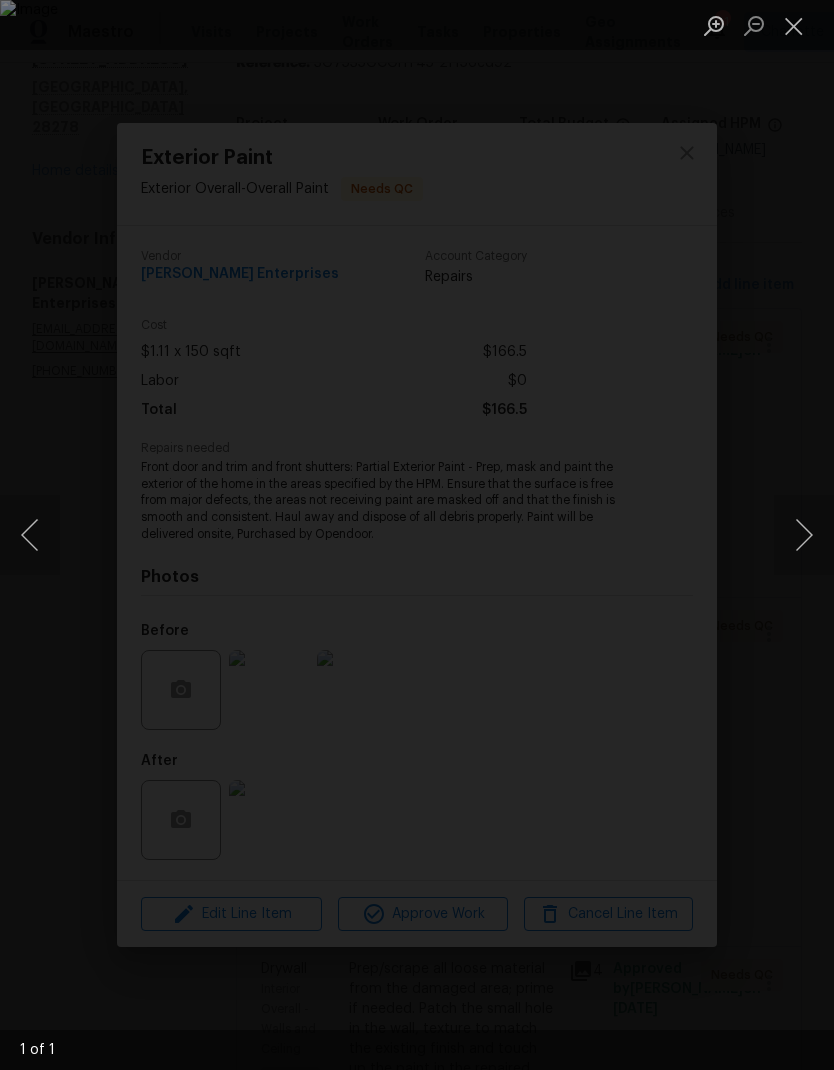 click at bounding box center (417, 535) 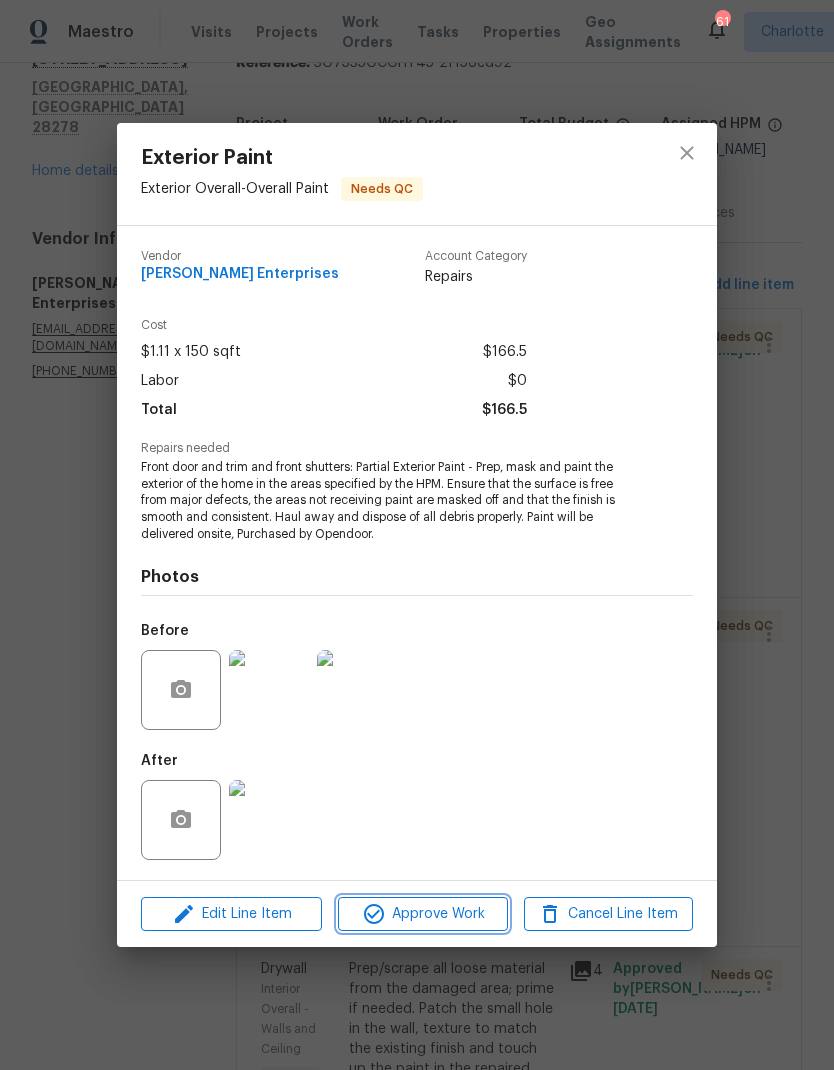 click on "Approve Work" at bounding box center [422, 914] 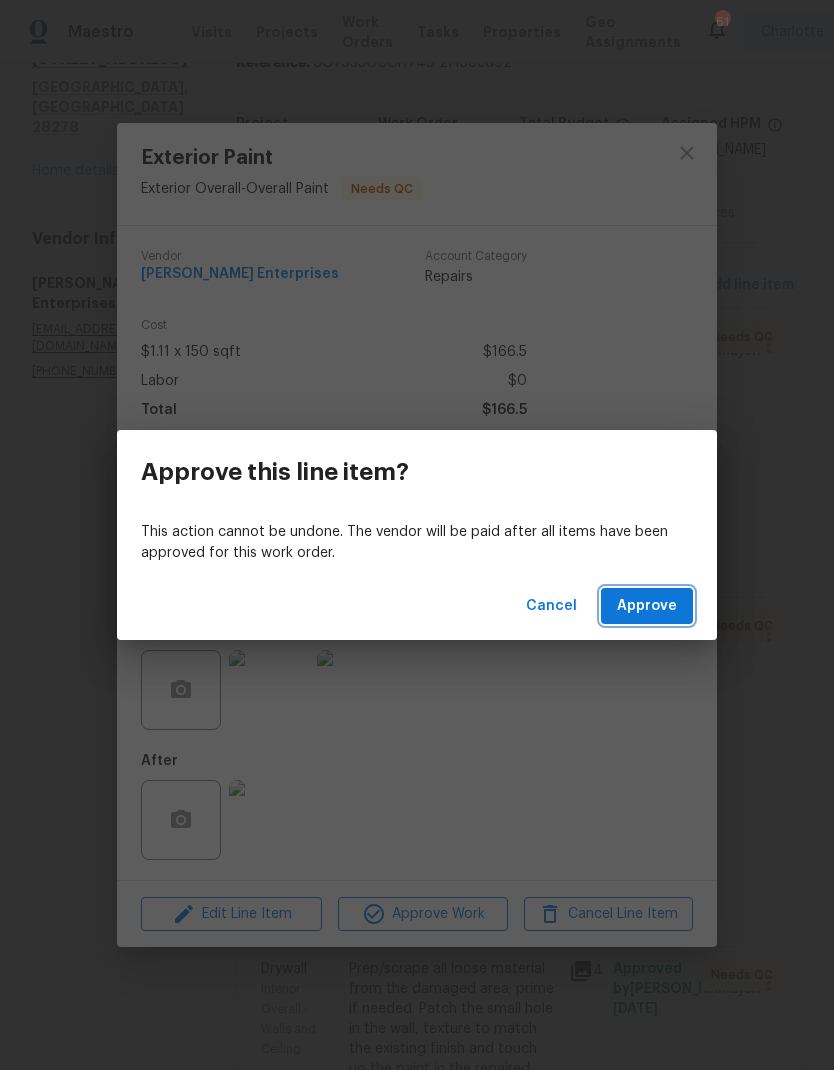 click on "Approve" at bounding box center (647, 606) 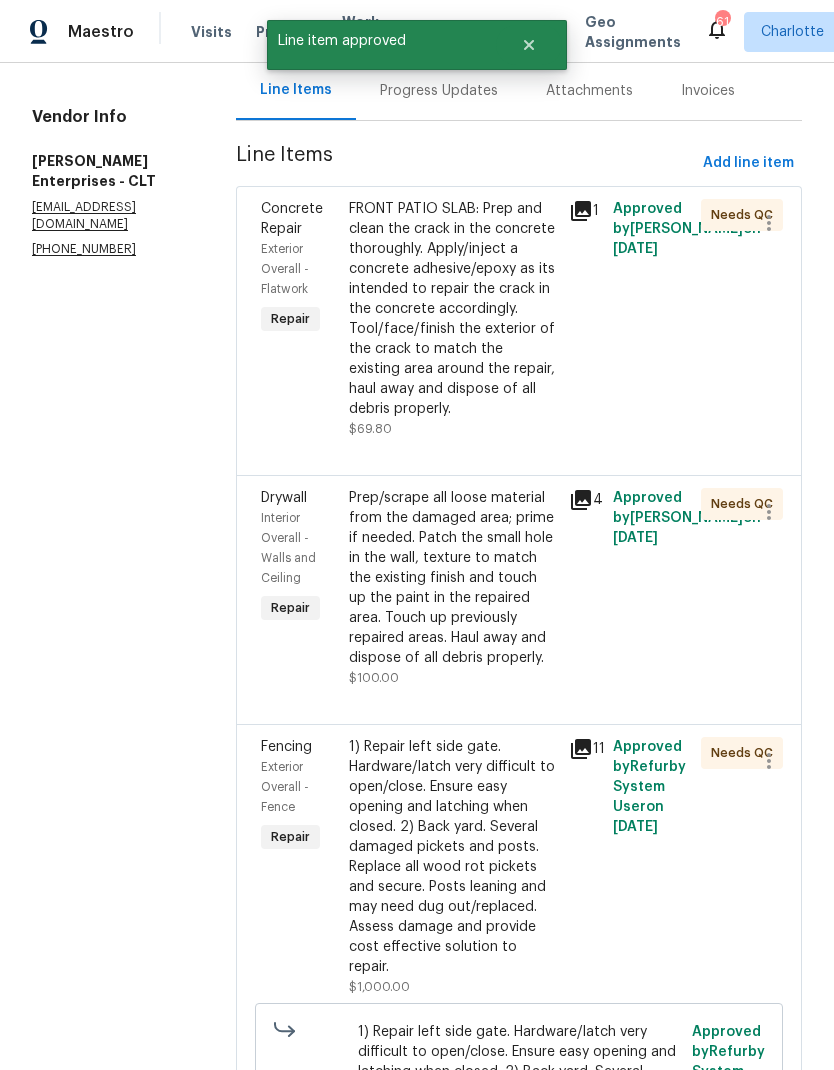 scroll, scrollTop: 213, scrollLeft: 0, axis: vertical 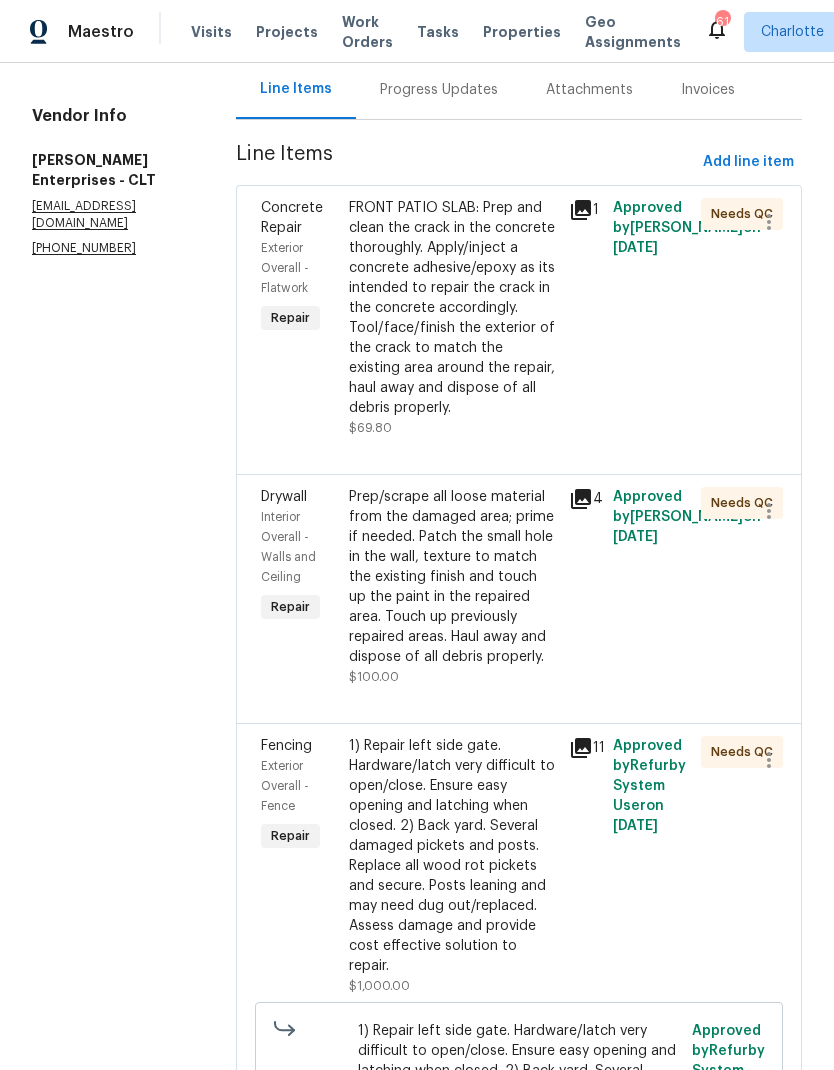 click on "Interior Overall - Walls and Ceiling" at bounding box center (299, 547) 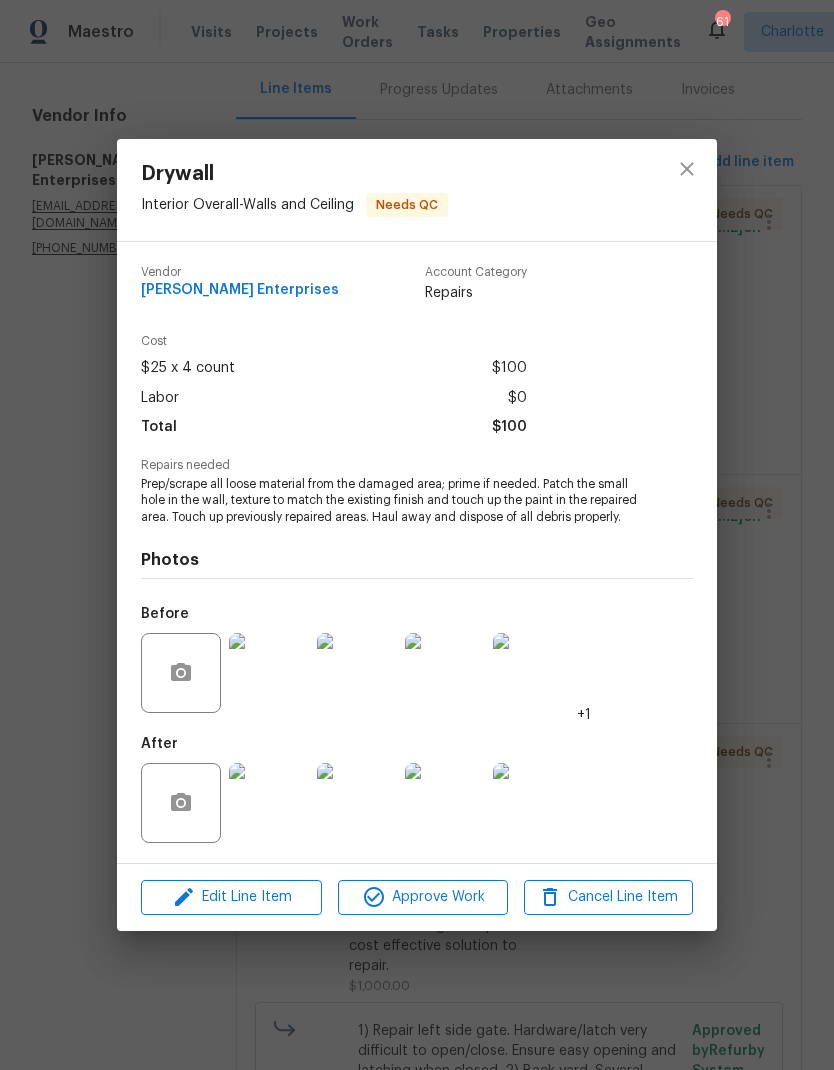 click at bounding box center (269, 803) 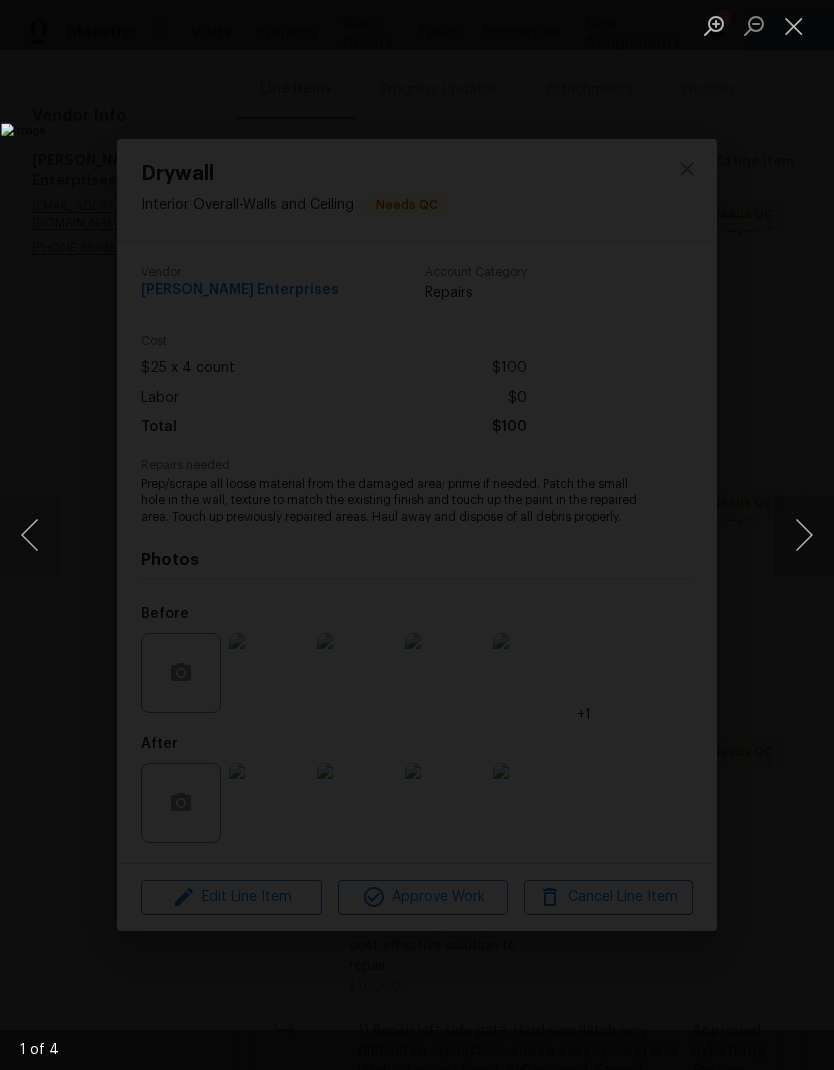 click at bounding box center [804, 535] 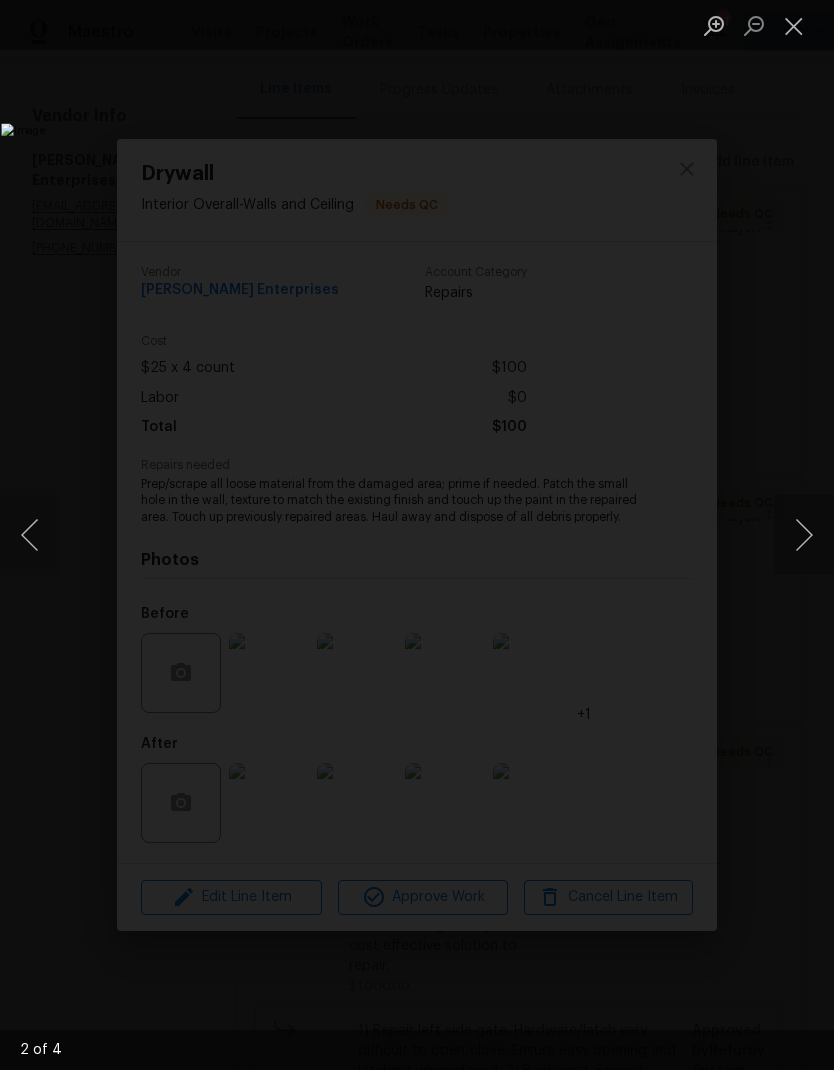 click at bounding box center [804, 535] 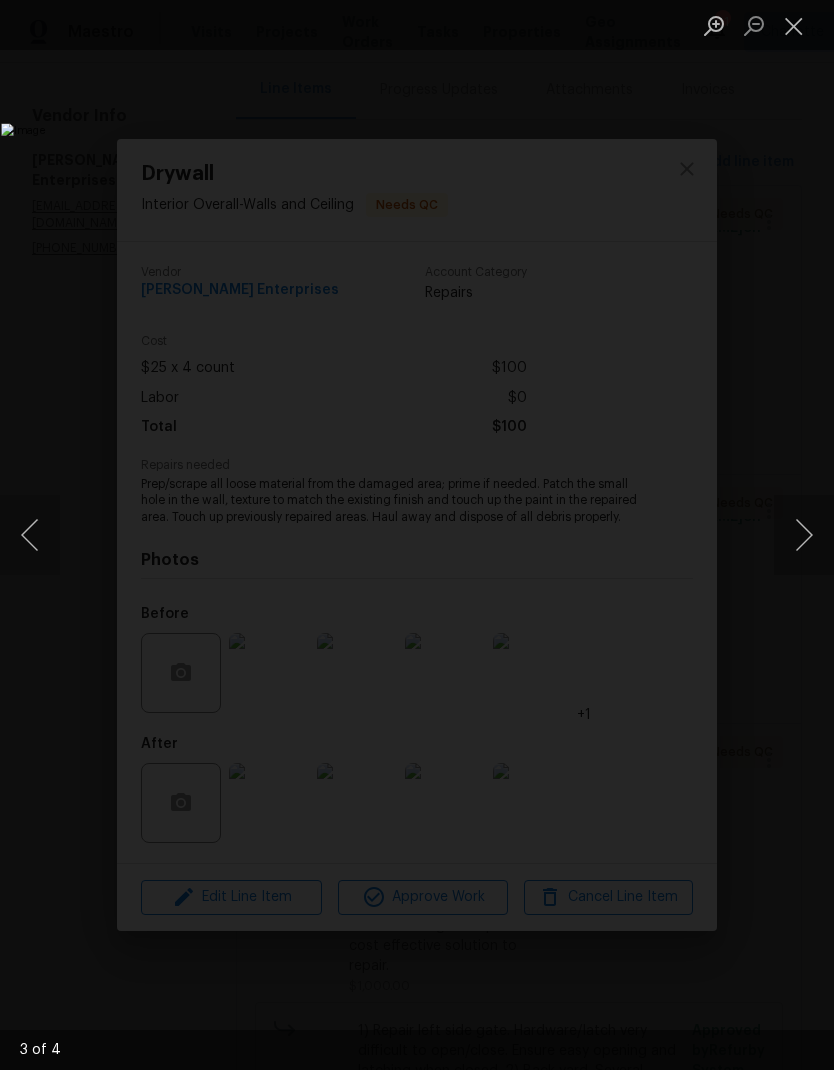click at bounding box center (804, 535) 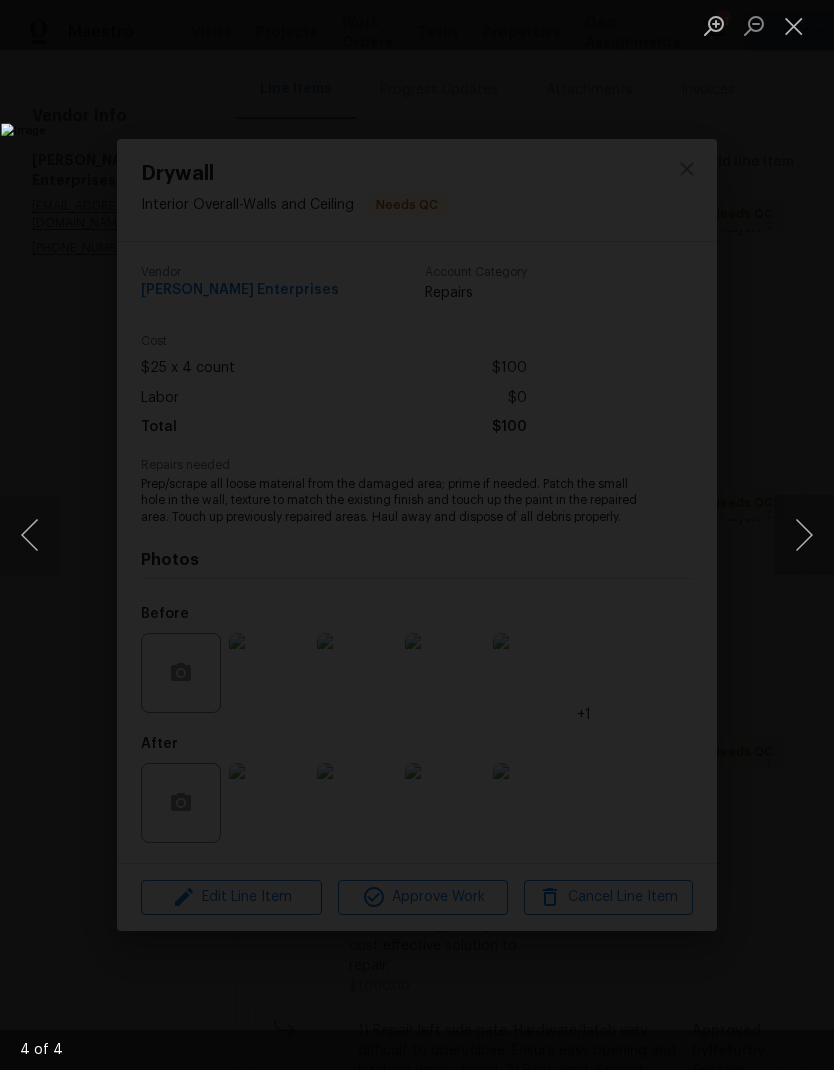 click at bounding box center [804, 535] 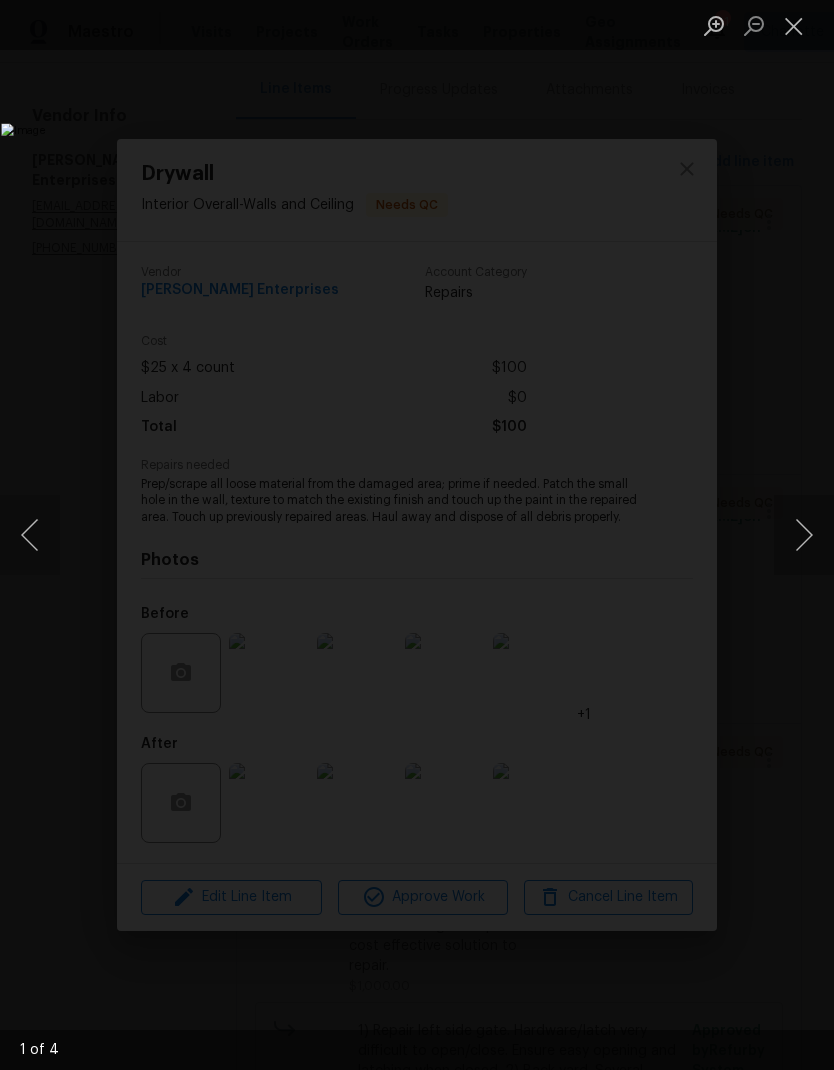 click at bounding box center [794, 25] 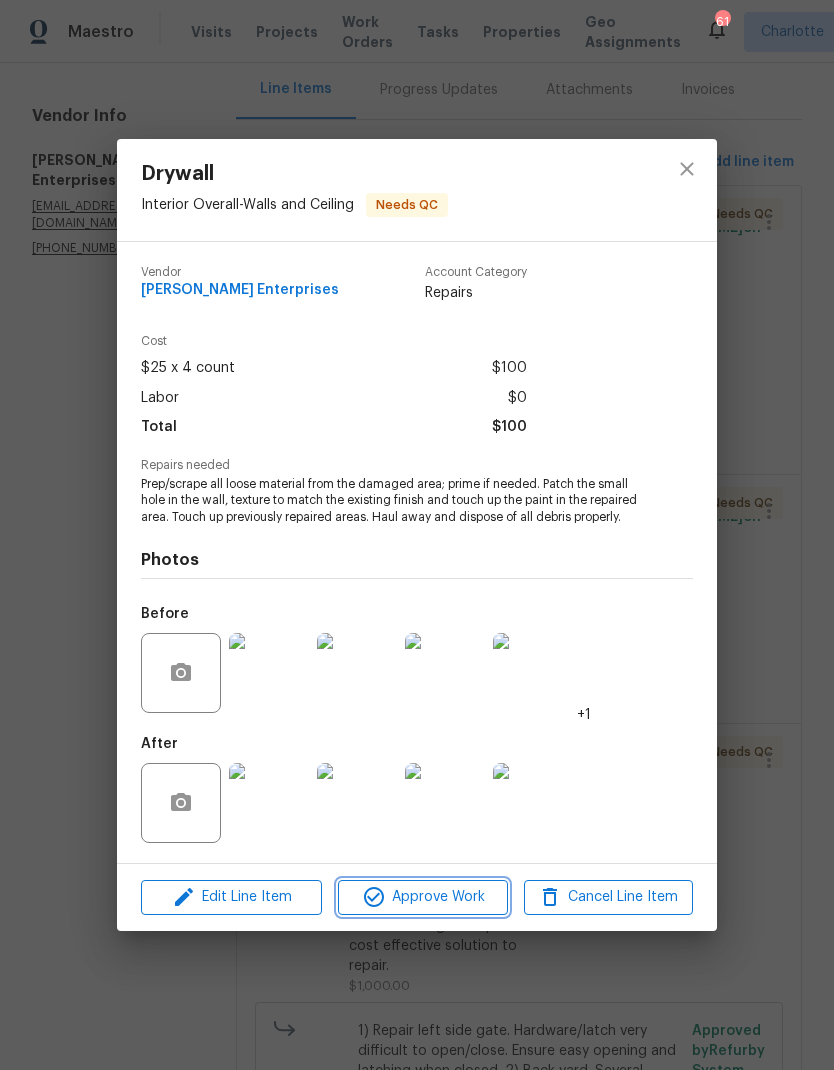 click on "Approve Work" at bounding box center [422, 897] 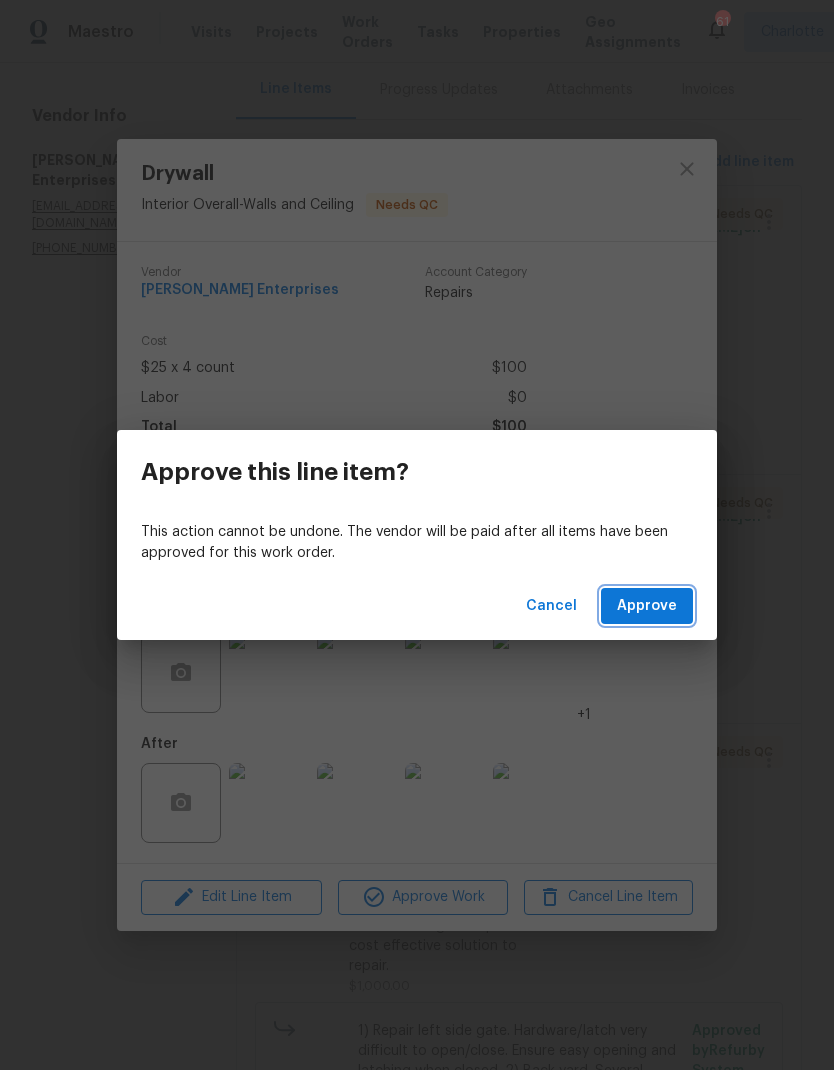 click on "Approve" at bounding box center (647, 606) 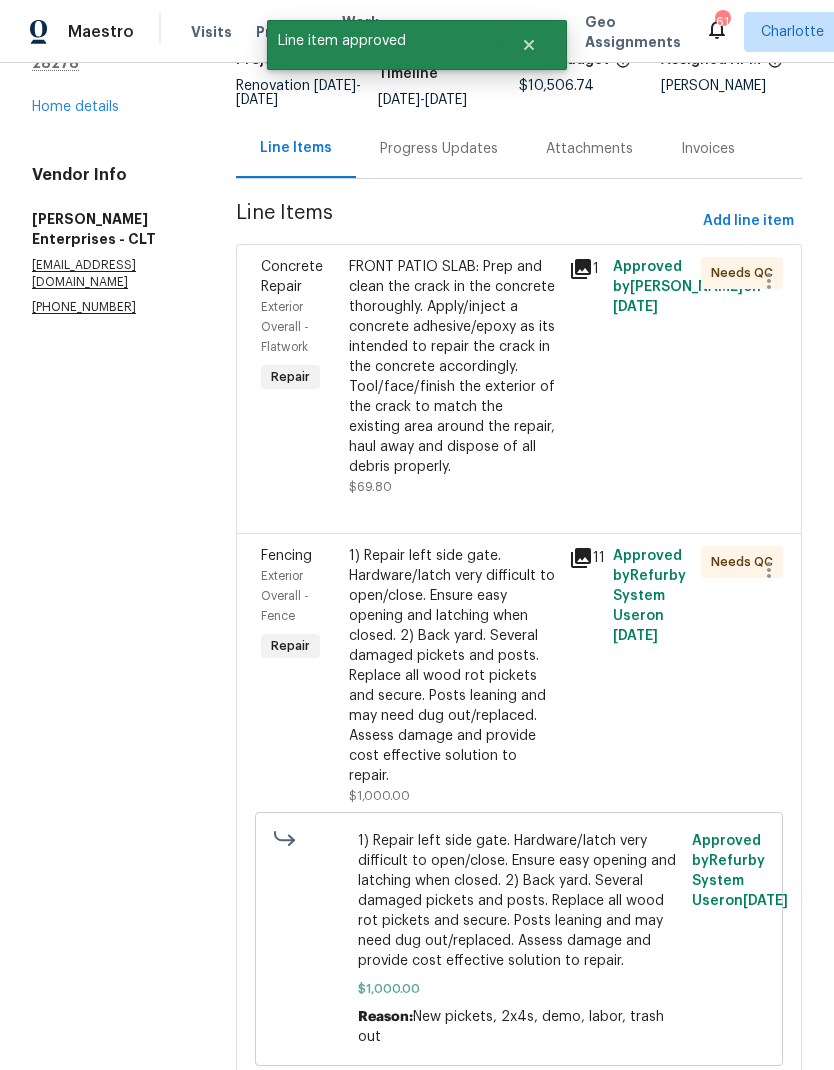 scroll, scrollTop: 156, scrollLeft: 0, axis: vertical 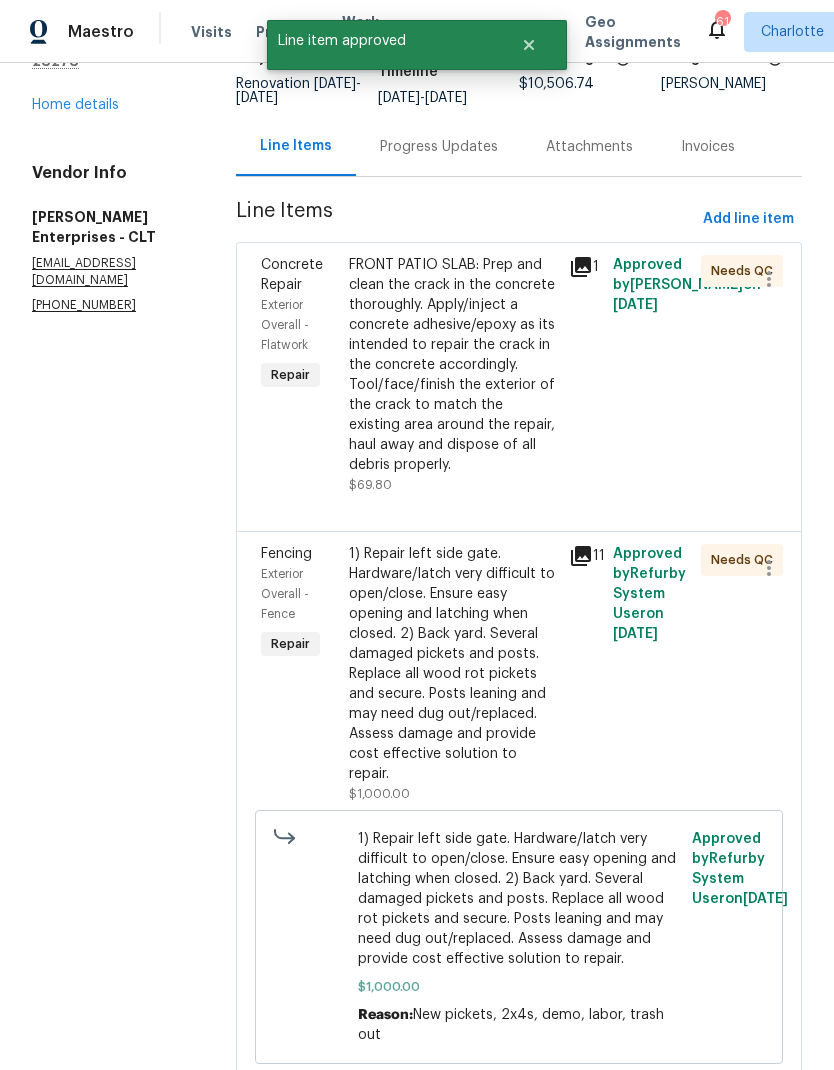 click on "Exterior Overall - Fence" at bounding box center [285, 594] 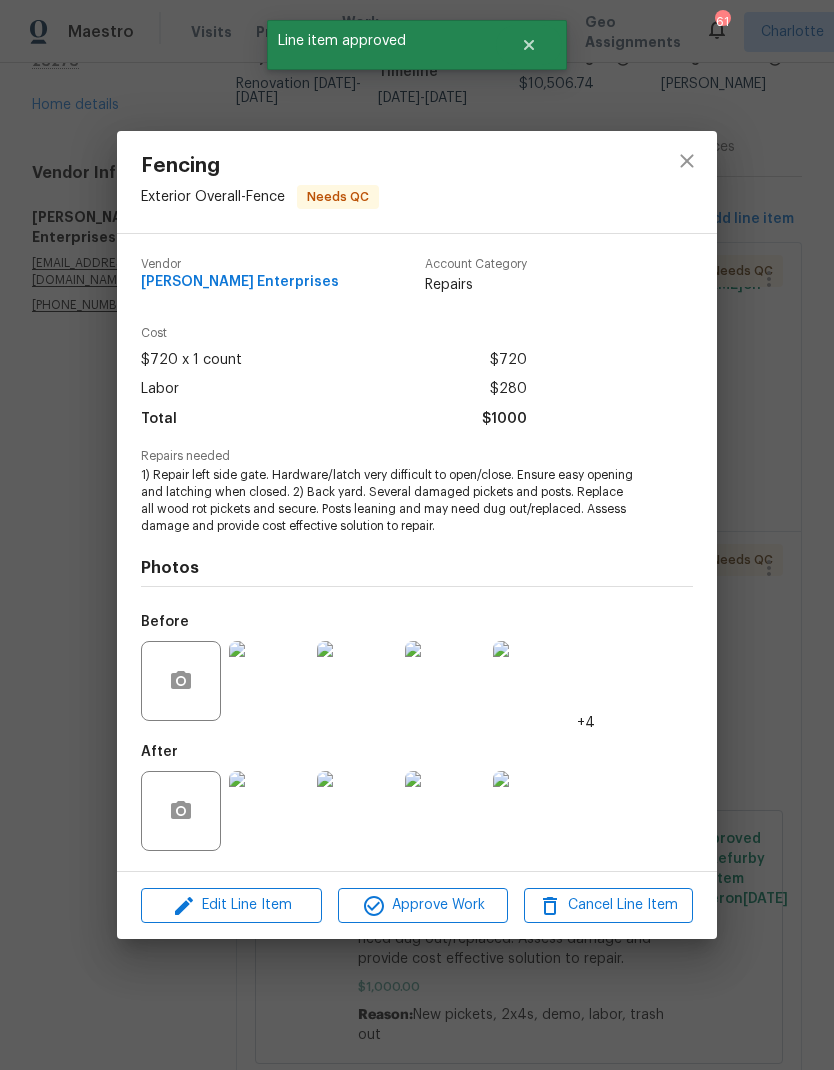 click at bounding box center (269, 811) 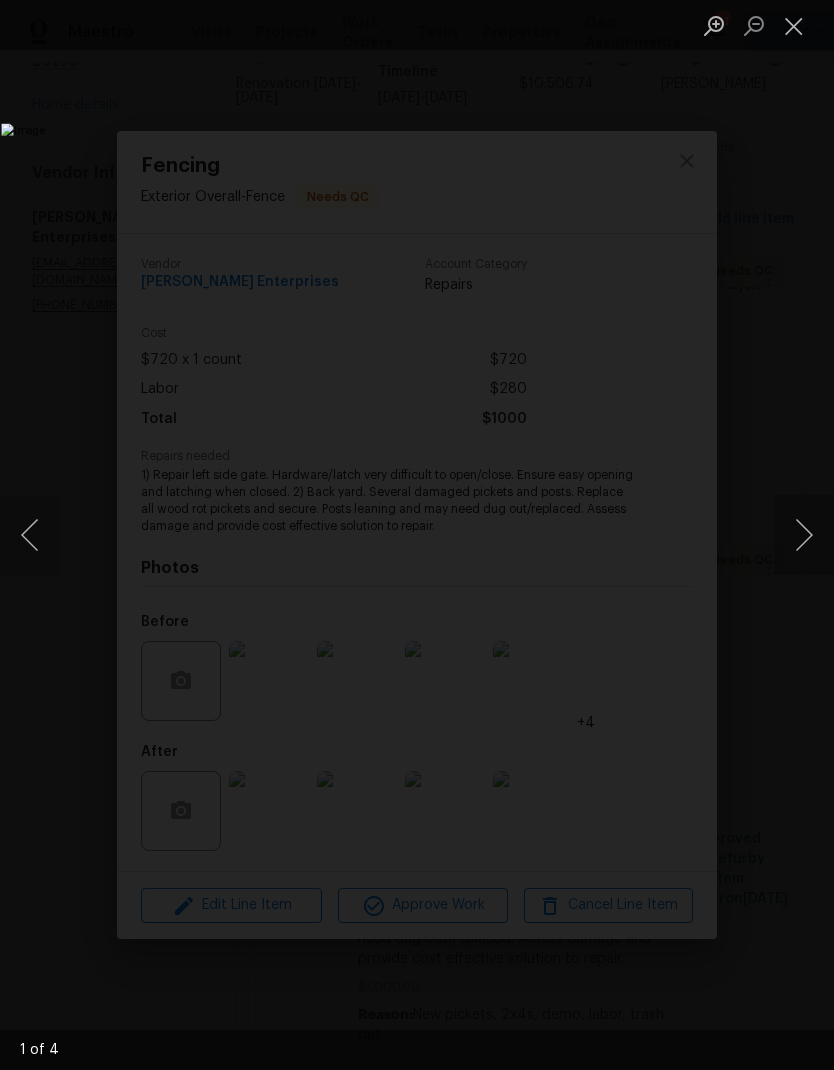 click at bounding box center (804, 535) 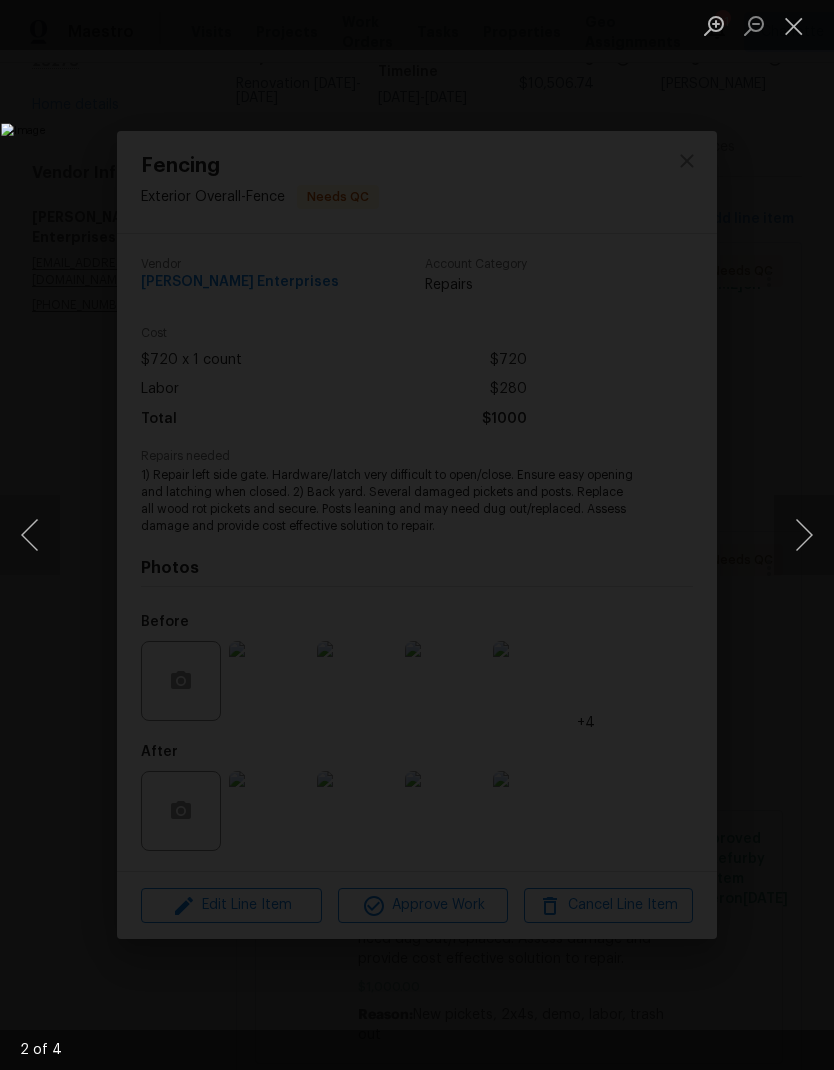 click at bounding box center (804, 535) 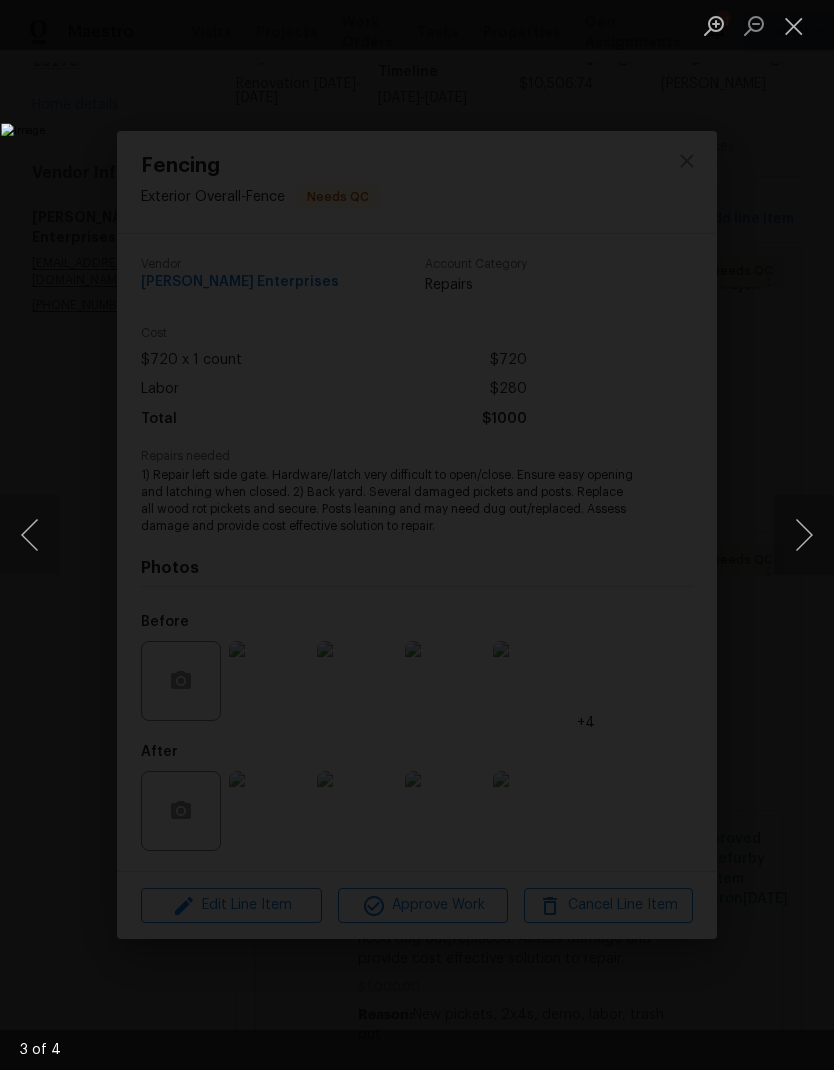 click at bounding box center [804, 535] 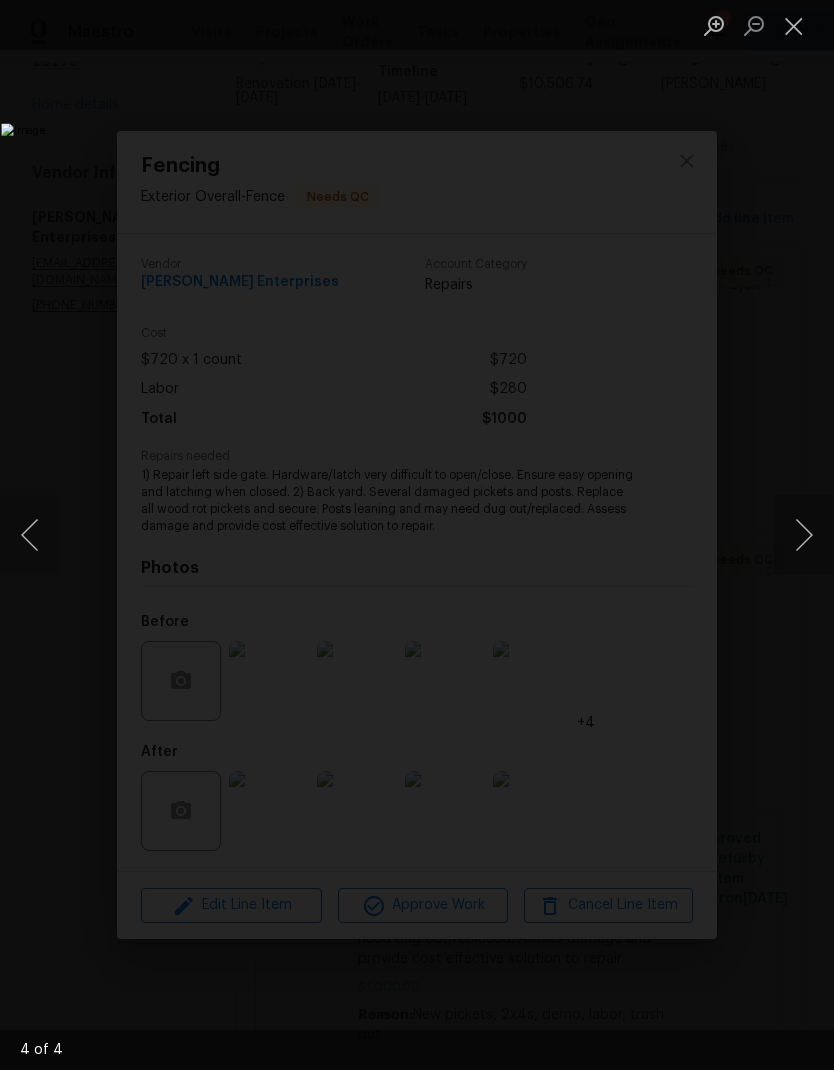 click at bounding box center [804, 535] 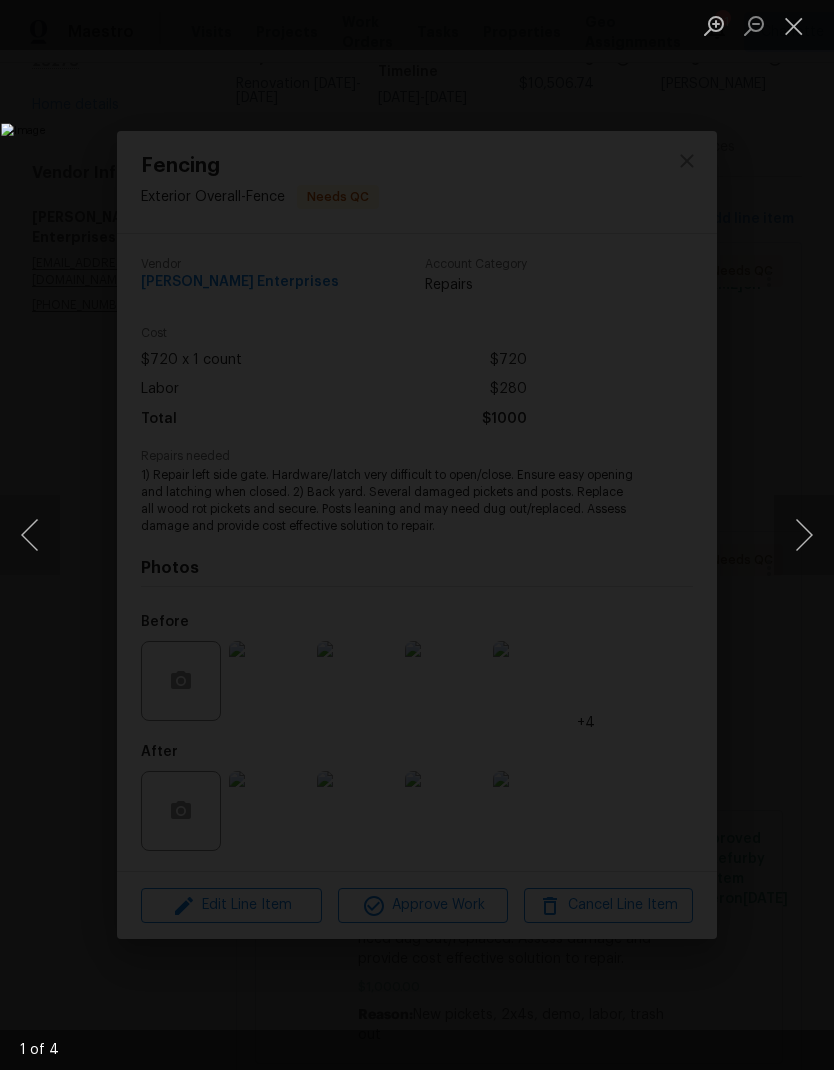 click at bounding box center [804, 535] 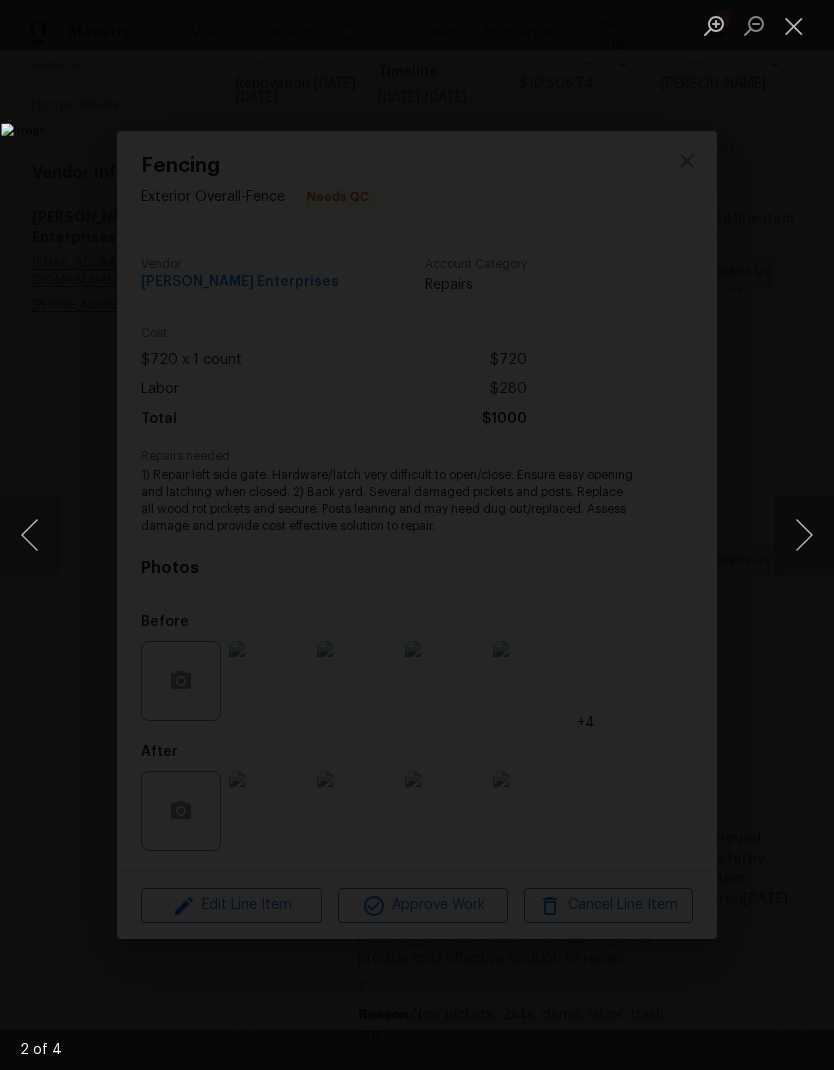 click at bounding box center [804, 535] 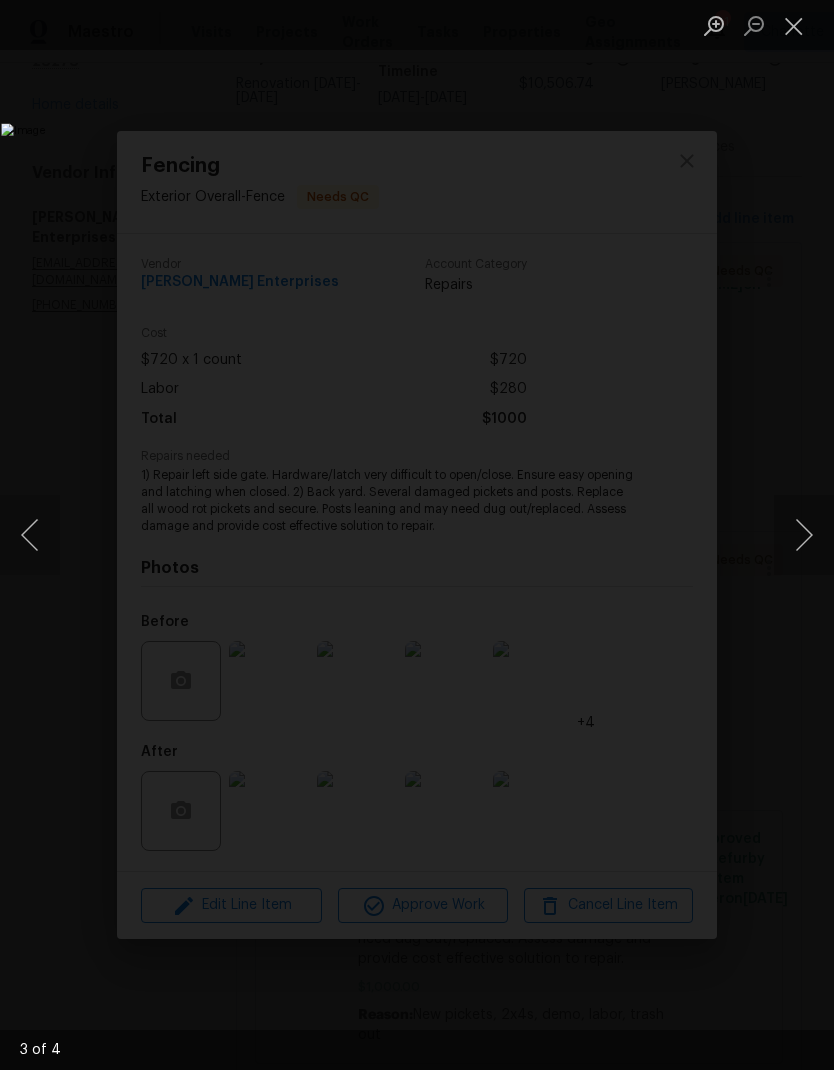 click at bounding box center (804, 535) 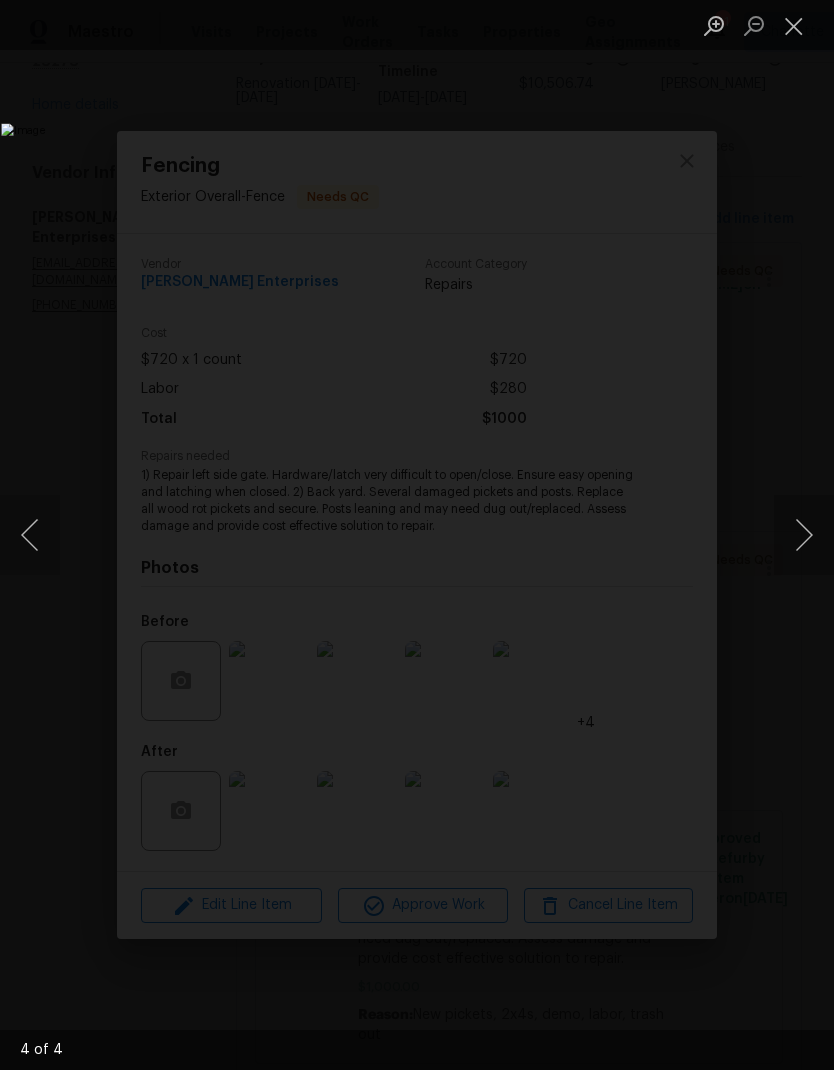 click at bounding box center [804, 535] 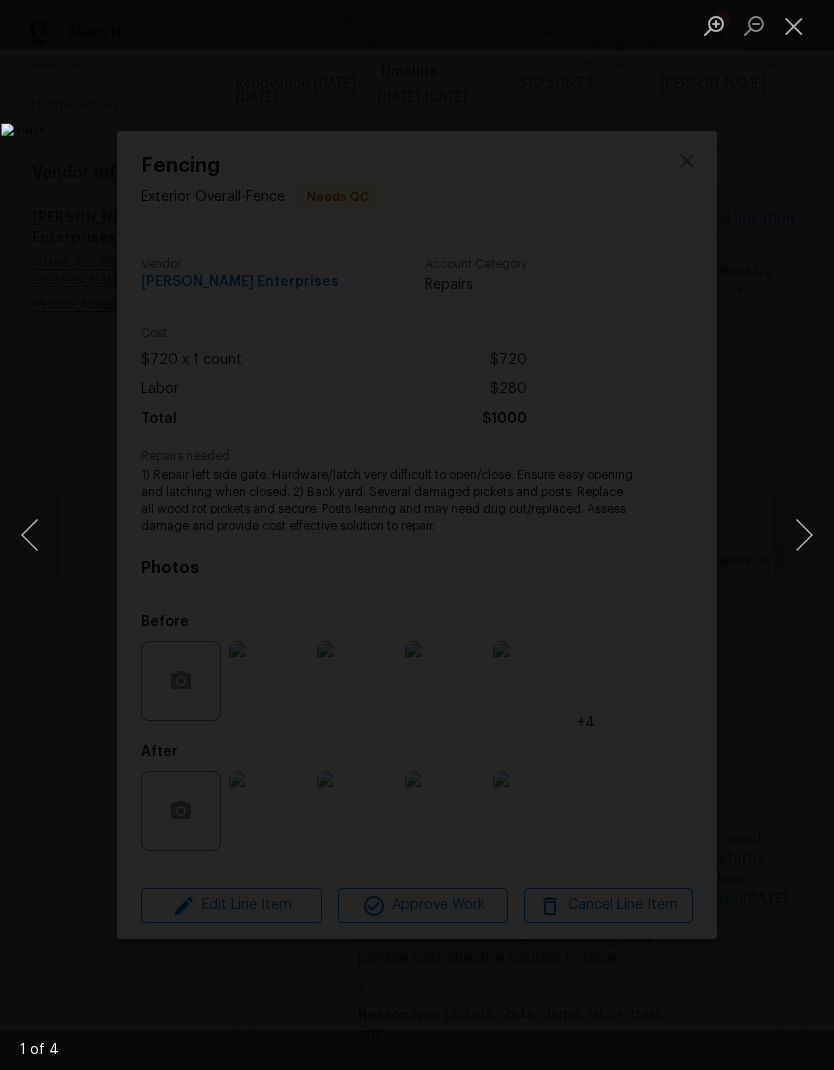 click at bounding box center (794, 25) 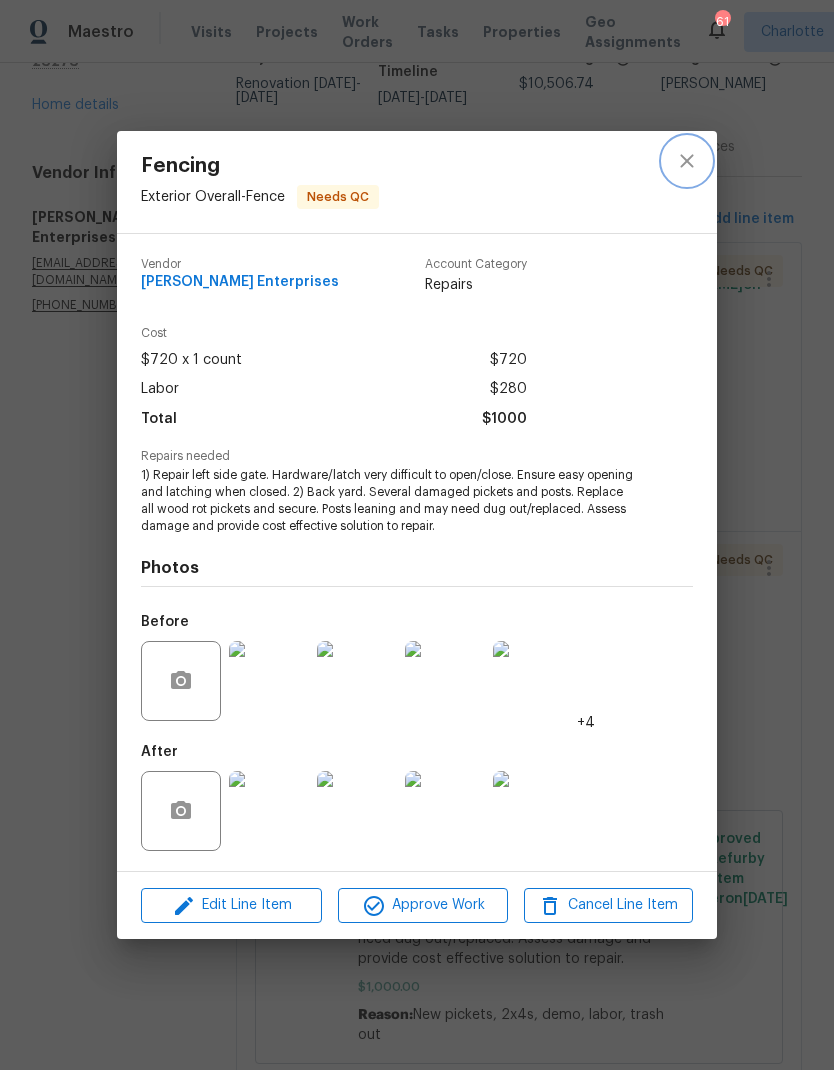 click 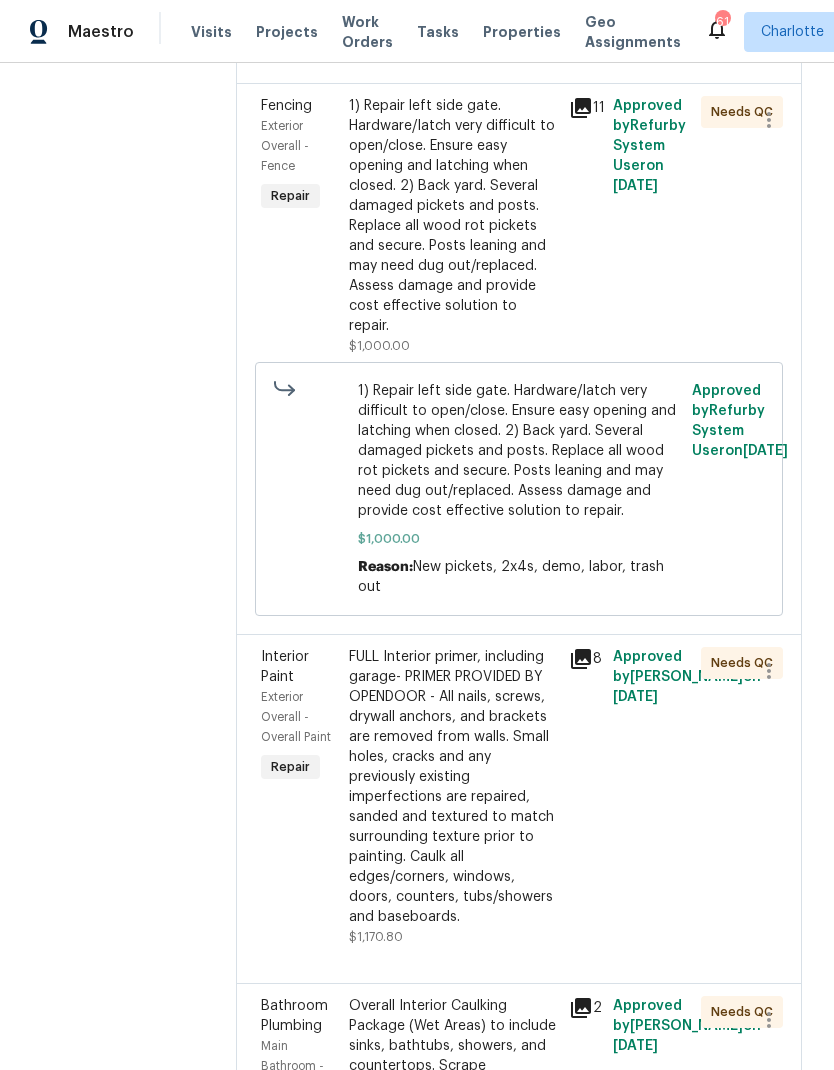 scroll, scrollTop: 619, scrollLeft: 0, axis: vertical 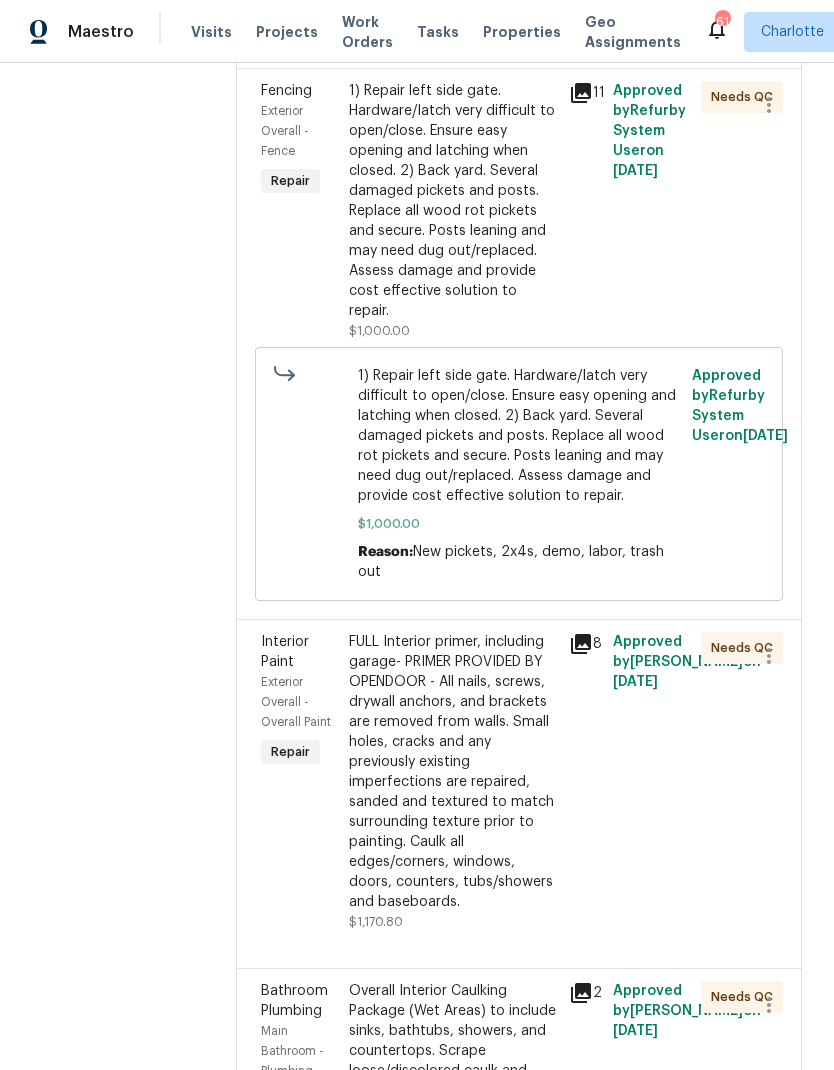 click on "Exterior Overall - Overall Paint" at bounding box center (299, 702) 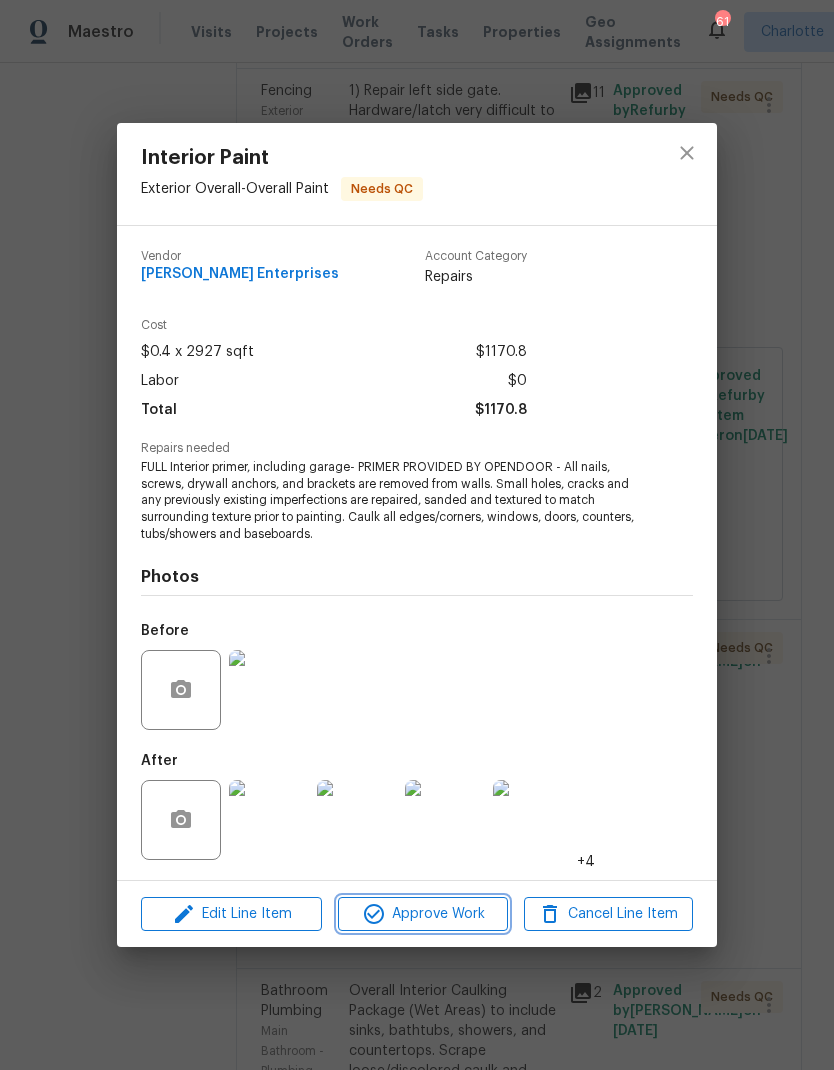 click on "Approve Work" at bounding box center [422, 914] 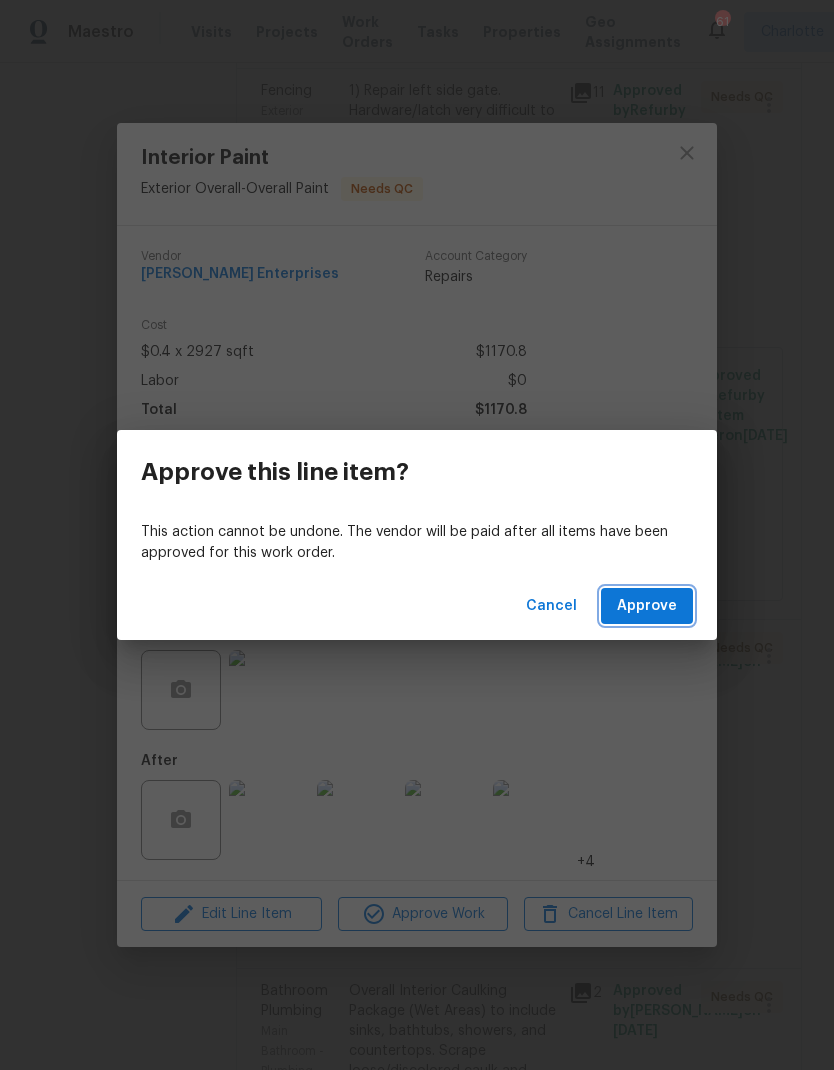 click on "Approve" at bounding box center (647, 606) 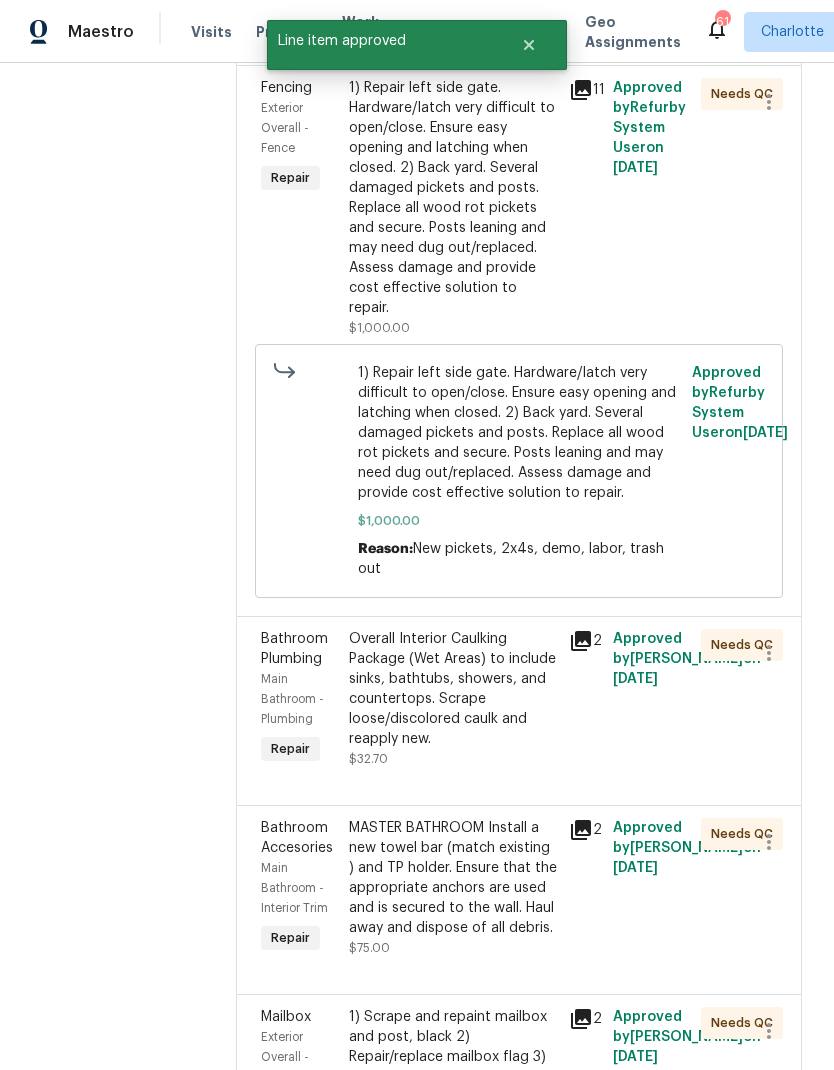 scroll, scrollTop: 623, scrollLeft: 0, axis: vertical 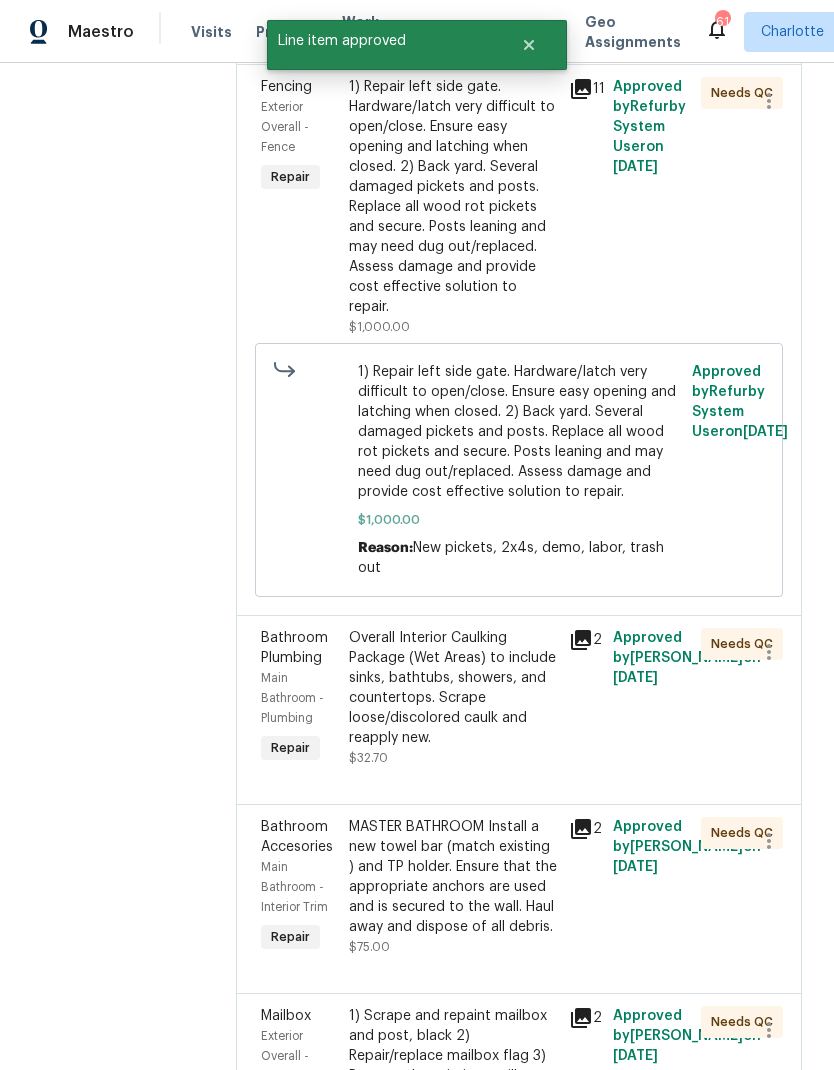 click on "Main Bathroom - Plumbing" at bounding box center (299, 698) 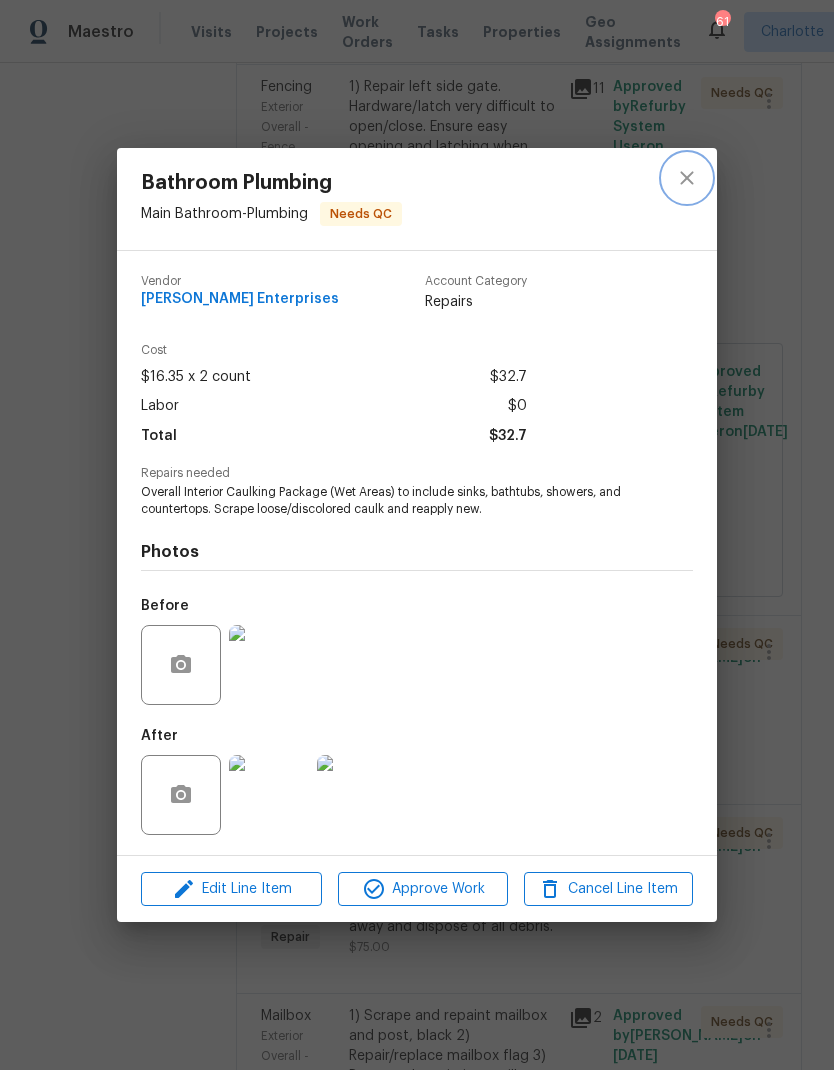click 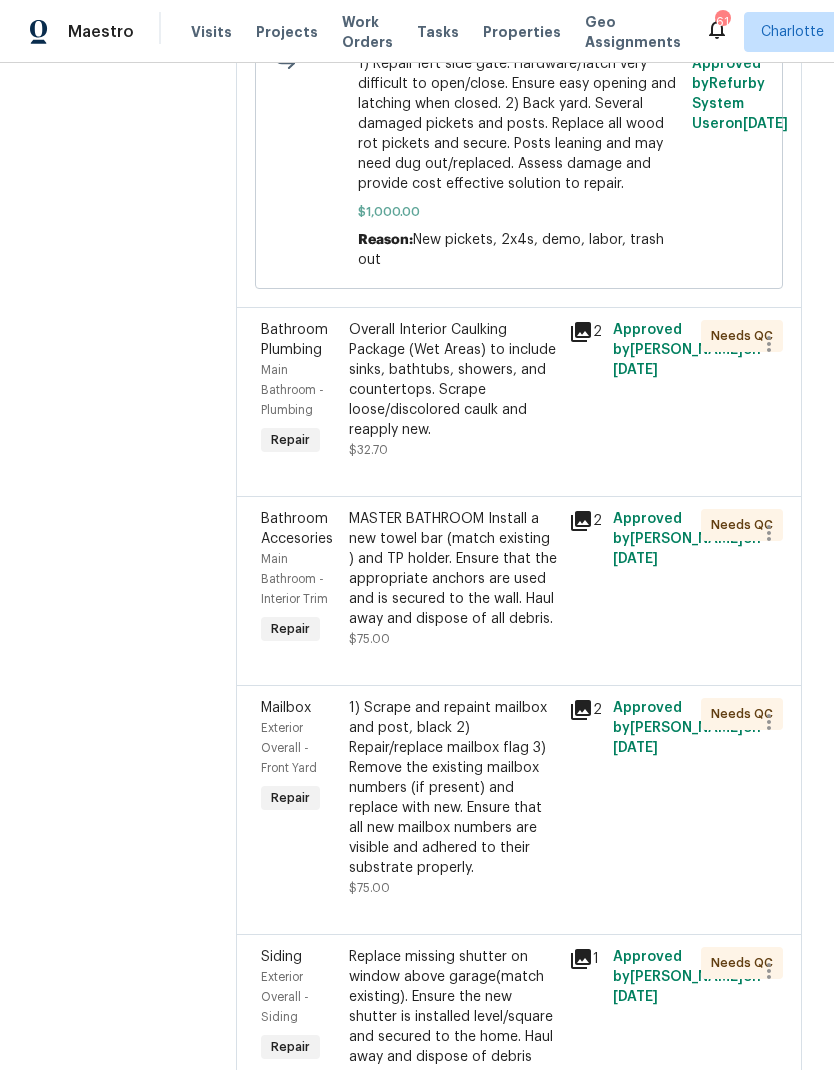 scroll, scrollTop: 933, scrollLeft: 0, axis: vertical 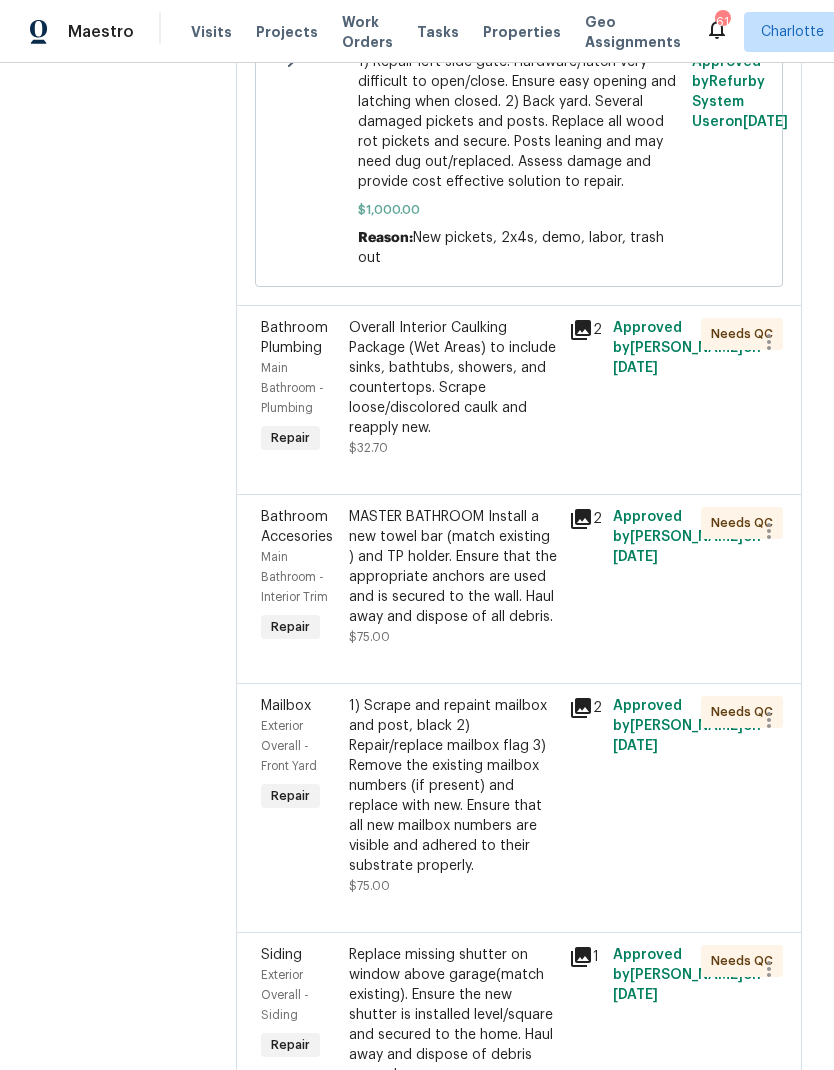click 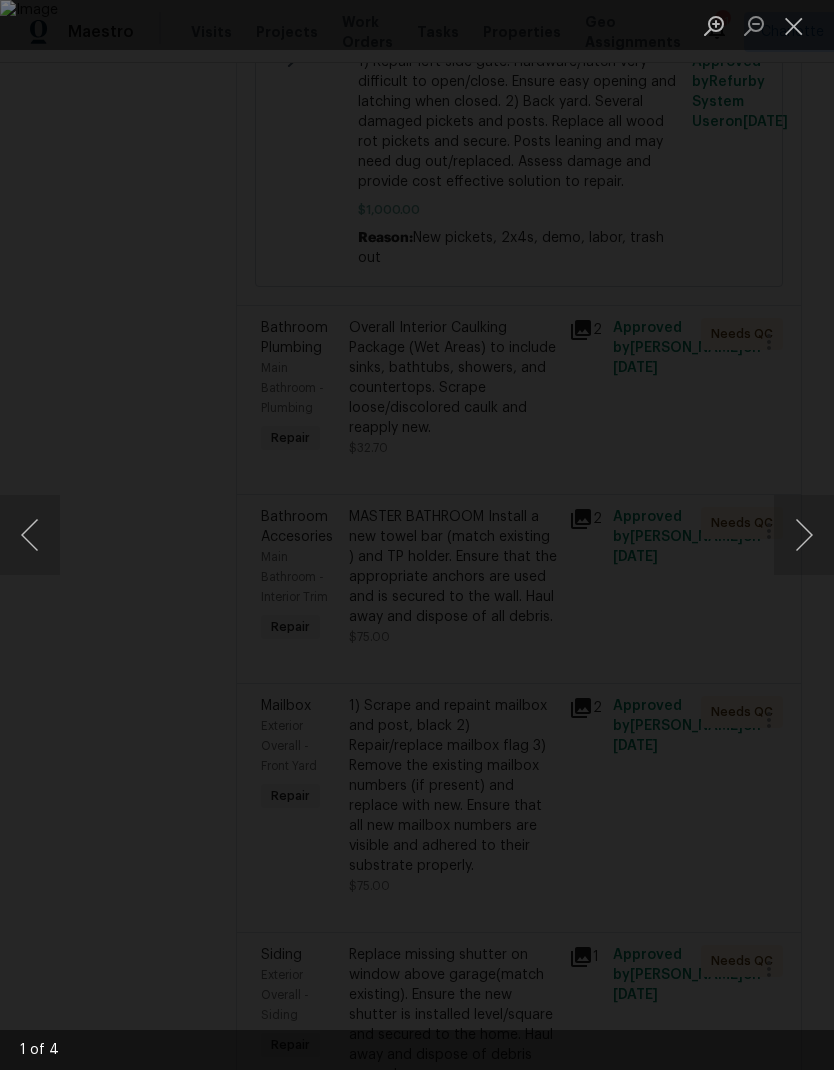 click at bounding box center [804, 535] 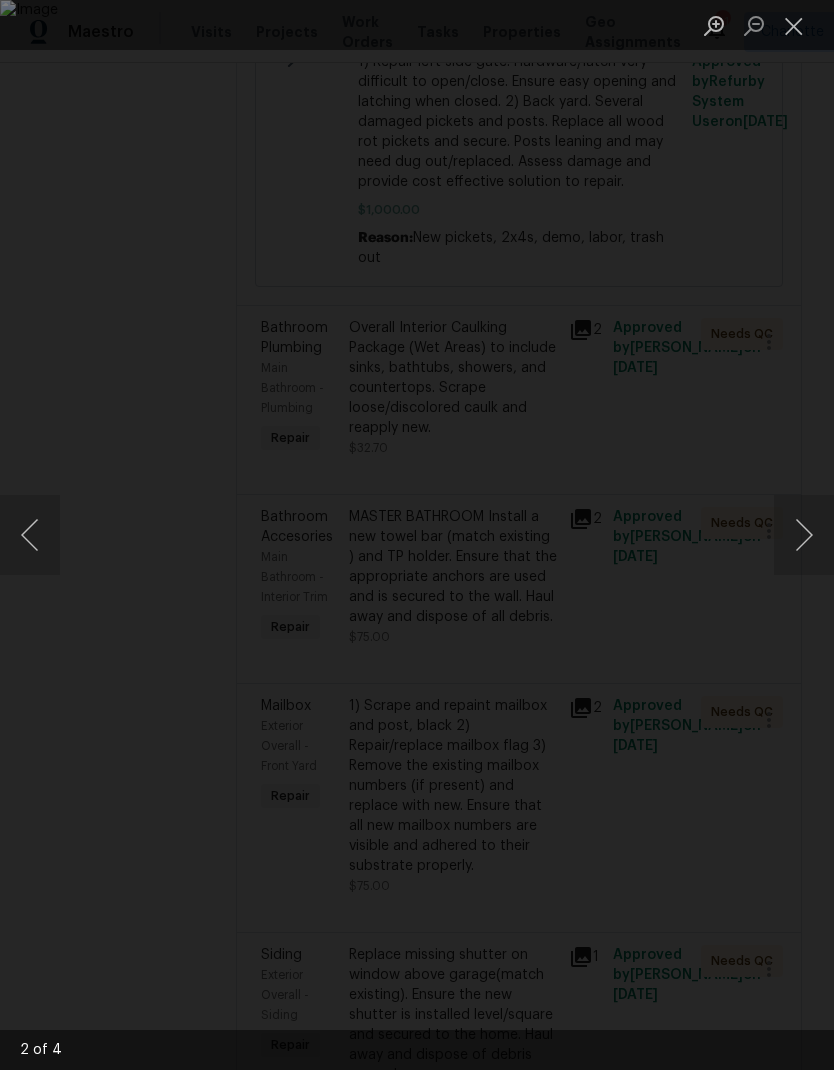 click at bounding box center [804, 535] 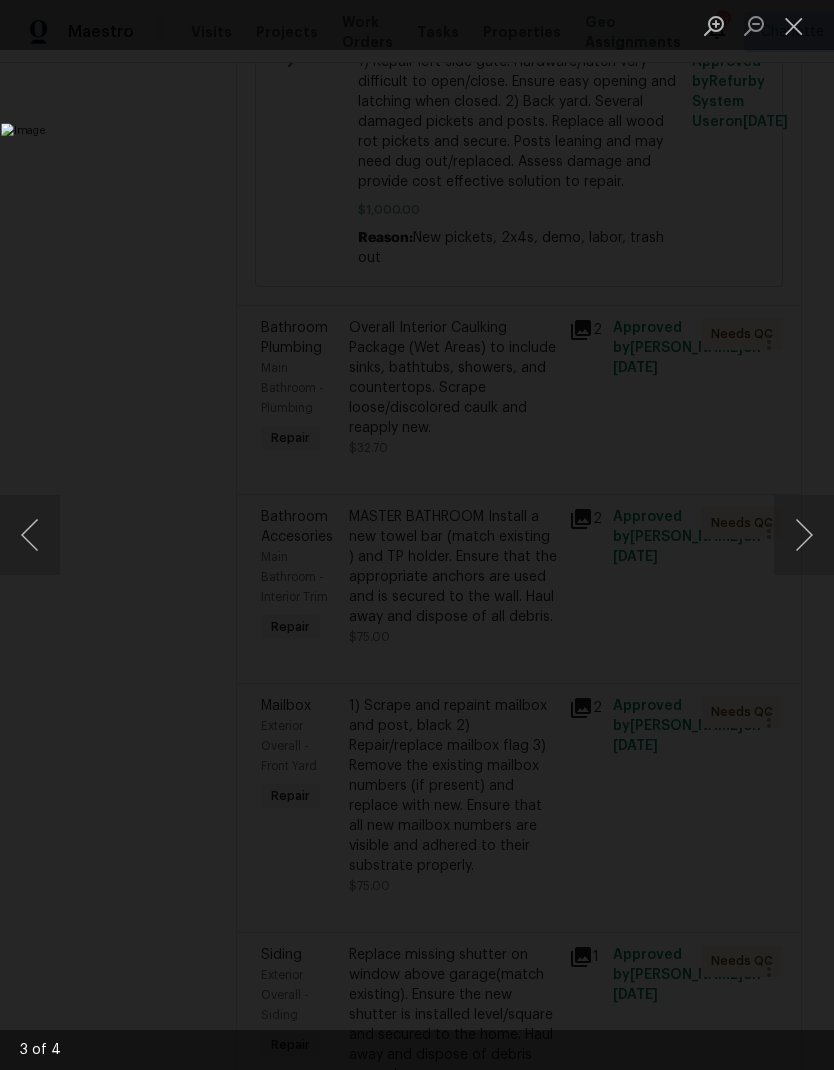 click at bounding box center [804, 535] 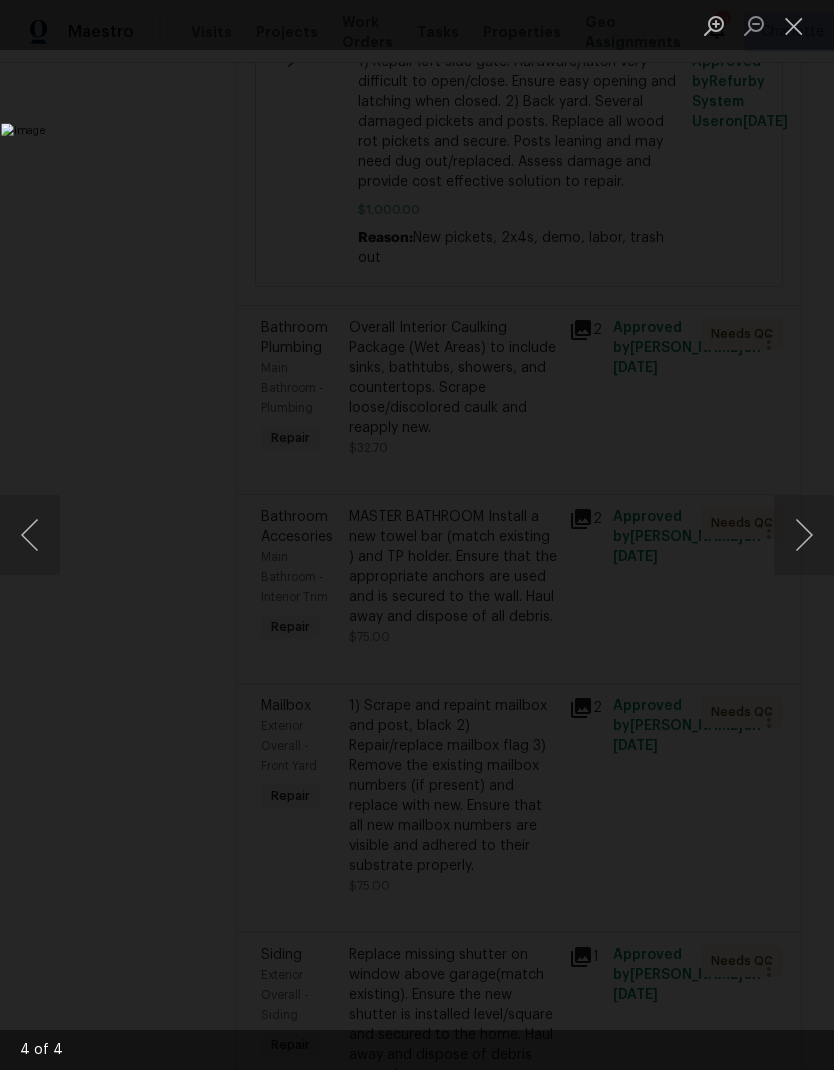 click at bounding box center (804, 535) 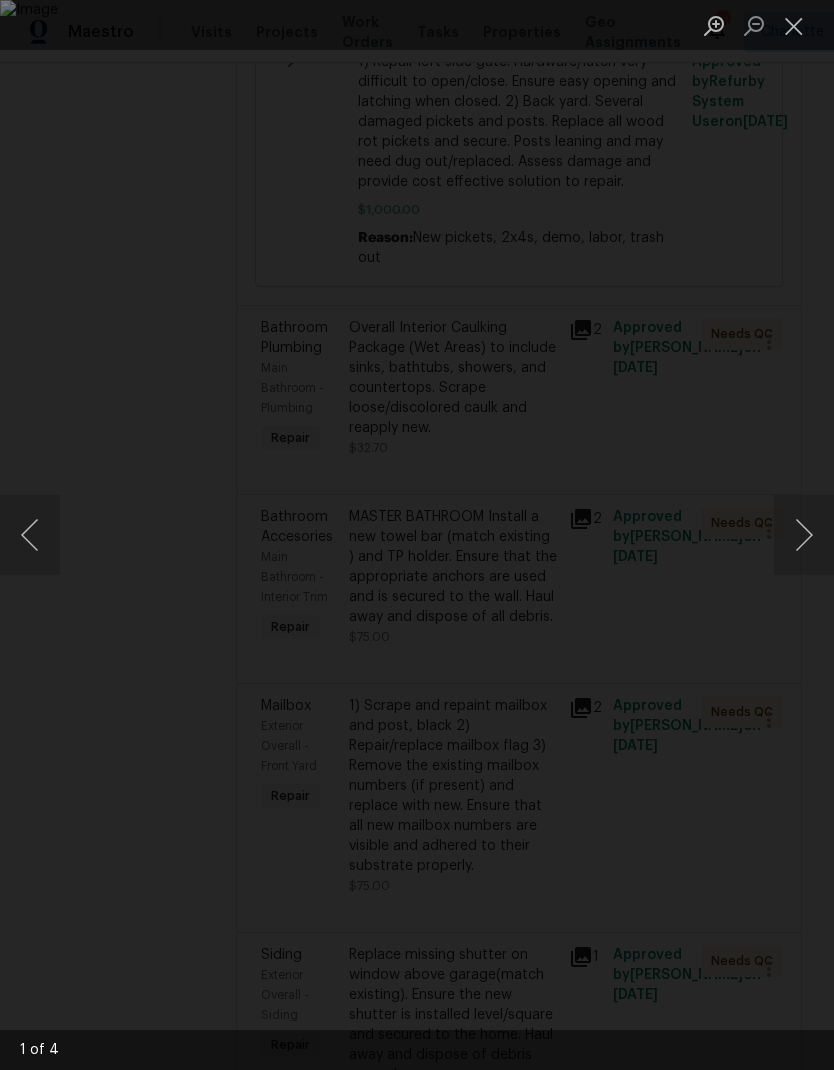 click at bounding box center [804, 535] 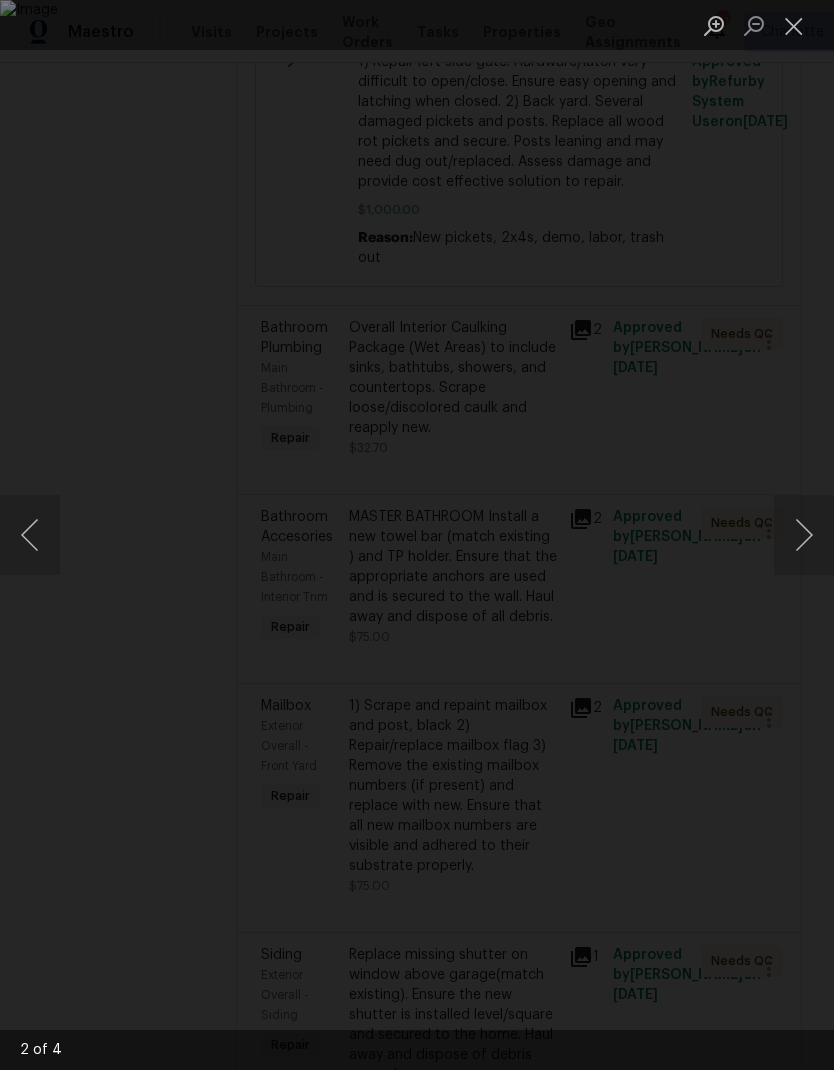 click at bounding box center (794, 25) 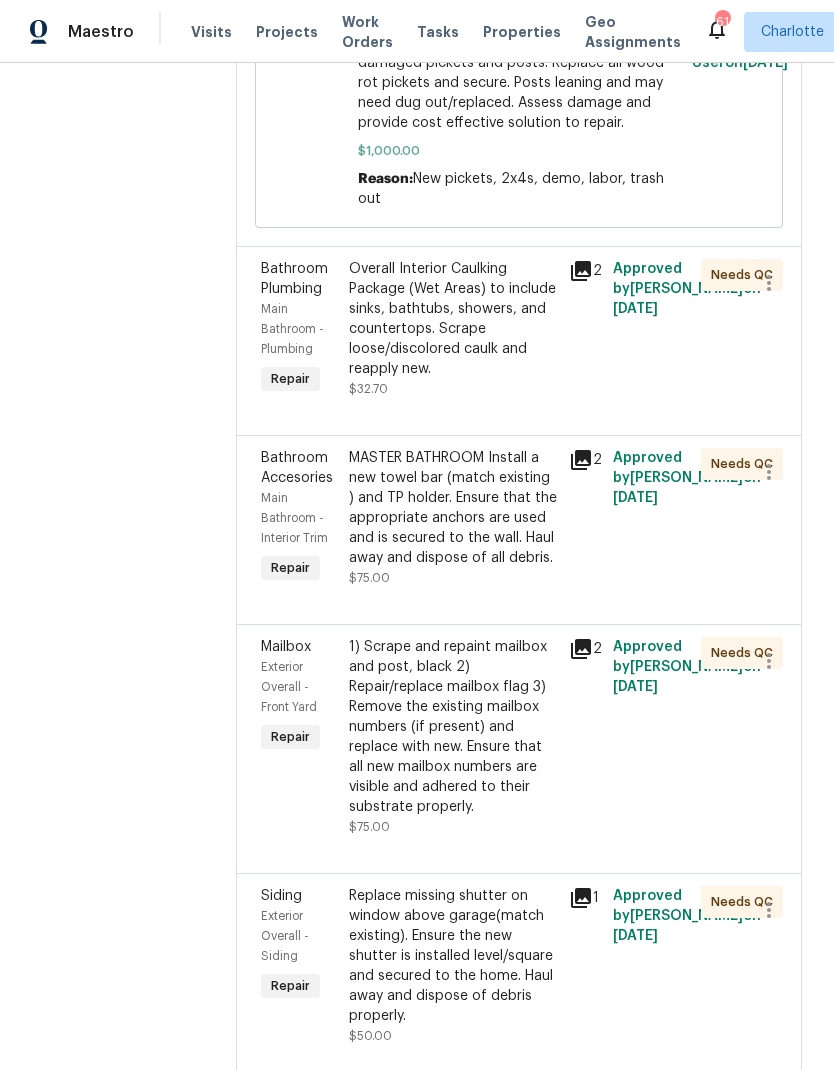 scroll, scrollTop: 994, scrollLeft: 0, axis: vertical 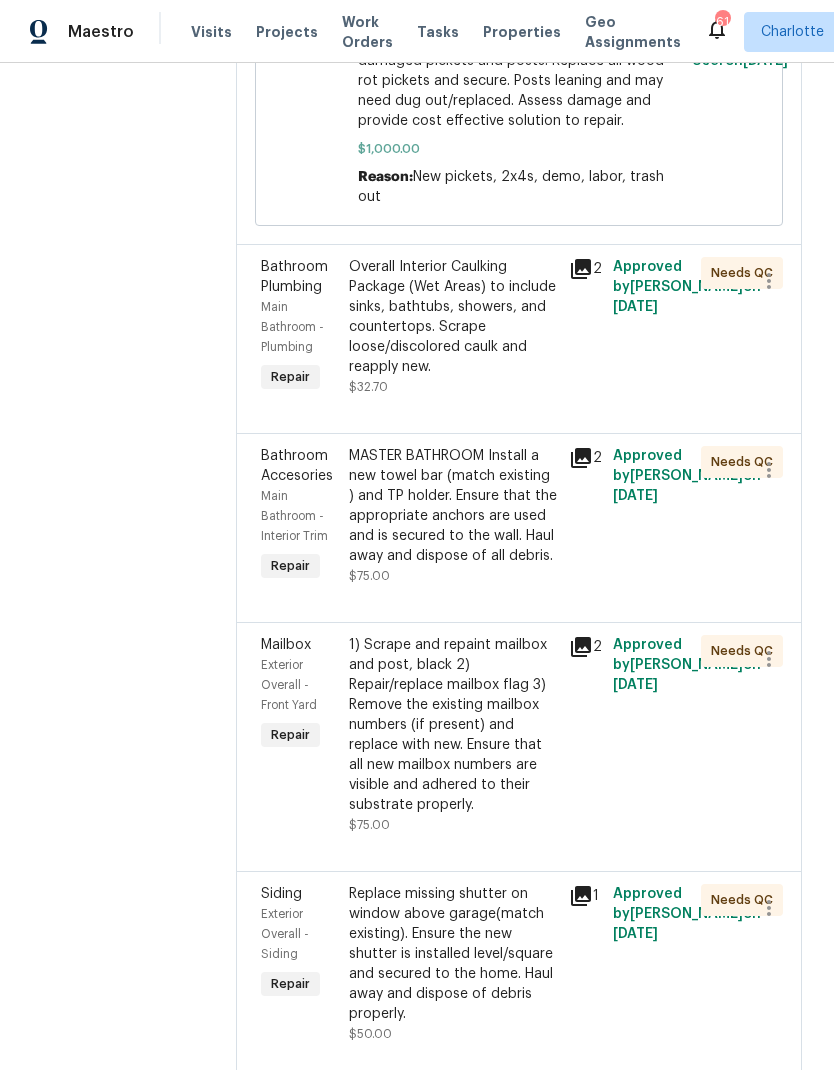 click on "Exterior Overall - Front Yard" at bounding box center [289, 685] 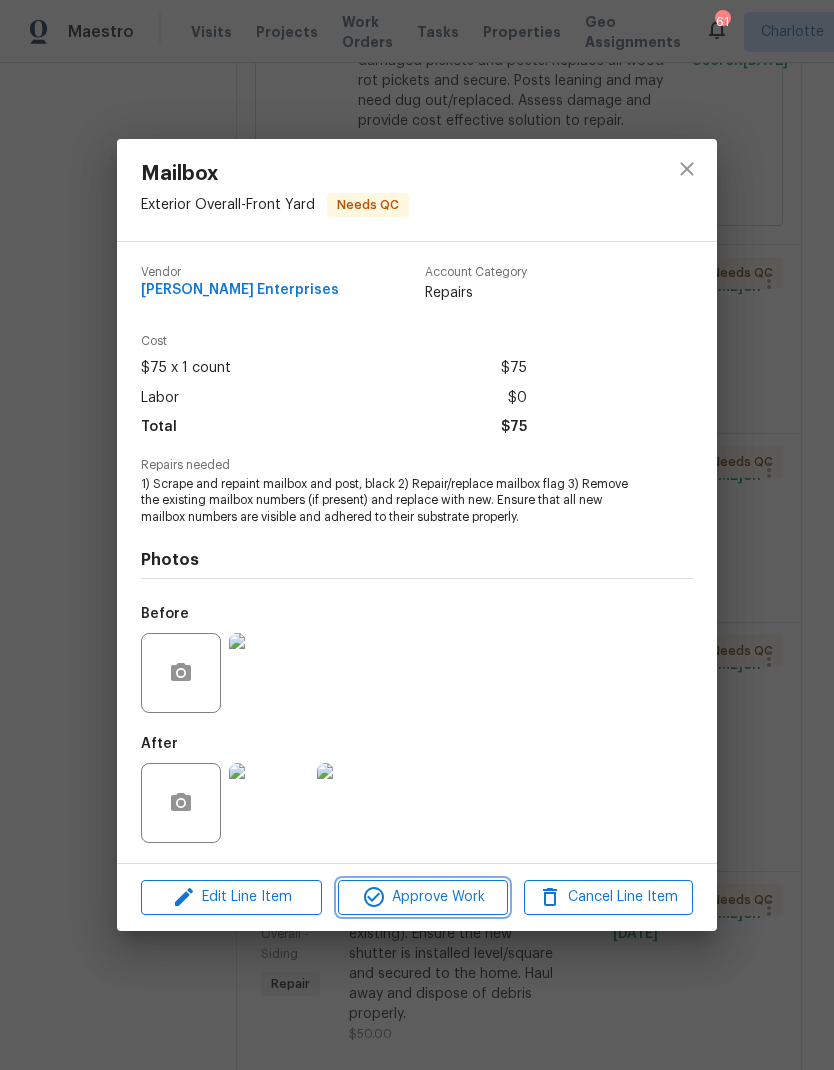 click on "Approve Work" at bounding box center [422, 897] 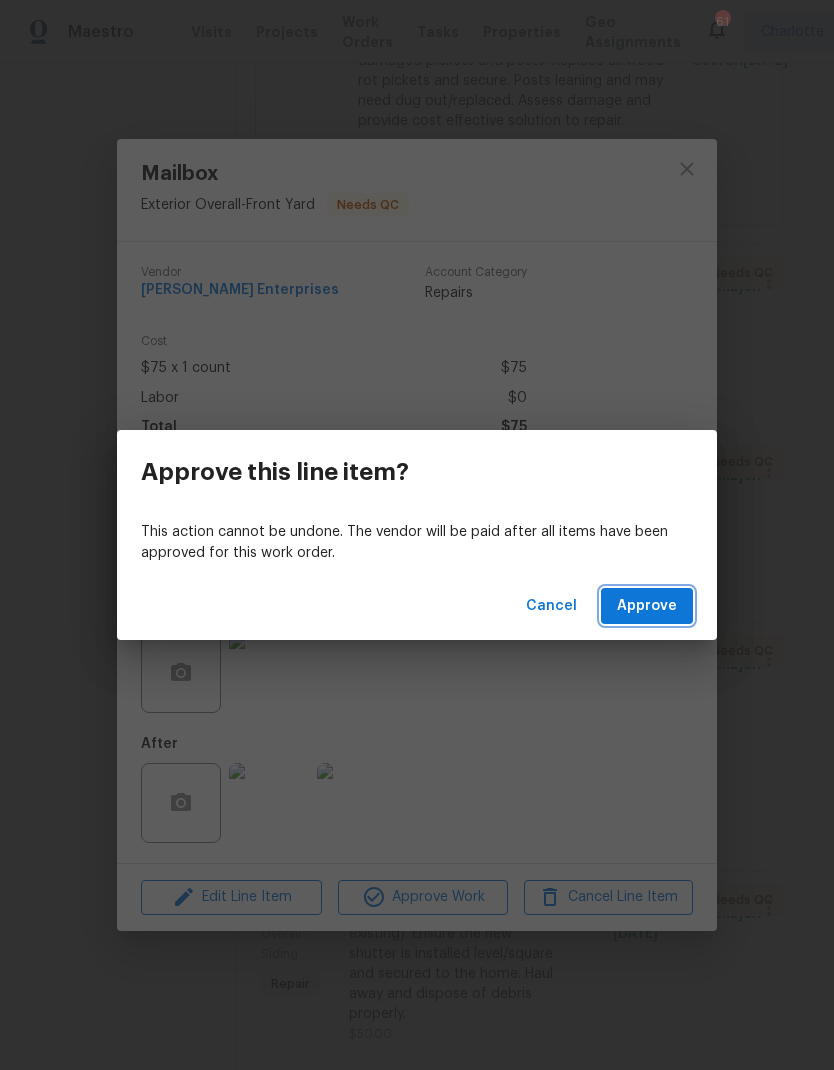 click on "Approve" at bounding box center (647, 606) 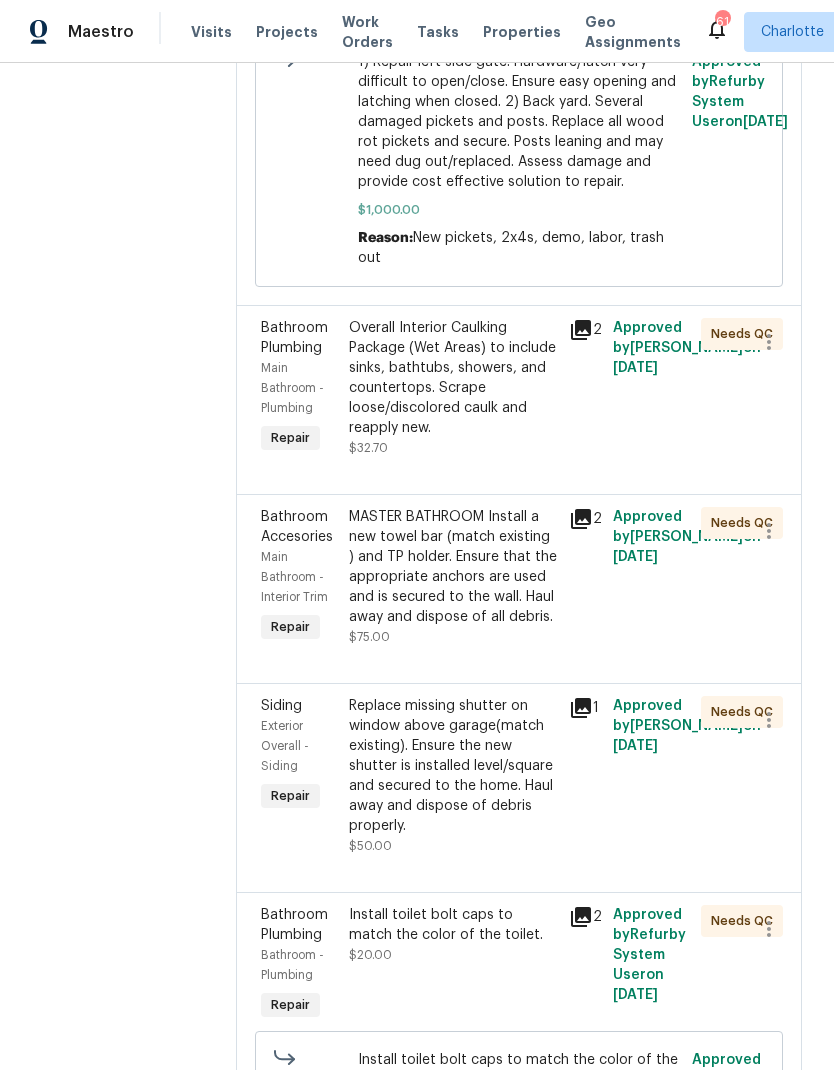 scroll, scrollTop: 960, scrollLeft: 0, axis: vertical 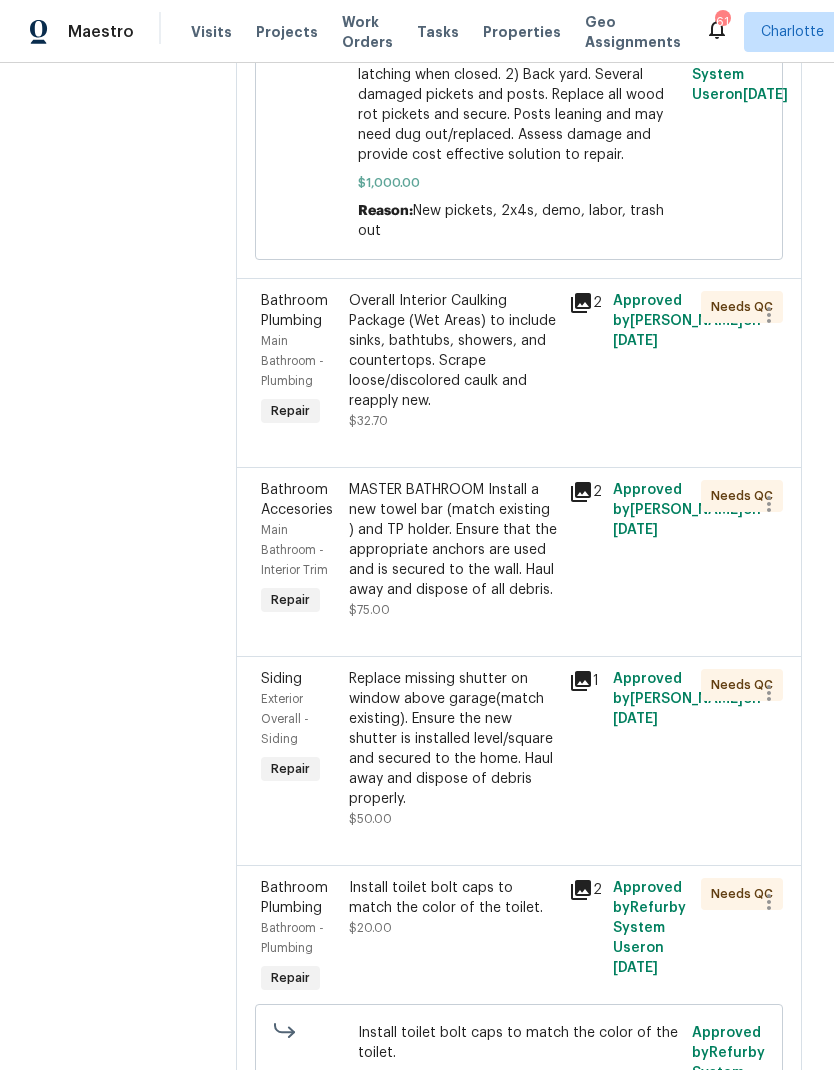click on "Exterior Overall - Siding" at bounding box center [285, 719] 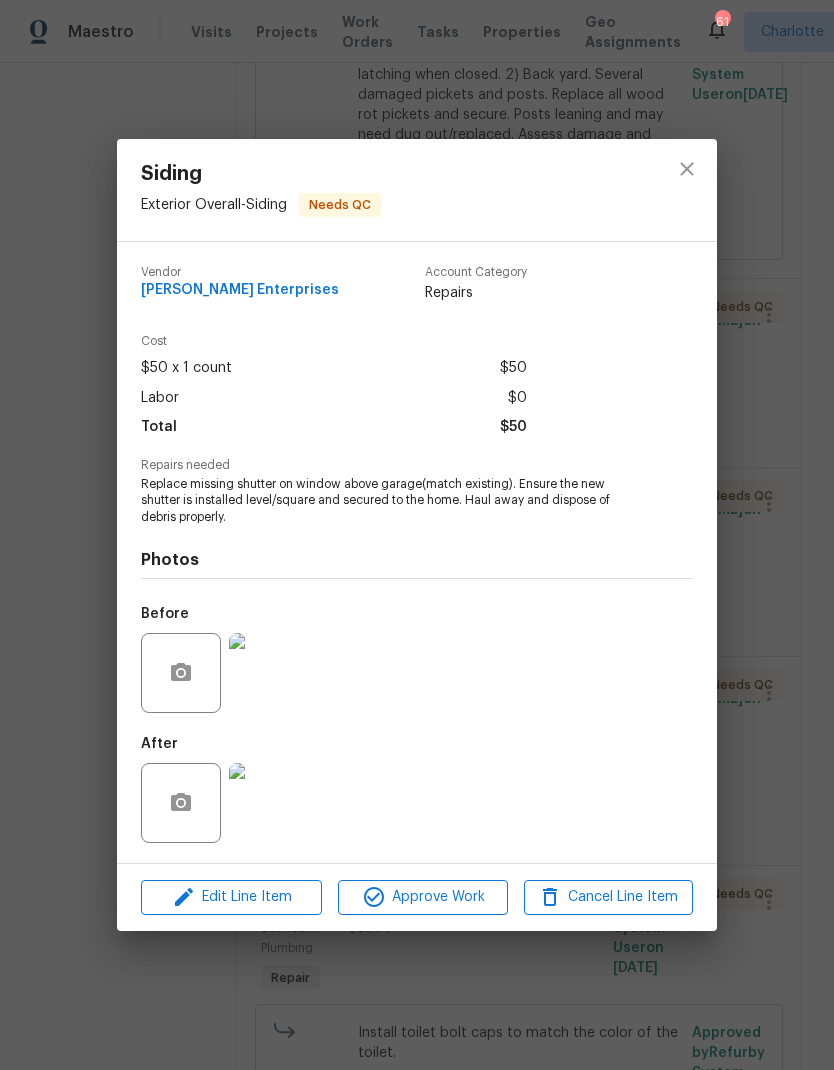 click at bounding box center [269, 803] 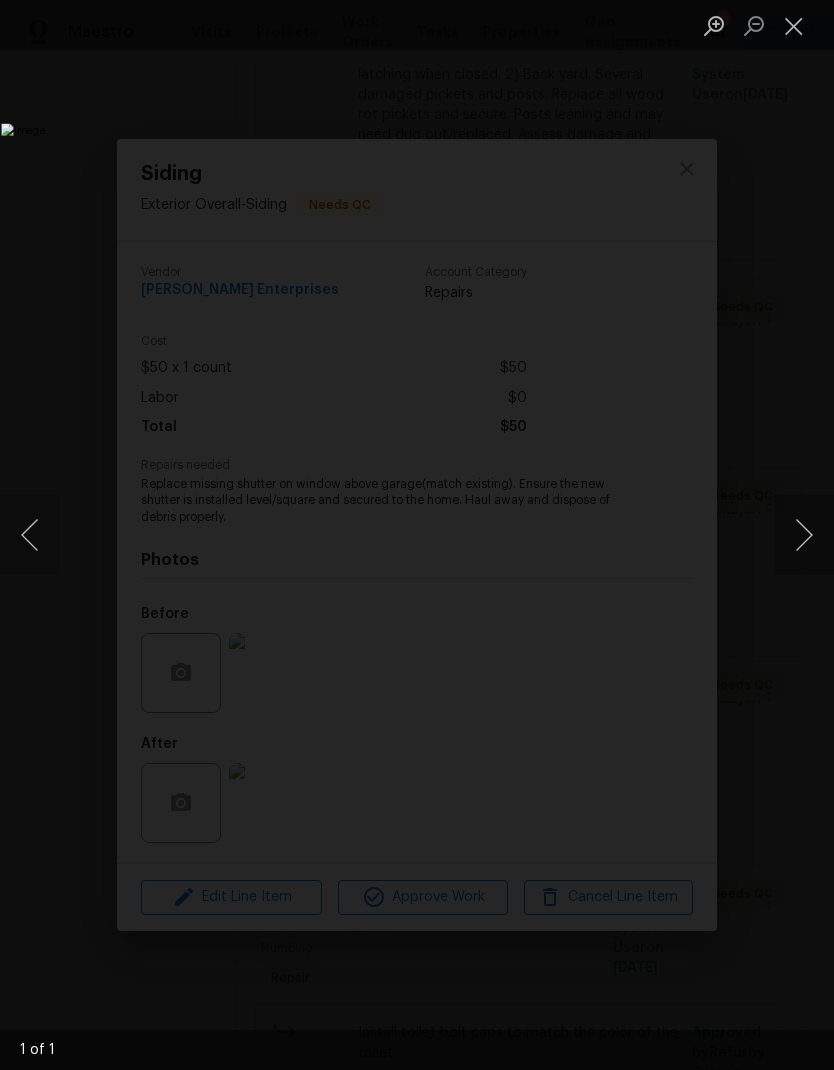 click at bounding box center [794, 25] 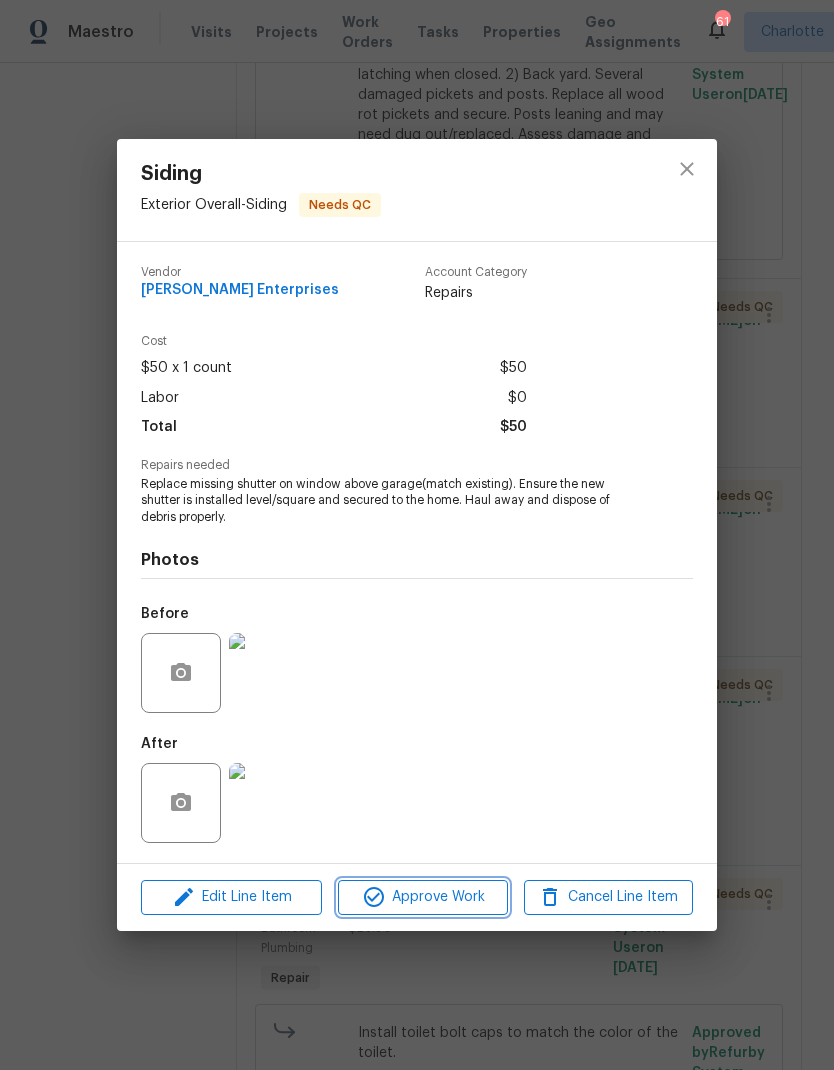 click on "Approve Work" at bounding box center (422, 897) 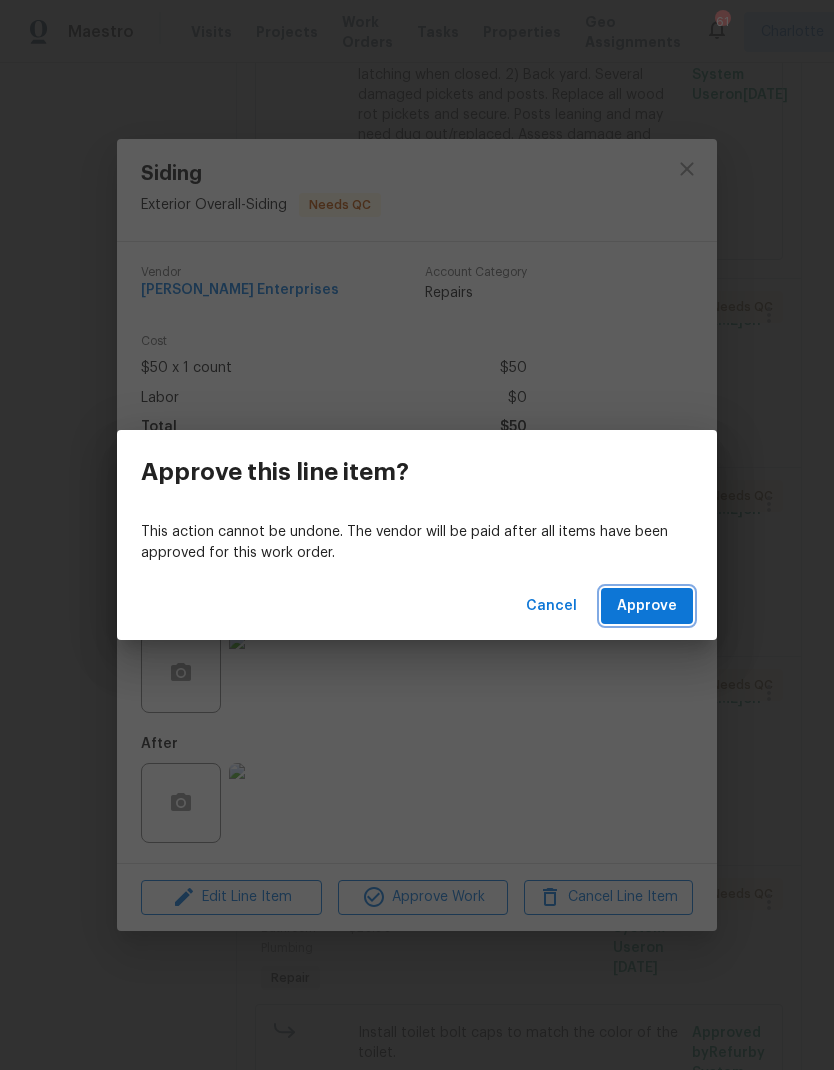 click on "Approve" at bounding box center [647, 606] 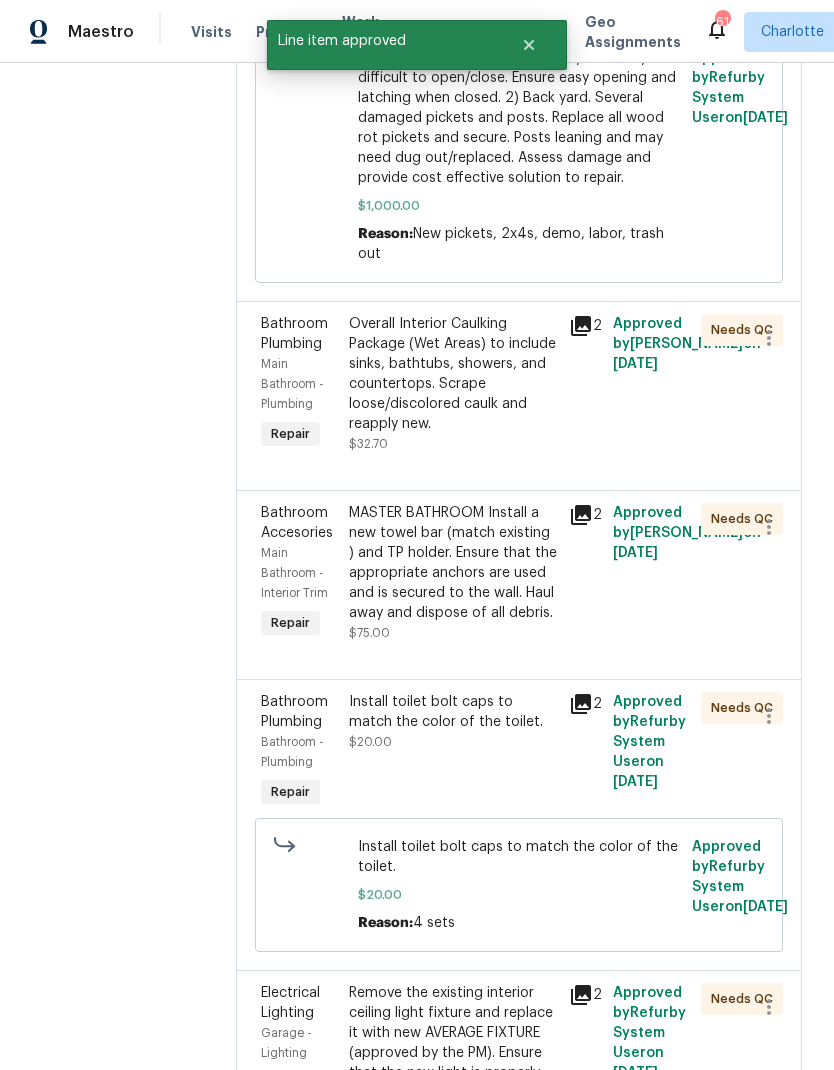 scroll, scrollTop: 938, scrollLeft: 0, axis: vertical 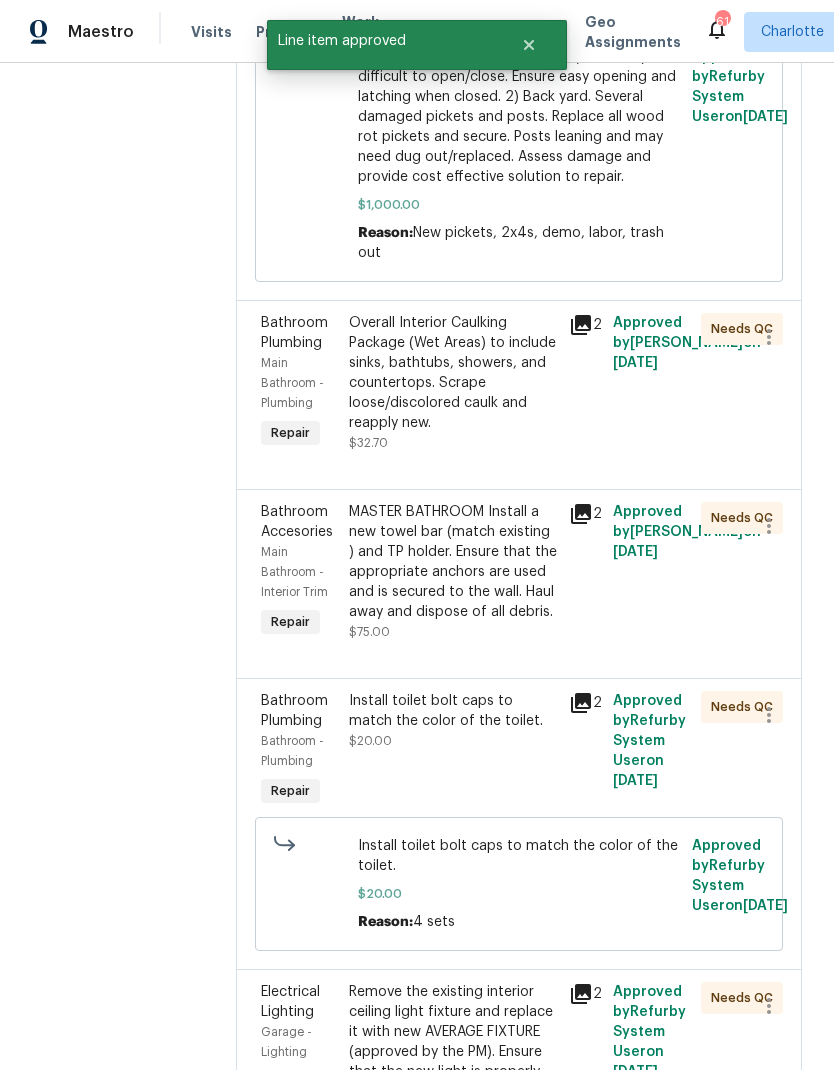 click on "Bathroom - Plumbing" at bounding box center [299, 751] 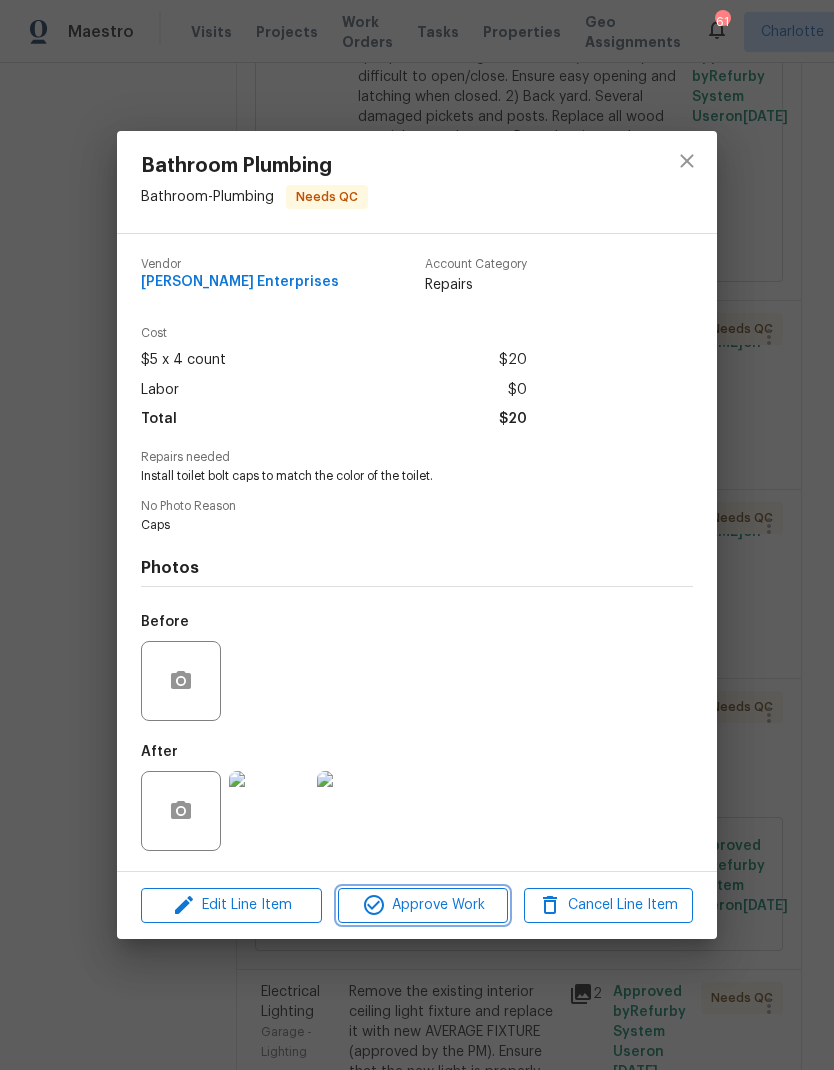 click on "Approve Work" at bounding box center (422, 905) 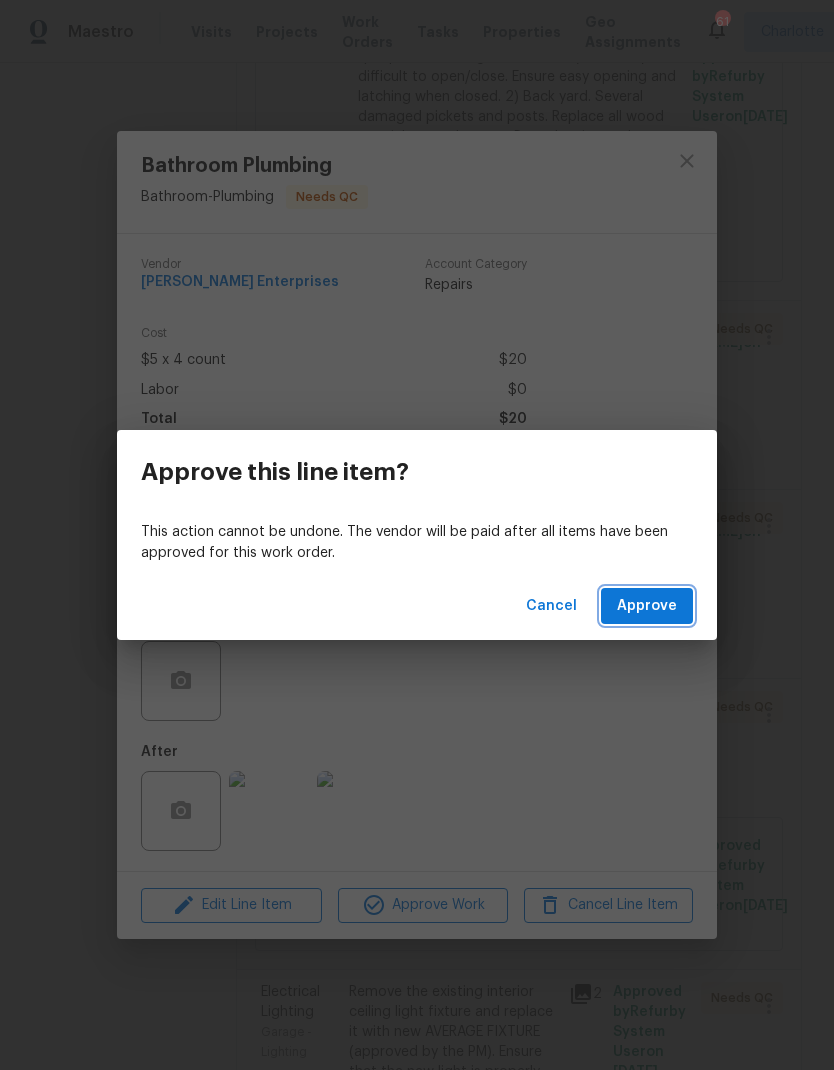 click on "Approve" at bounding box center (647, 606) 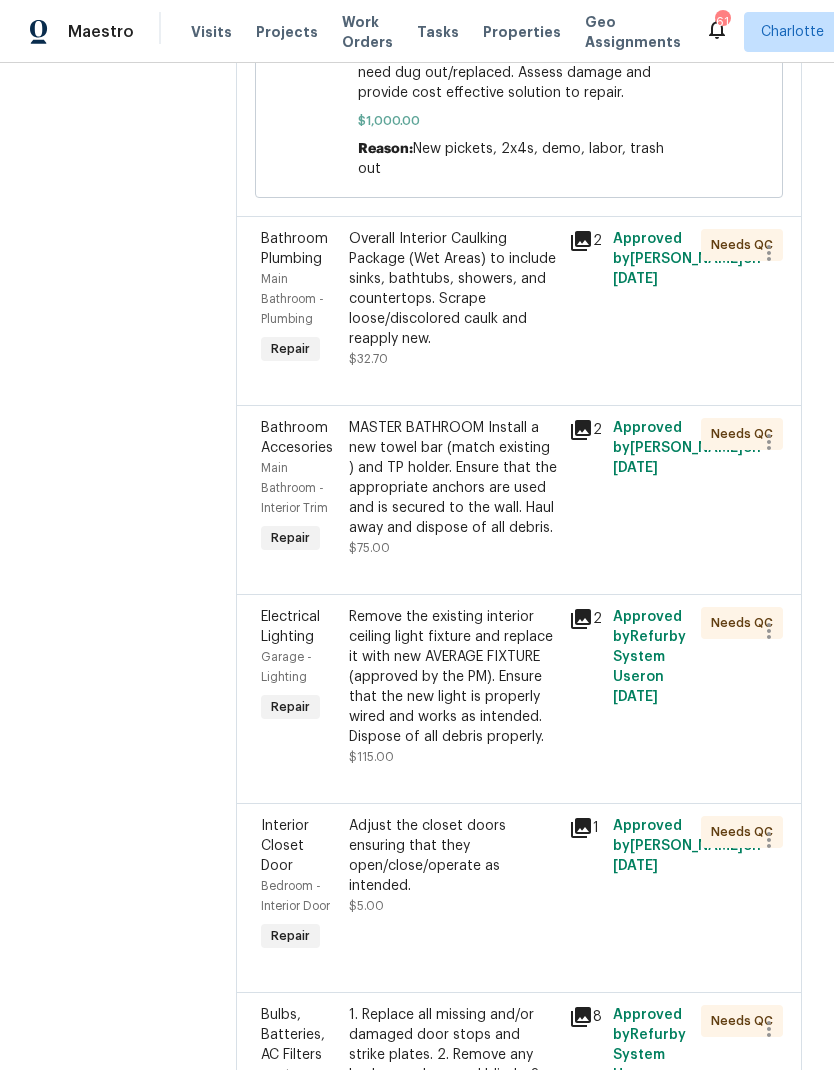 scroll, scrollTop: 1023, scrollLeft: 0, axis: vertical 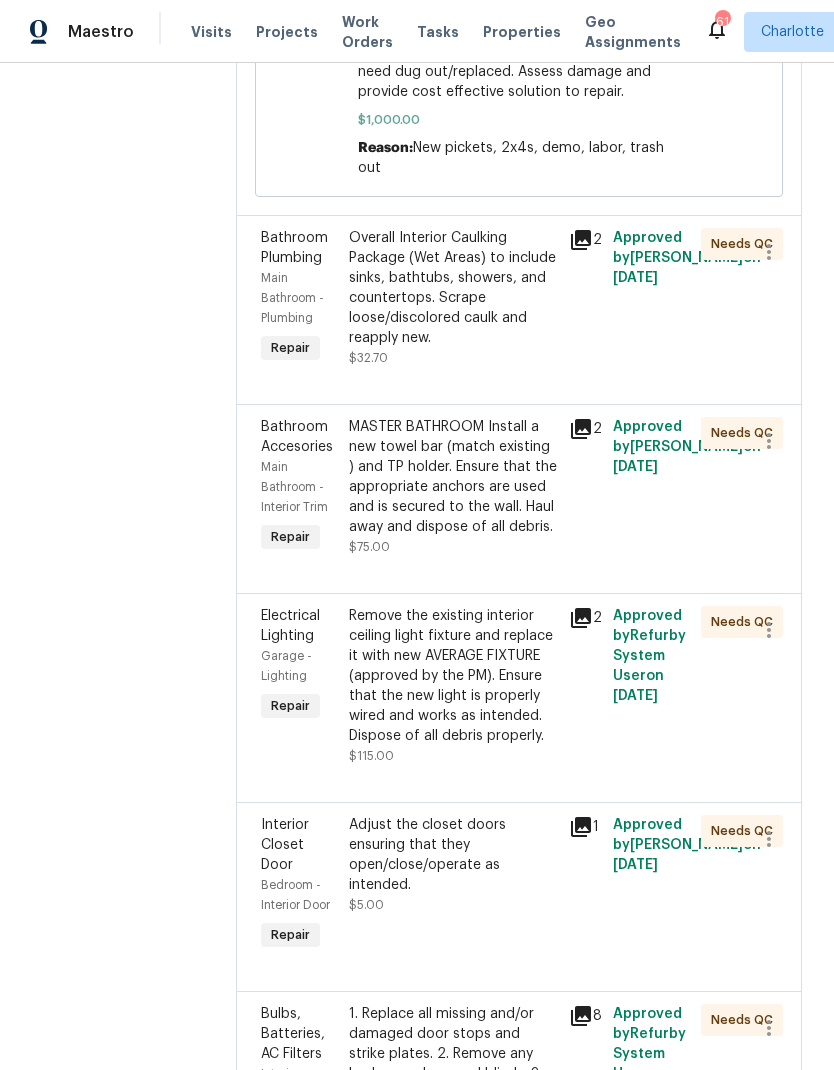 click on "Garage - Lighting" at bounding box center [299, 666] 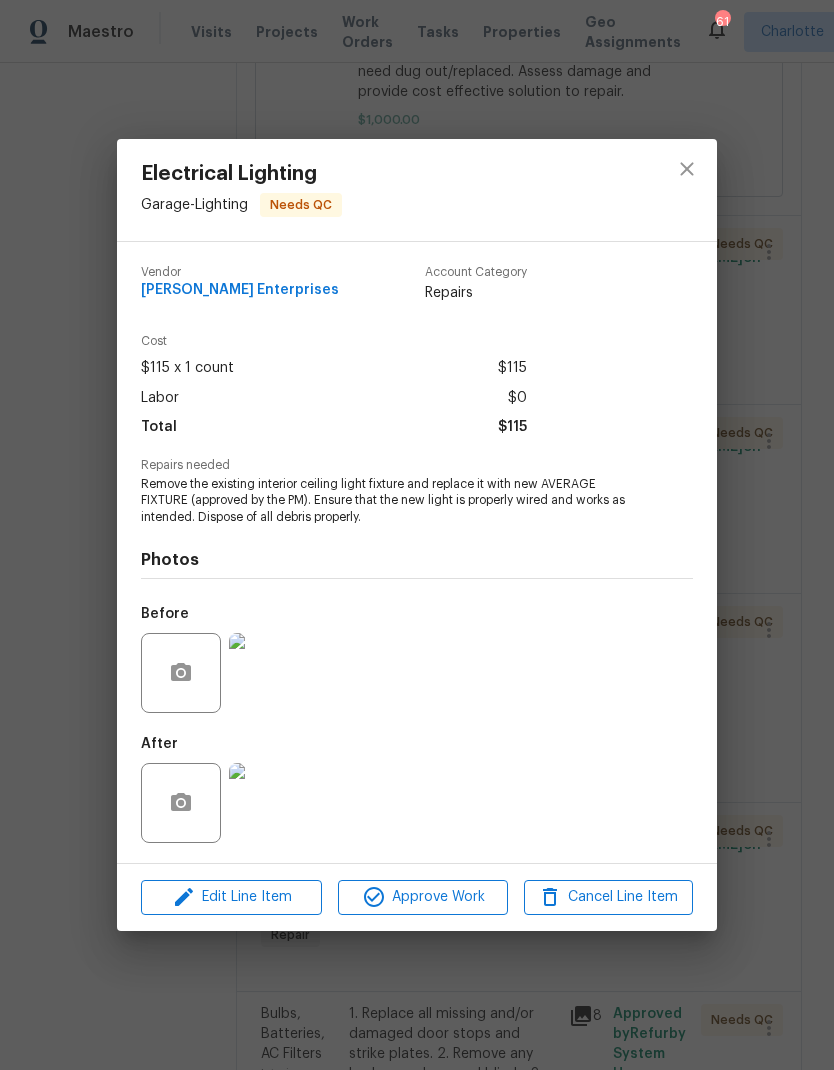 click at bounding box center (269, 803) 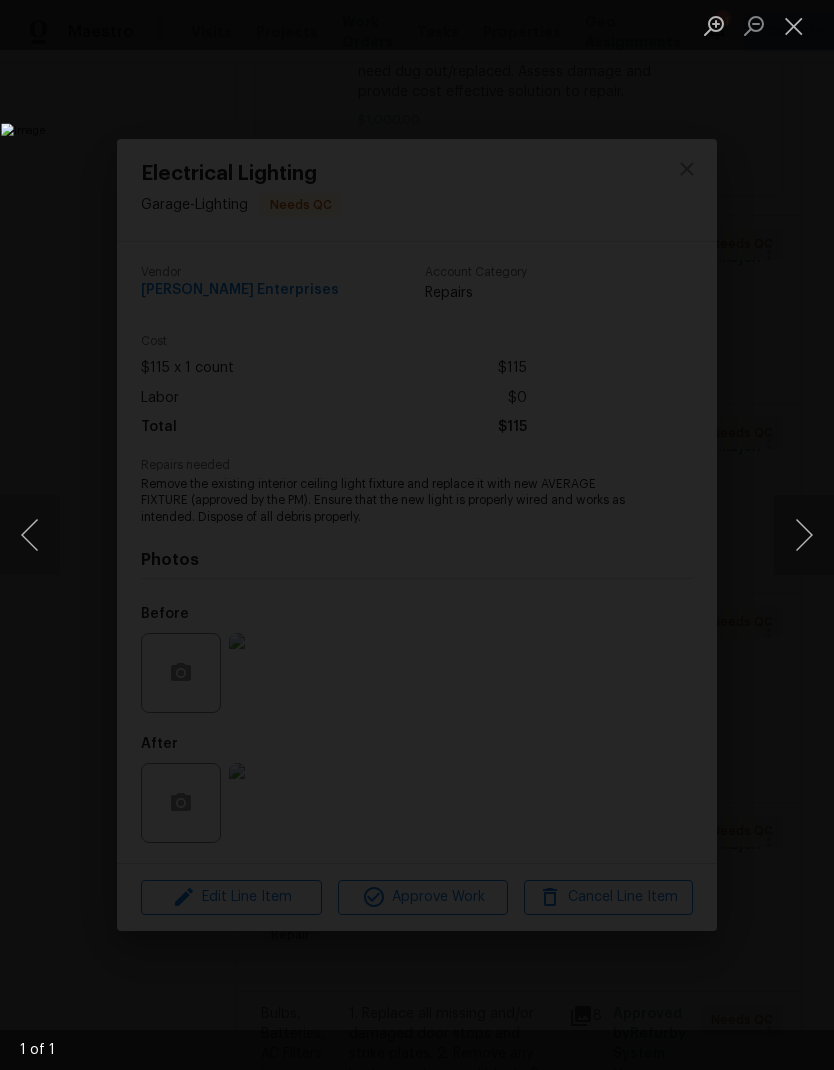 click at bounding box center (794, 25) 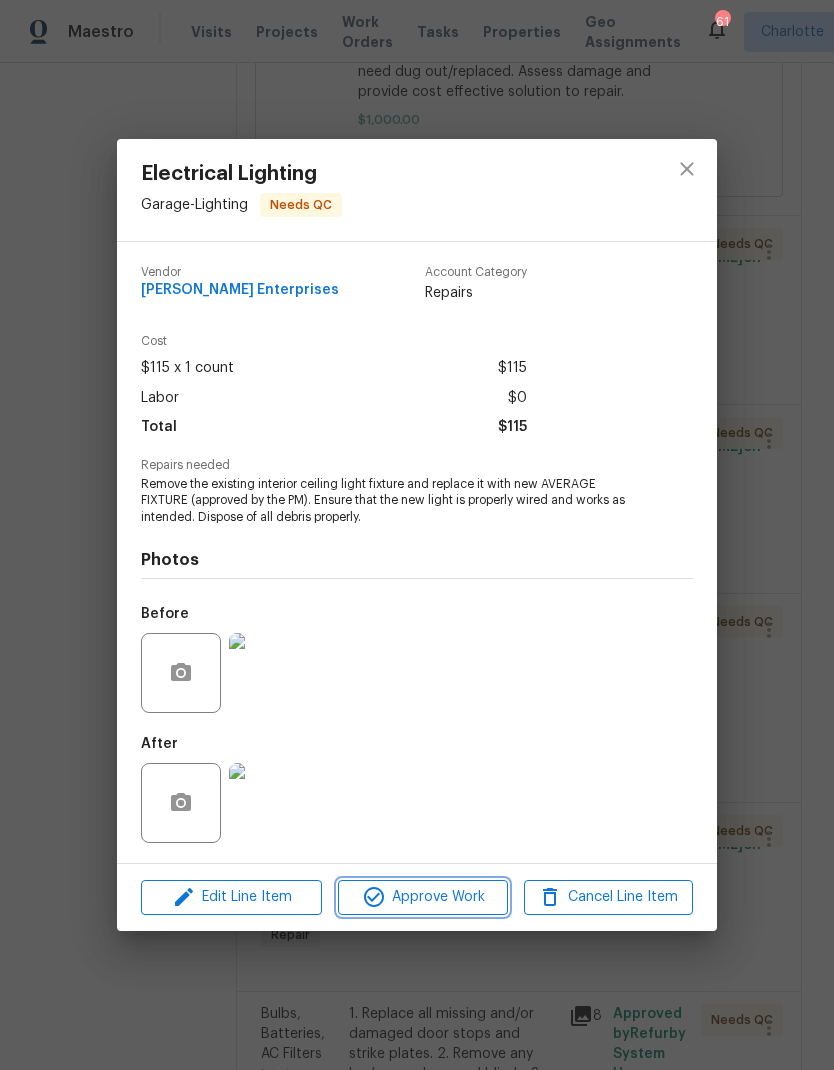 click on "Approve Work" at bounding box center (422, 897) 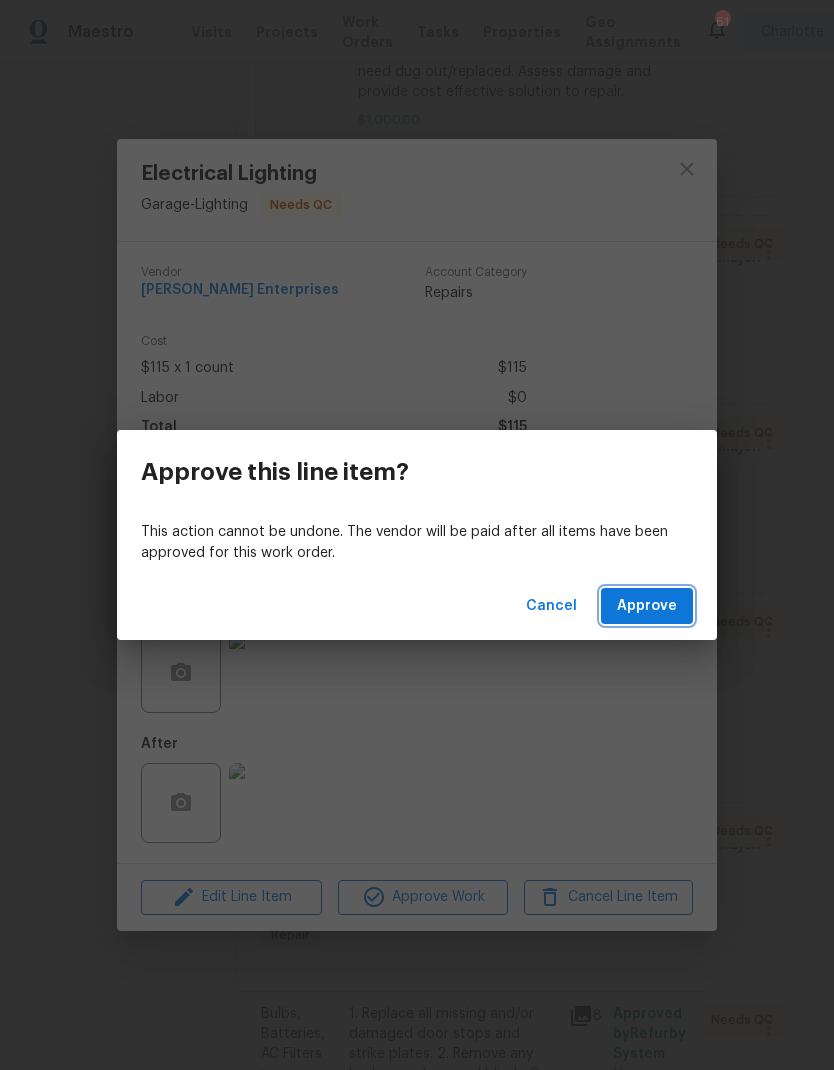 click on "Approve" at bounding box center (647, 606) 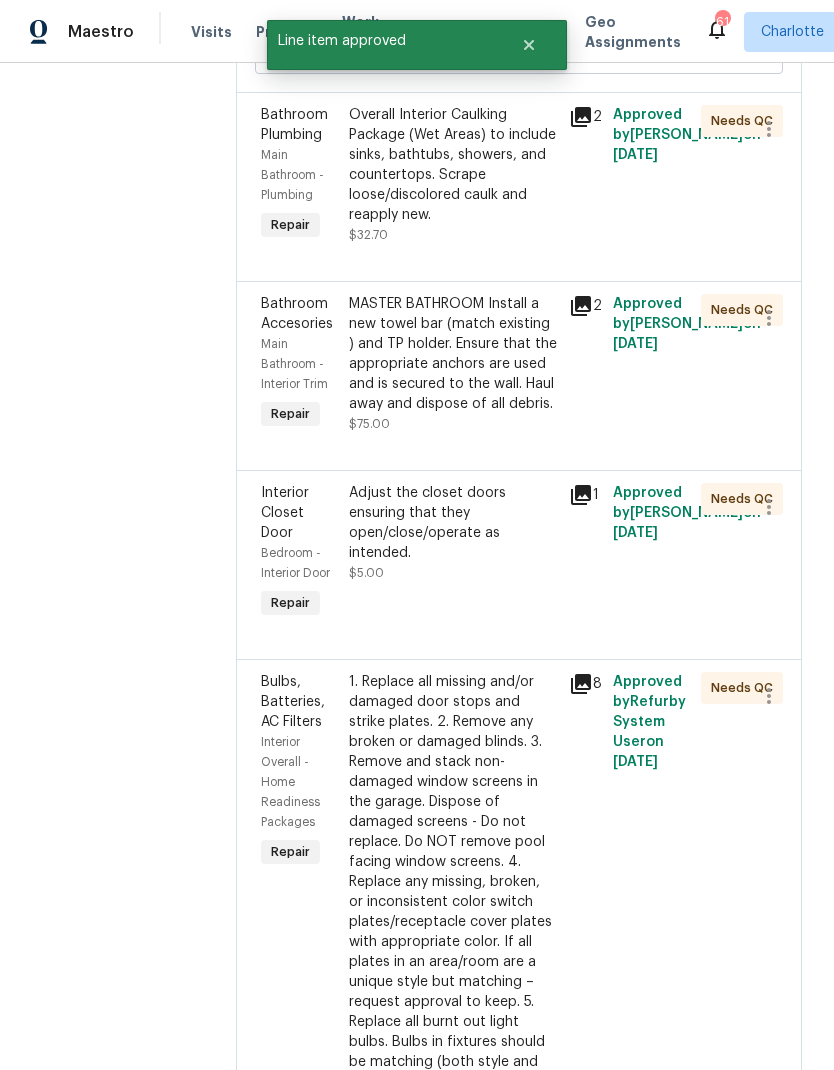scroll, scrollTop: 1149, scrollLeft: 0, axis: vertical 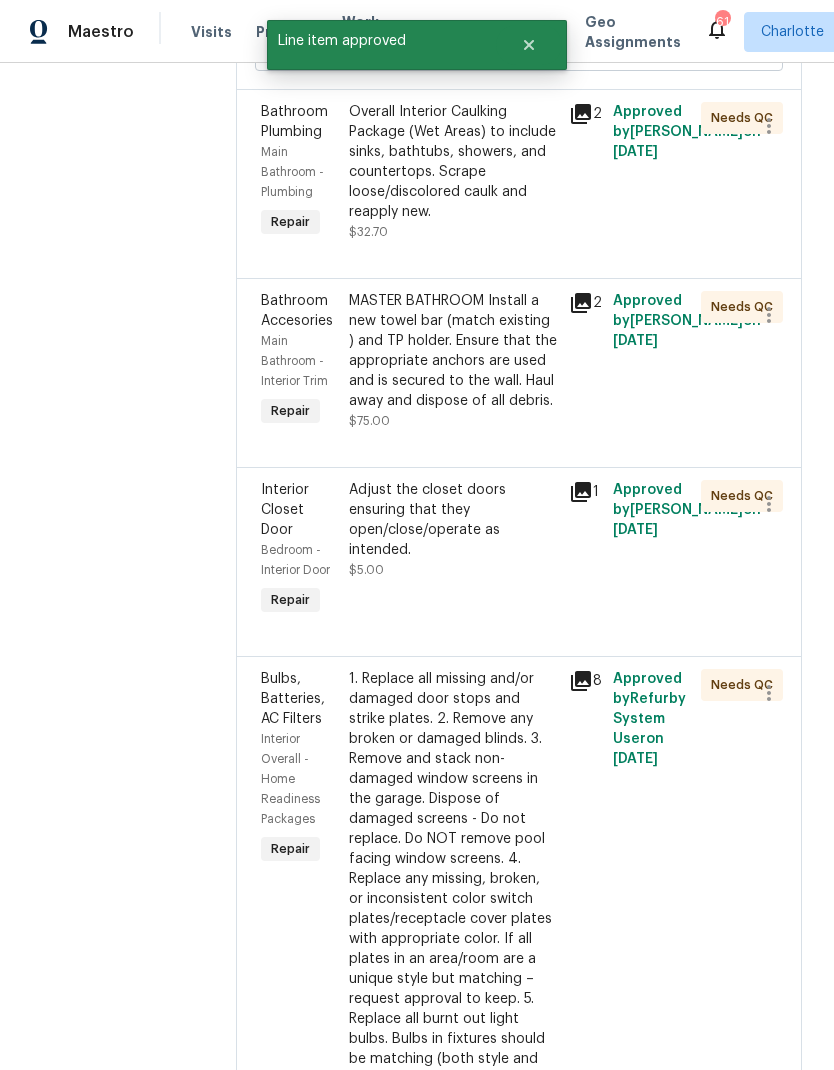 click on "Bedroom - Interior Door" at bounding box center (295, 560) 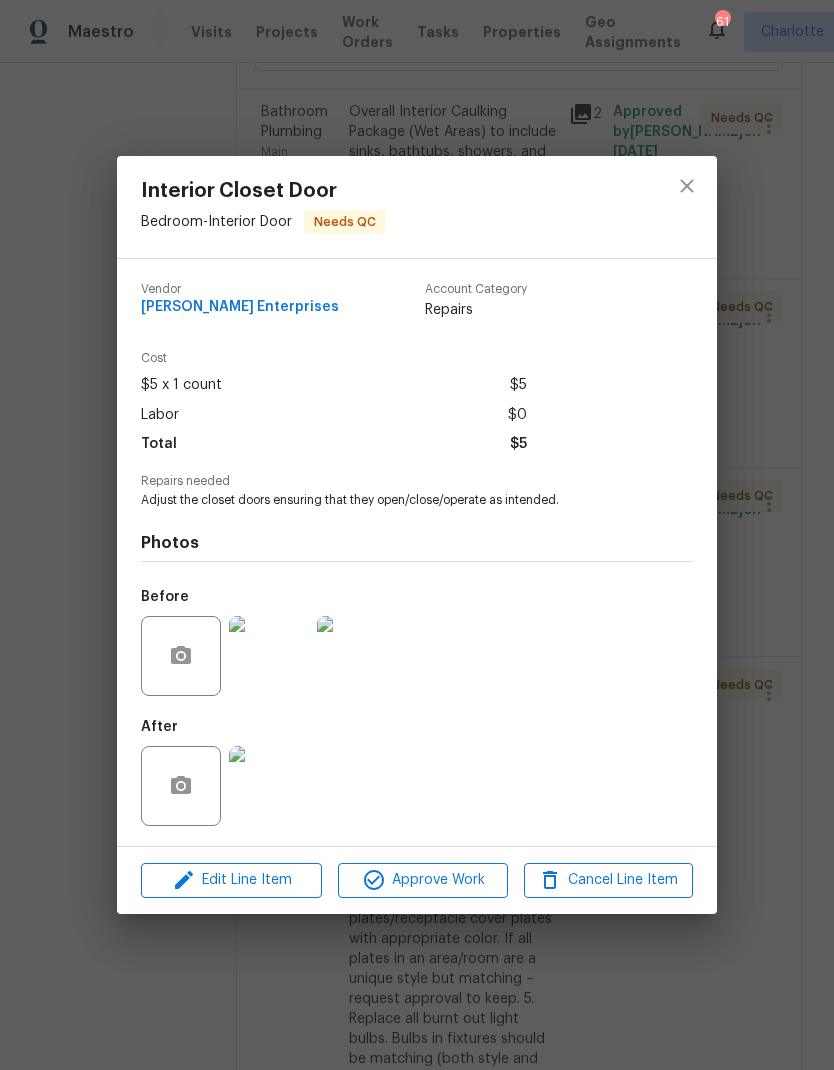 click at bounding box center [269, 786] 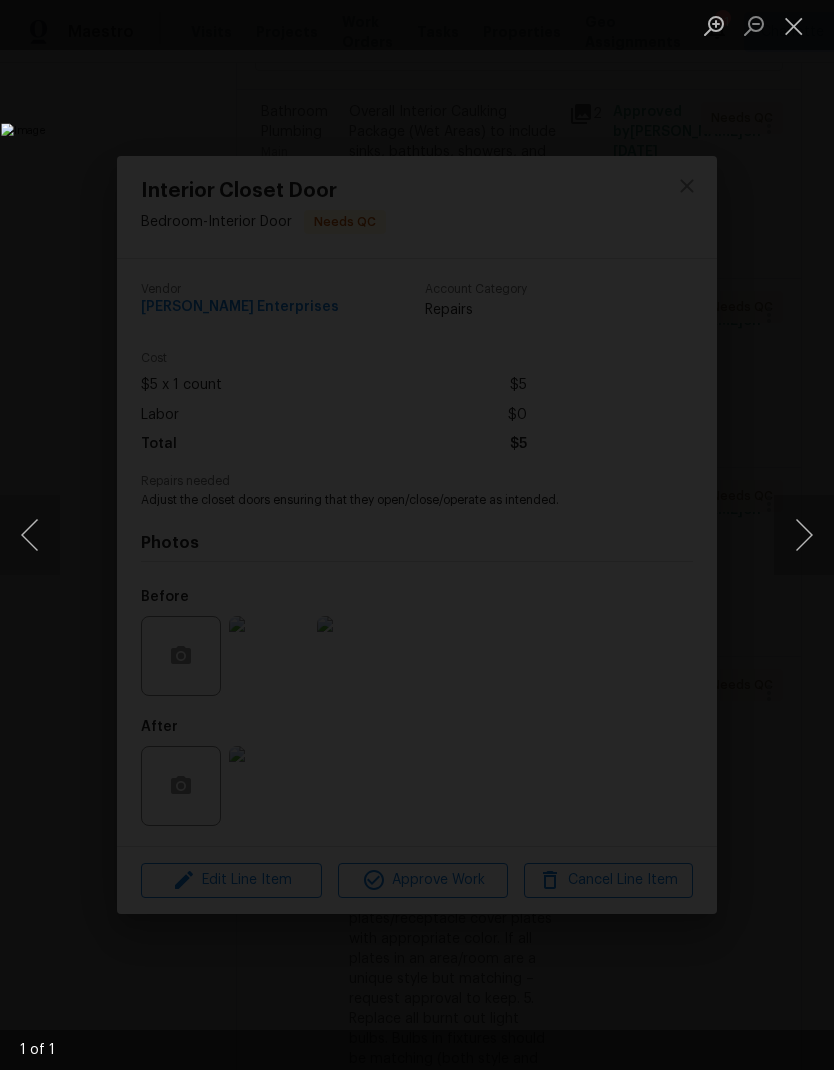 click at bounding box center [794, 25] 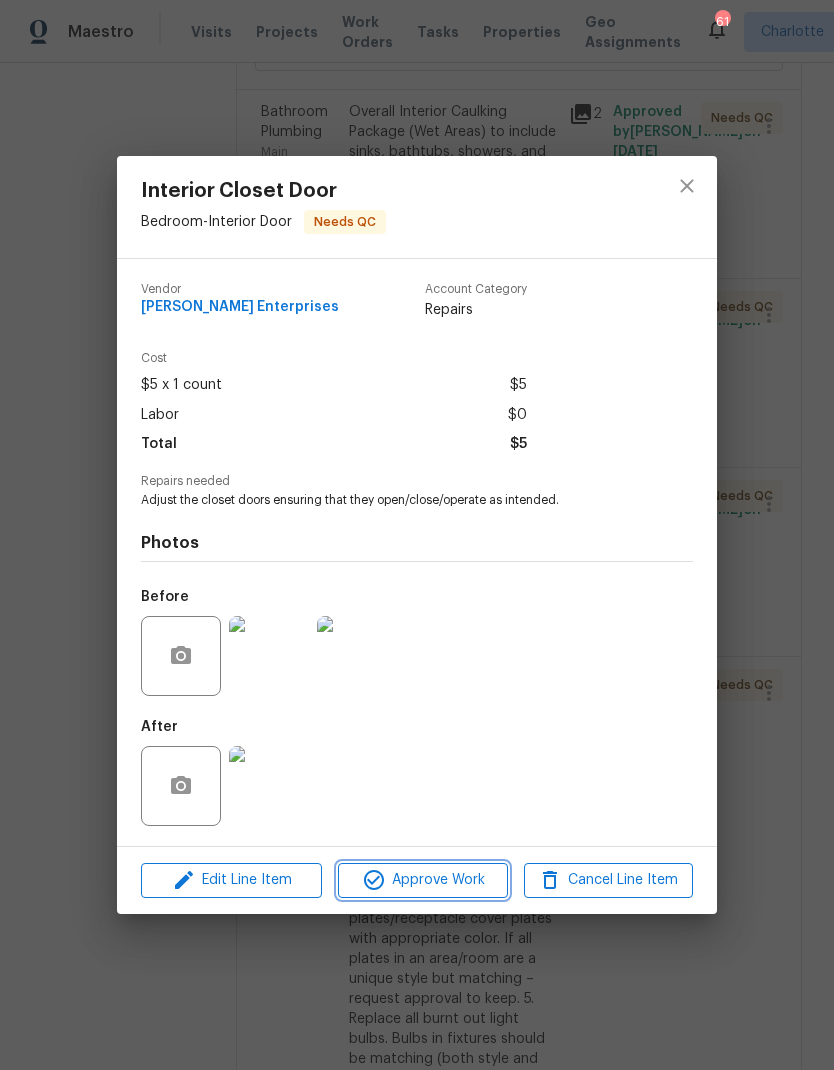 click on "Approve Work" at bounding box center [422, 880] 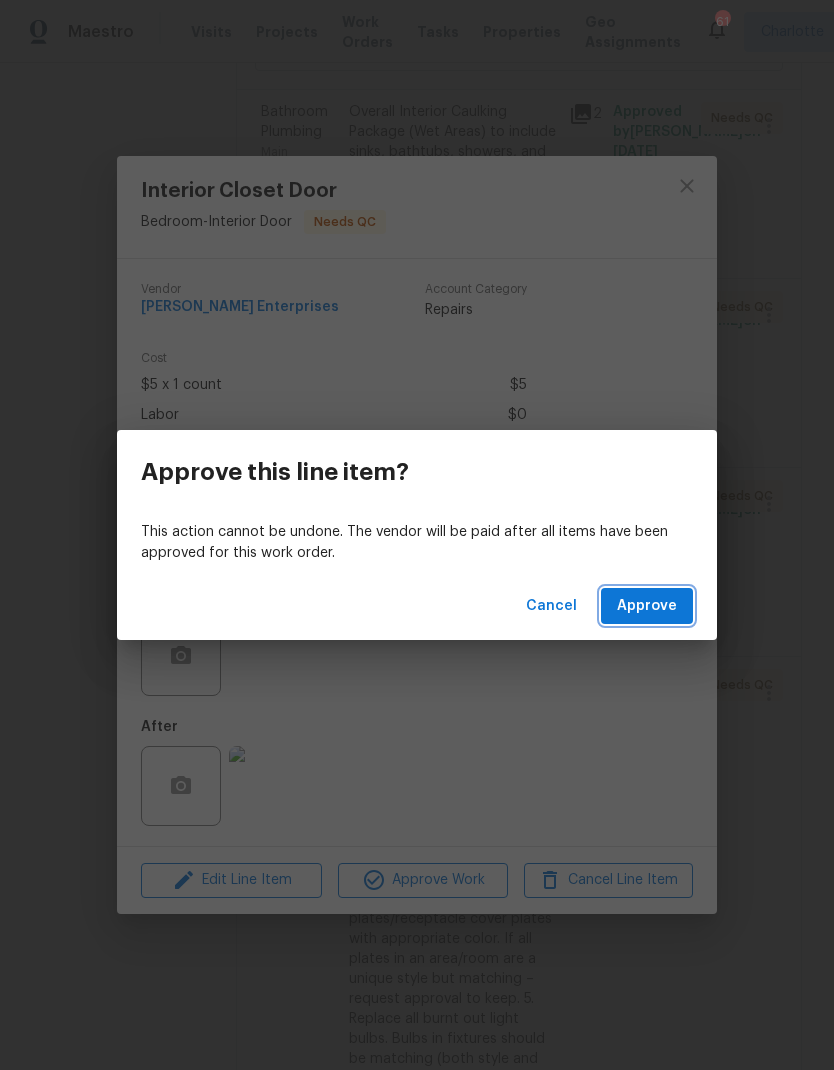 click on "Approve" at bounding box center [647, 606] 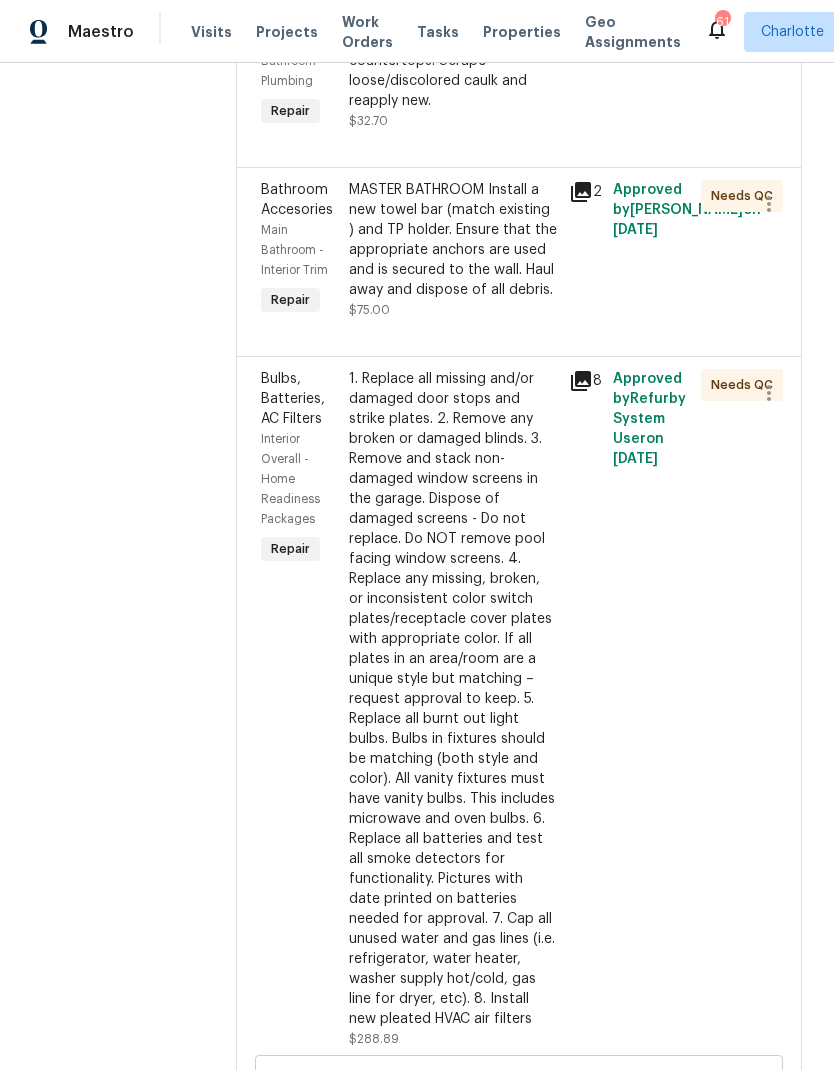 scroll, scrollTop: 1258, scrollLeft: 0, axis: vertical 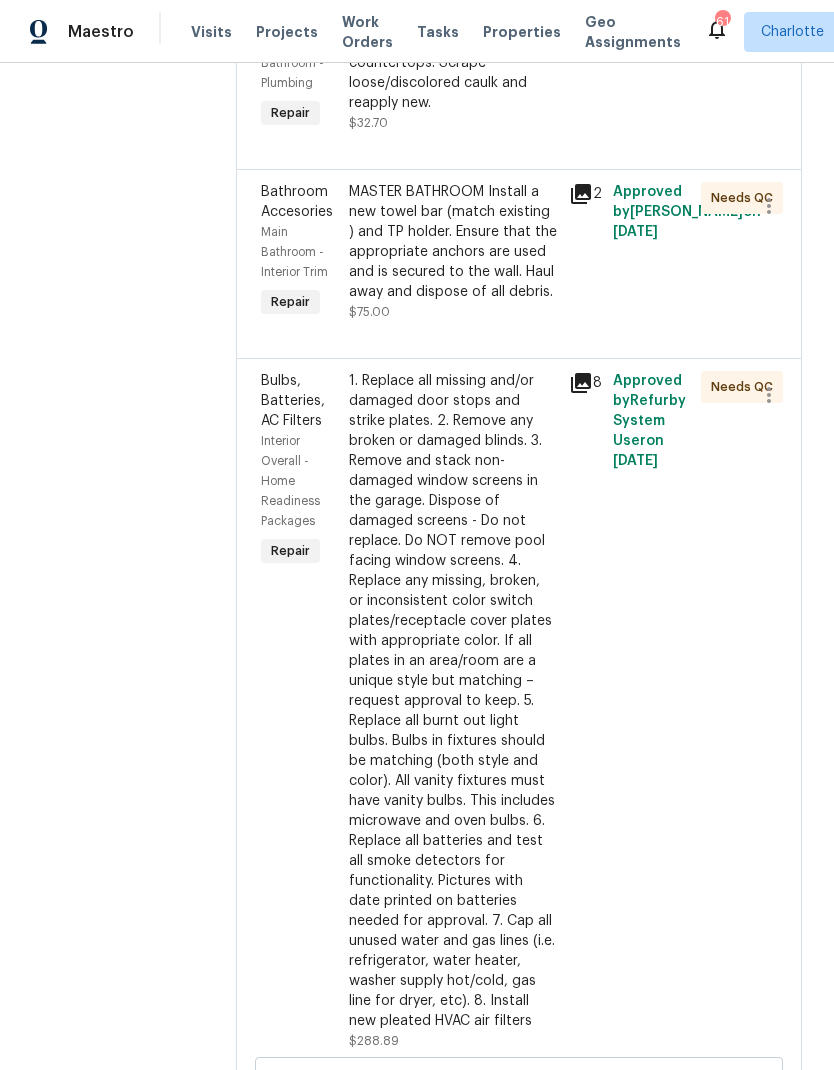 click on "Interior Overall - Home Readiness Packages" at bounding box center [299, 481] 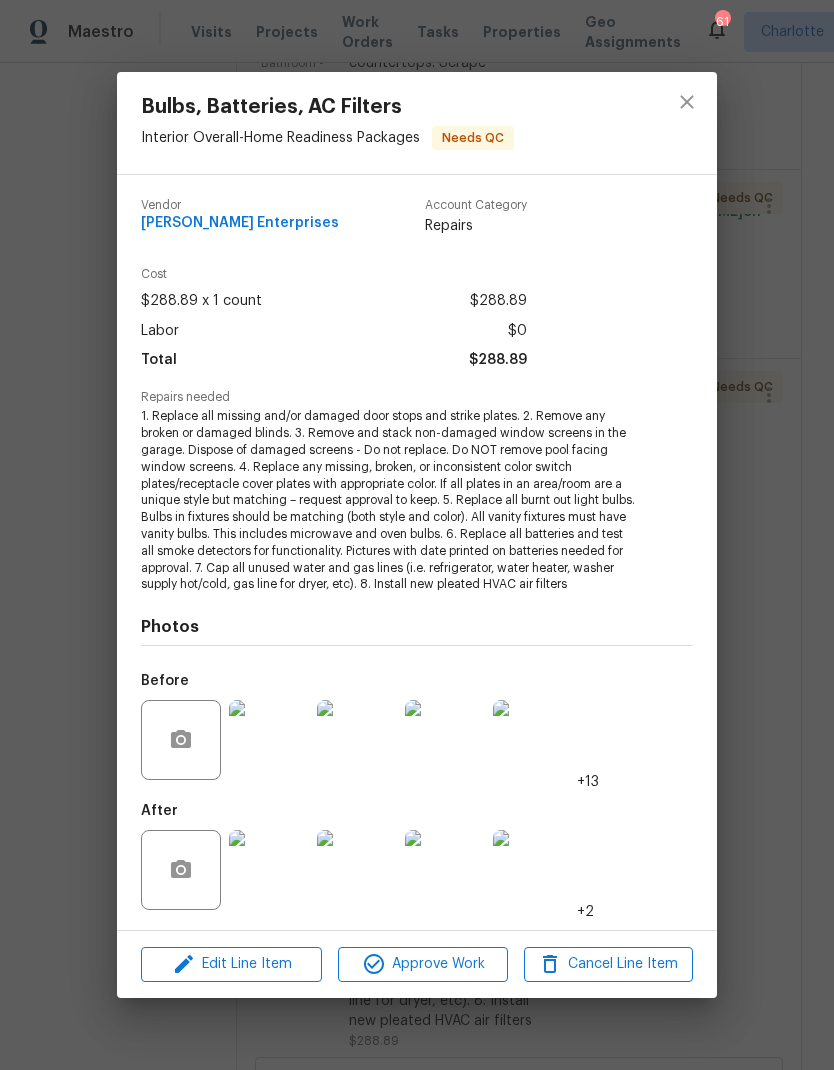 click at bounding box center [269, 870] 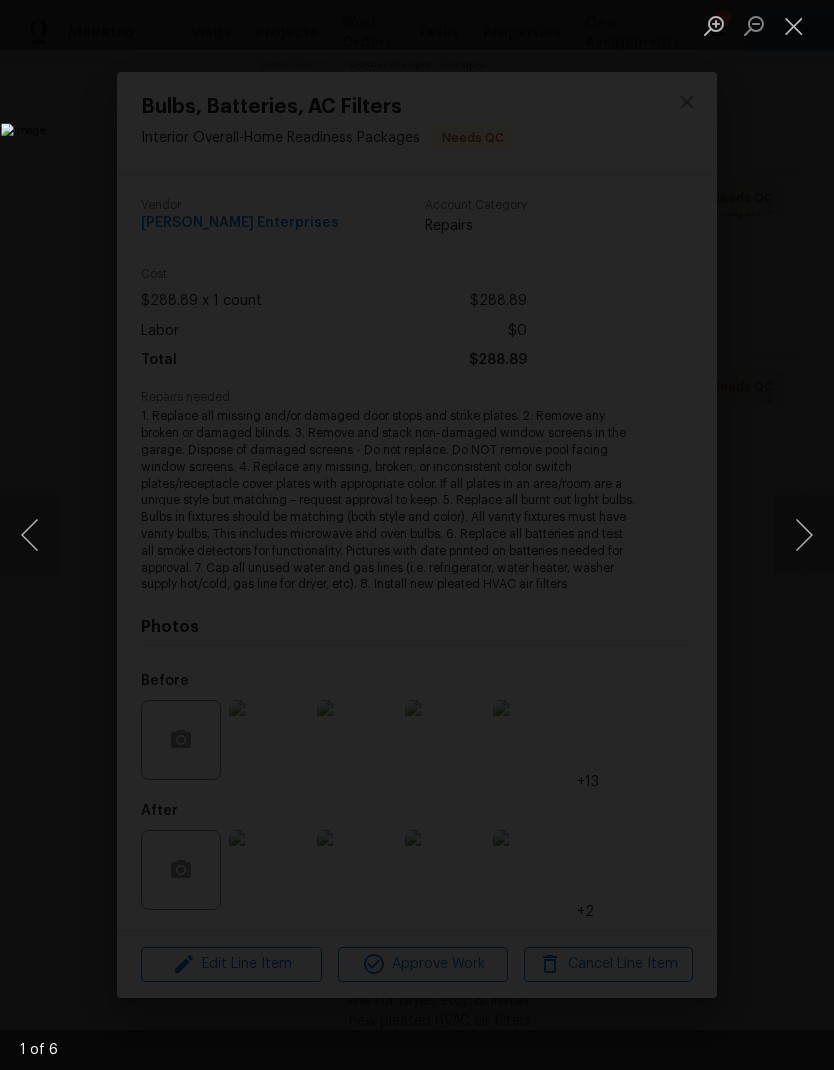 click at bounding box center (804, 535) 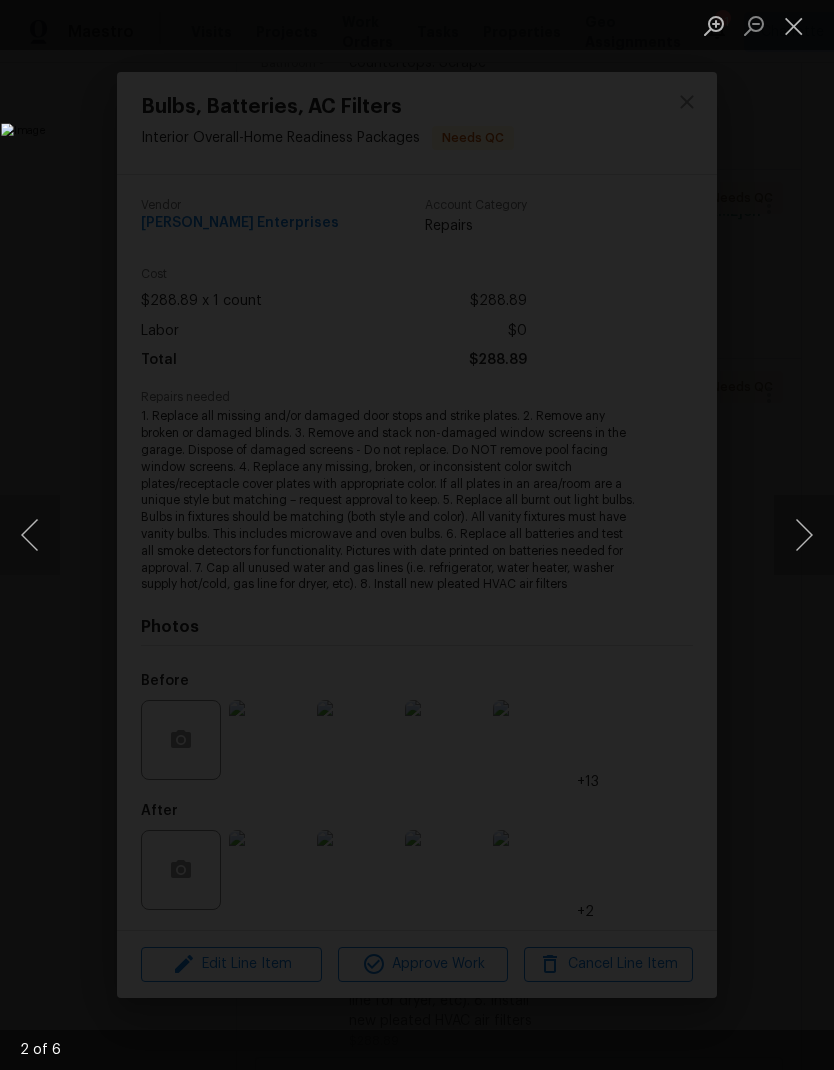 click at bounding box center [804, 535] 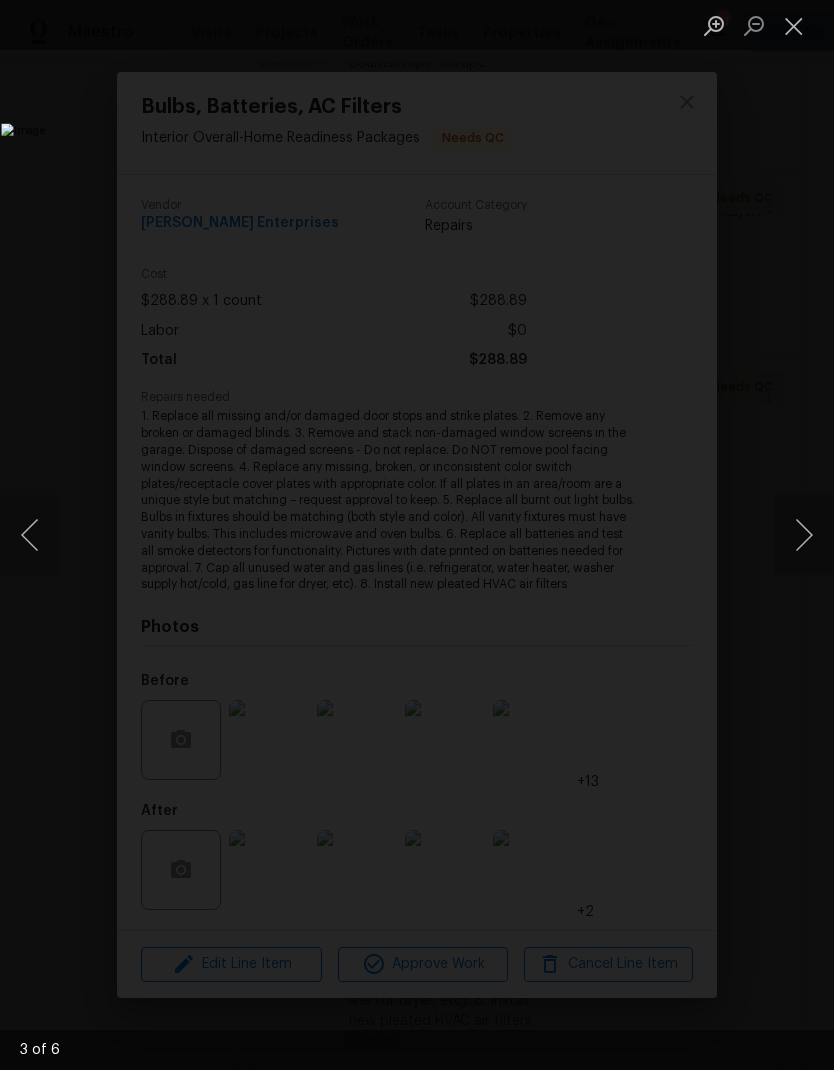 click at bounding box center (804, 535) 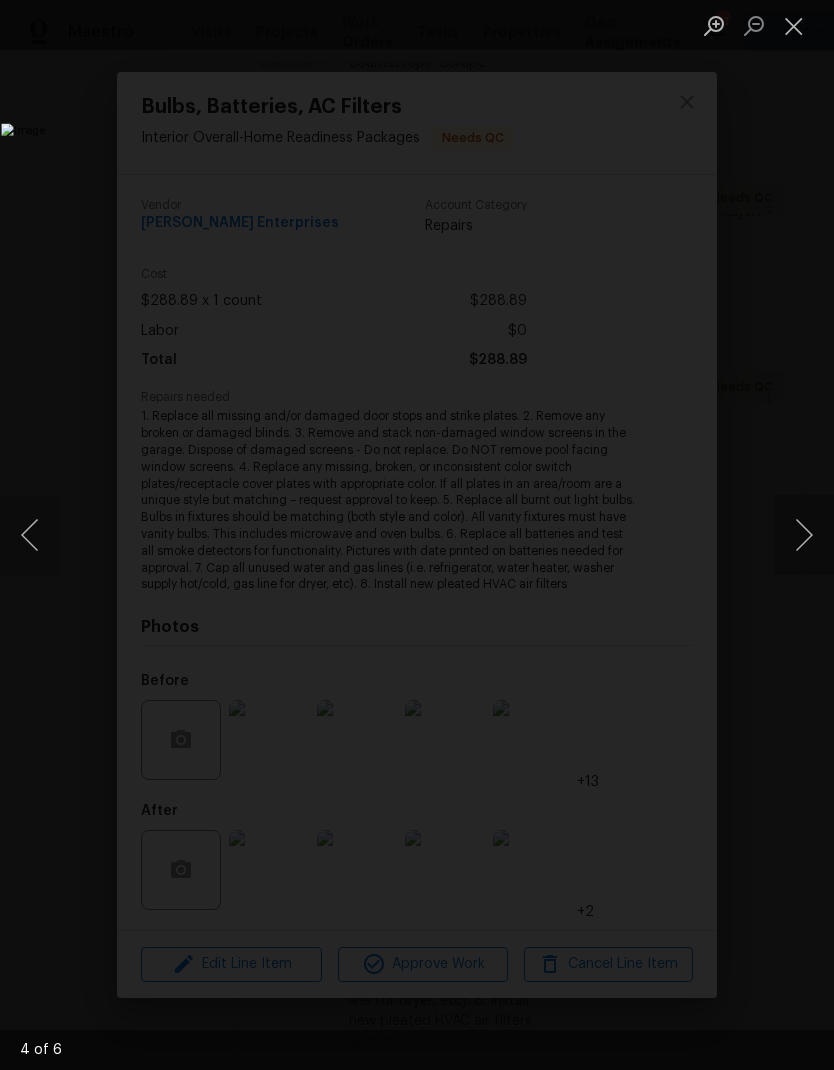 click at bounding box center (804, 535) 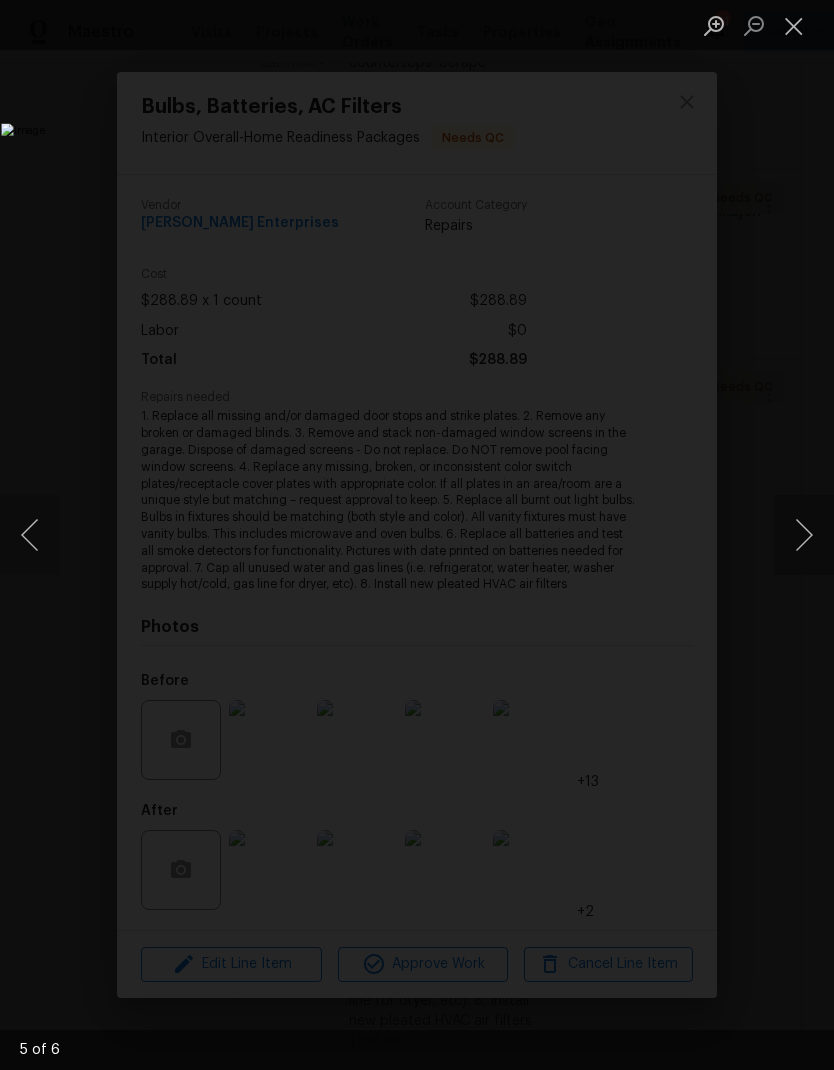 click at bounding box center [804, 535] 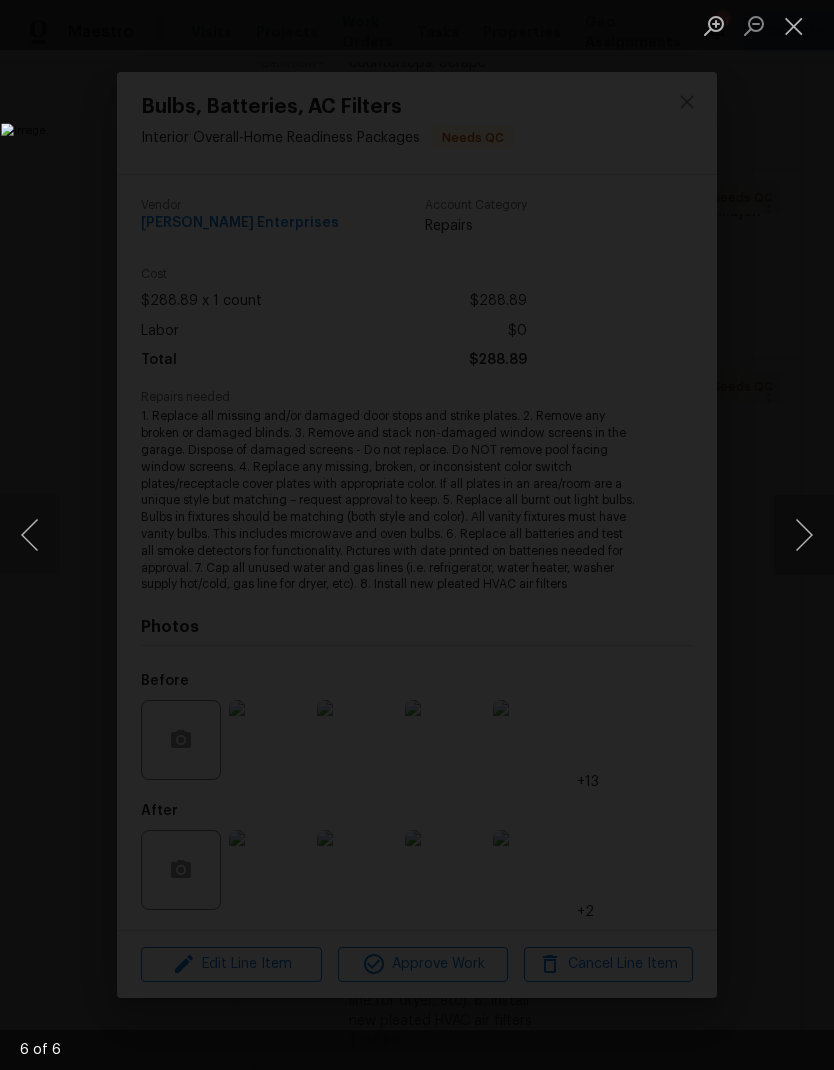 click at bounding box center [804, 535] 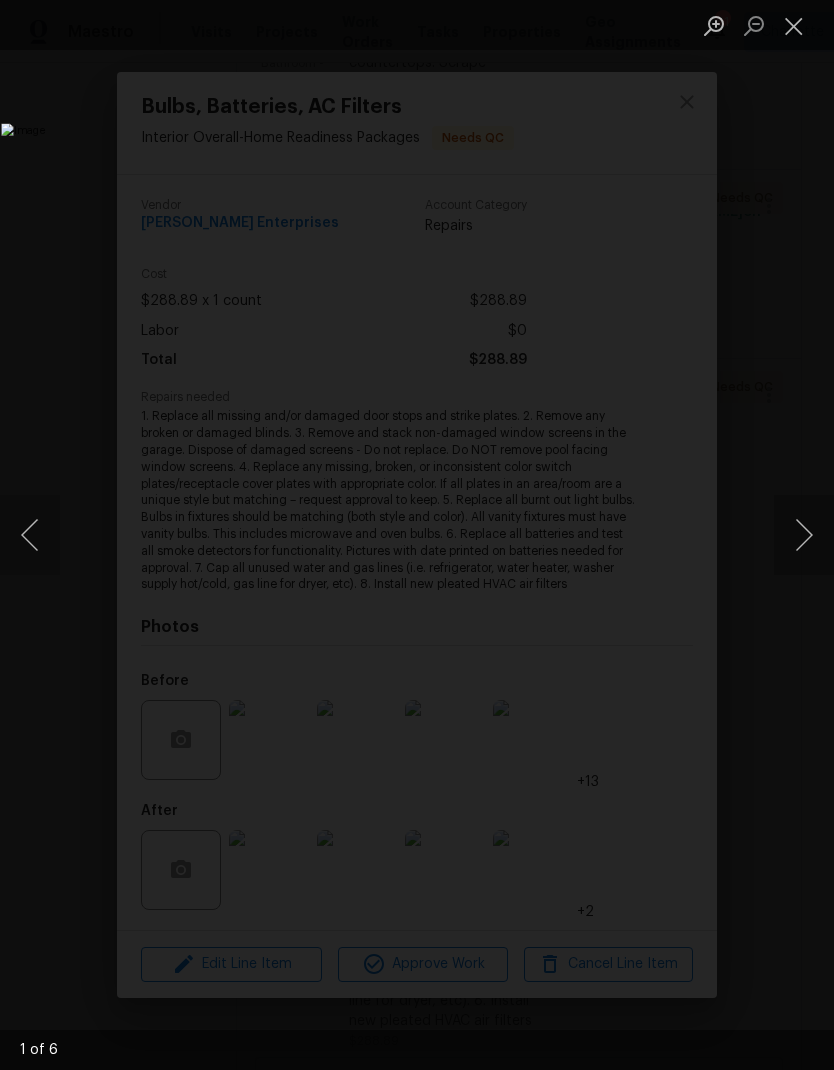 click at bounding box center (804, 535) 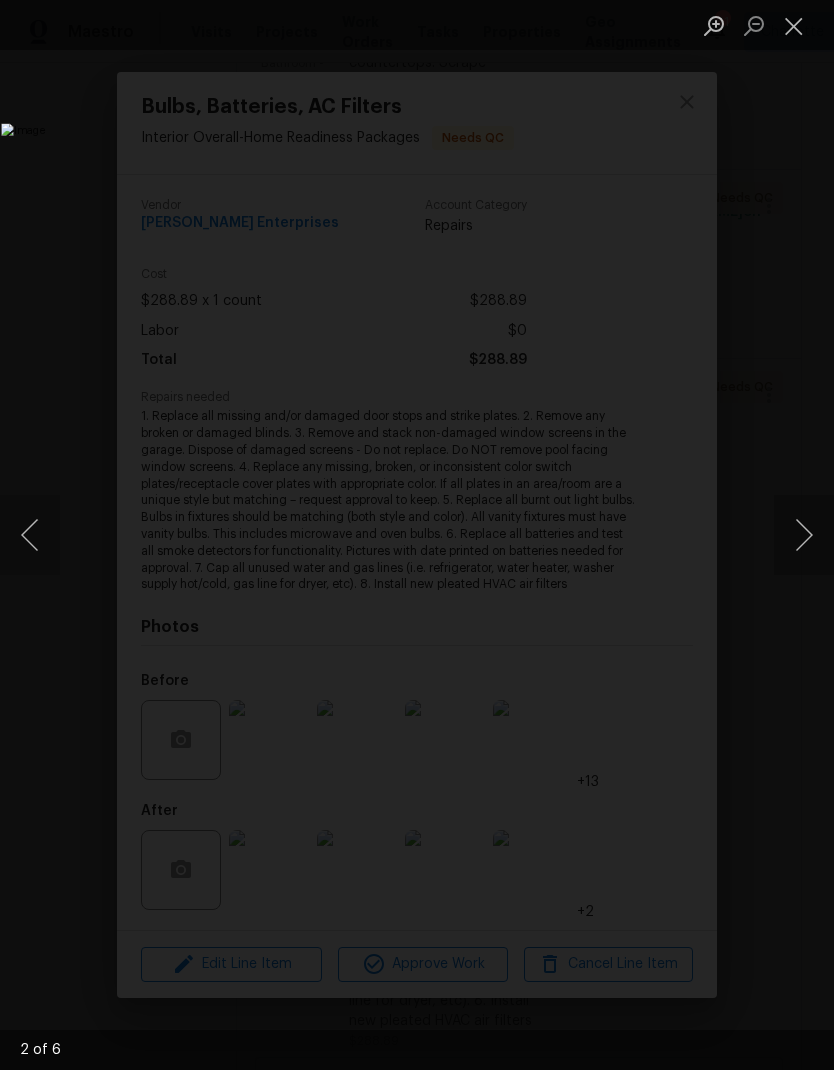 click at bounding box center (804, 535) 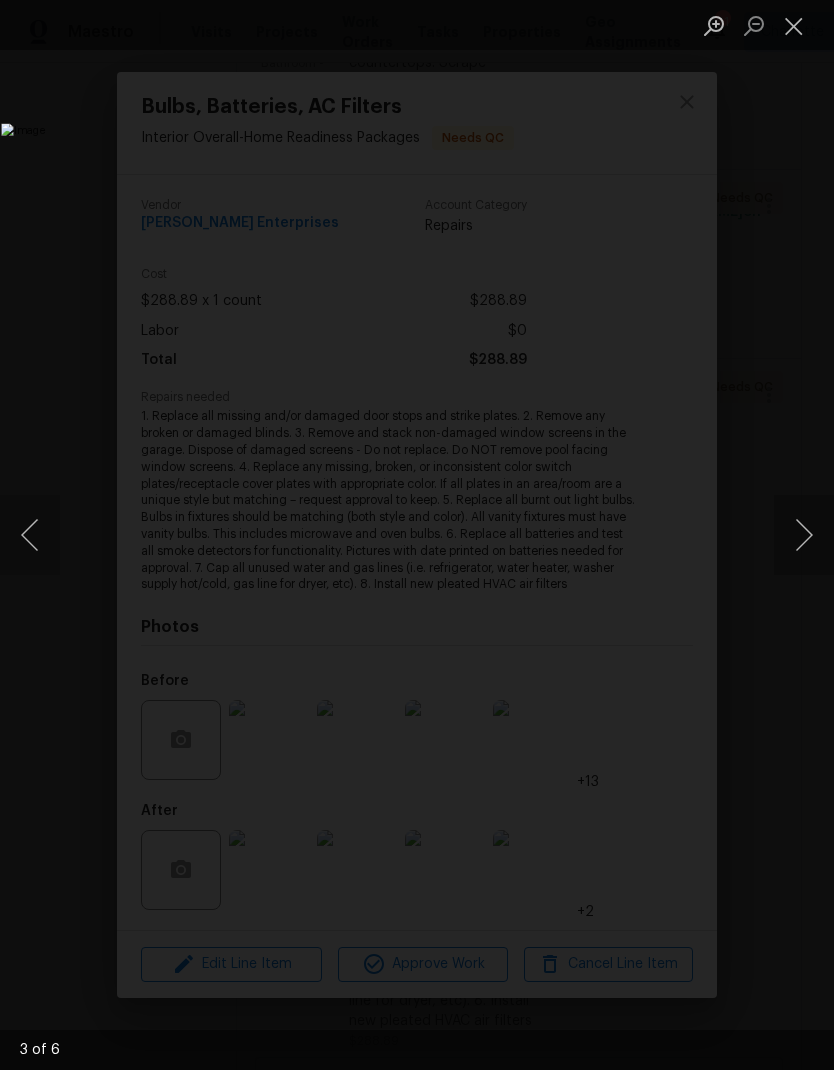 click at bounding box center (804, 535) 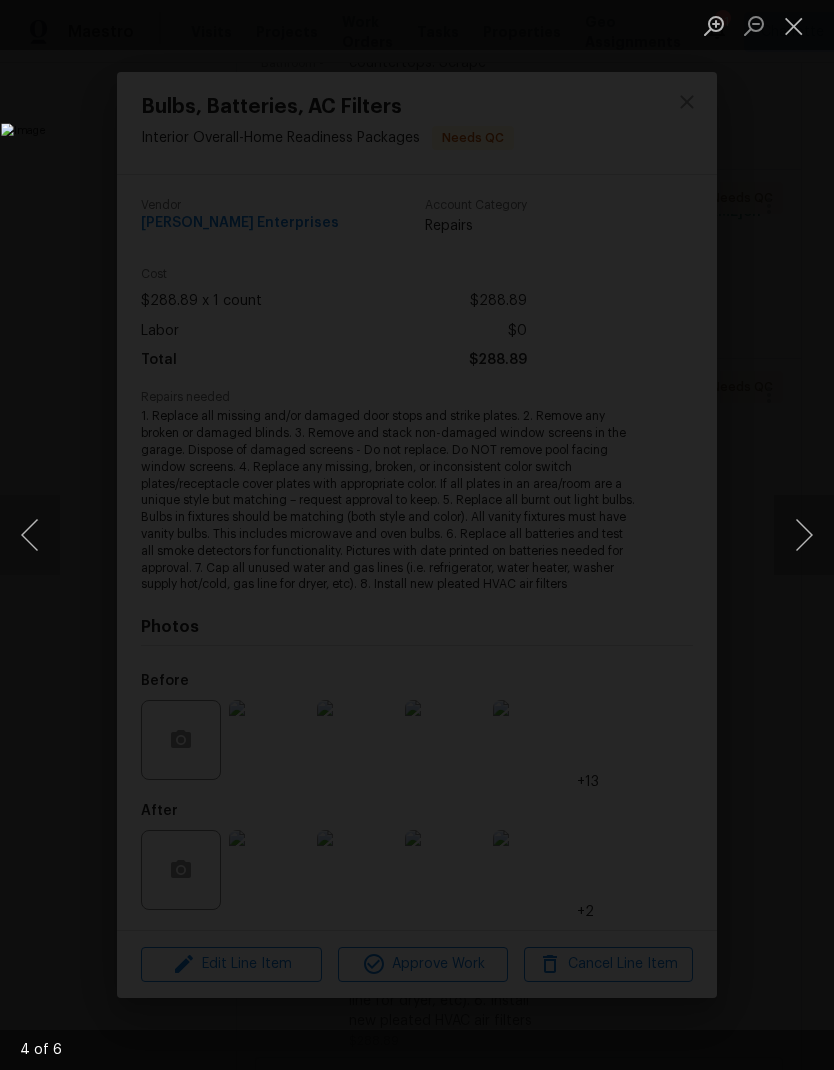 click at bounding box center [794, 25] 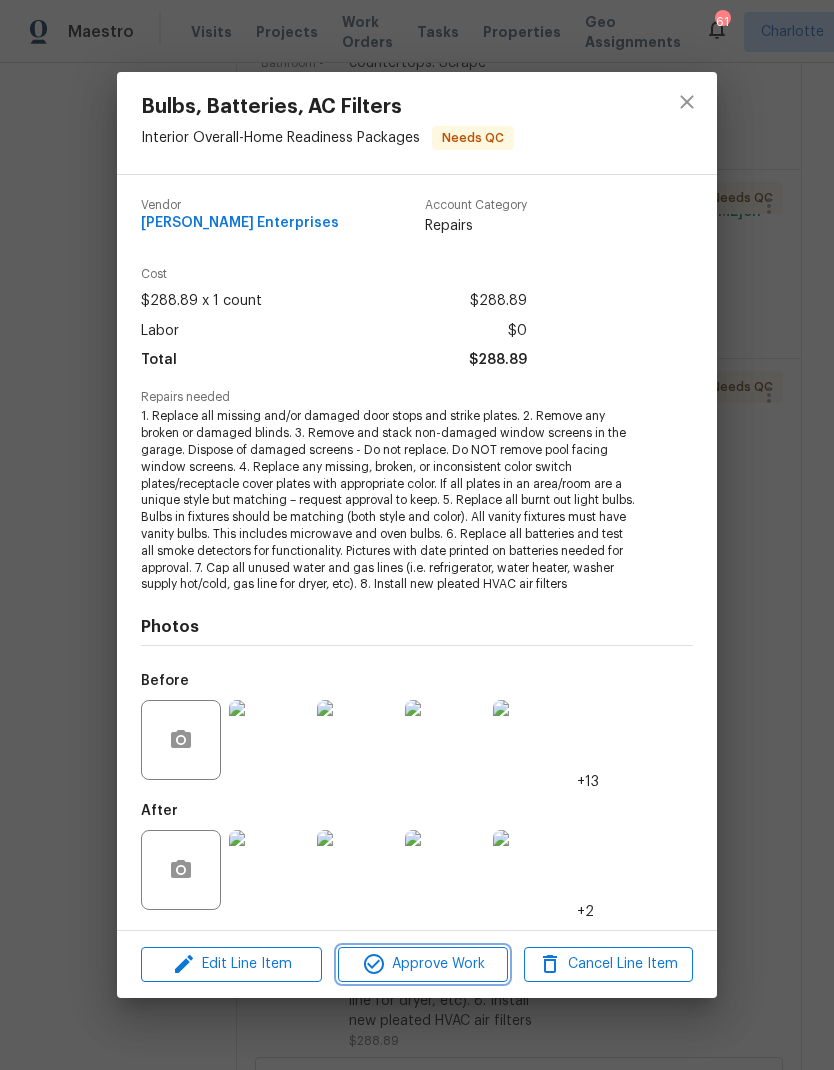 click on "Approve Work" at bounding box center [422, 964] 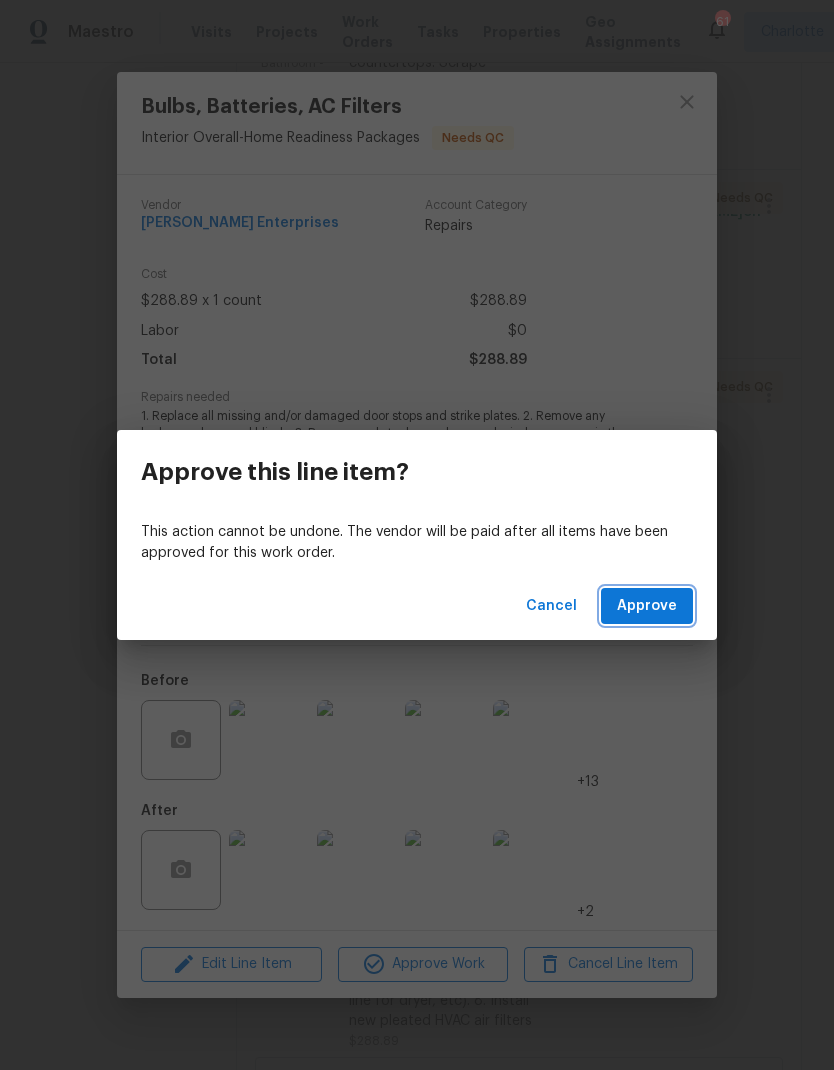 click on "Approve" at bounding box center (647, 606) 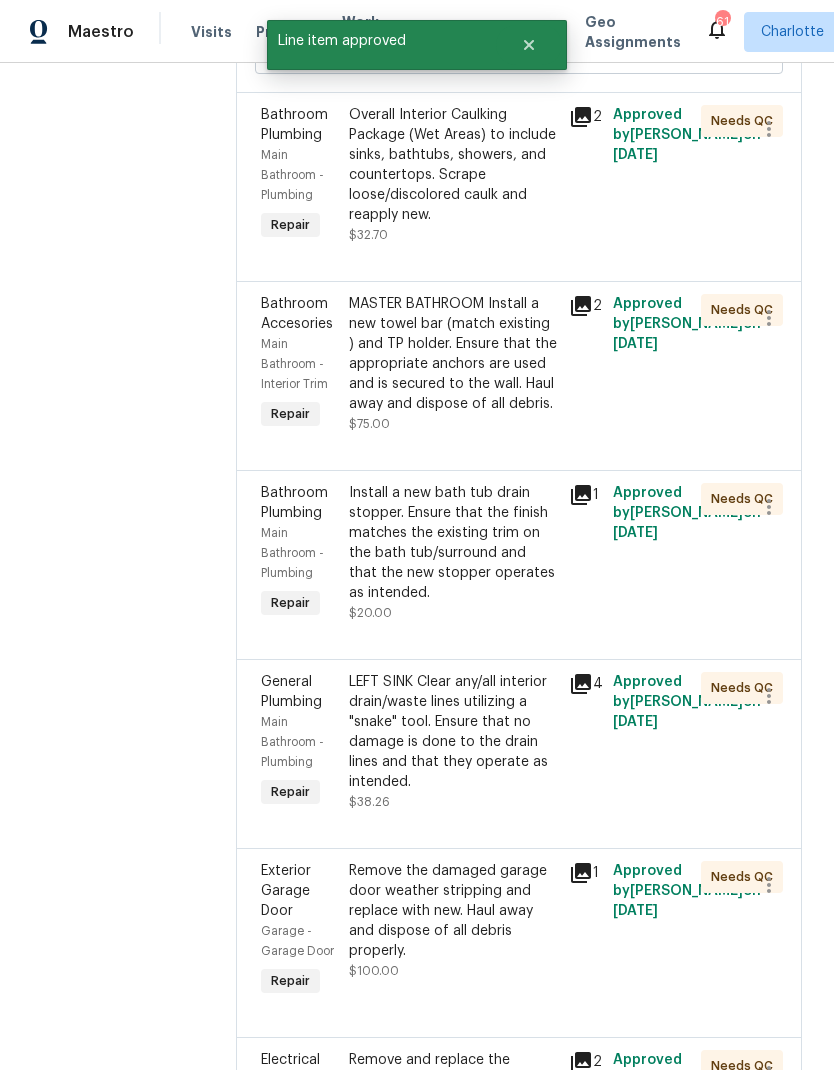 scroll, scrollTop: 1148, scrollLeft: 0, axis: vertical 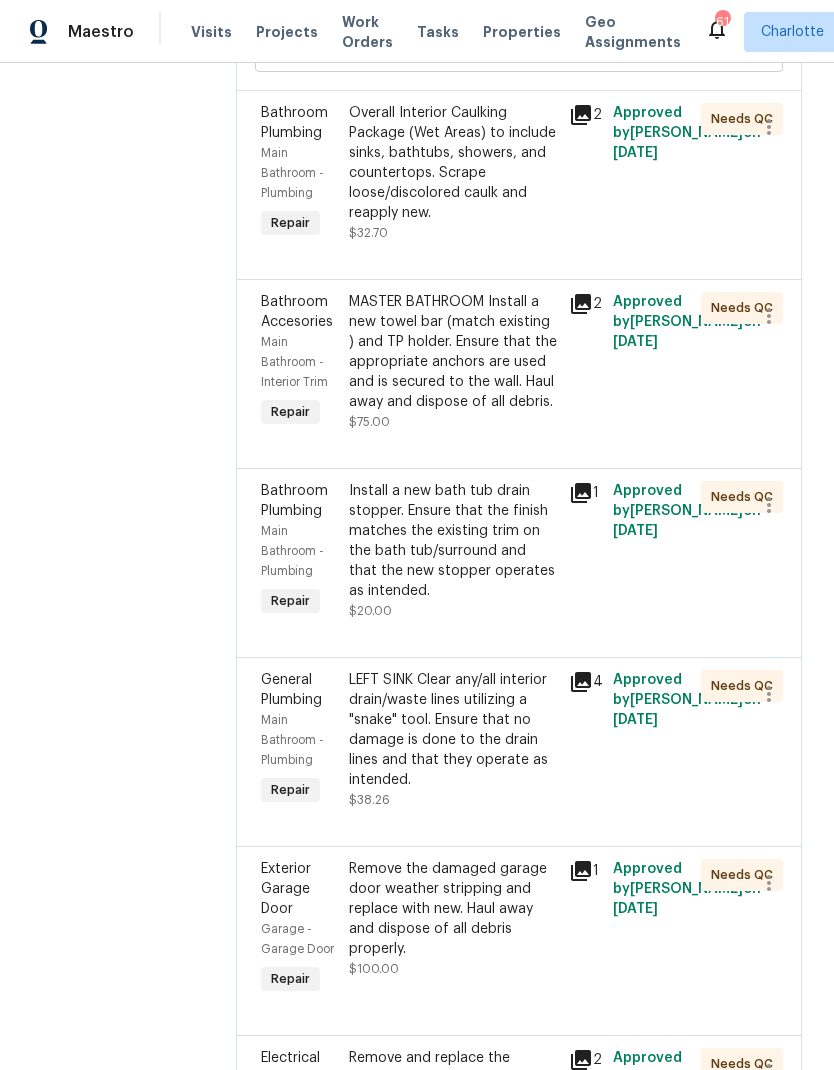 click on "Main Bathroom - Plumbing" at bounding box center [299, 551] 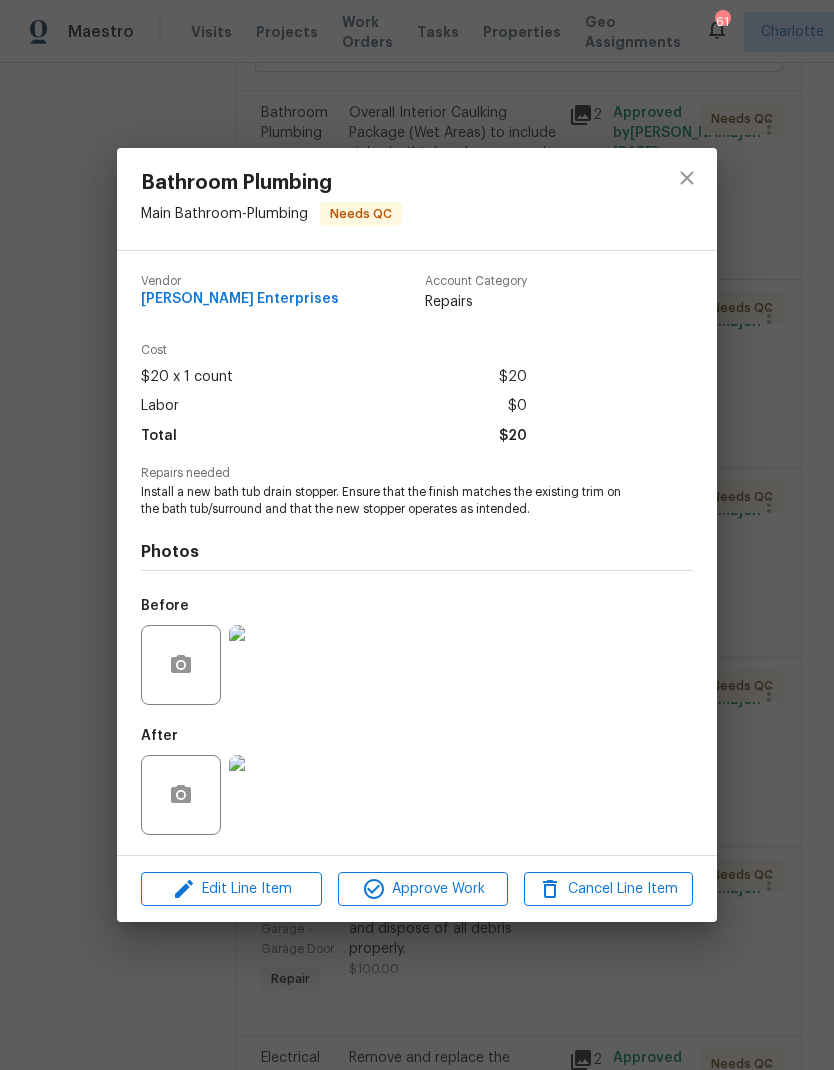 click at bounding box center (269, 795) 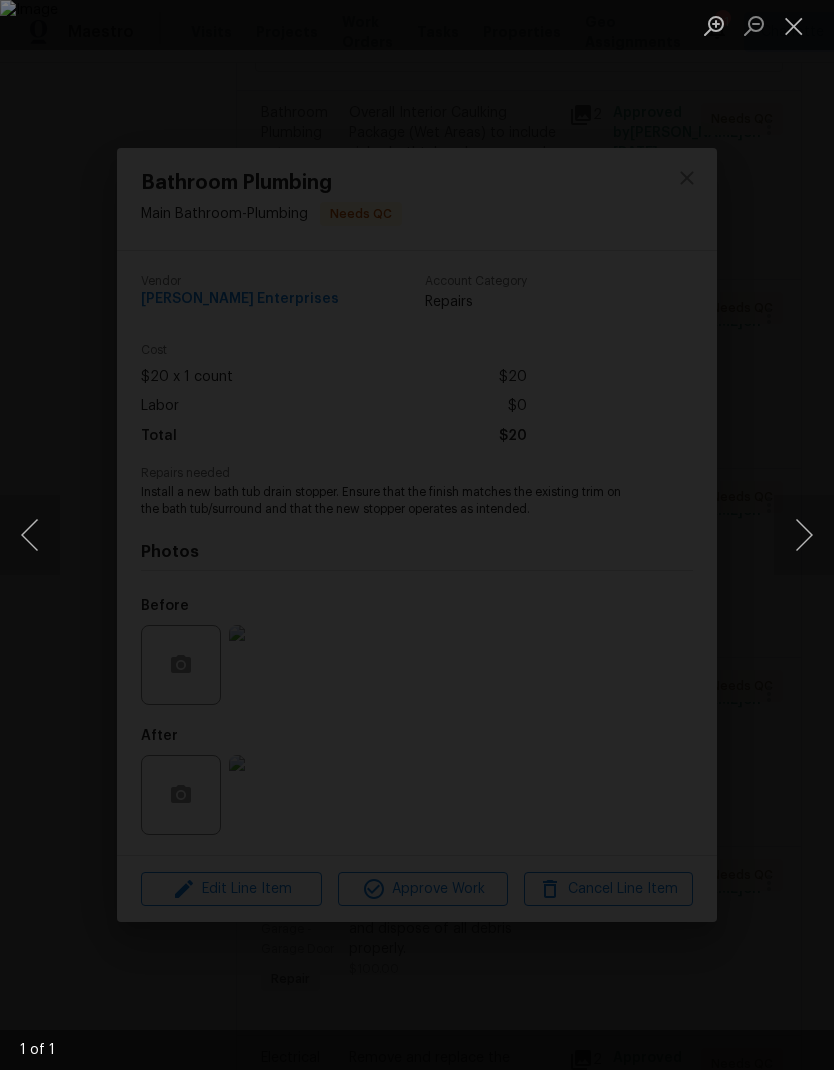 click at bounding box center [794, 25] 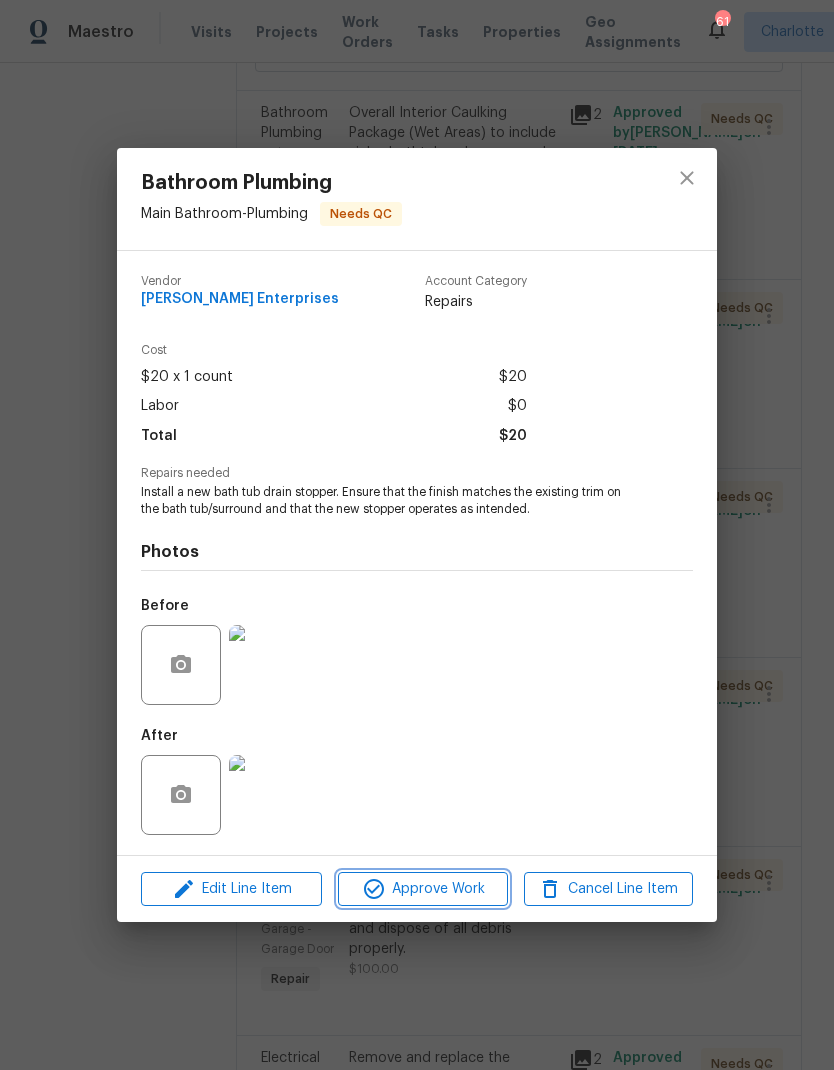 click on "Approve Work" at bounding box center (422, 889) 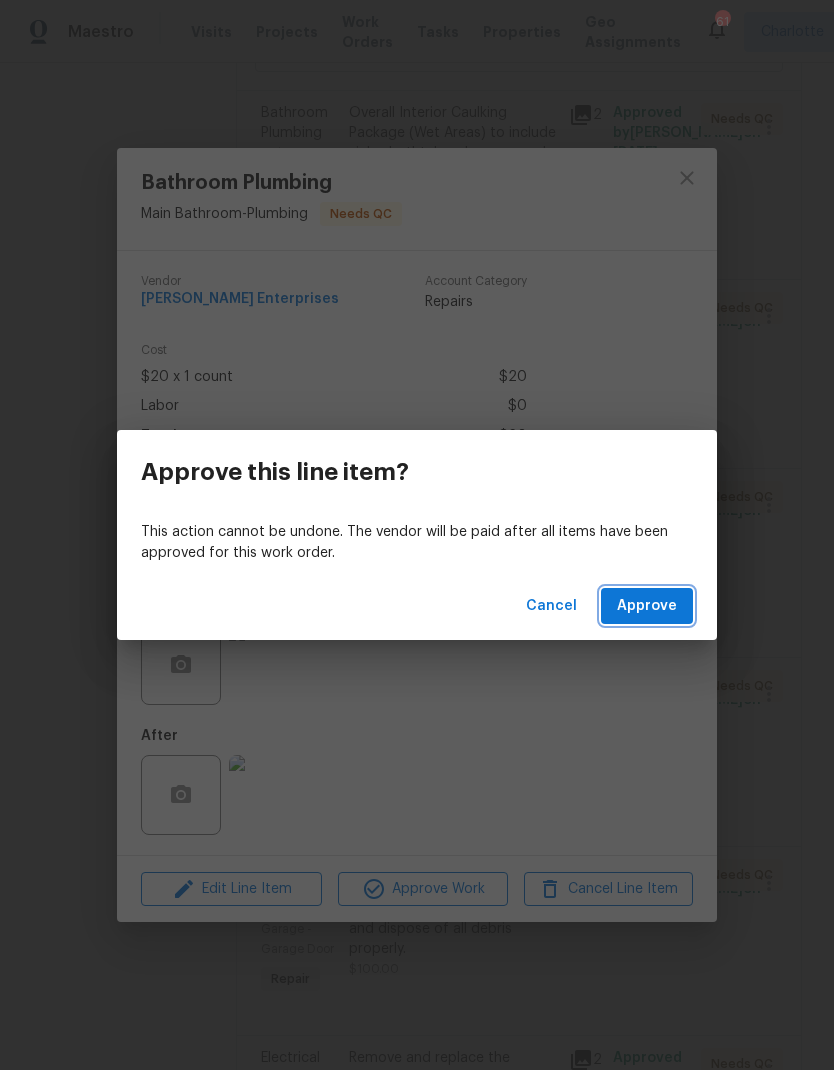 click on "Approve" at bounding box center (647, 606) 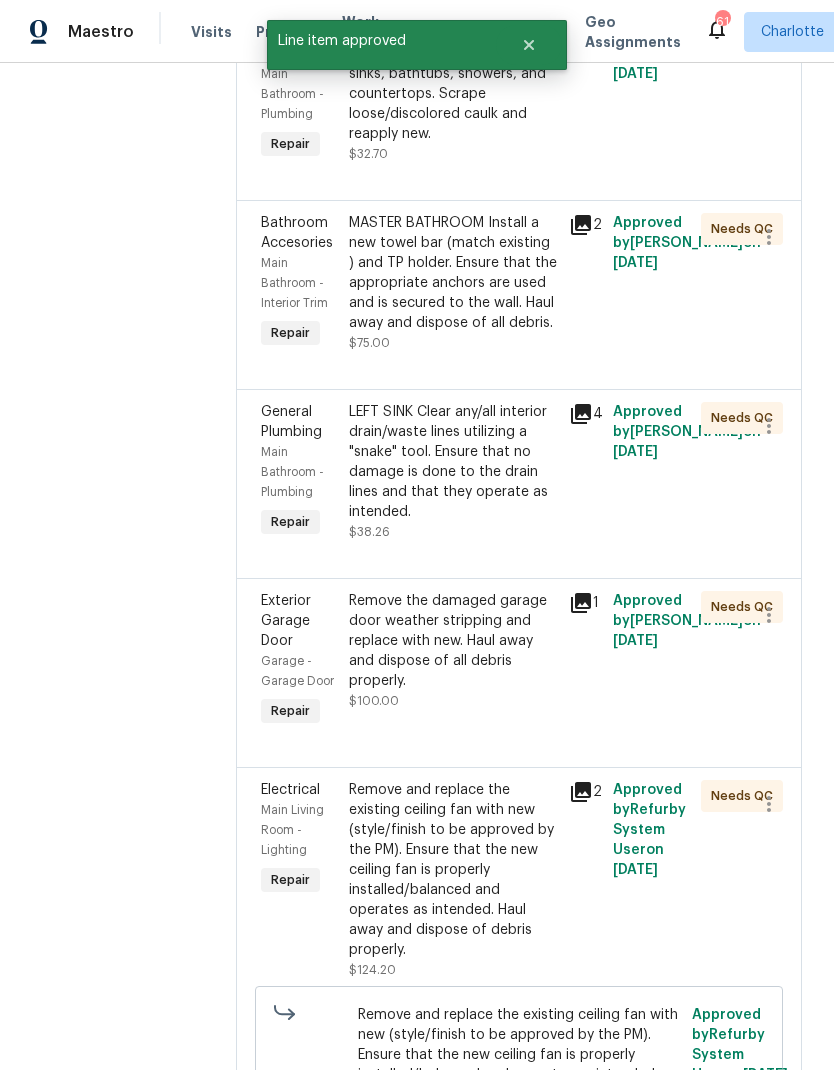 scroll, scrollTop: 1239, scrollLeft: 0, axis: vertical 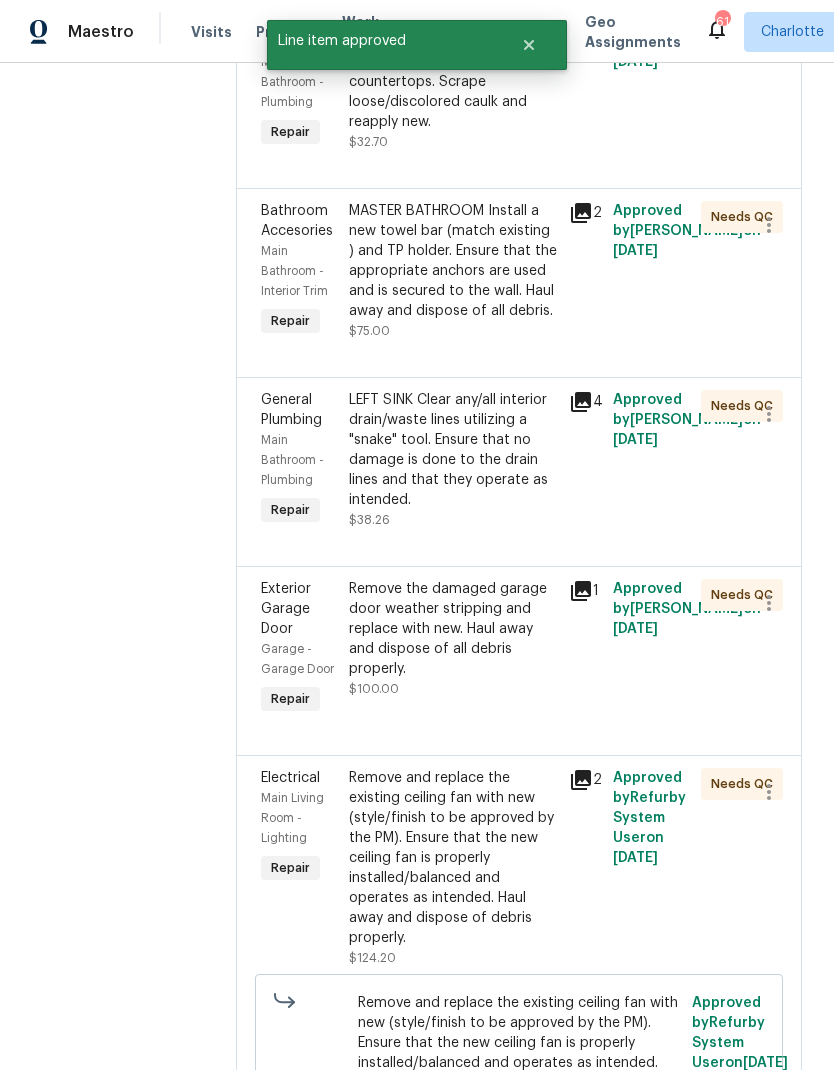 click on "Main Bathroom - Plumbing" at bounding box center [299, 460] 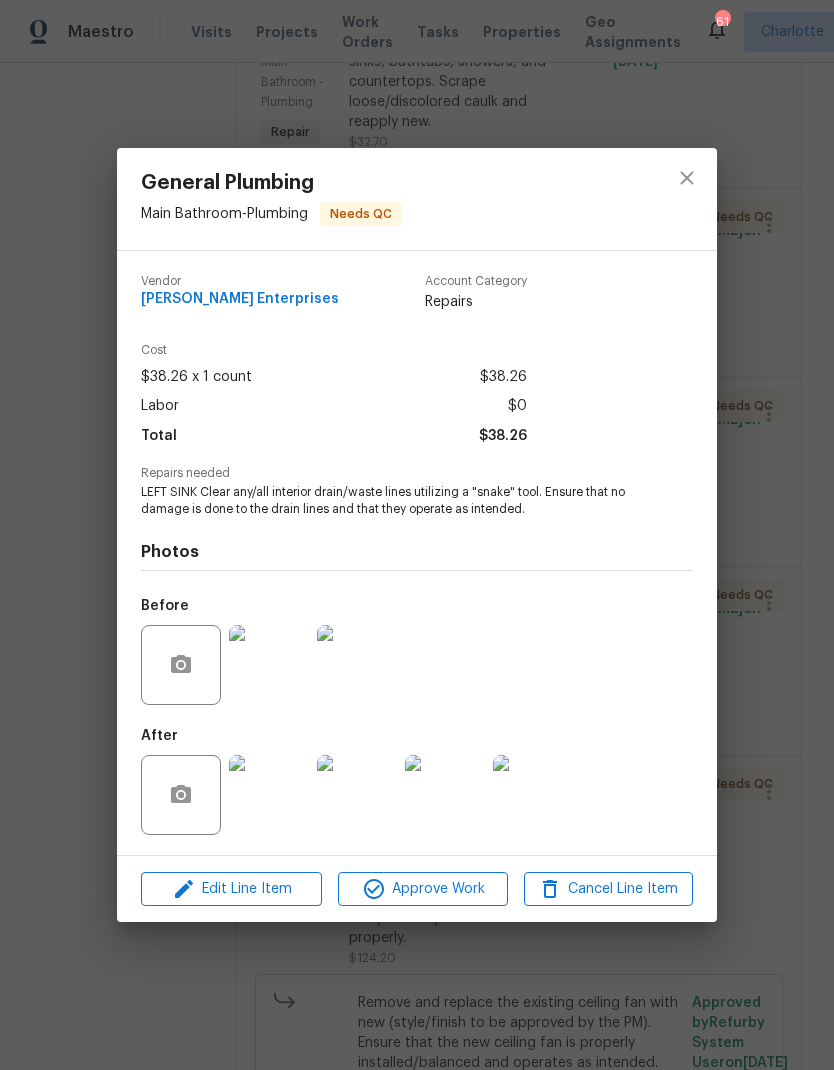click at bounding box center [269, 795] 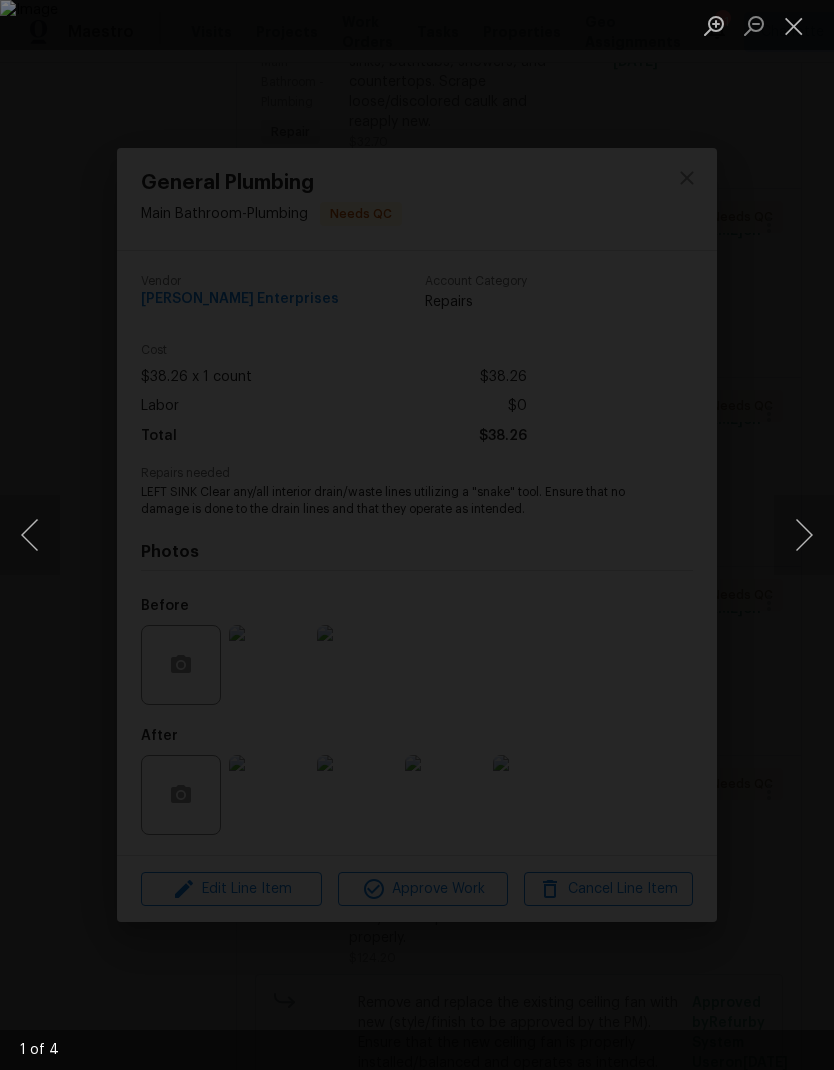 click at bounding box center (804, 535) 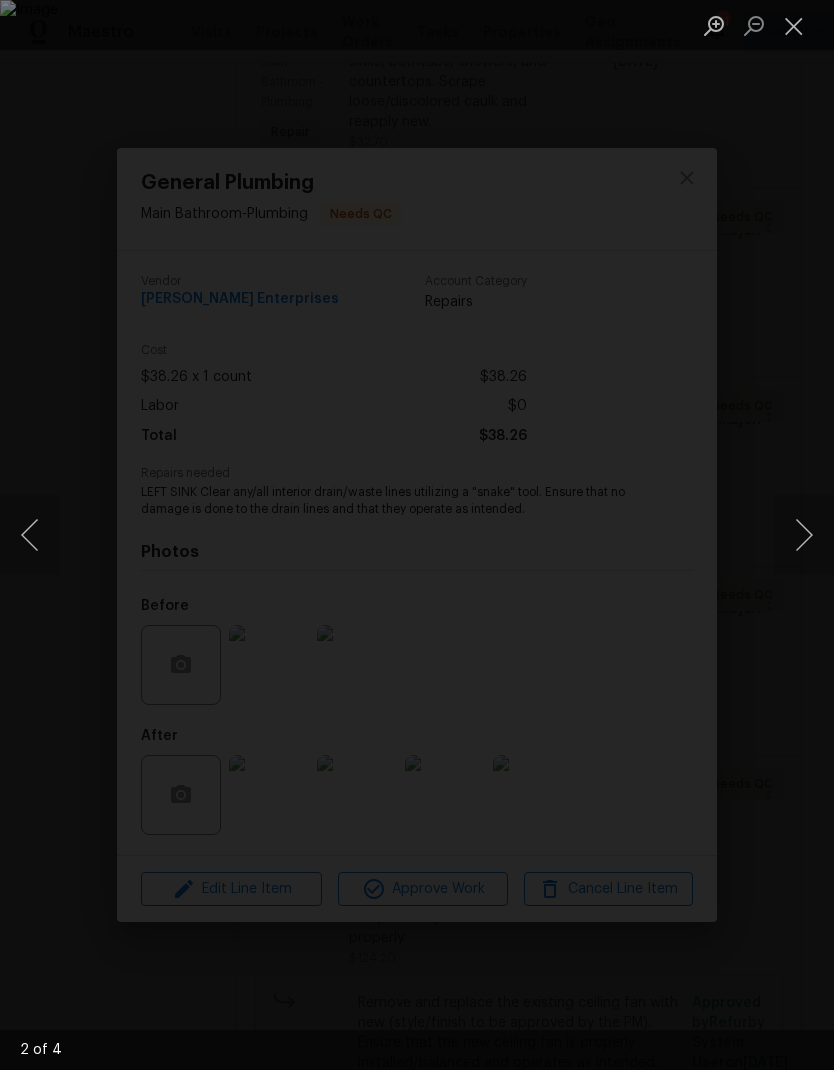 click at bounding box center [804, 535] 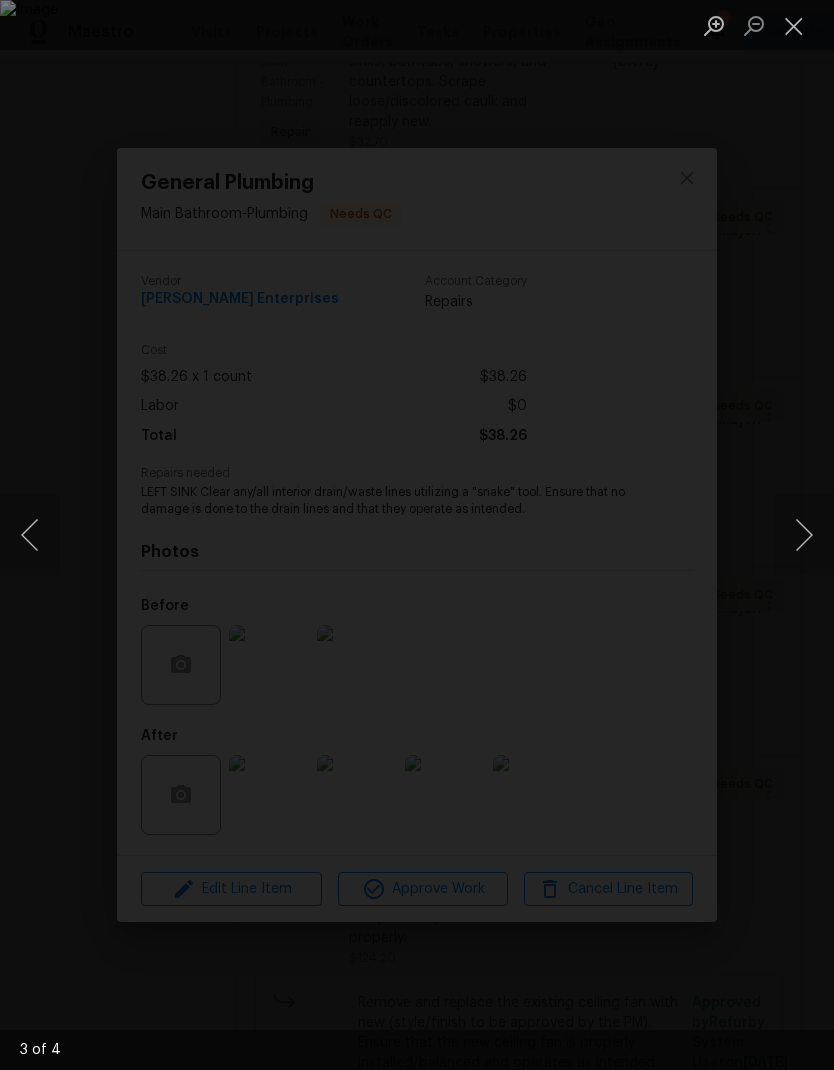 click at bounding box center [804, 535] 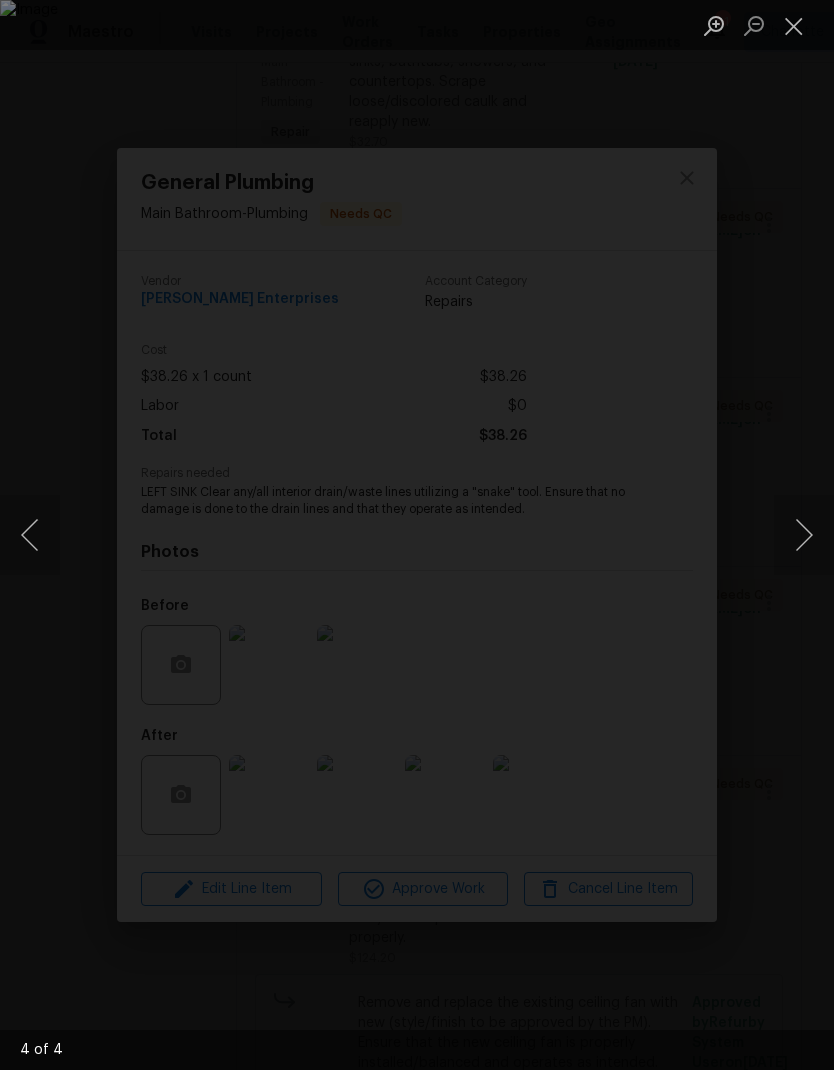 click at bounding box center [804, 535] 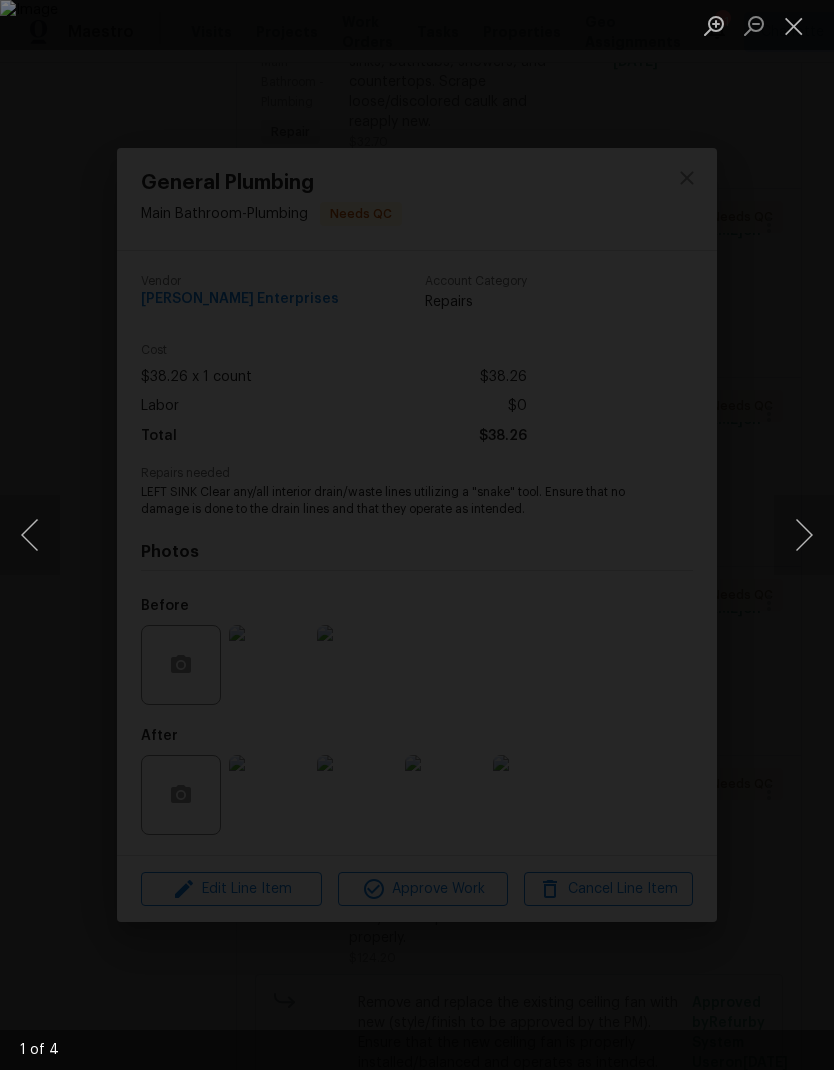 click at bounding box center (794, 25) 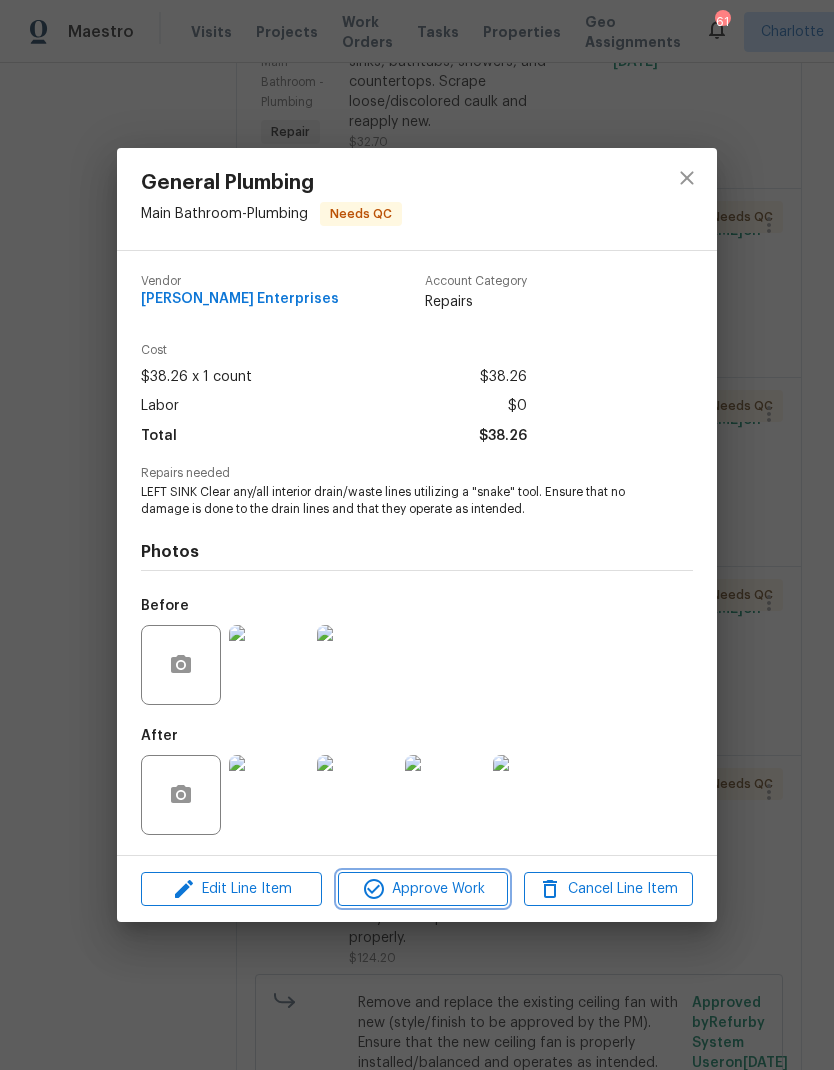 click on "Approve Work" at bounding box center (422, 889) 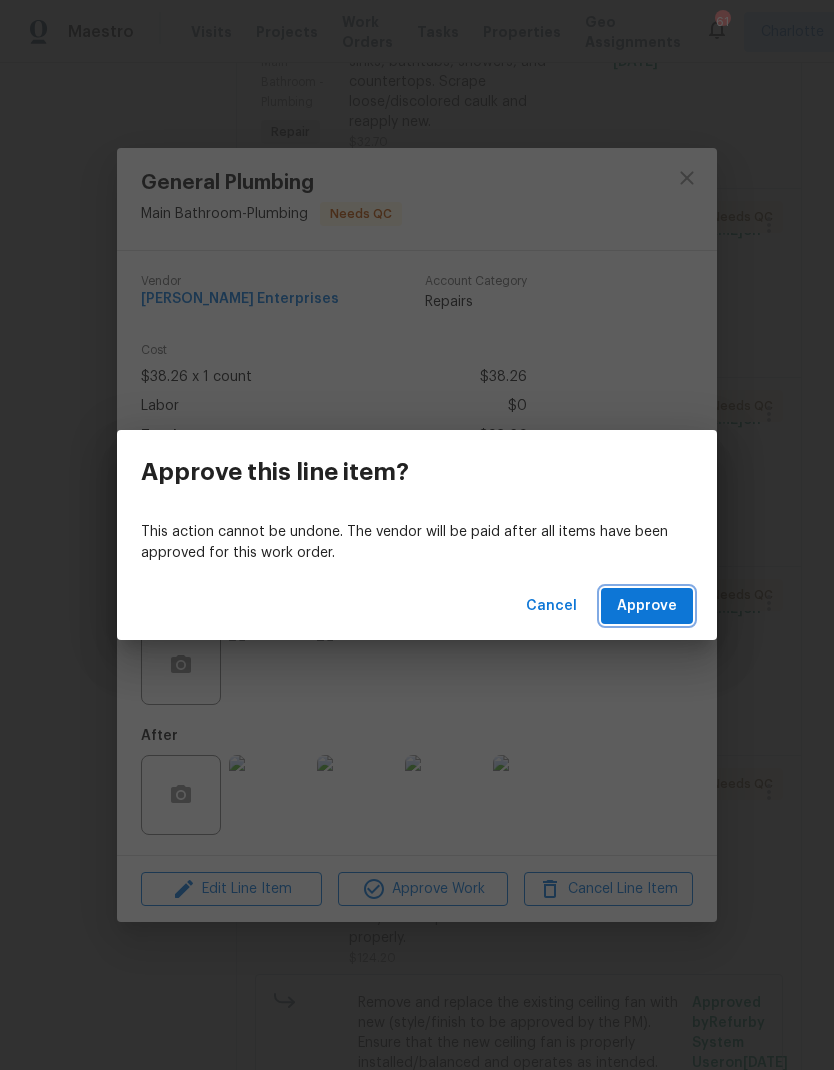 click on "Approve" at bounding box center (647, 606) 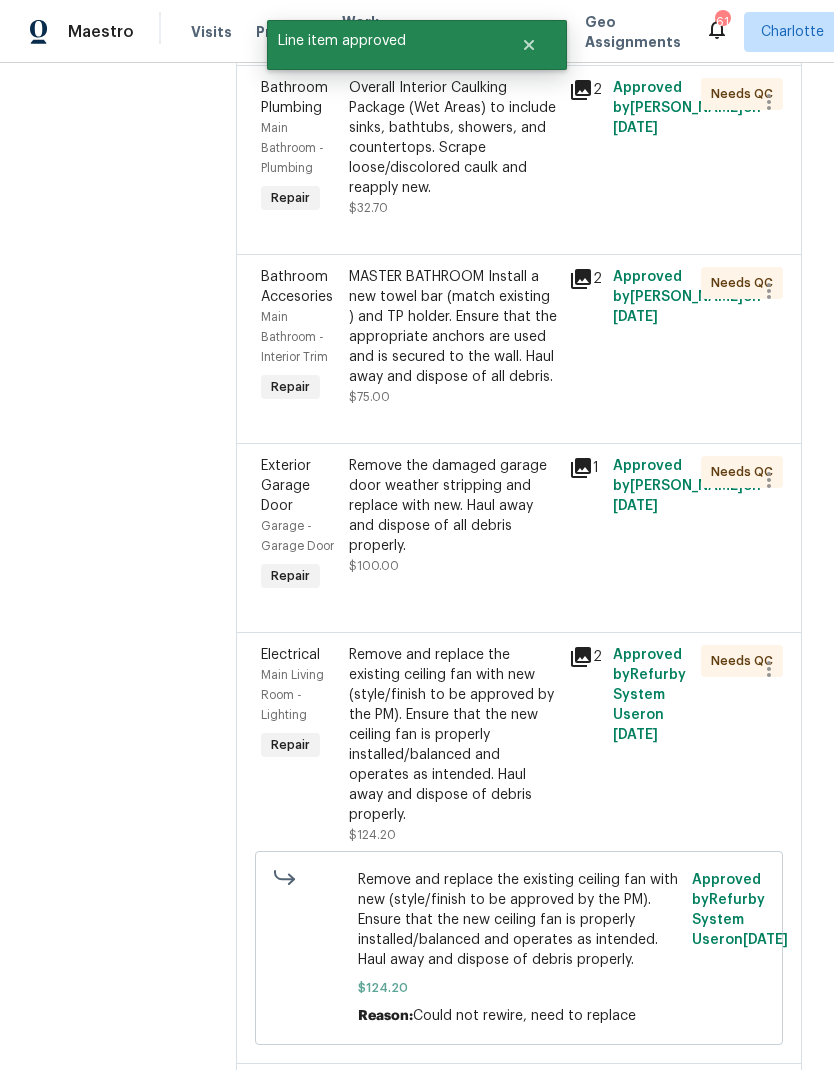 scroll, scrollTop: 1195, scrollLeft: 0, axis: vertical 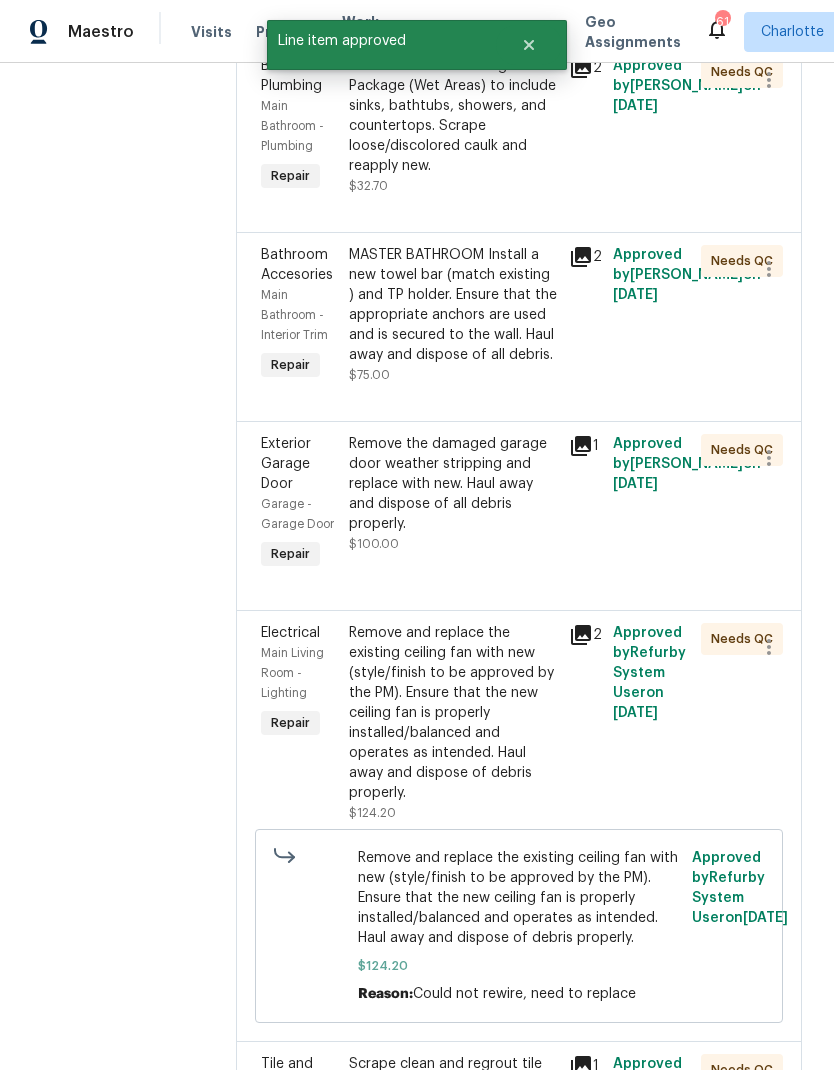 click on "Exterior Garage Door" at bounding box center (286, 464) 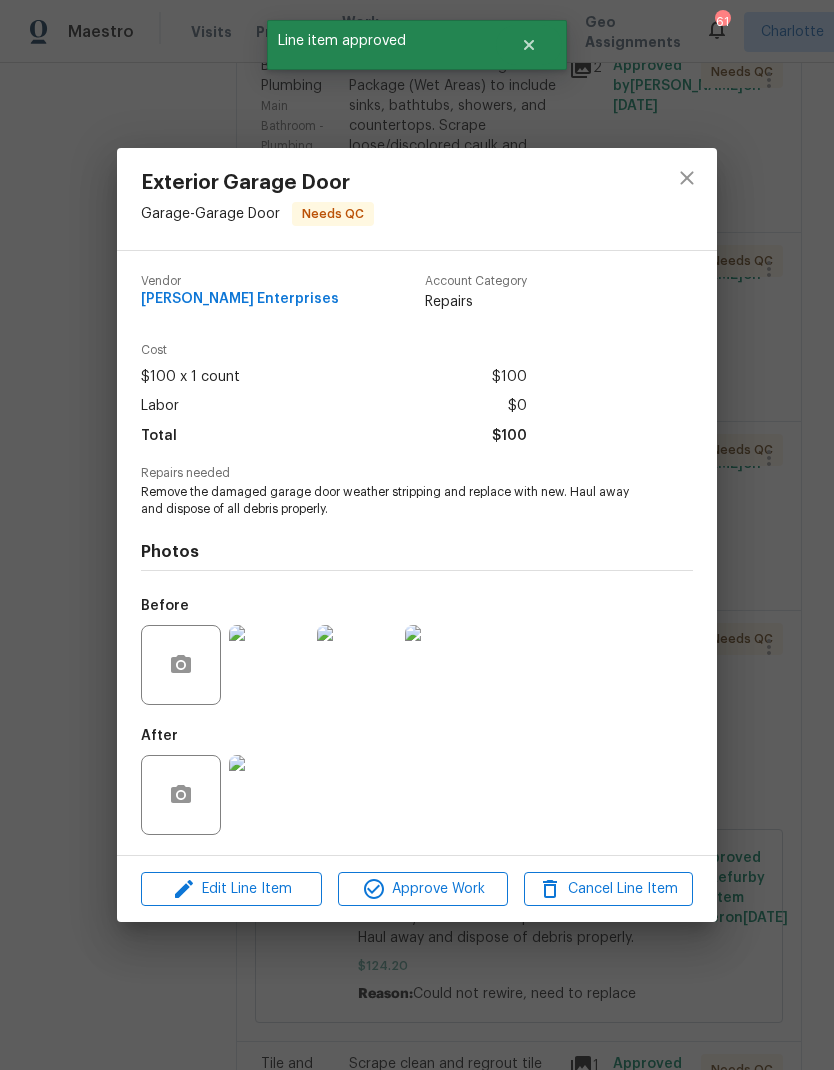 click at bounding box center (269, 795) 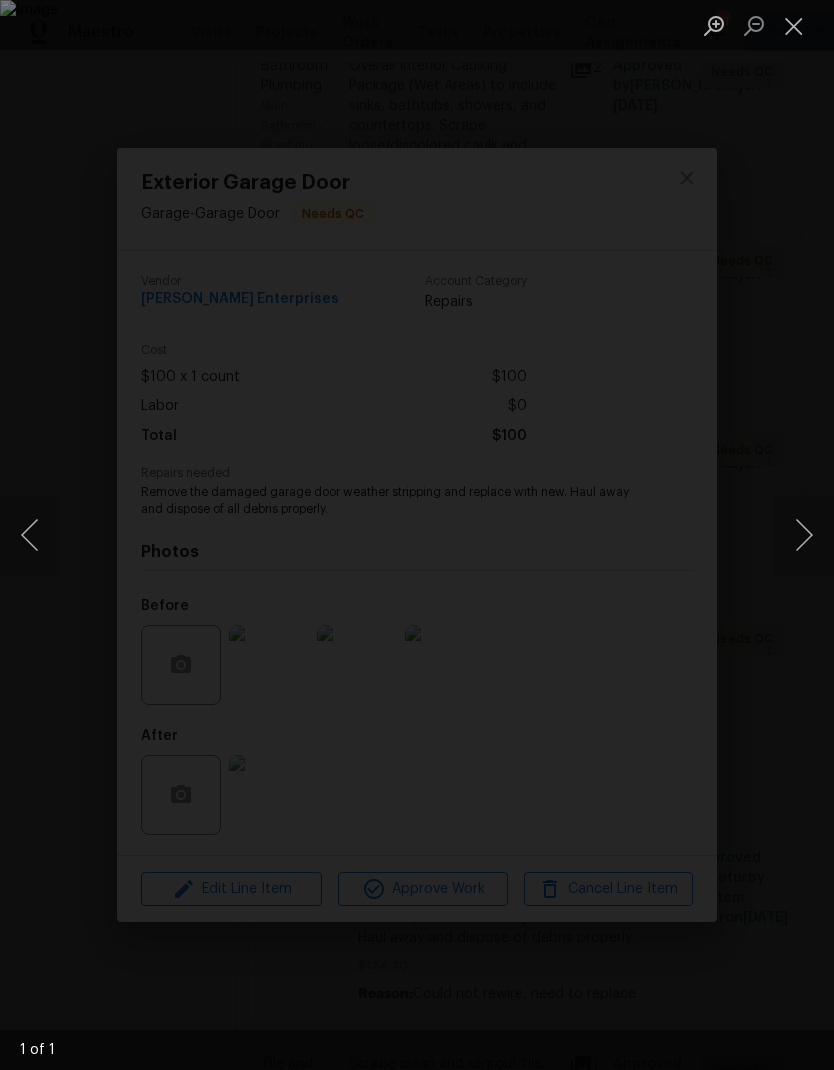 click at bounding box center (794, 25) 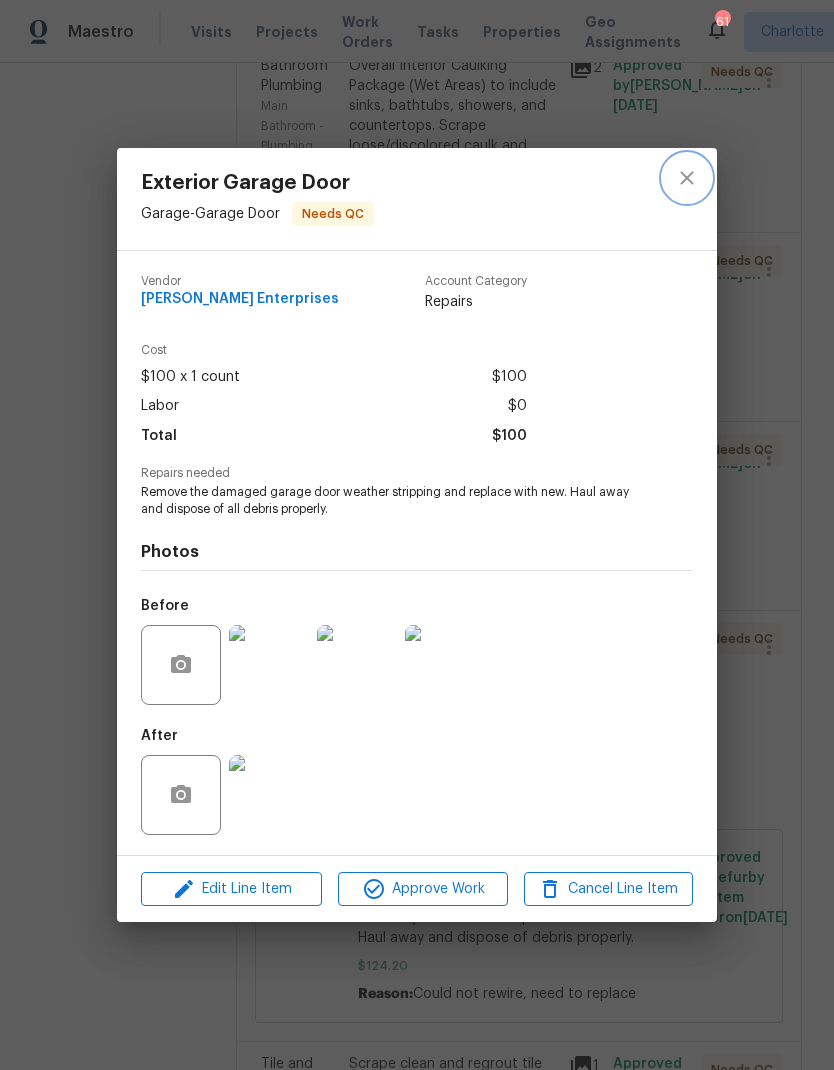 click 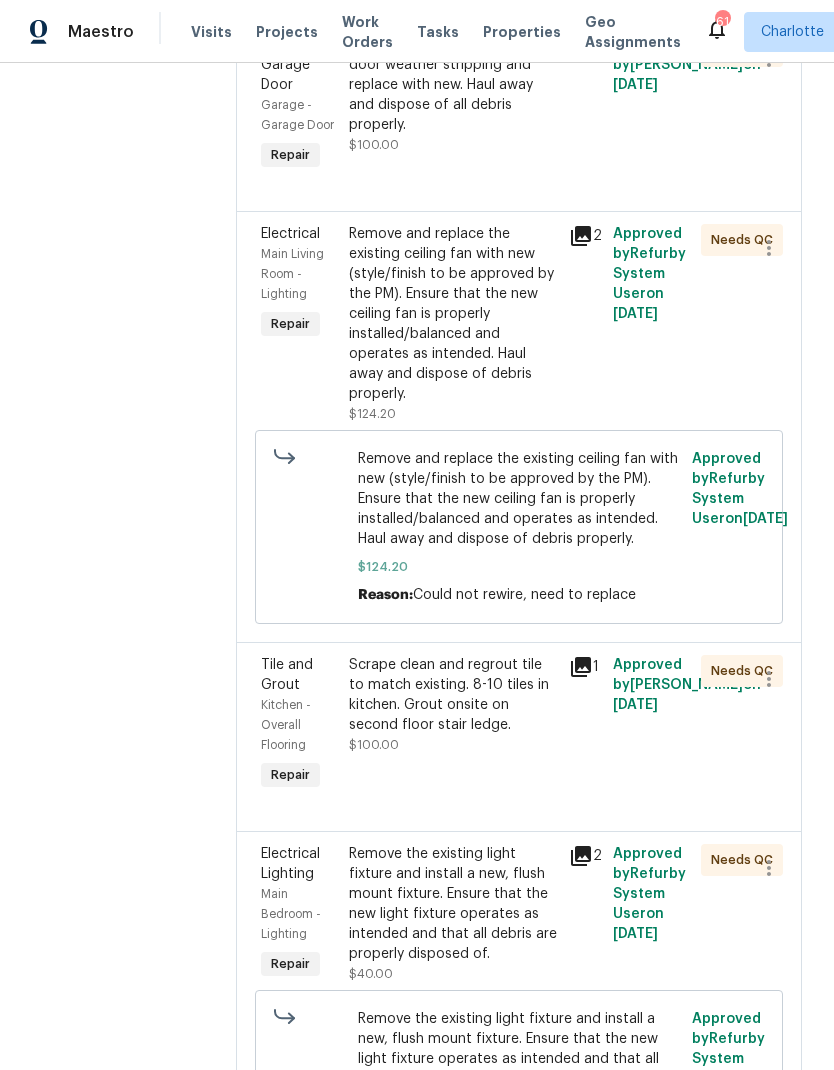 scroll, scrollTop: 1591, scrollLeft: 0, axis: vertical 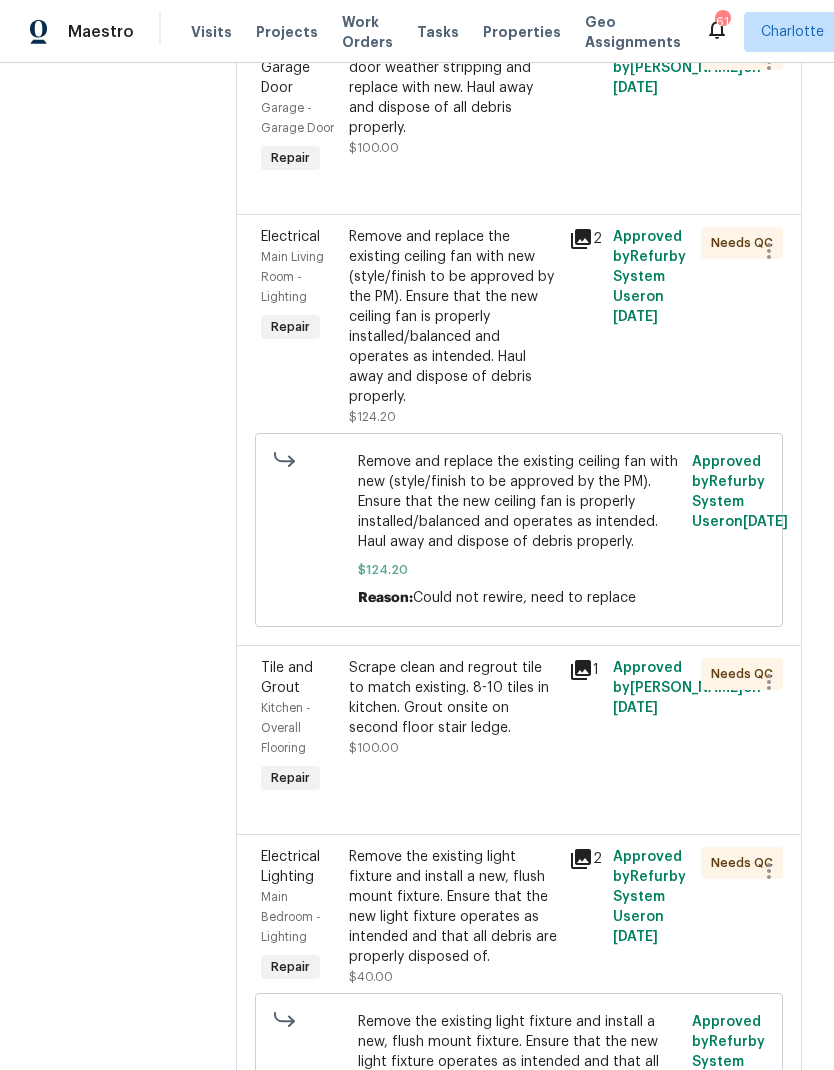 click on "Main Living Room - Lighting" at bounding box center (299, 277) 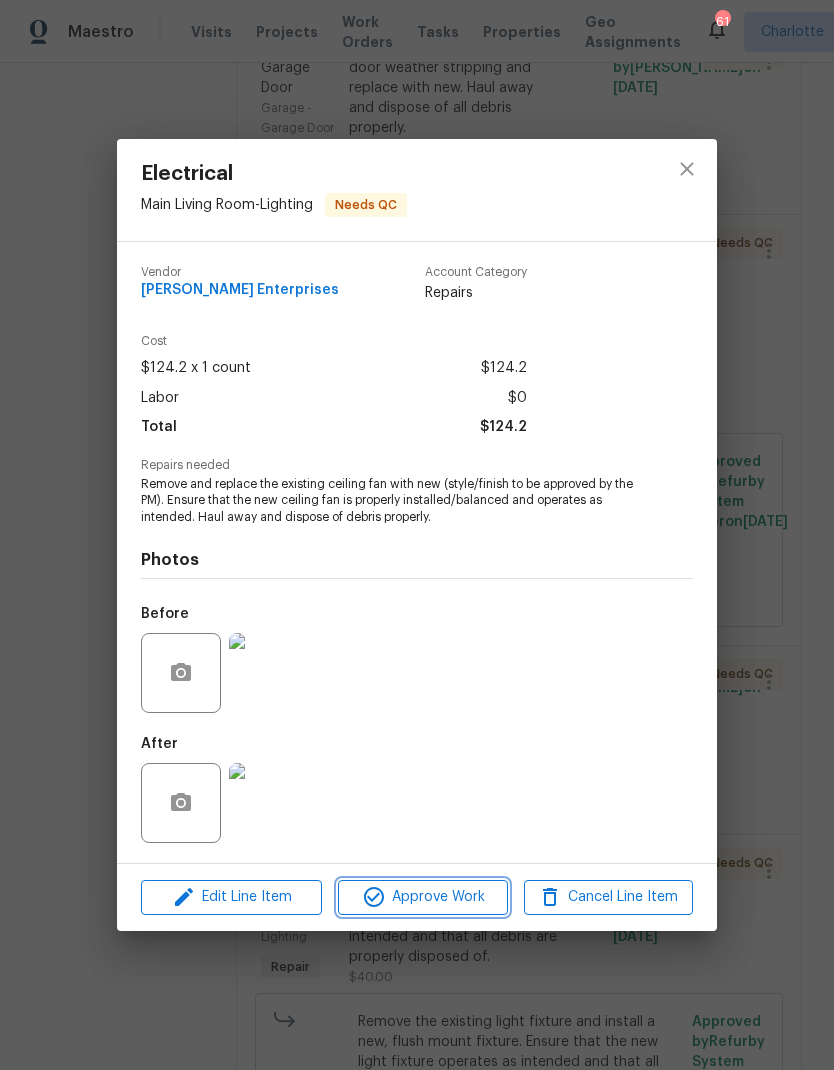 click on "Approve Work" at bounding box center [422, 897] 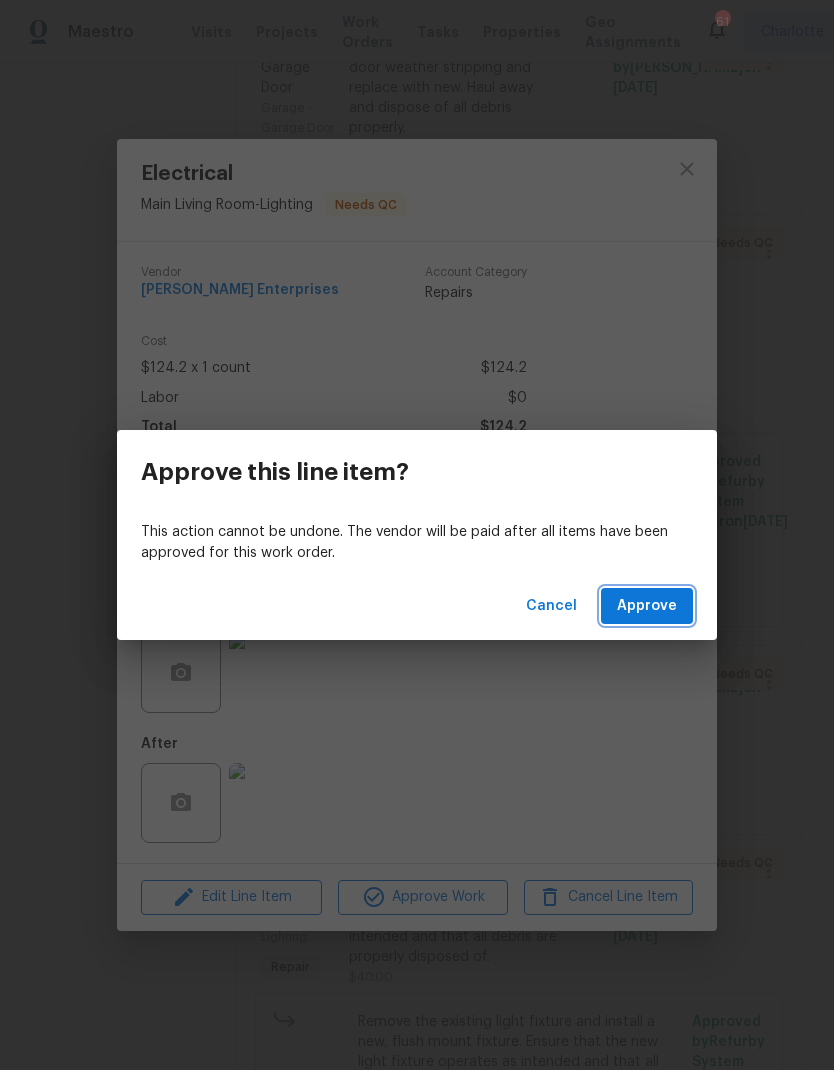 click on "Approve" at bounding box center (647, 606) 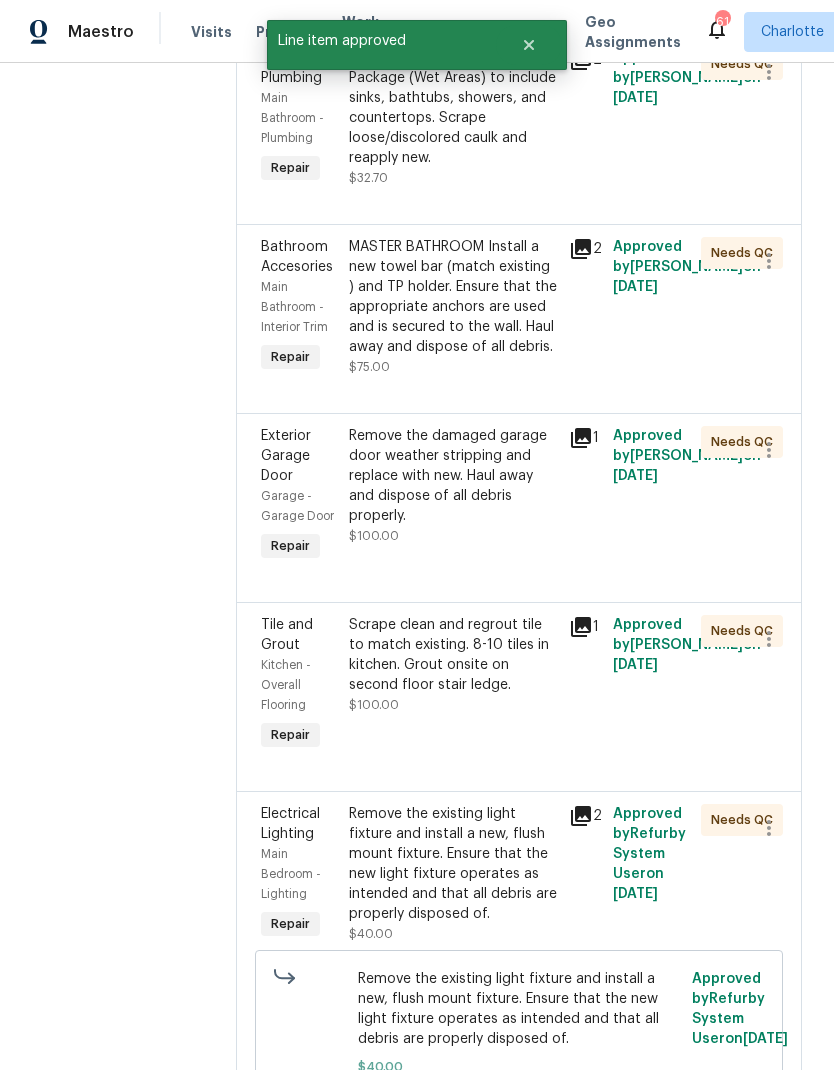 scroll, scrollTop: 1206, scrollLeft: 0, axis: vertical 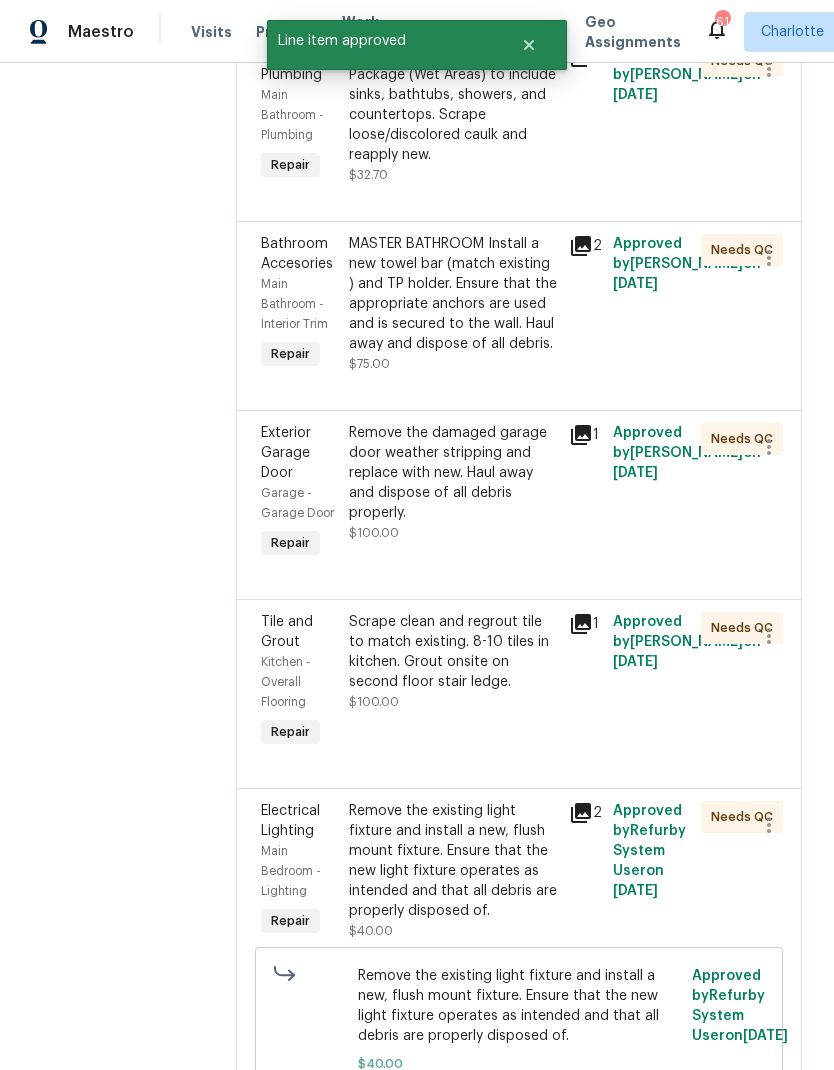 click on "Kitchen - Overall Flooring" at bounding box center (286, 682) 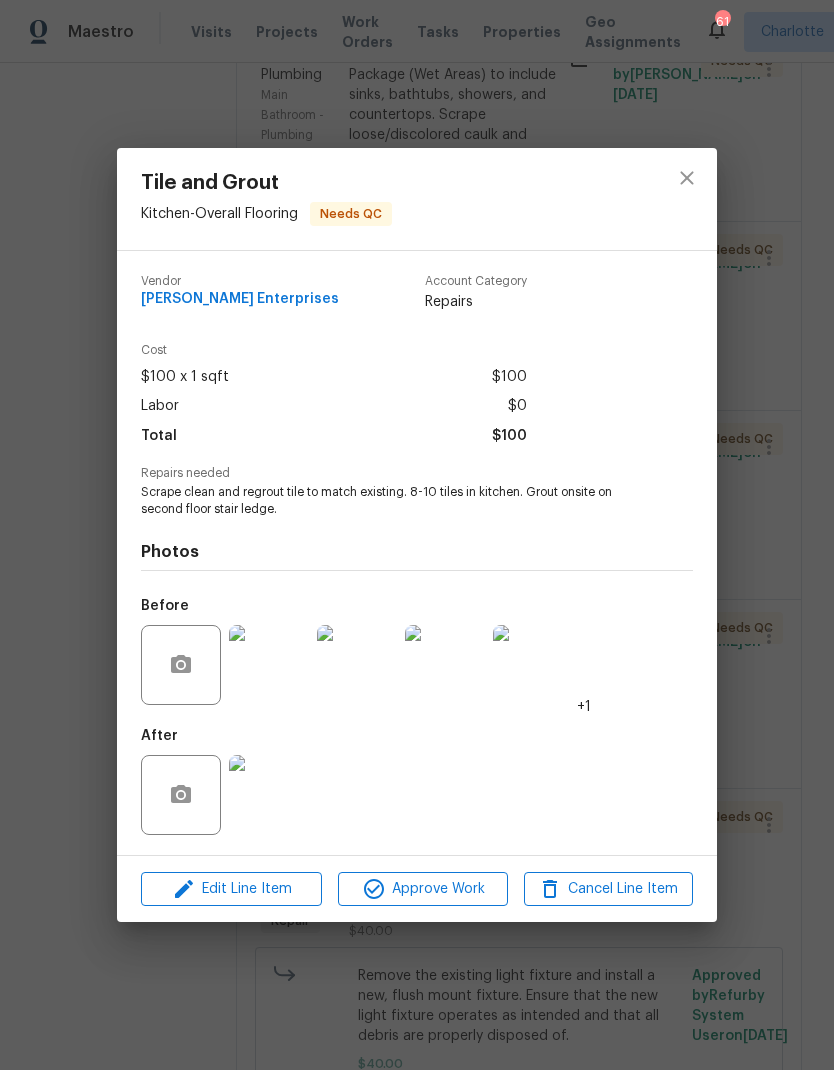 click at bounding box center (269, 795) 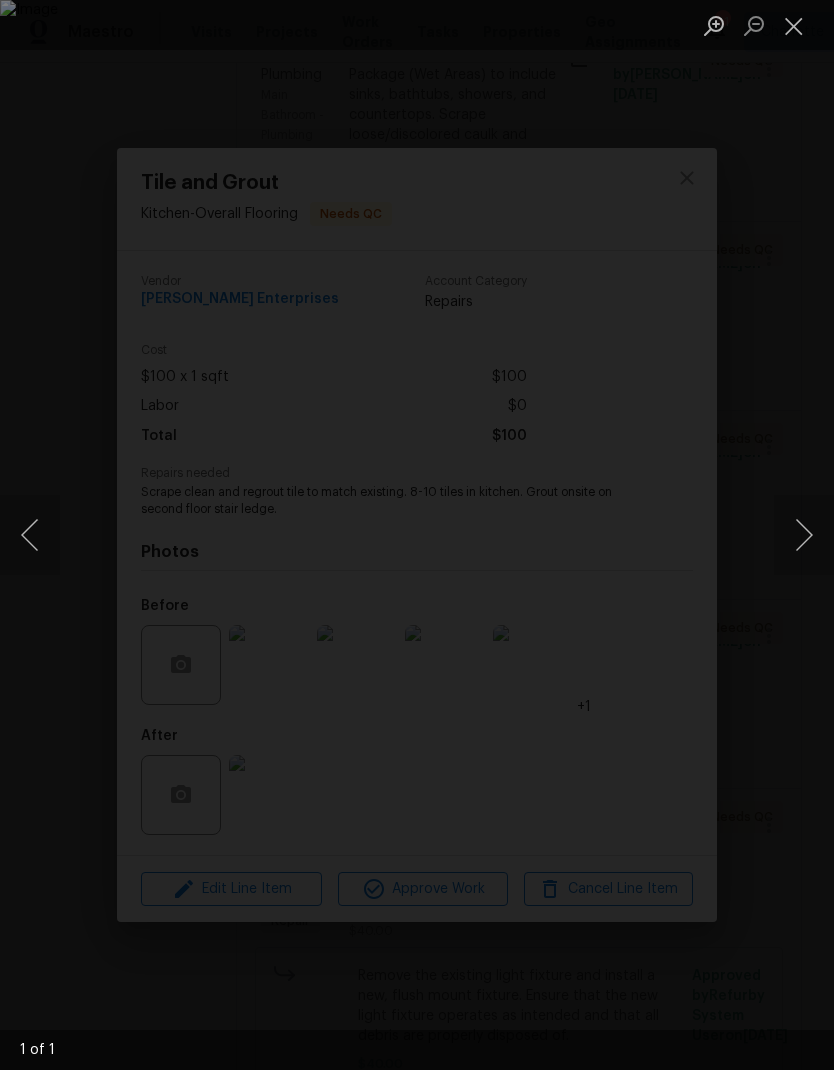 click at bounding box center [794, 25] 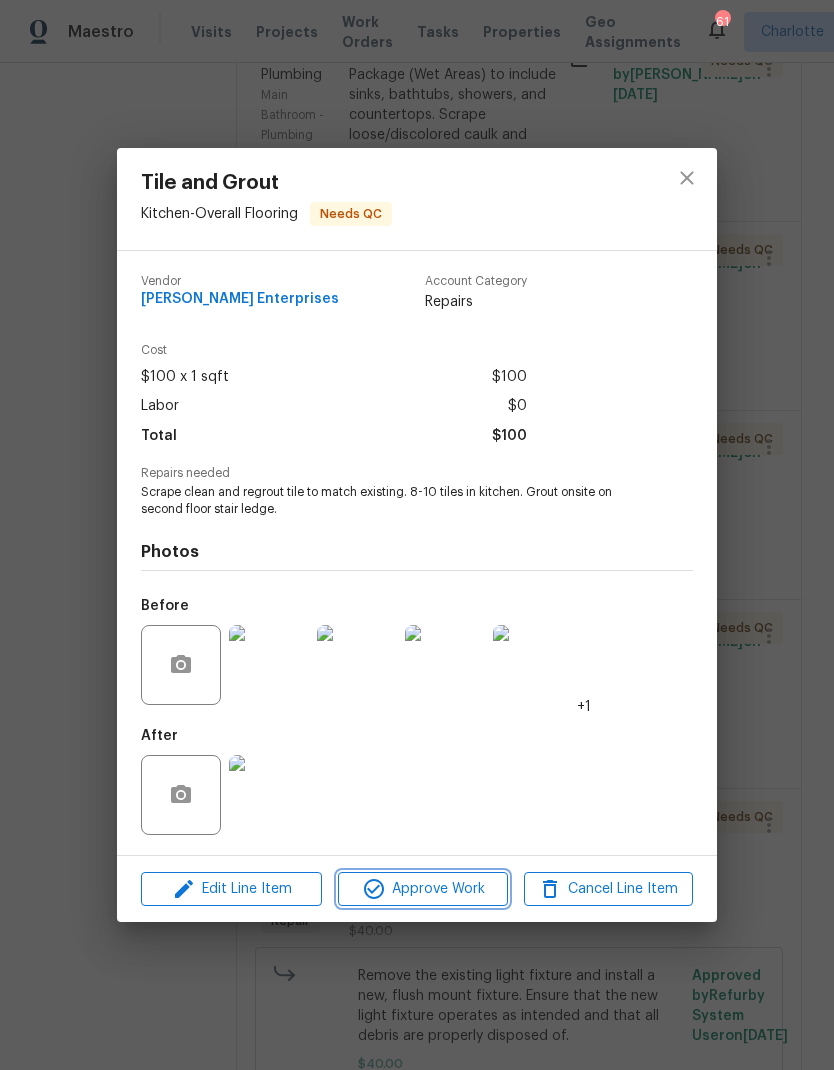 click on "Approve Work" at bounding box center (422, 889) 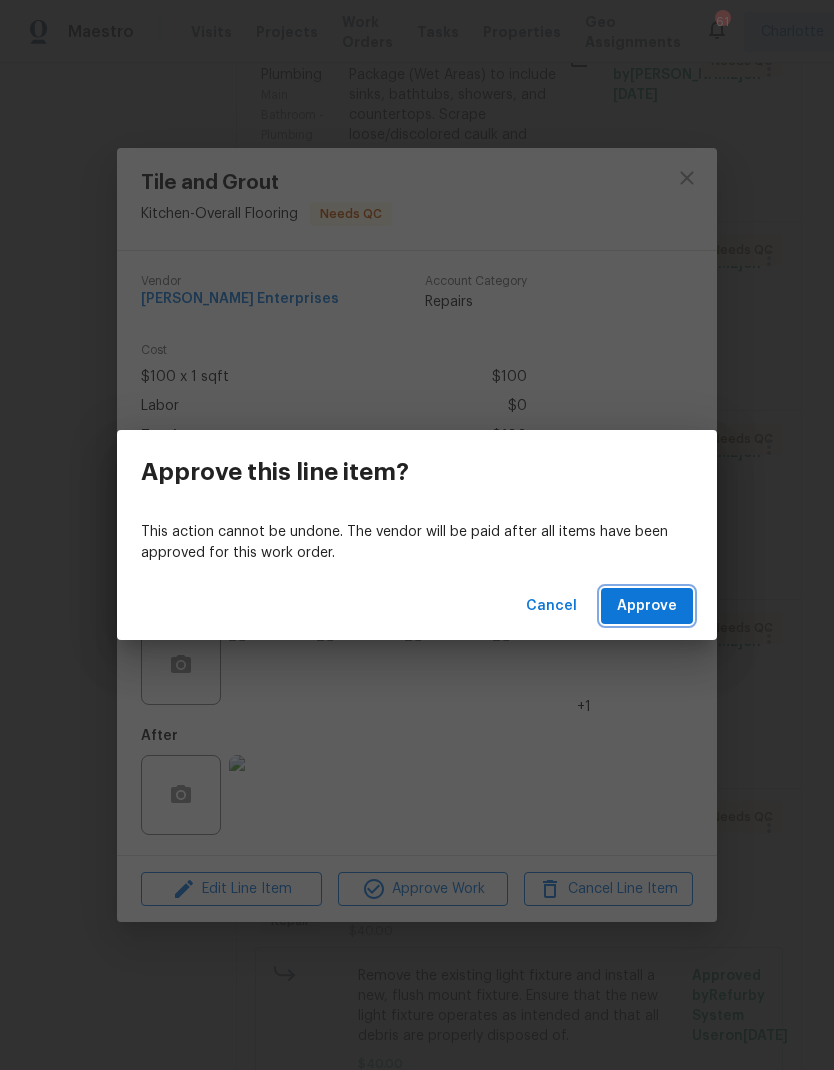 click on "Approve" at bounding box center (647, 606) 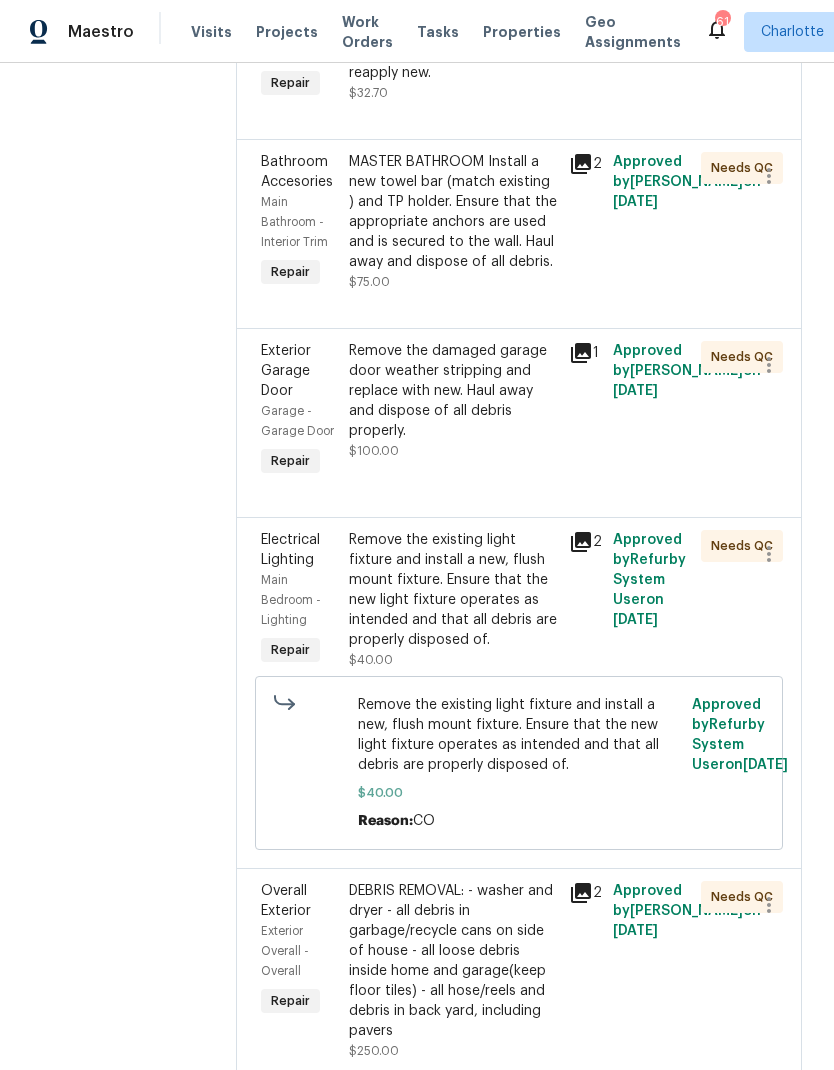 scroll, scrollTop: 1289, scrollLeft: 0, axis: vertical 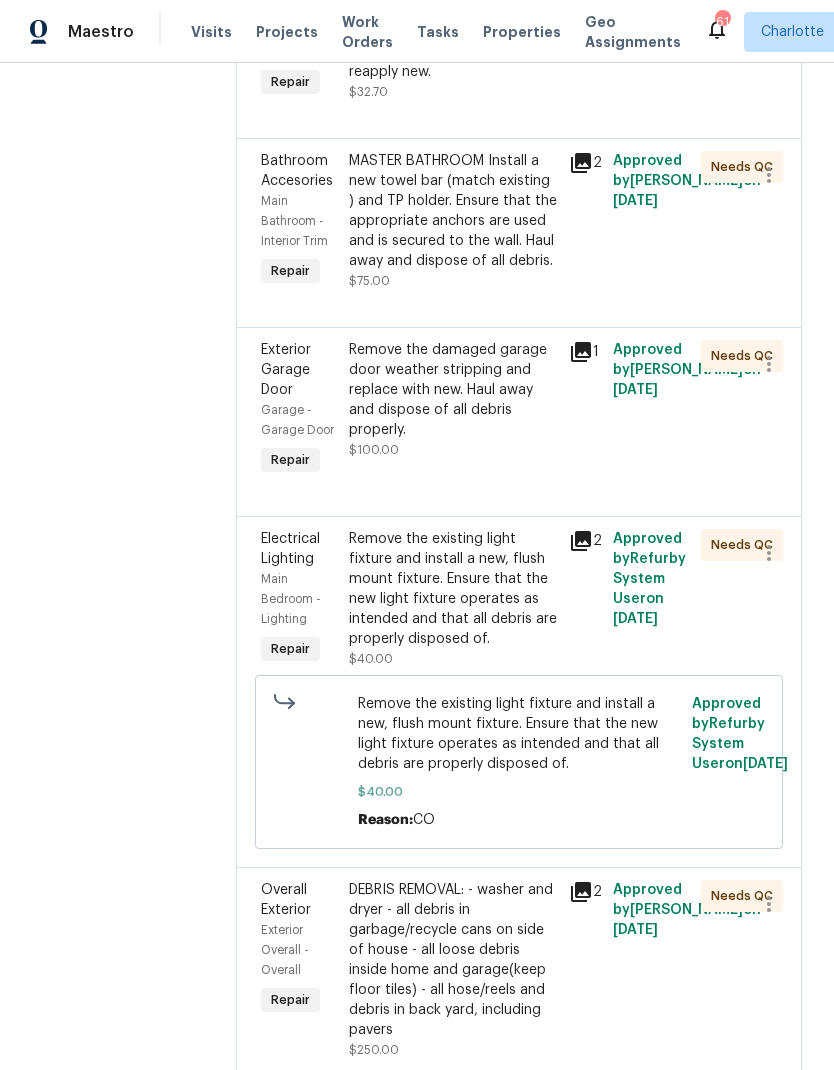 click on "Main Bedroom - Lighting" at bounding box center (299, 599) 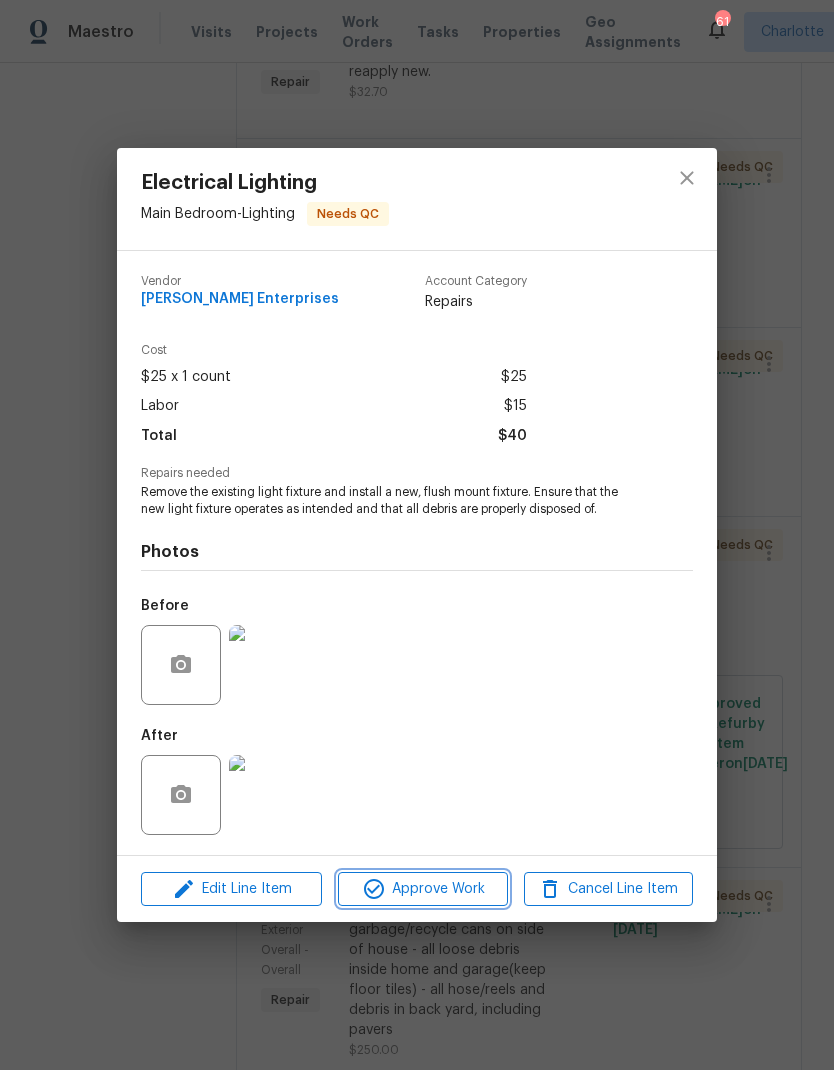click on "Approve Work" at bounding box center (422, 889) 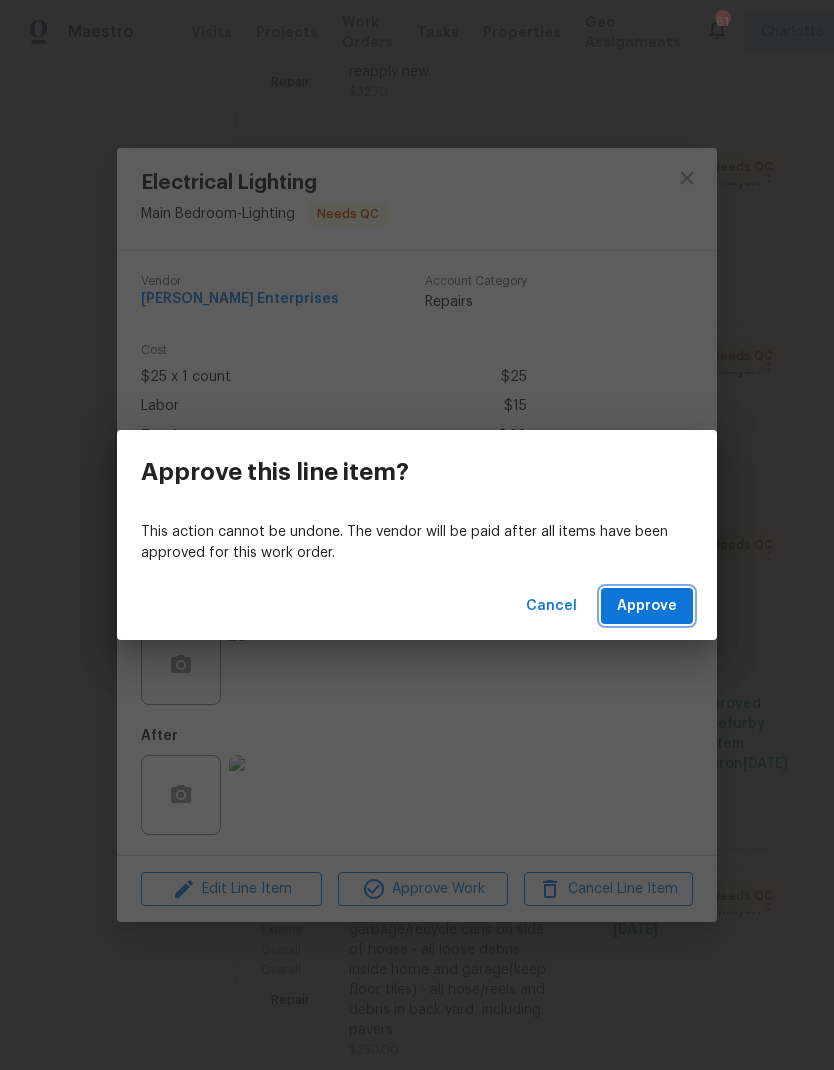 click on "Approve" at bounding box center (647, 606) 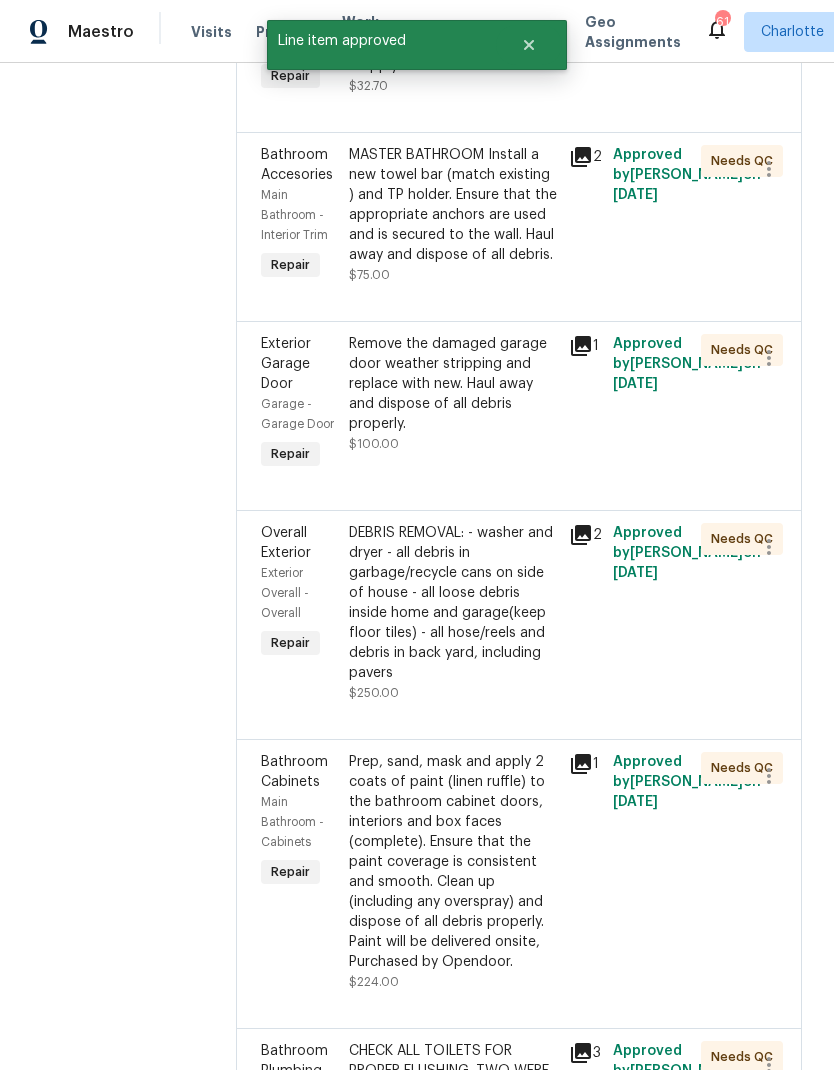 scroll, scrollTop: 1296, scrollLeft: 0, axis: vertical 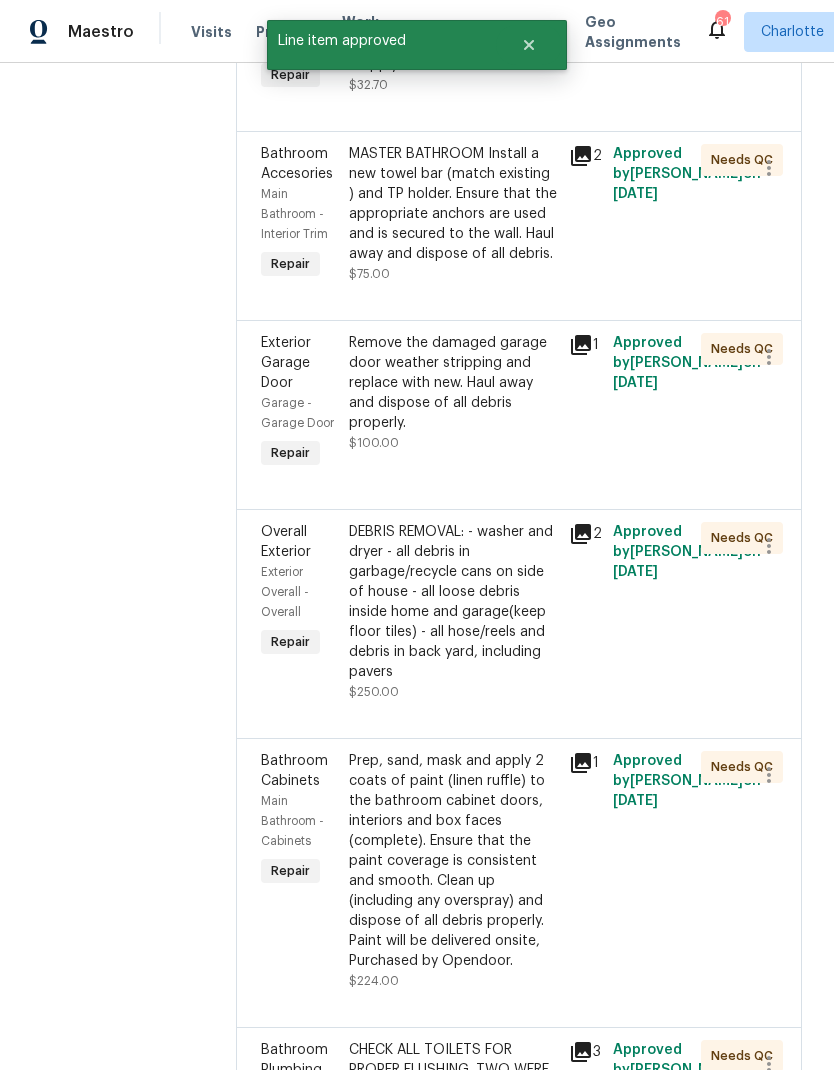 click on "Exterior Overall - Overall" at bounding box center (285, 592) 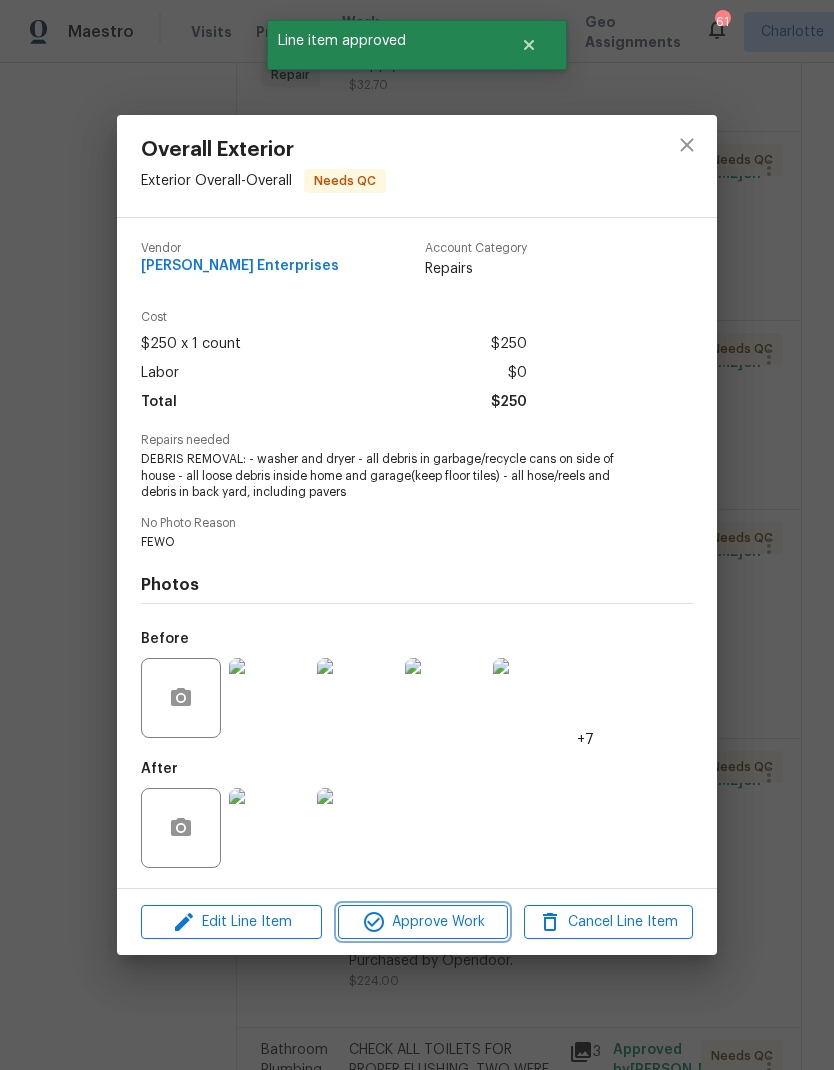 click on "Approve Work" at bounding box center [422, 922] 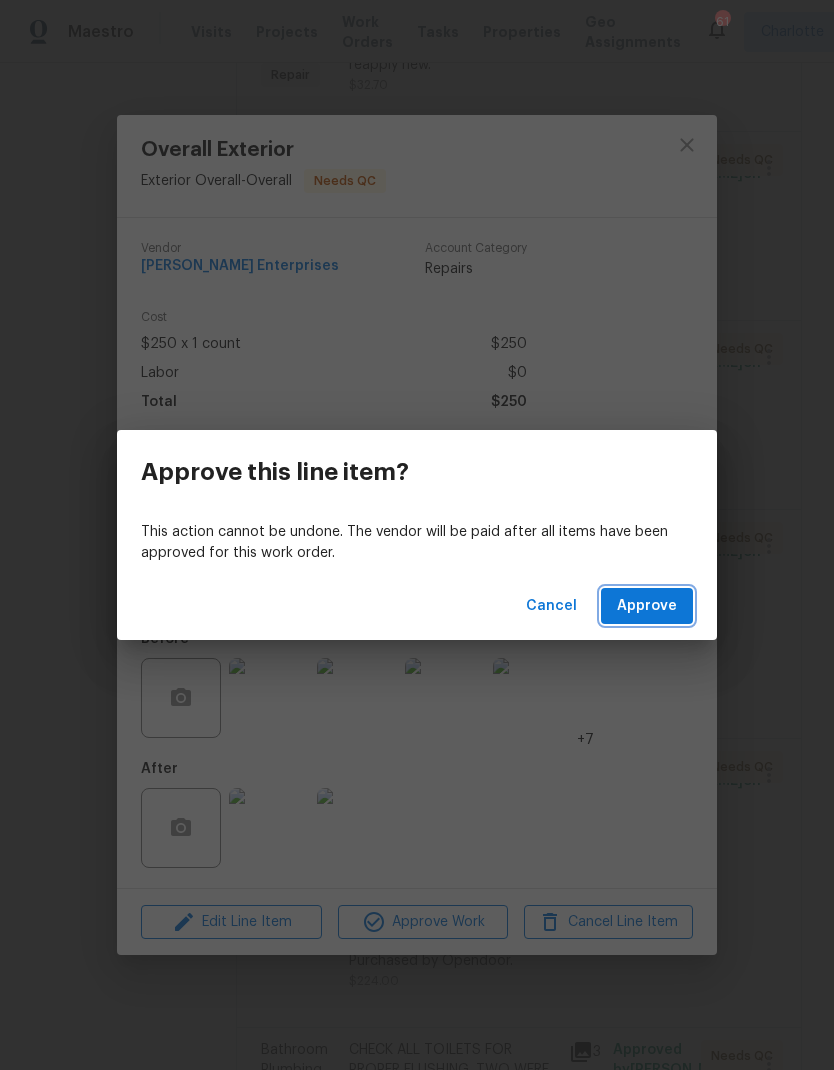 click on "Approve" at bounding box center [647, 606] 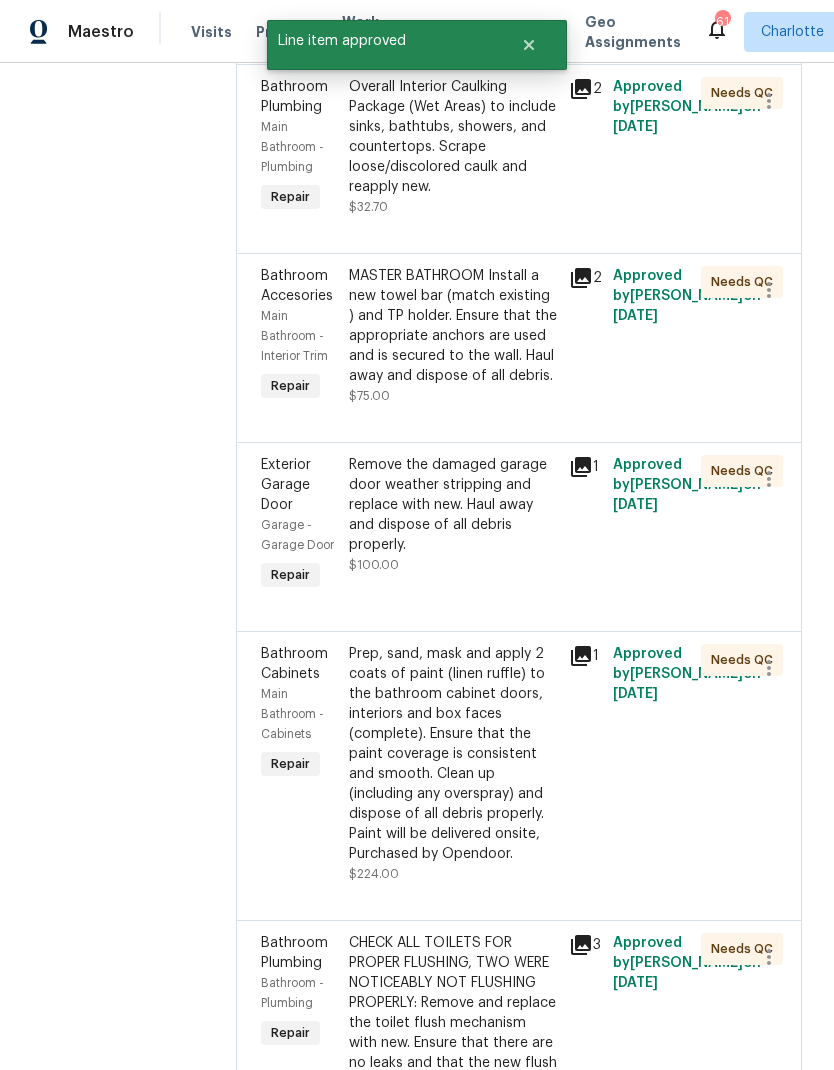 scroll, scrollTop: 1175, scrollLeft: 0, axis: vertical 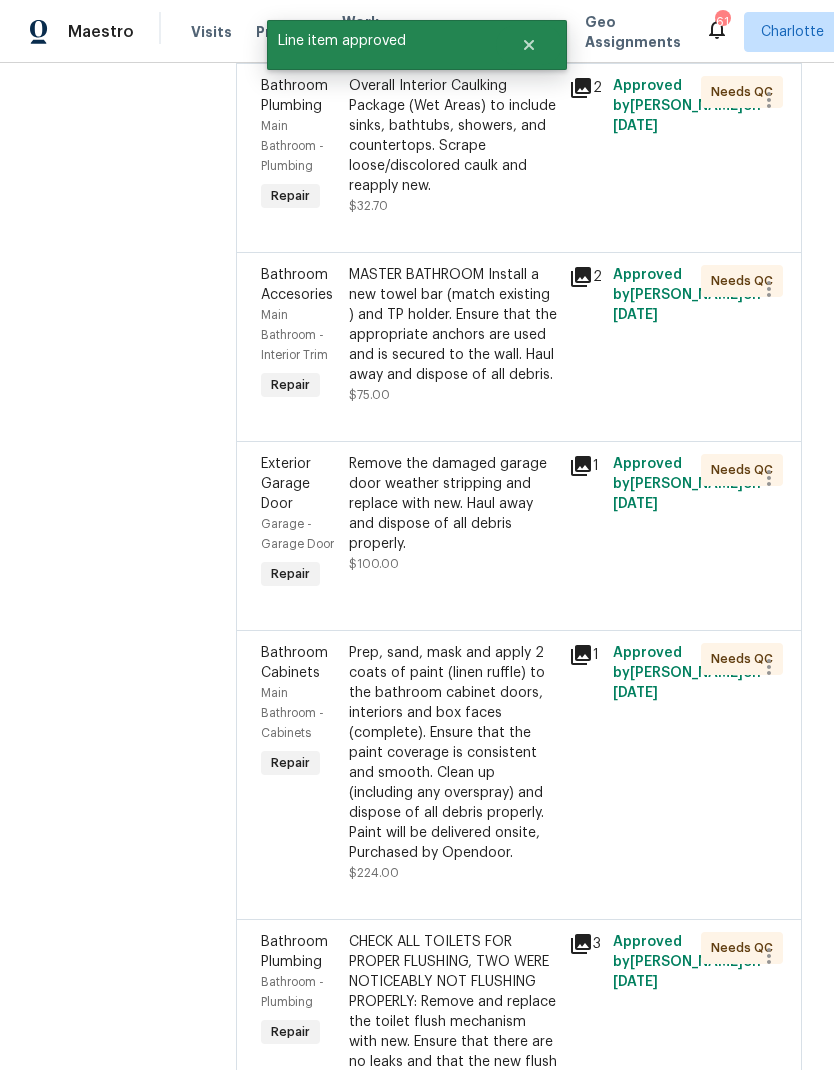 click on "Main Bathroom - Cabinets" at bounding box center [299, 713] 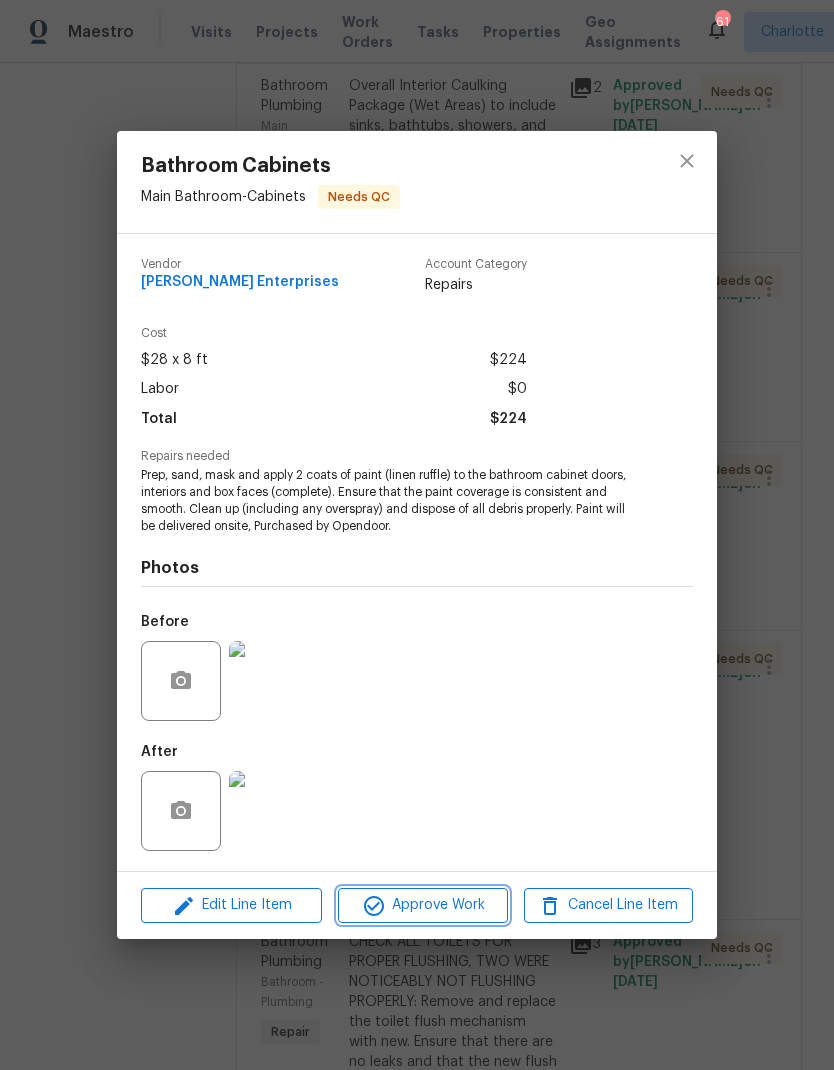 click on "Approve Work" at bounding box center (422, 905) 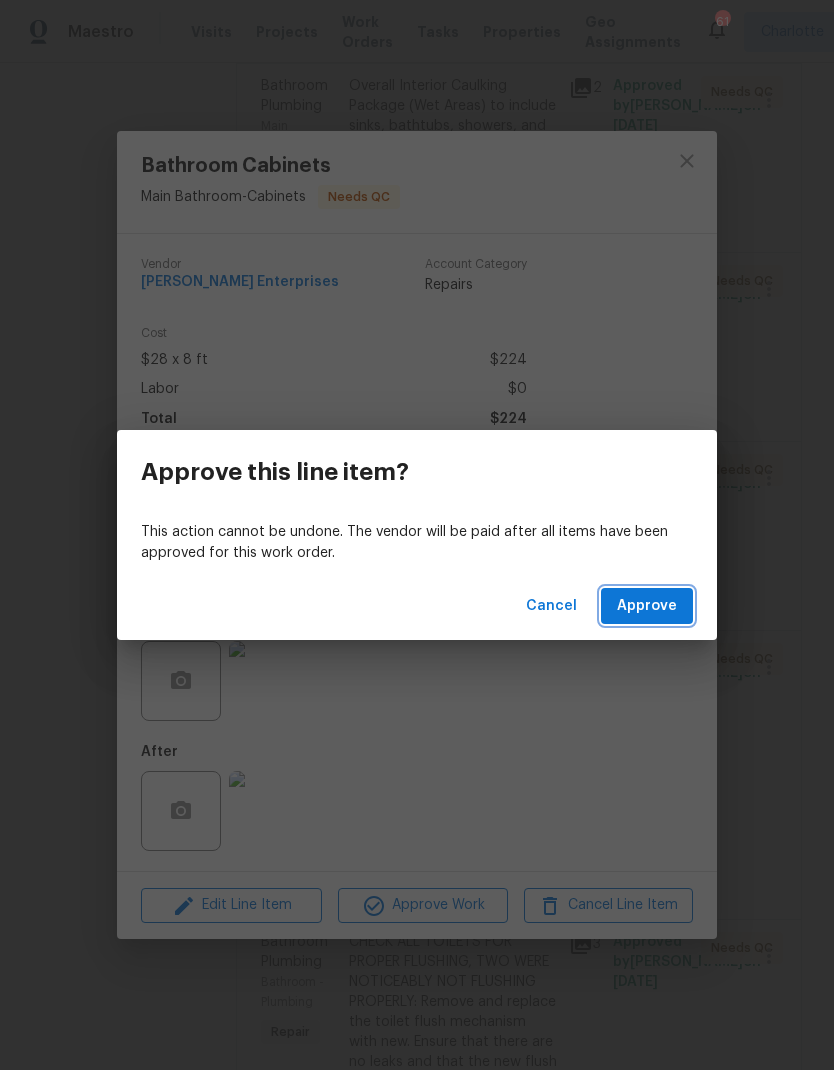 click on "Approve" at bounding box center (647, 606) 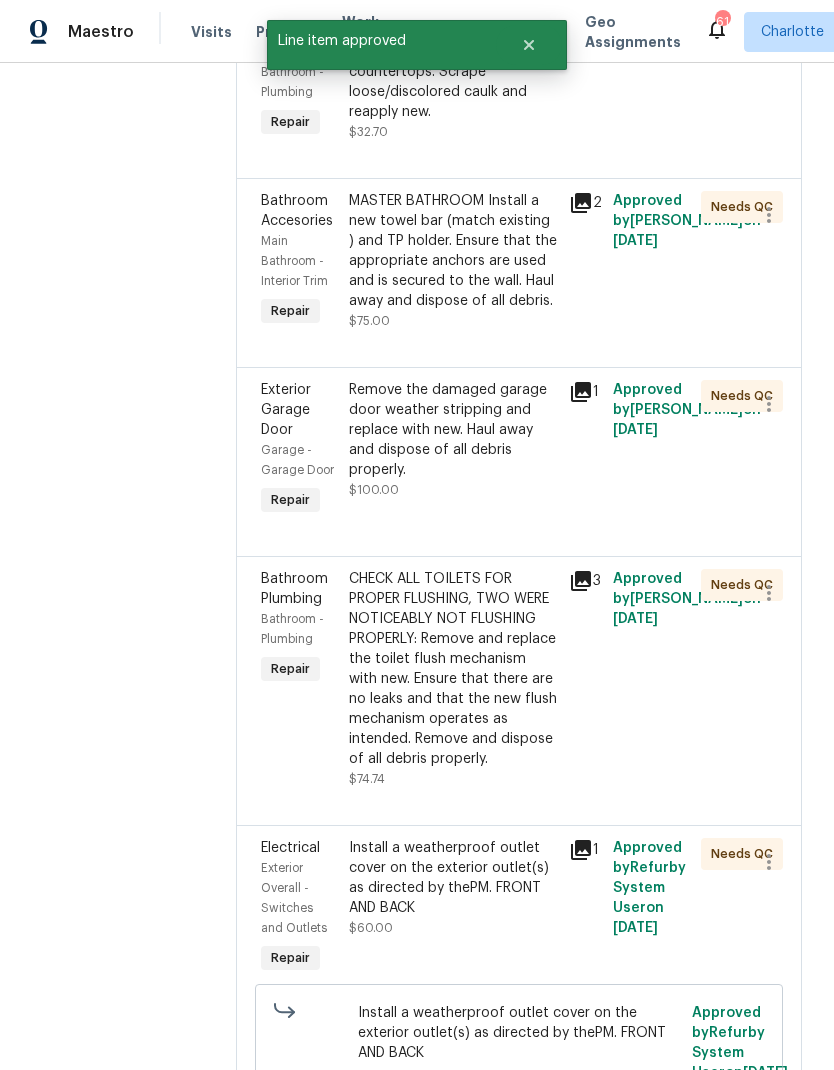 scroll, scrollTop: 1250, scrollLeft: 0, axis: vertical 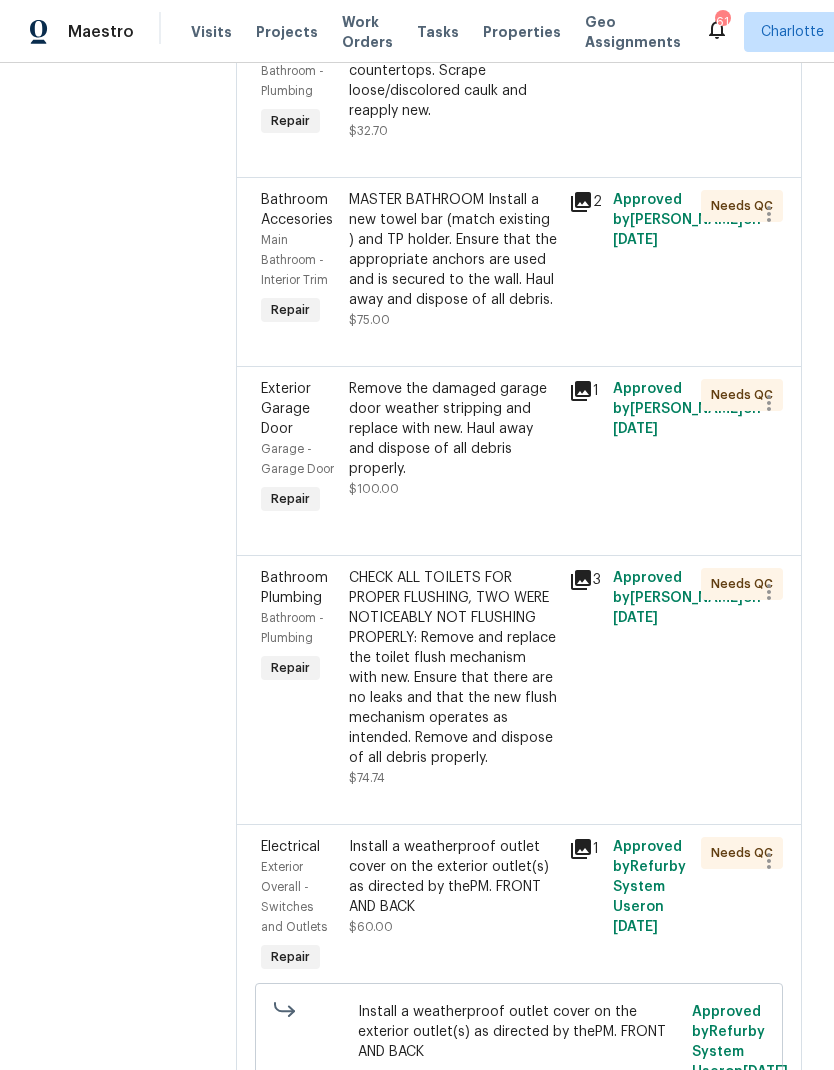 click on "Bathroom - Plumbing" at bounding box center (292, 628) 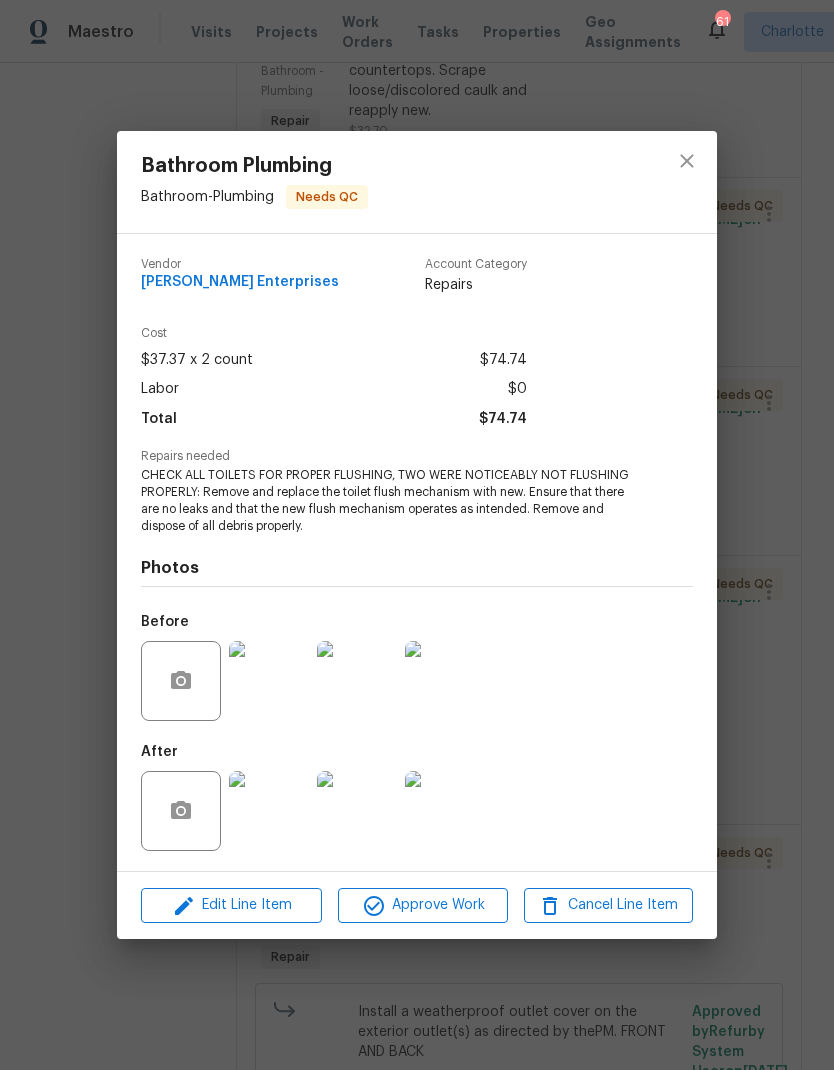 click at bounding box center (269, 811) 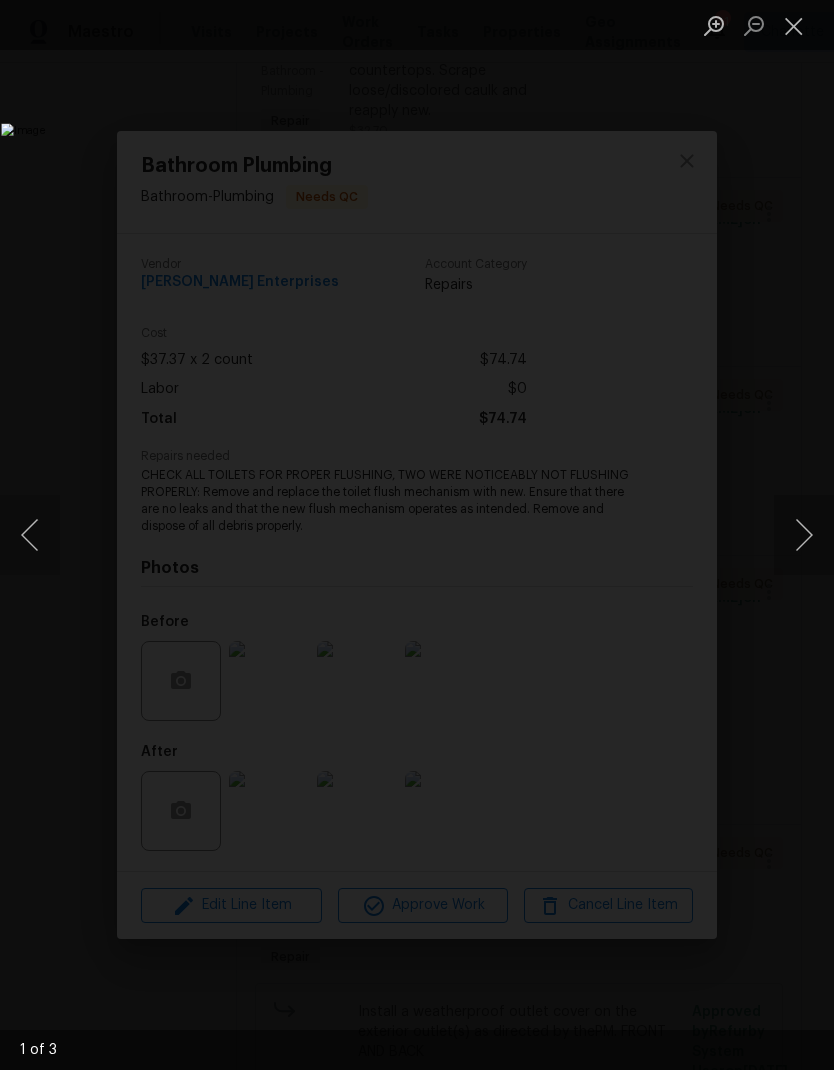 click at bounding box center (804, 535) 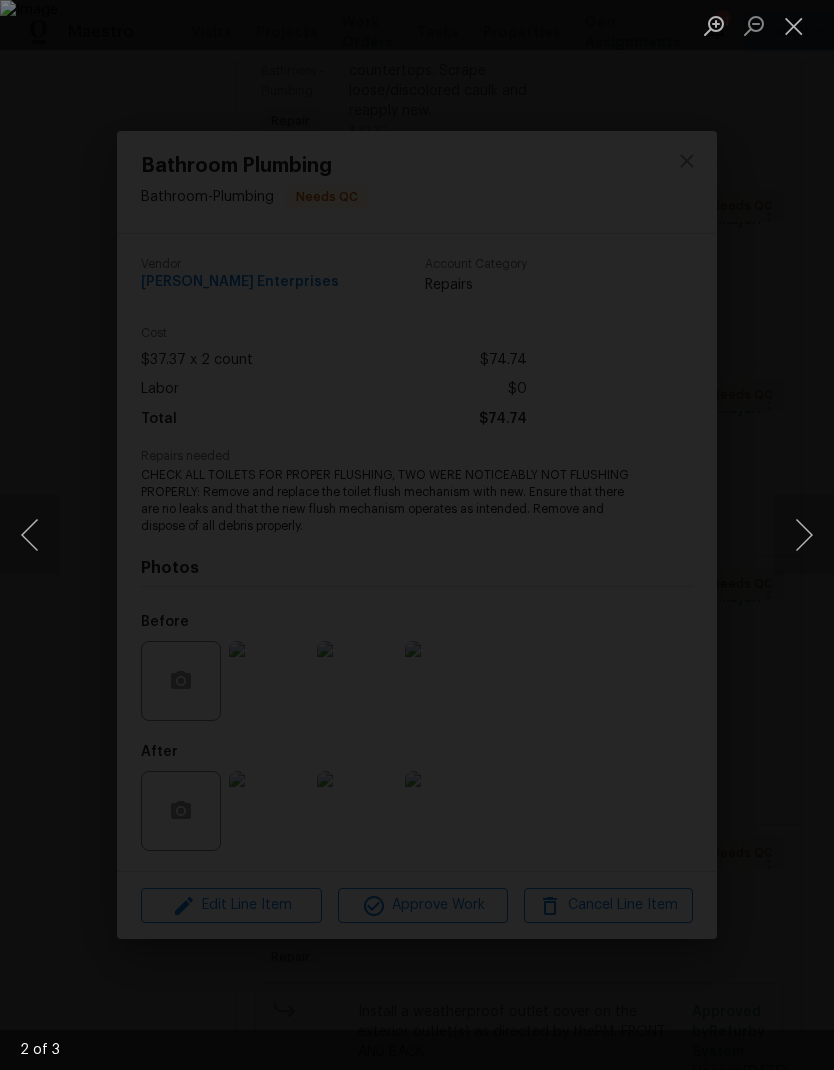 click at bounding box center (804, 535) 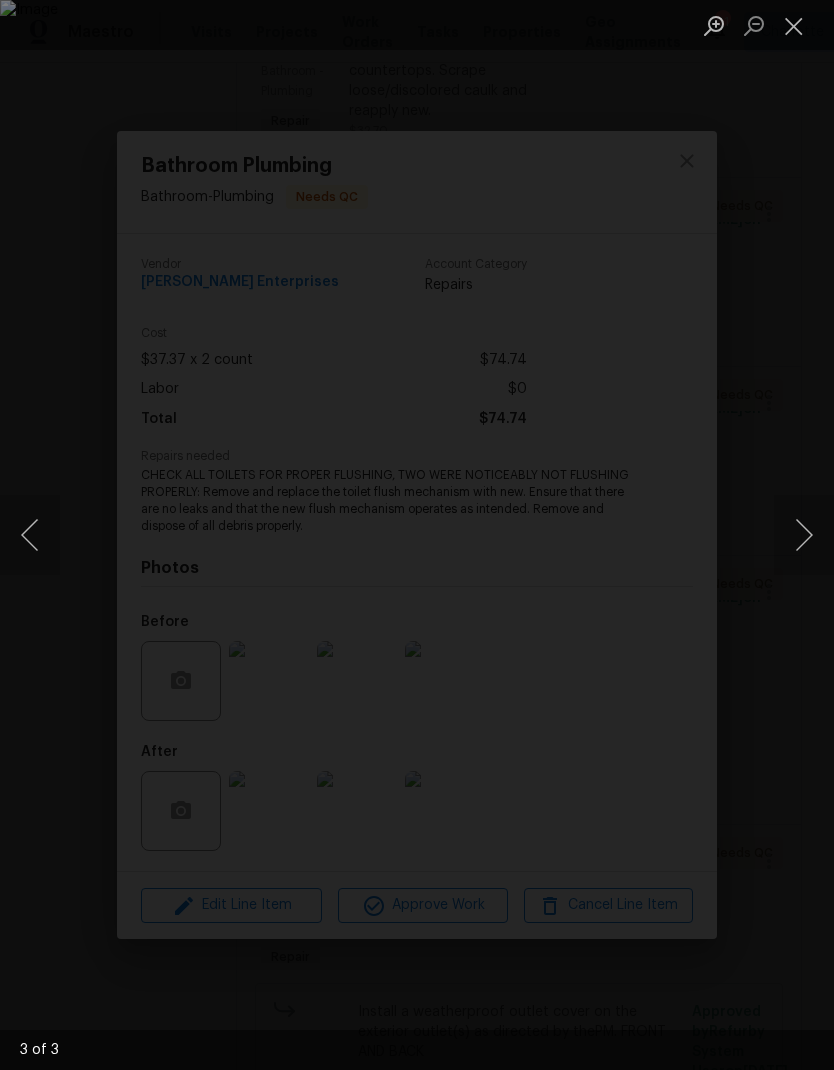 click at bounding box center (804, 535) 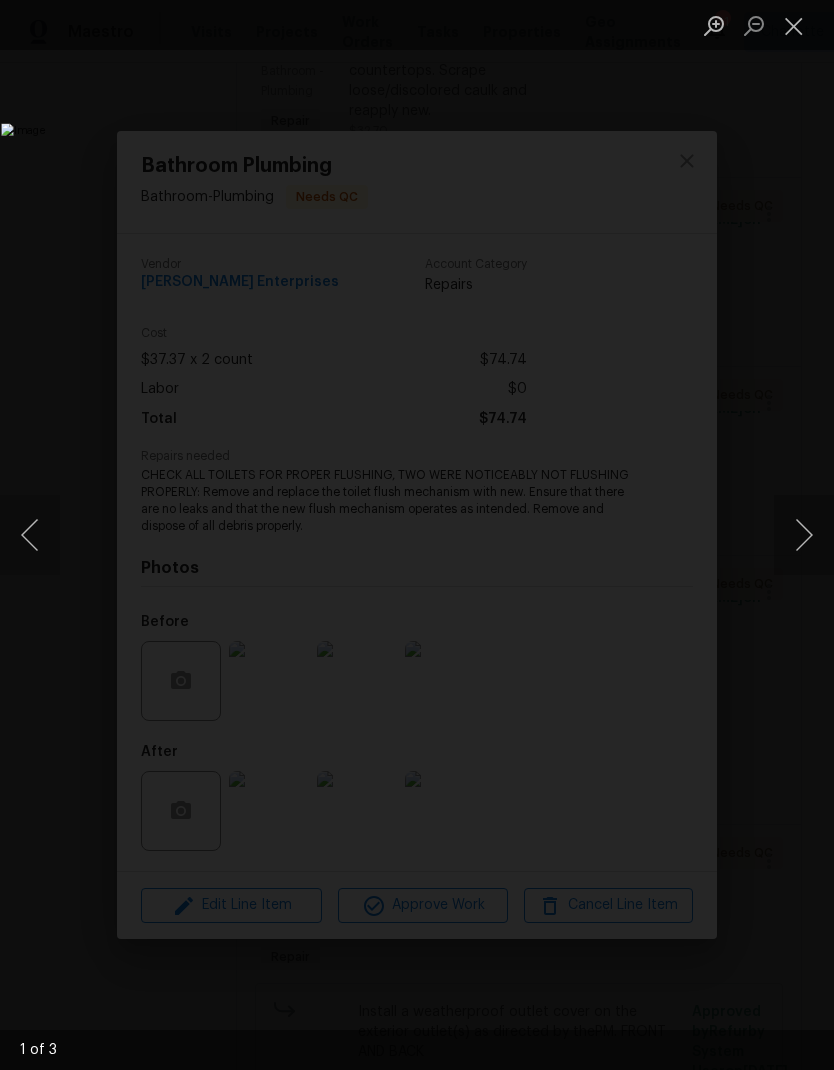 click at bounding box center [794, 25] 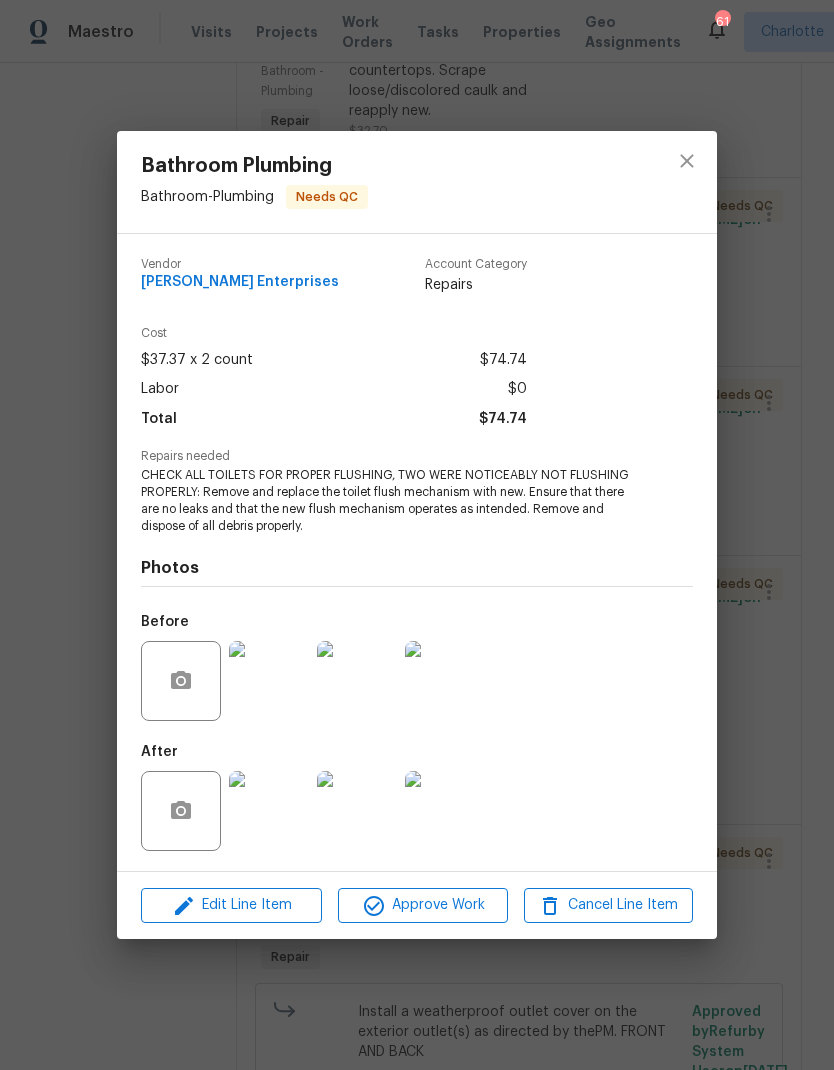 click on "Approve Work" at bounding box center (422, 905) 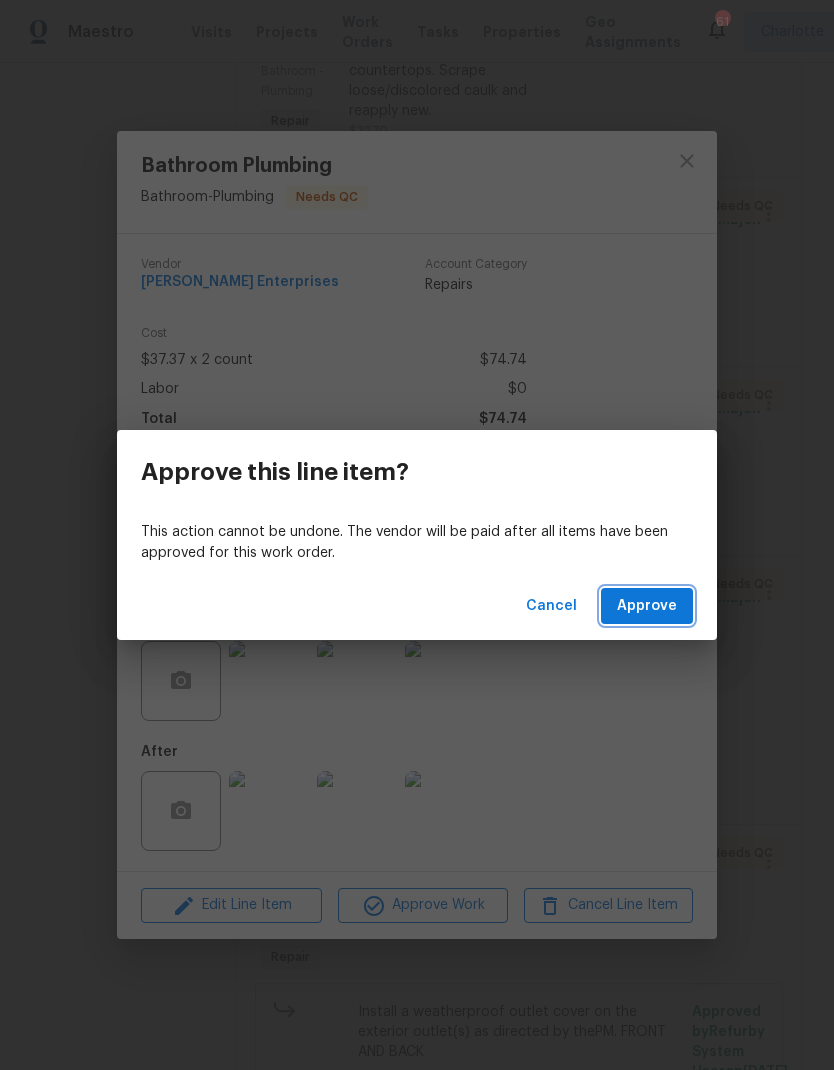 click on "Approve" at bounding box center [647, 606] 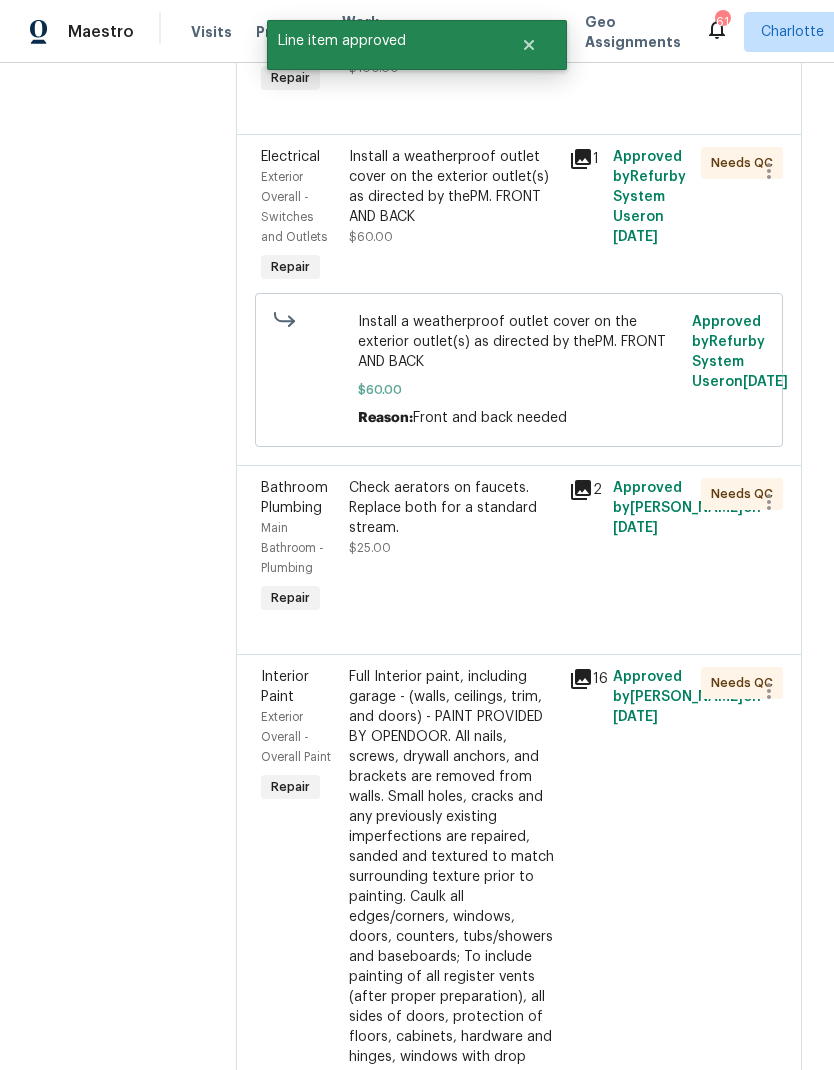 scroll, scrollTop: 1672, scrollLeft: 0, axis: vertical 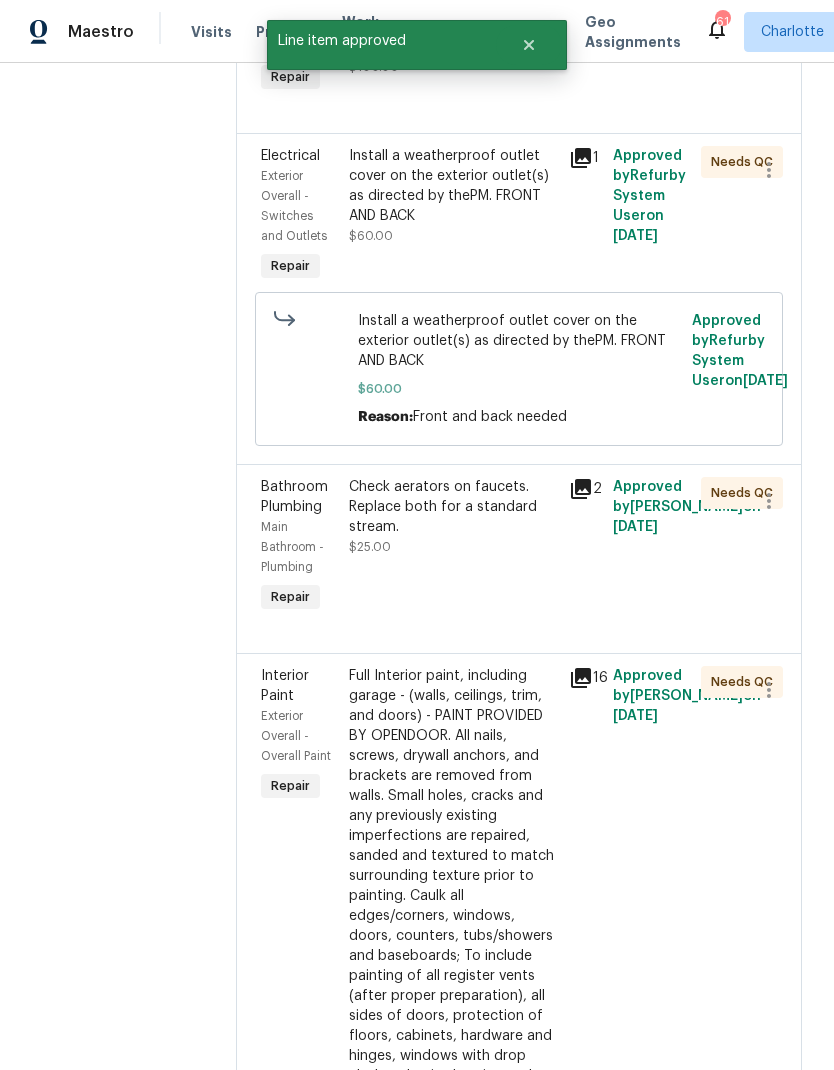 click on "Main Bathroom - Plumbing" at bounding box center (299, 547) 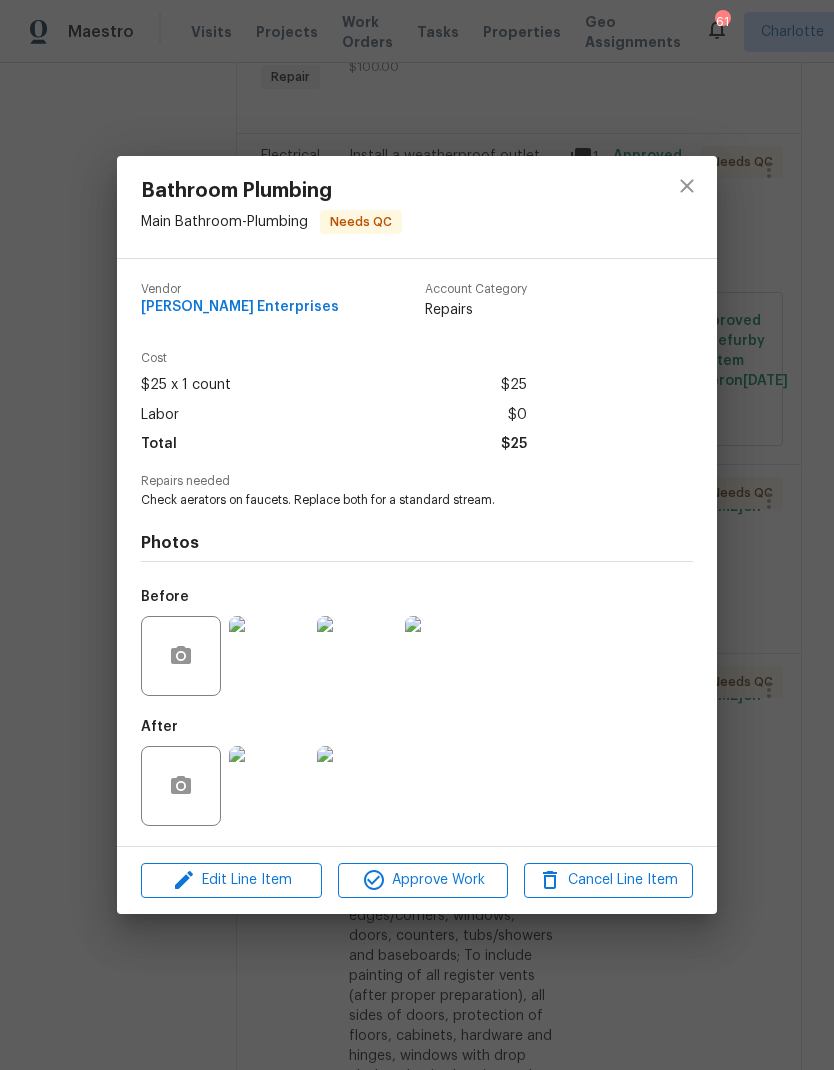 click at bounding box center (269, 786) 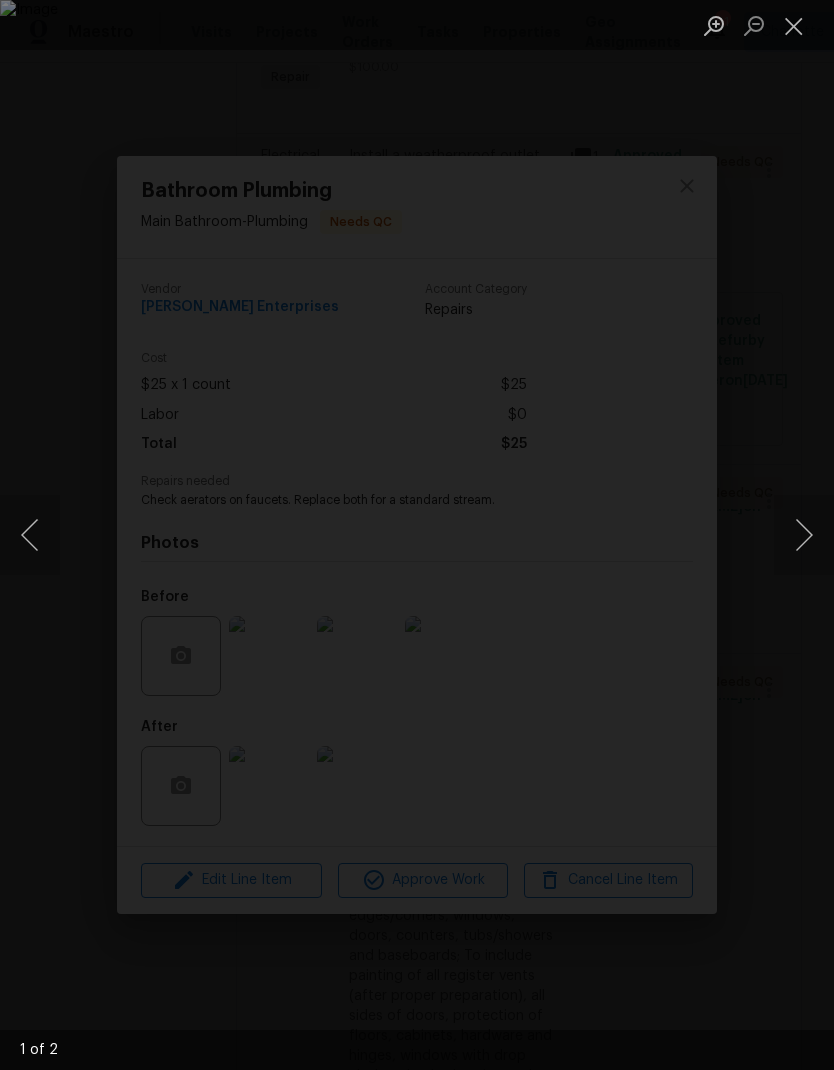 click at bounding box center (804, 535) 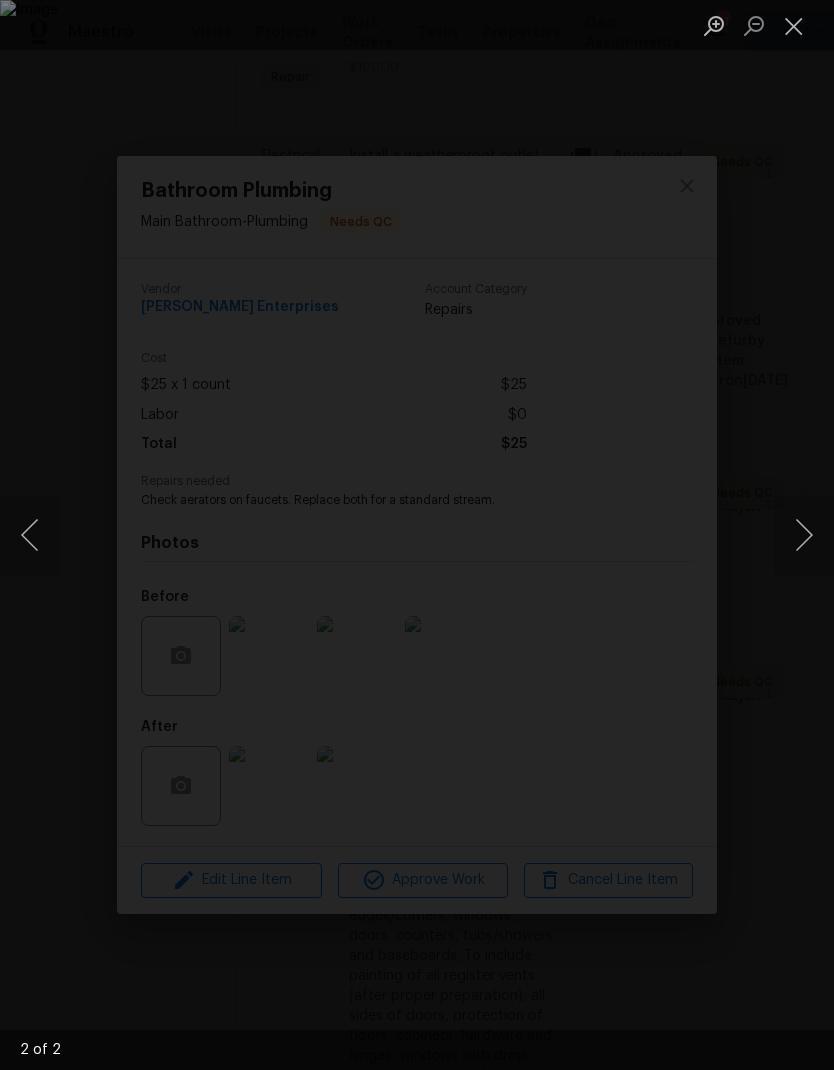 click at bounding box center [794, 25] 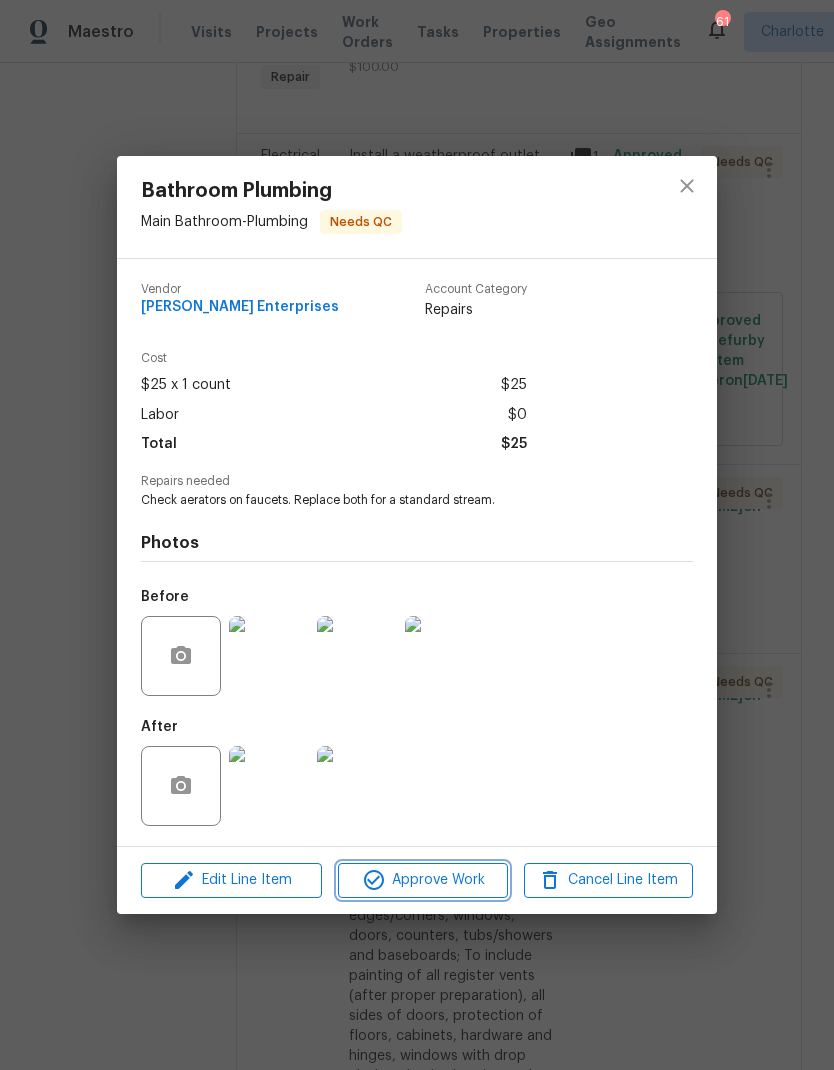 click on "Approve Work" at bounding box center (422, 880) 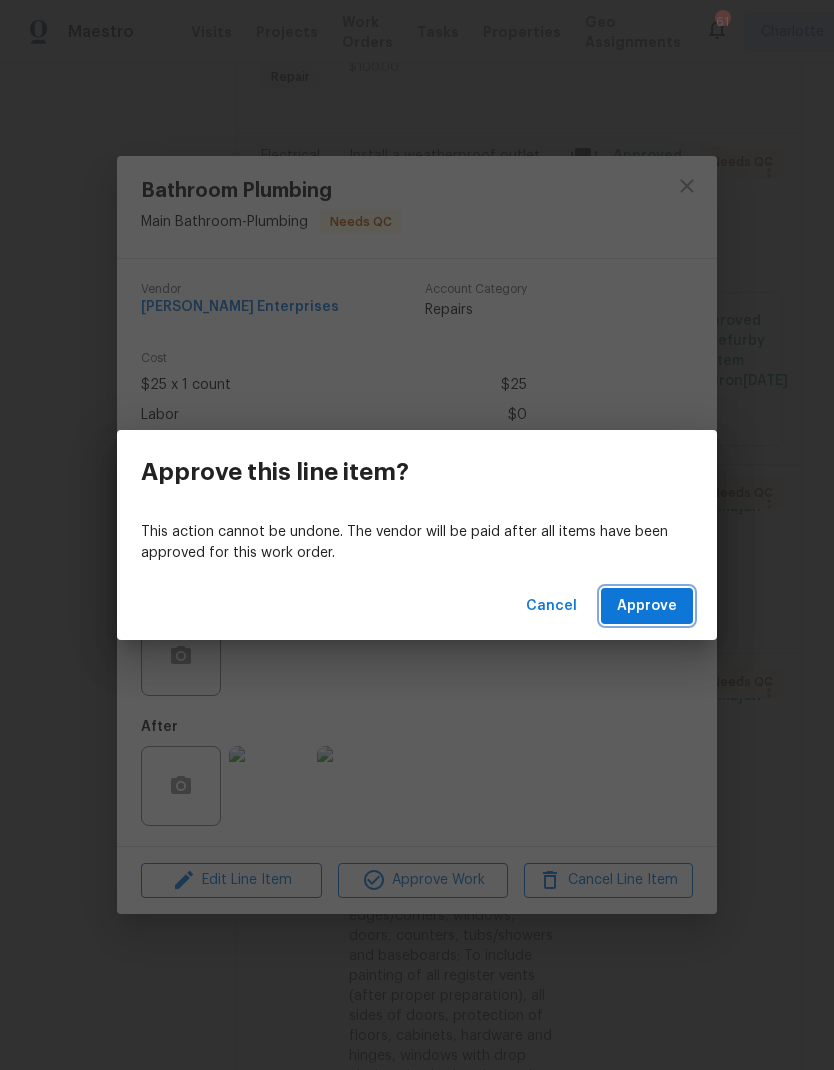 click on "Approve" at bounding box center (647, 606) 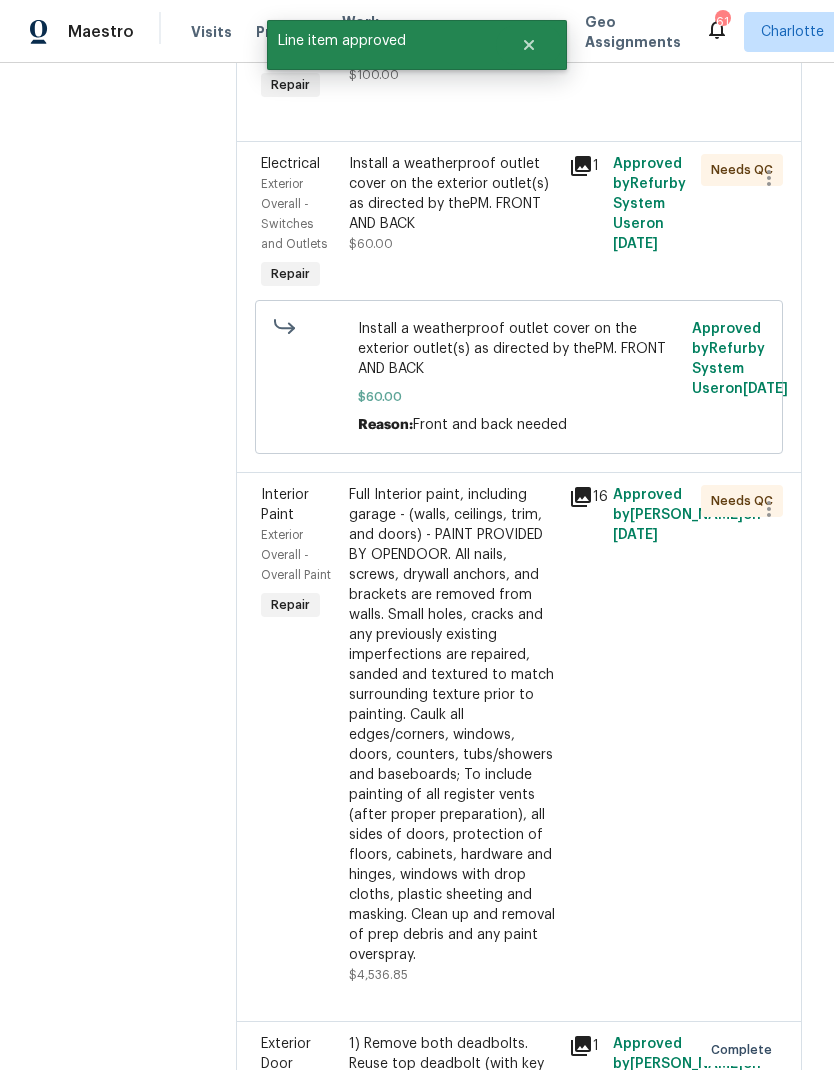 scroll, scrollTop: 1737, scrollLeft: 0, axis: vertical 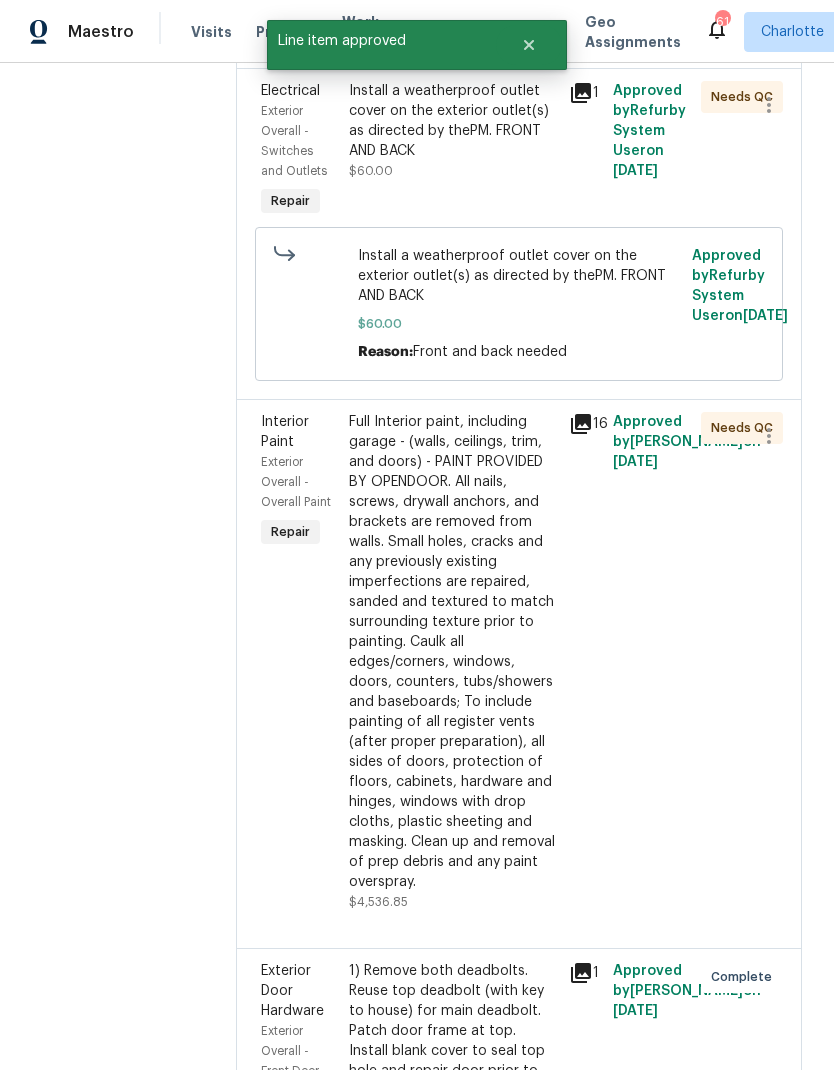 click on "Exterior Overall - Overall Paint" at bounding box center (296, 482) 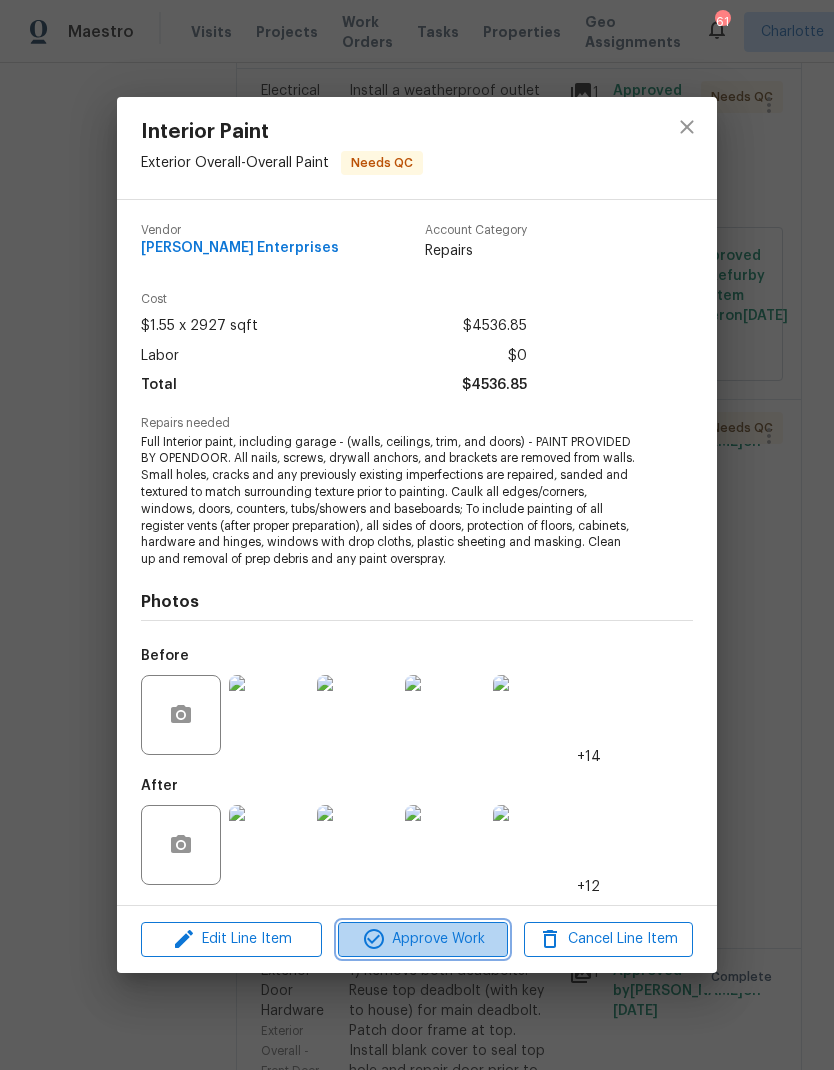 click on "Approve Work" at bounding box center (422, 939) 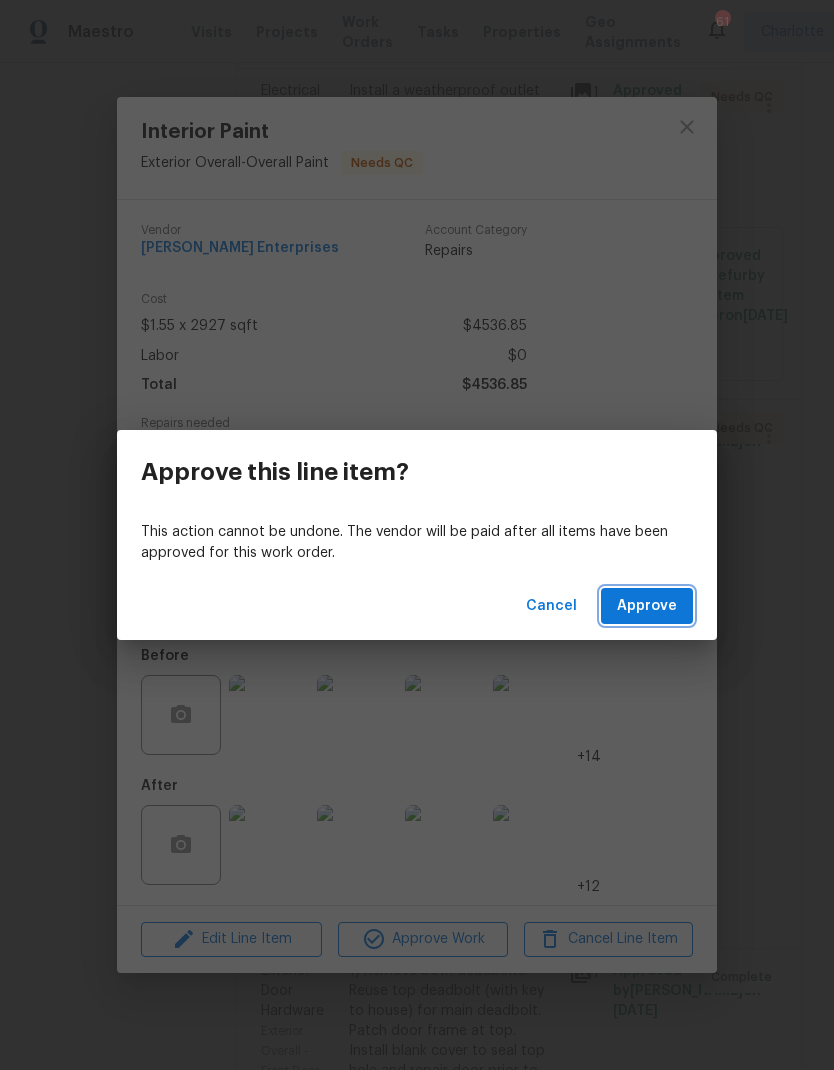 click on "Approve" at bounding box center (647, 606) 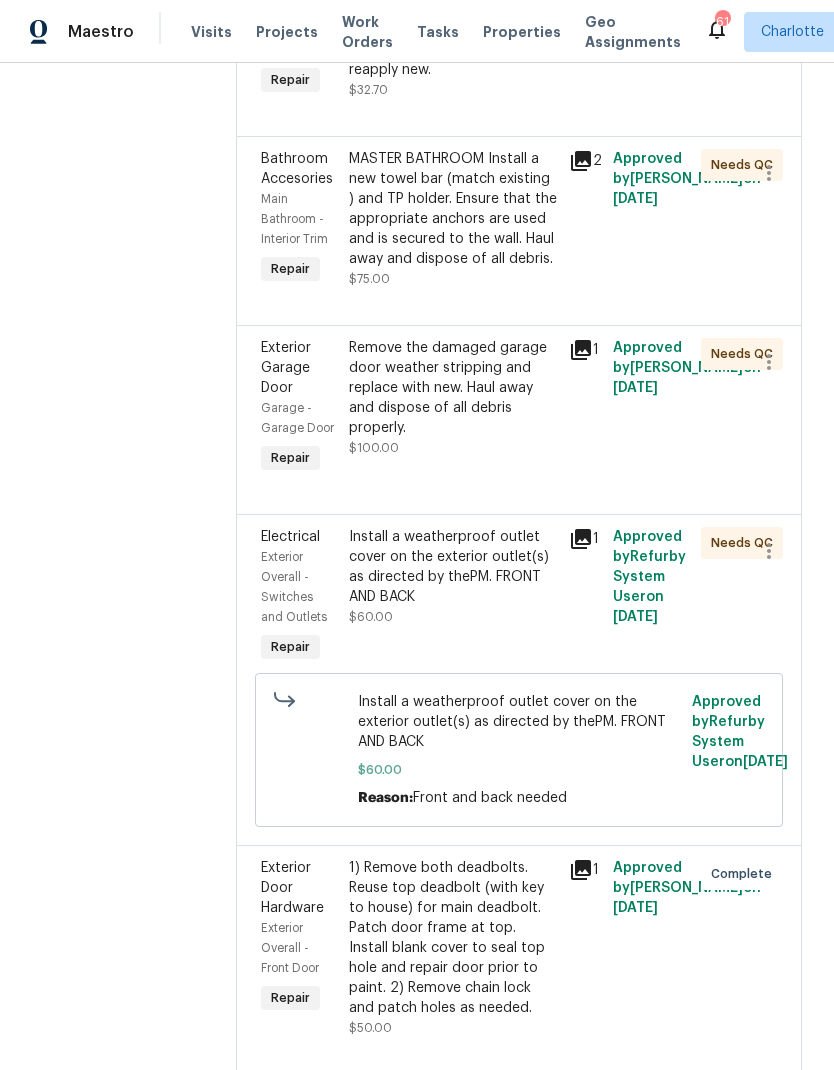scroll, scrollTop: 1288, scrollLeft: 0, axis: vertical 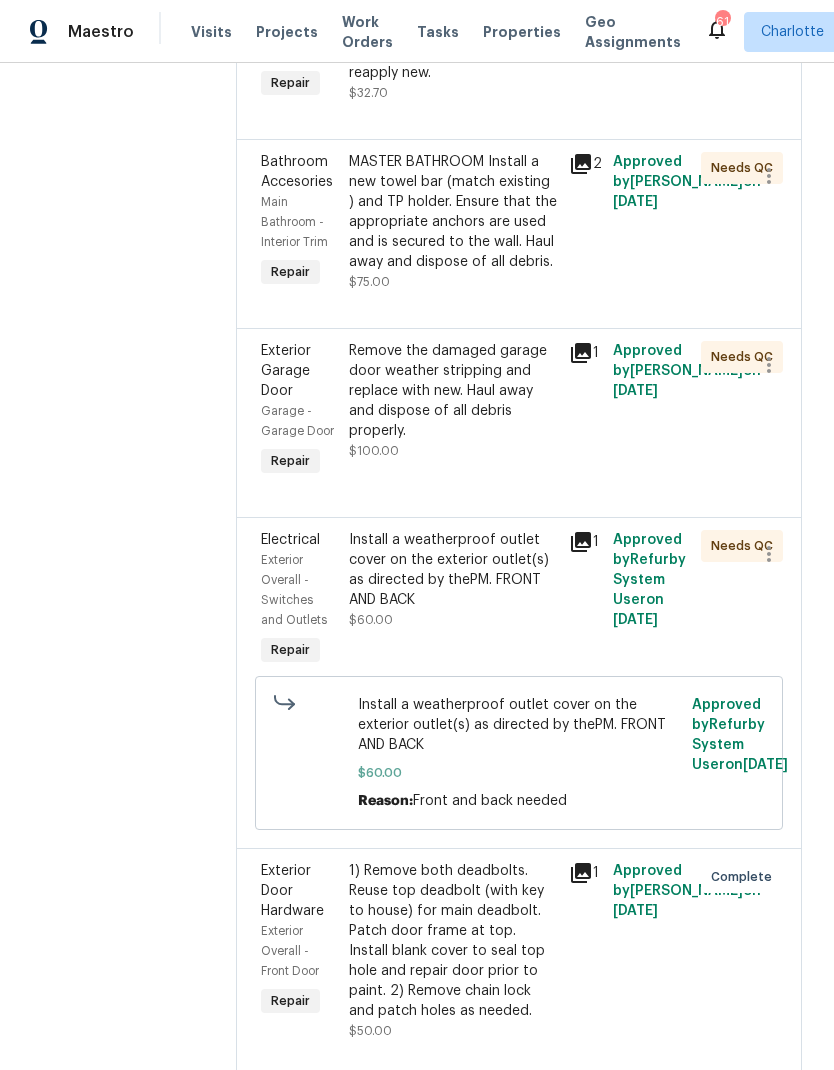 click on "Exterior Overall - Switches and Outlets" at bounding box center [294, 590] 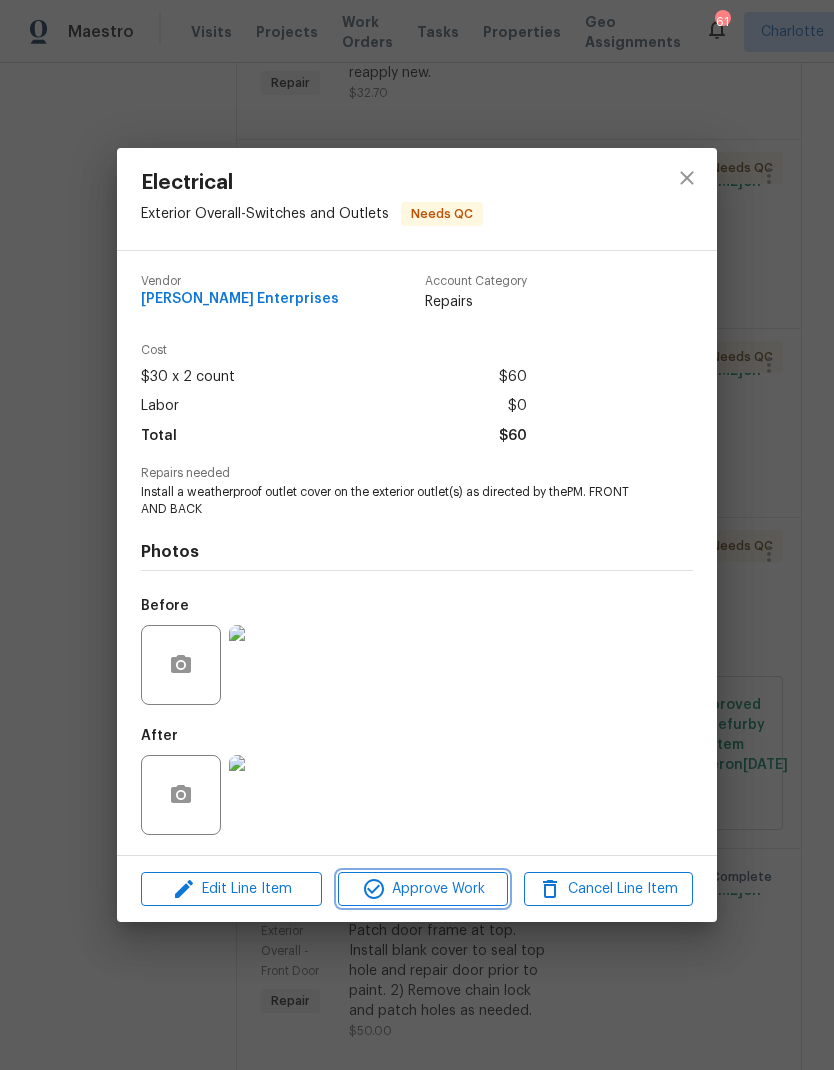 click on "Approve Work" at bounding box center (422, 889) 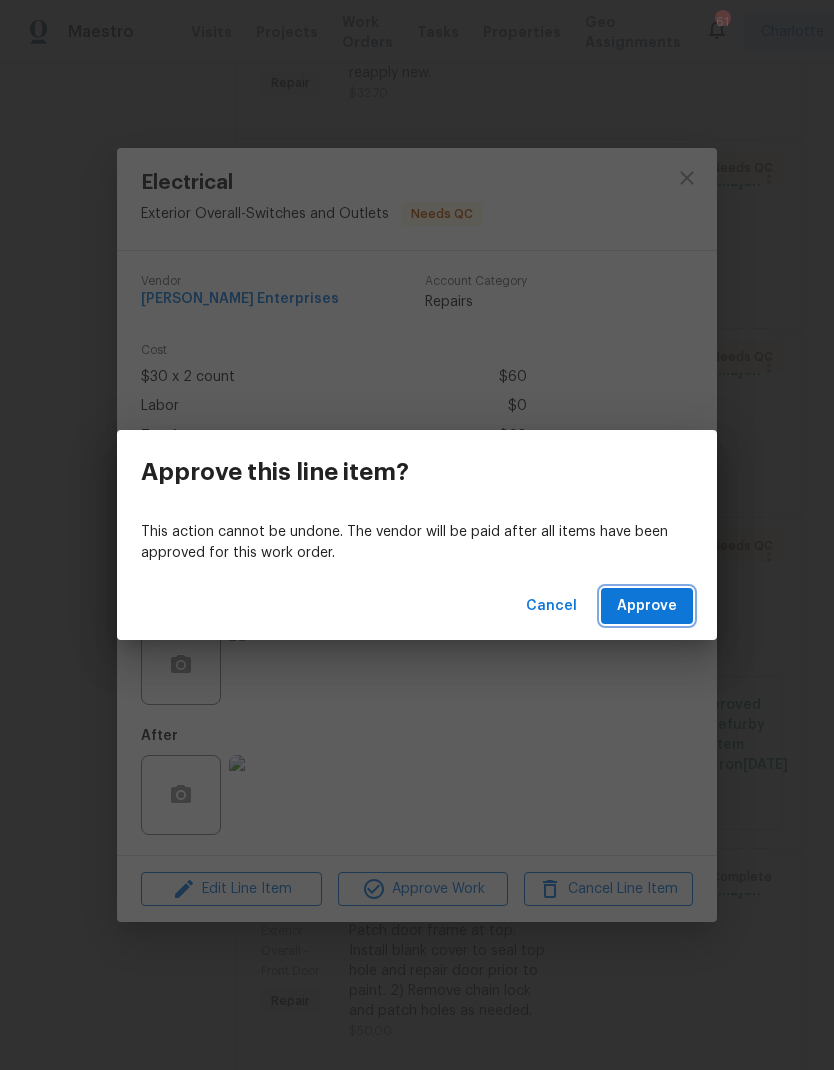 click on "Approve" at bounding box center (647, 606) 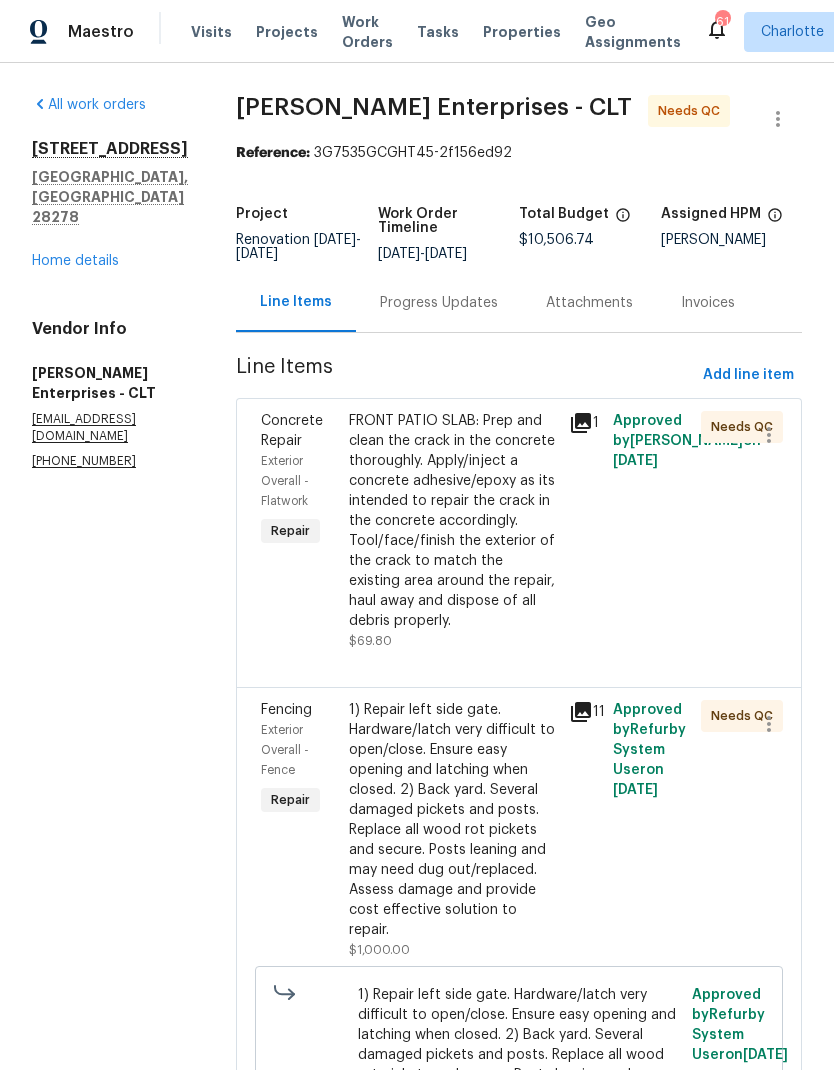 scroll, scrollTop: 0, scrollLeft: 0, axis: both 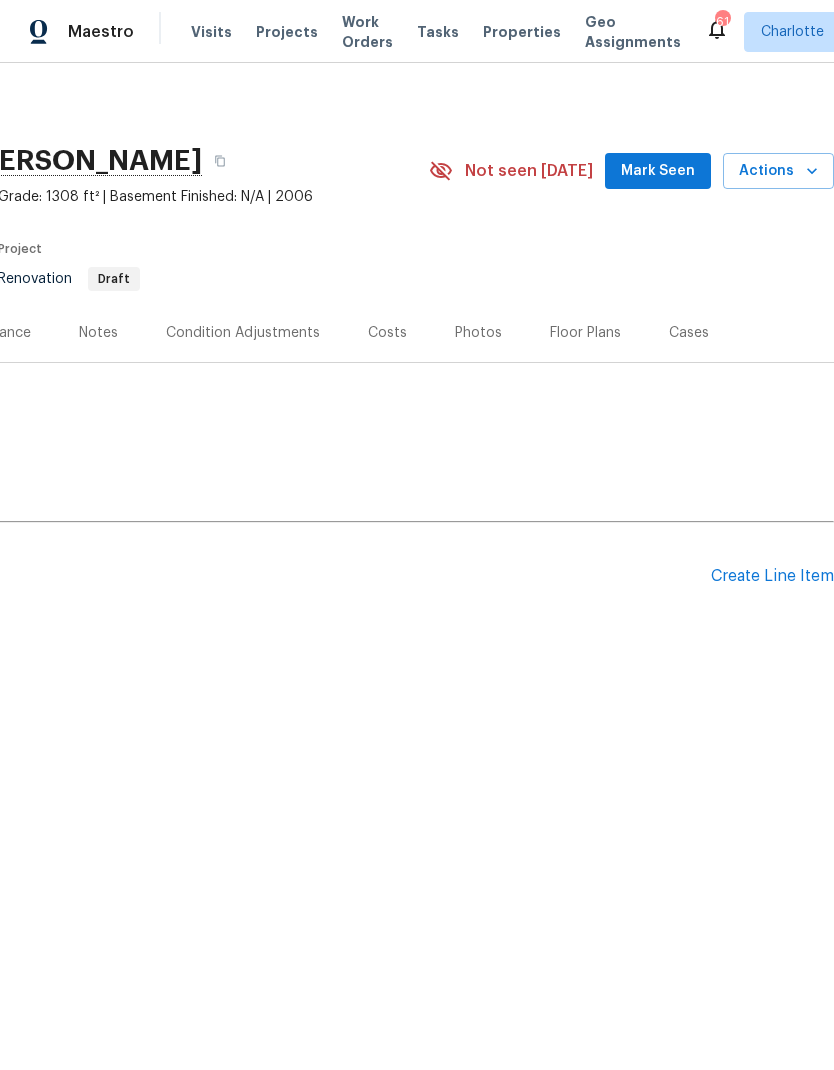 click on "Create Line Item" at bounding box center (772, 576) 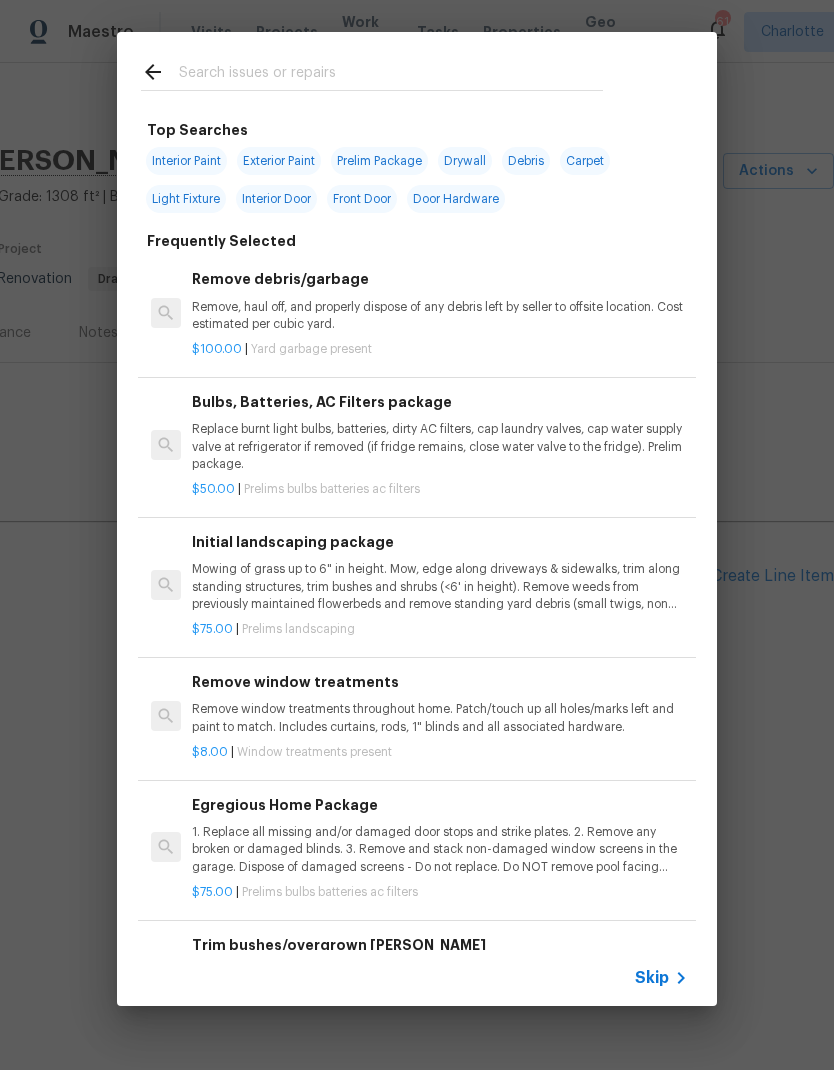 click at bounding box center (391, 75) 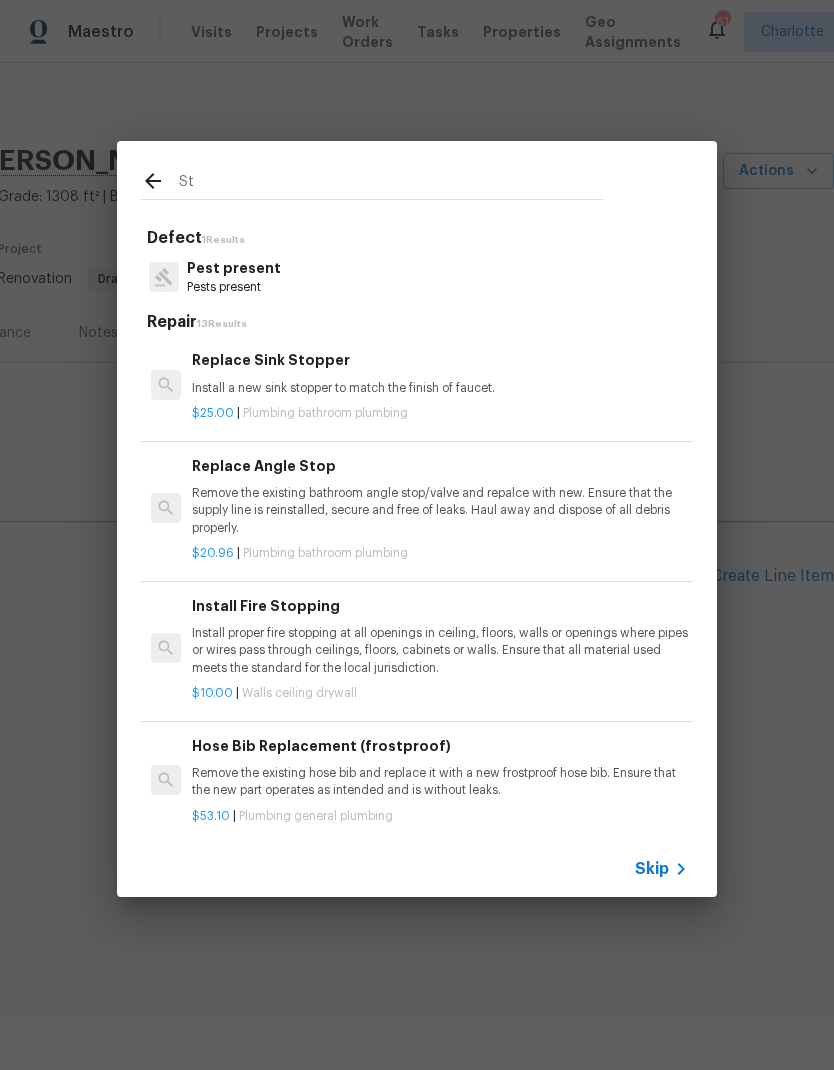 type on "S" 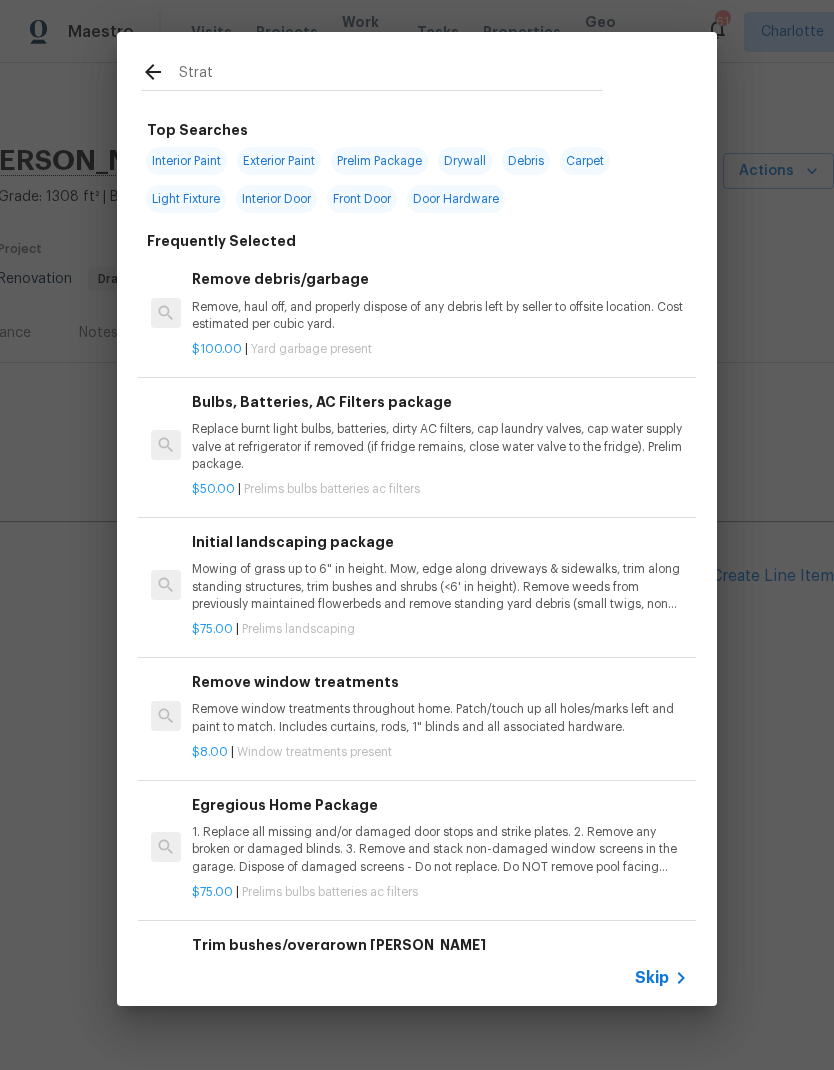 type on "Strate" 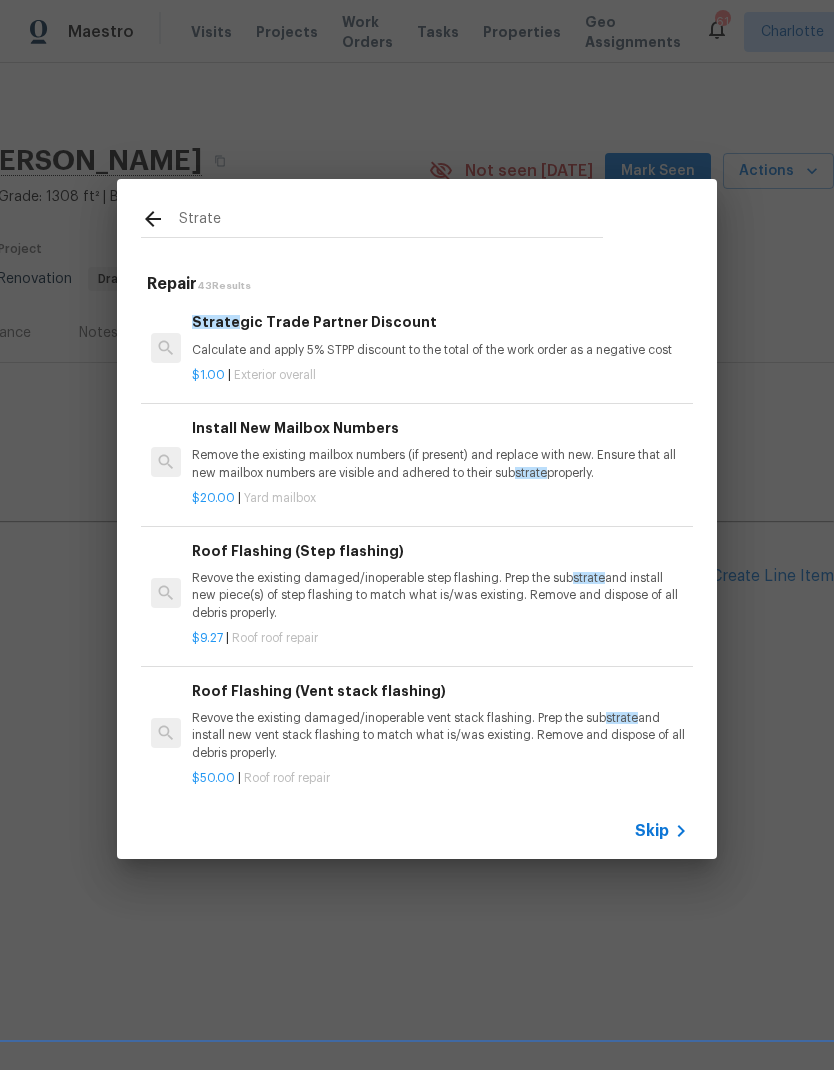 click on "Calculate and apply 5% STPP discount to the total of the work order as a negative cost" at bounding box center (440, 350) 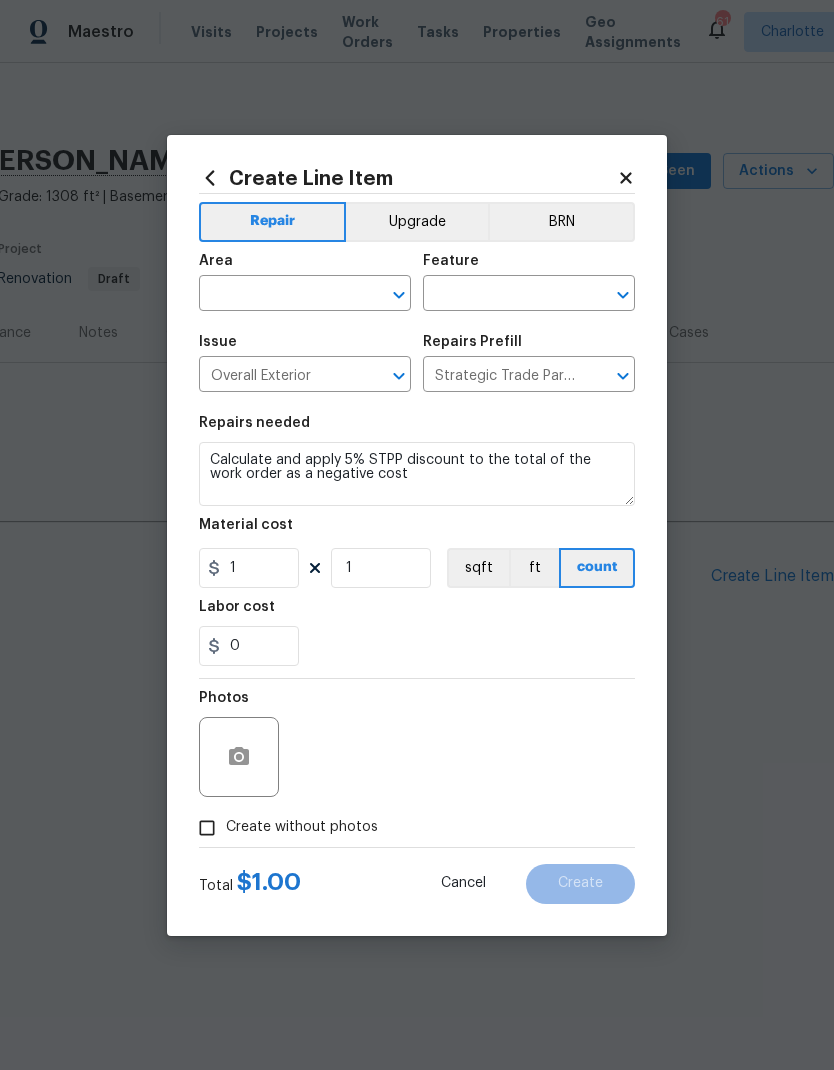 click at bounding box center [277, 295] 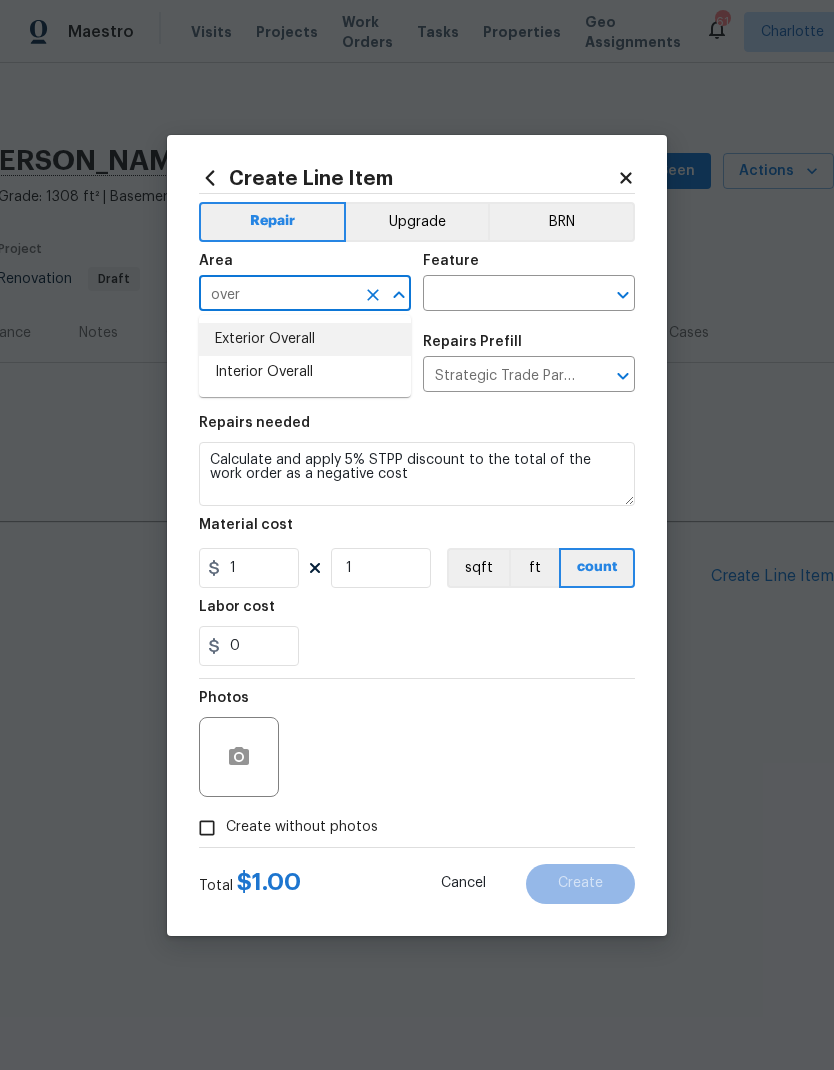 click on "Exterior Overall" at bounding box center (305, 339) 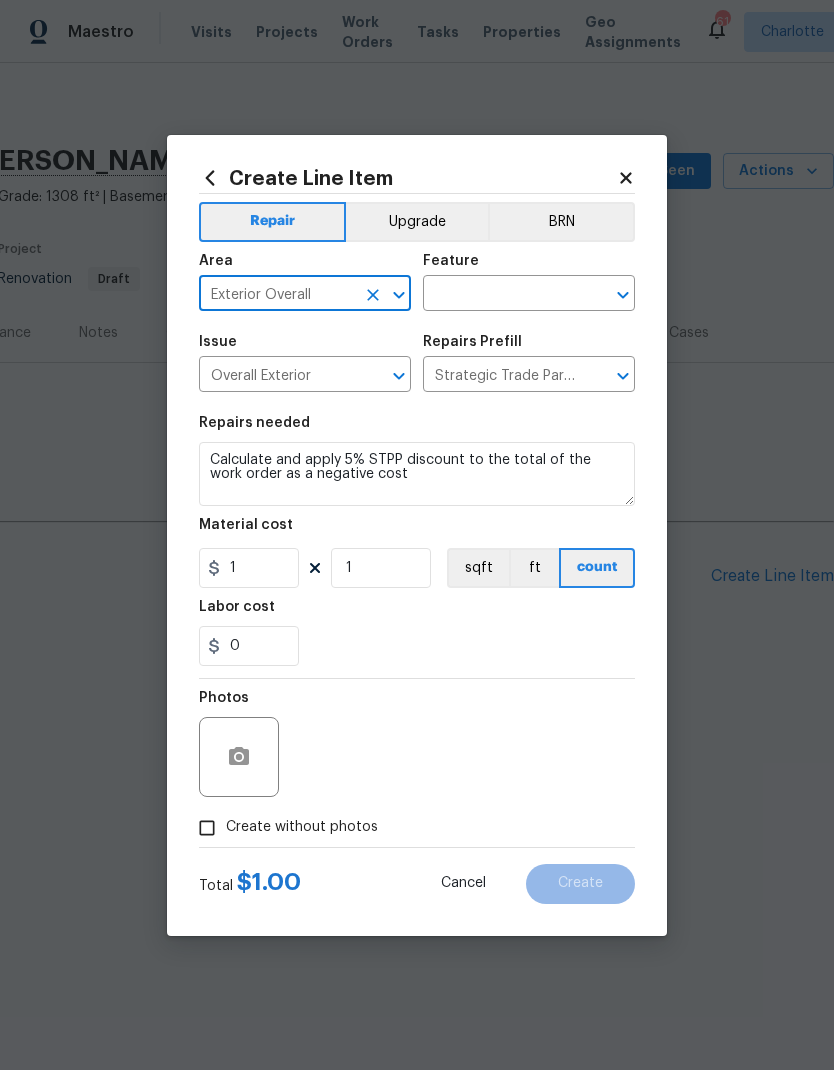 click at bounding box center [501, 295] 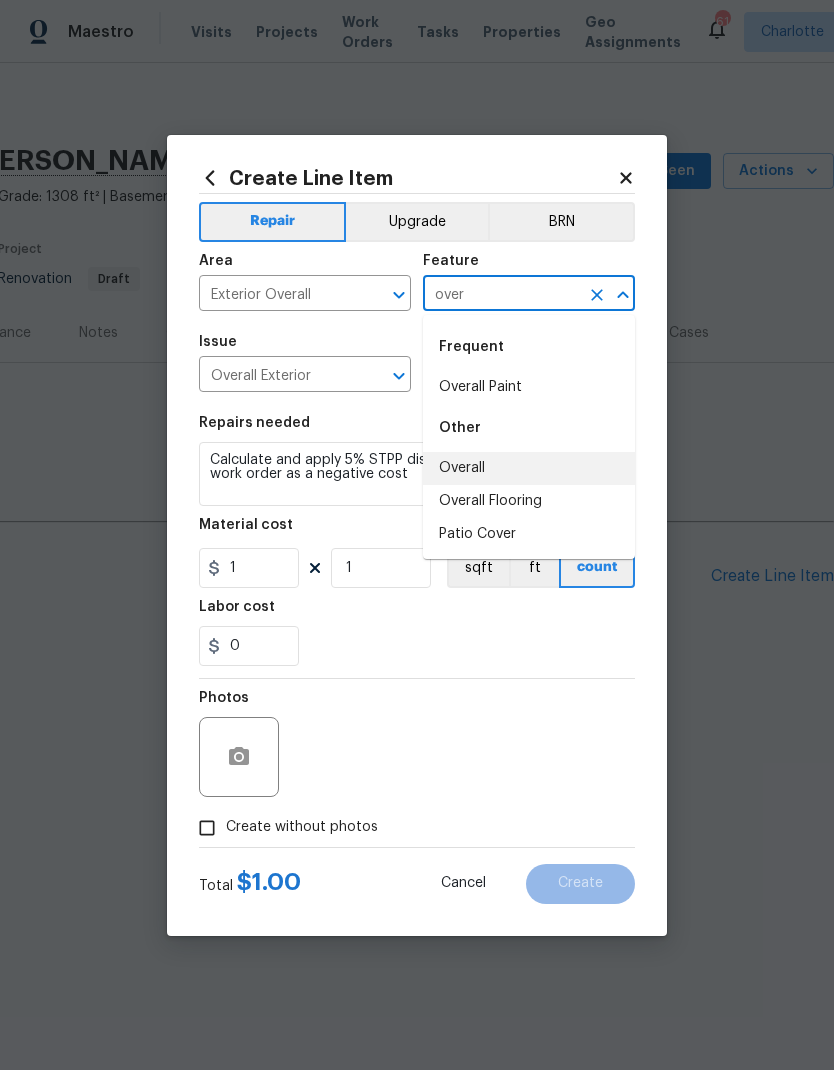 click on "Overall" at bounding box center [529, 468] 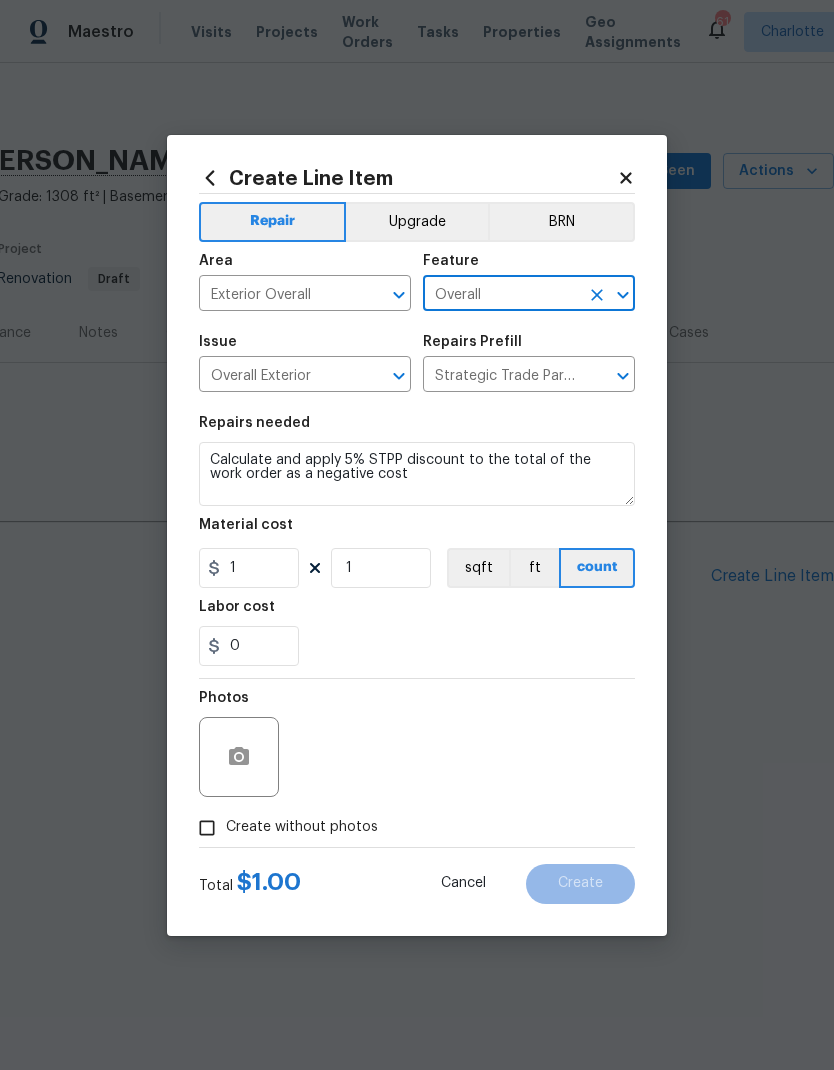 click on "0" at bounding box center (417, 646) 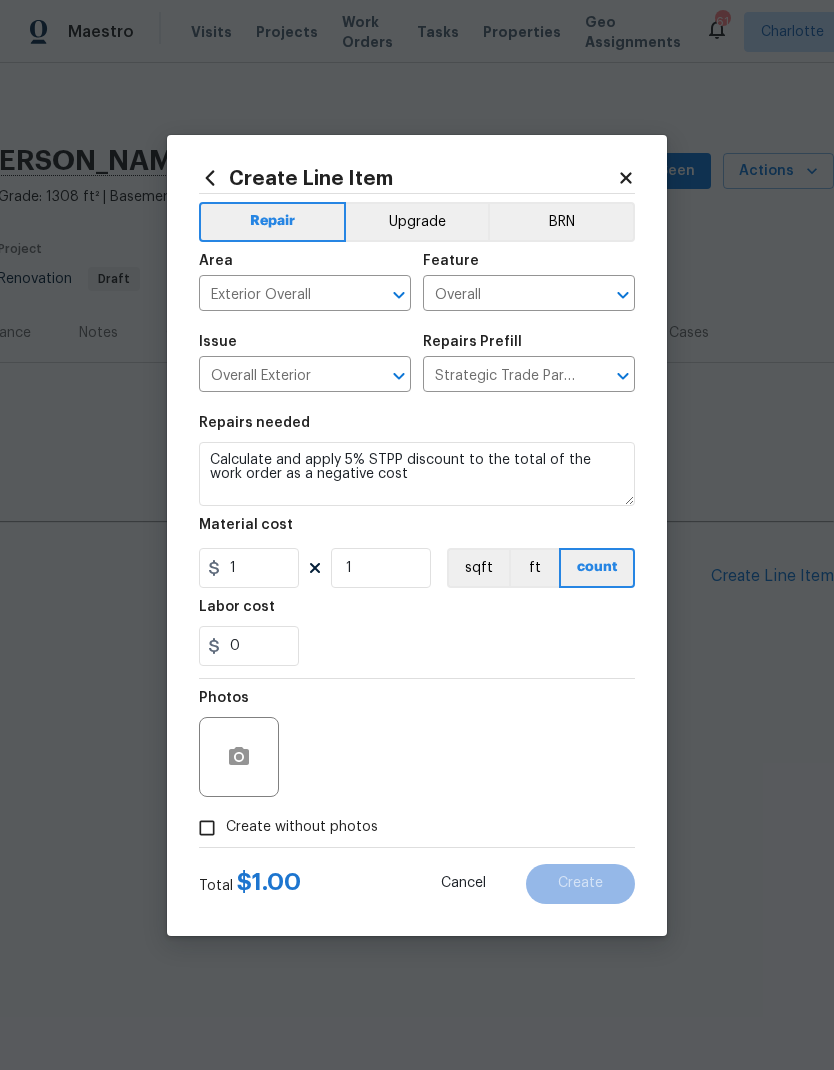 click on "Create without photos" at bounding box center [207, 828] 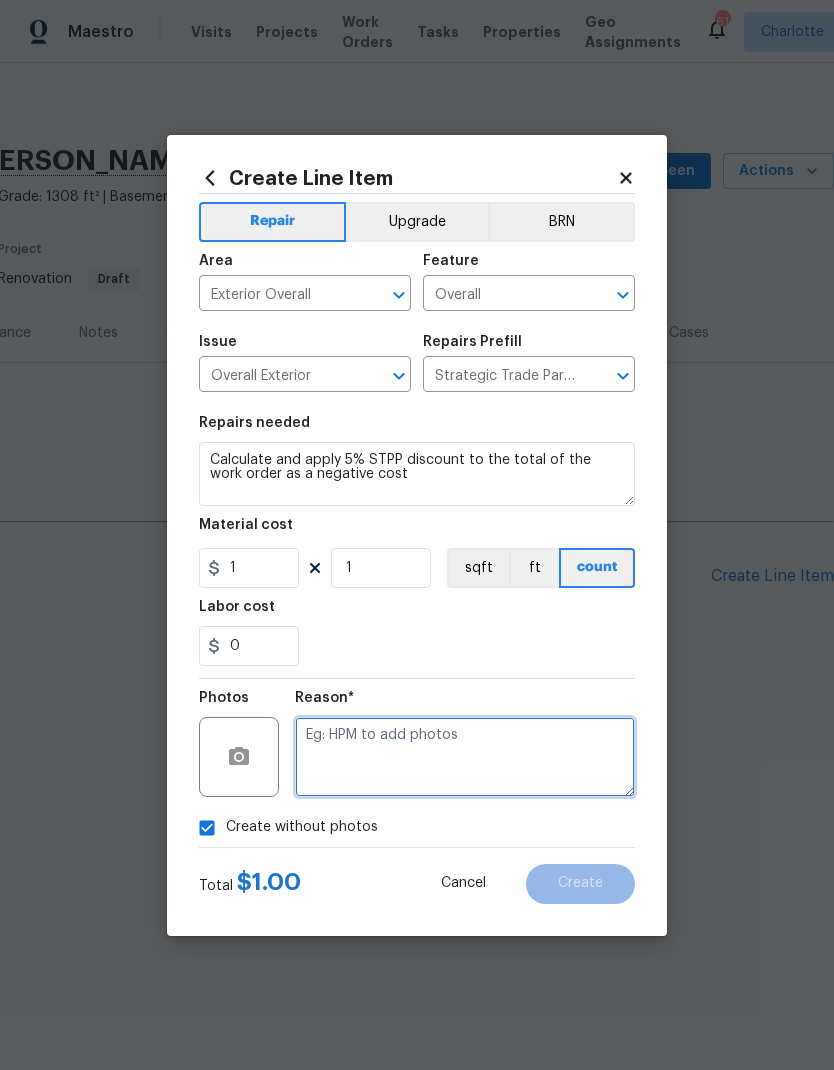 click at bounding box center (465, 757) 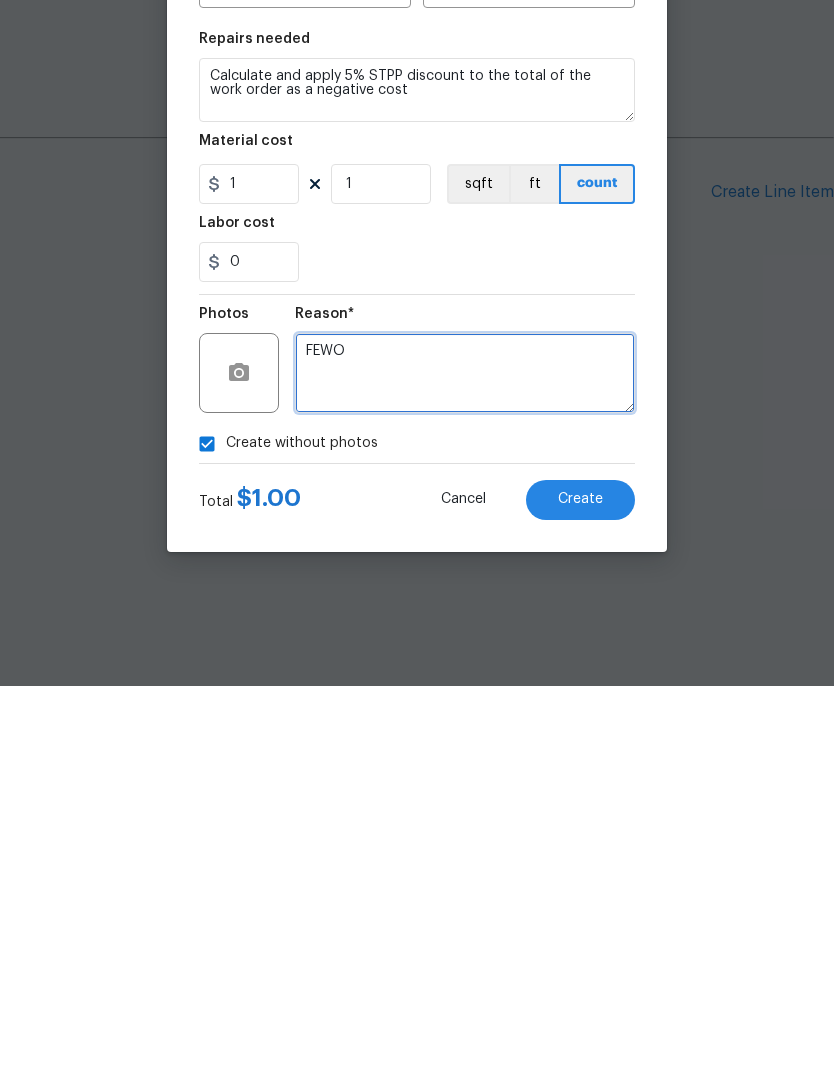 click on "FEWO" at bounding box center [465, 757] 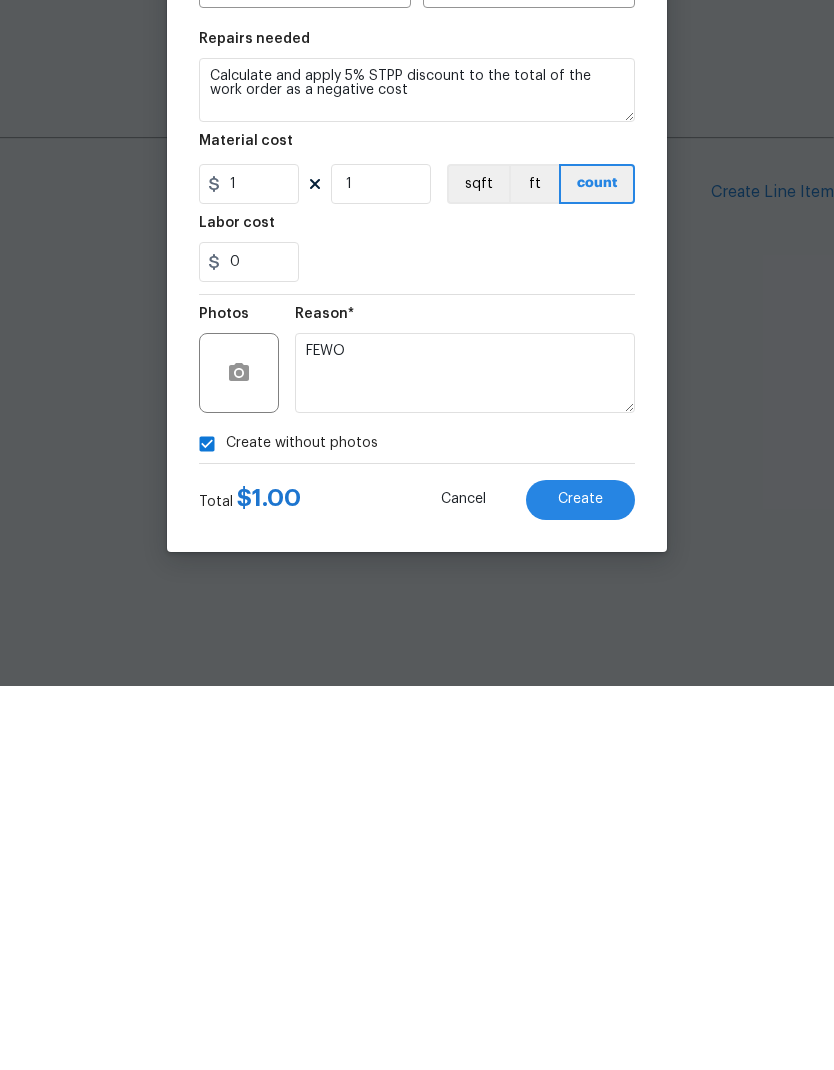 click on "Create" at bounding box center [580, 884] 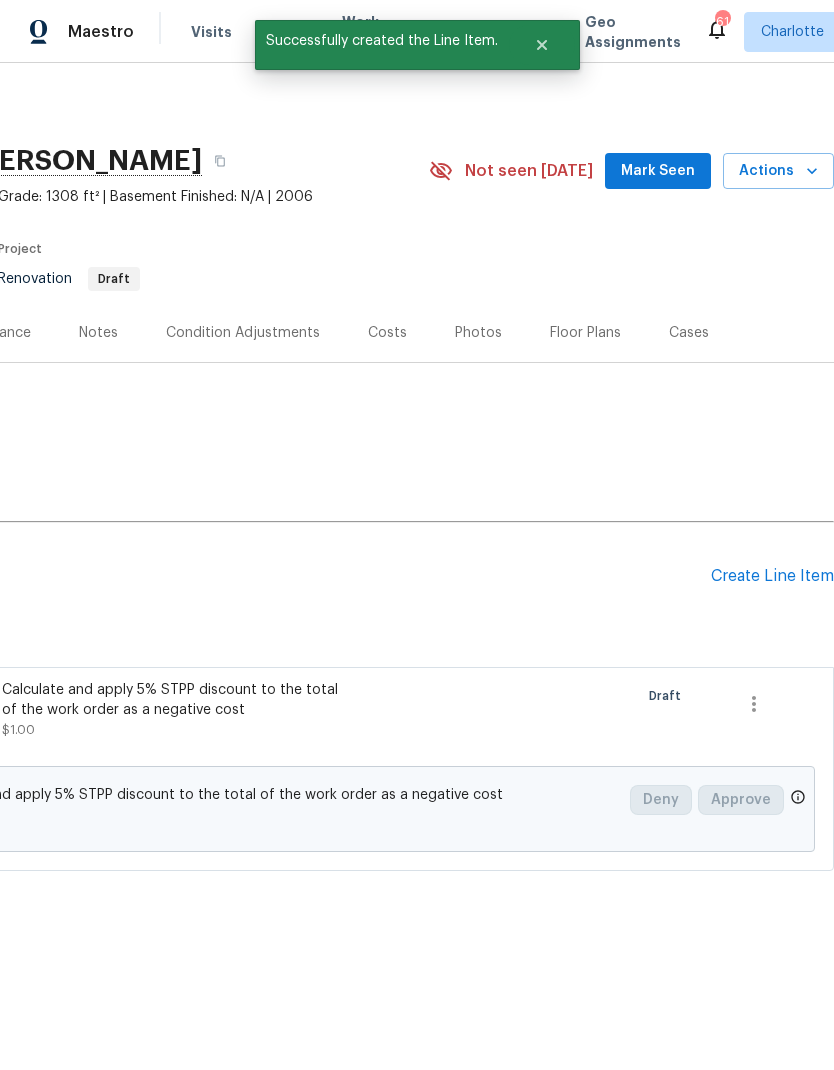 click on "Create Line Item" at bounding box center [772, 576] 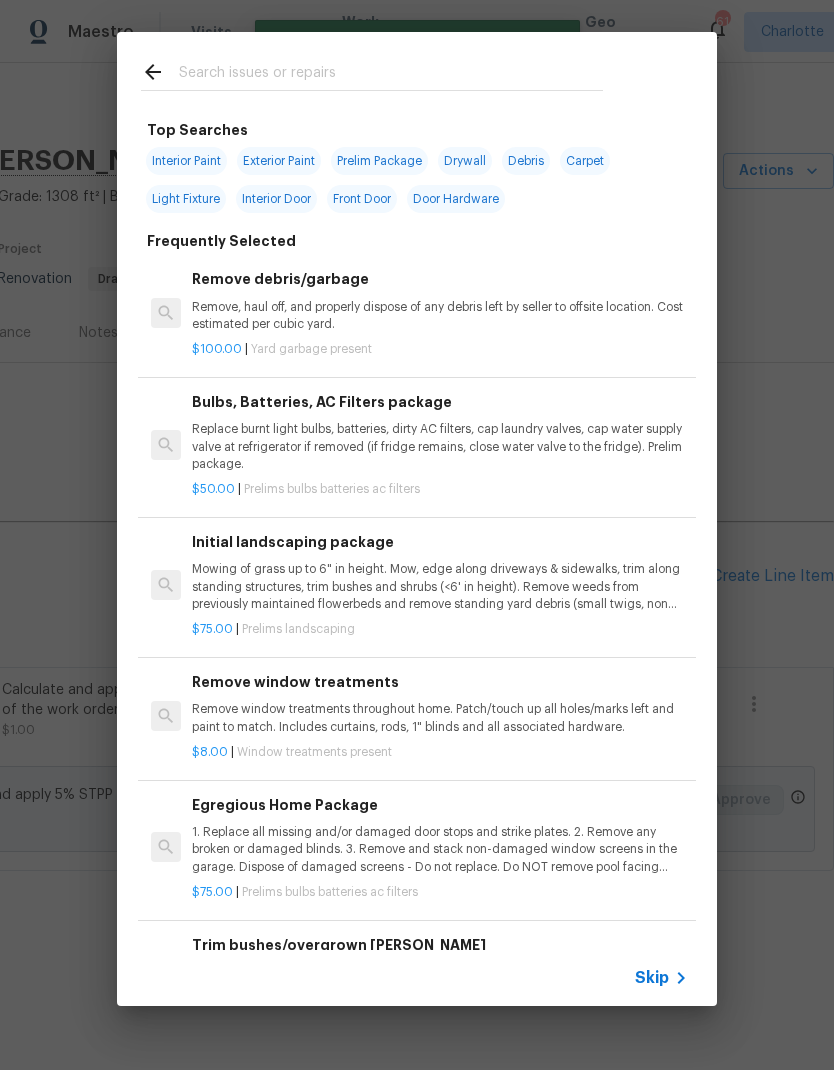 click at bounding box center (391, 75) 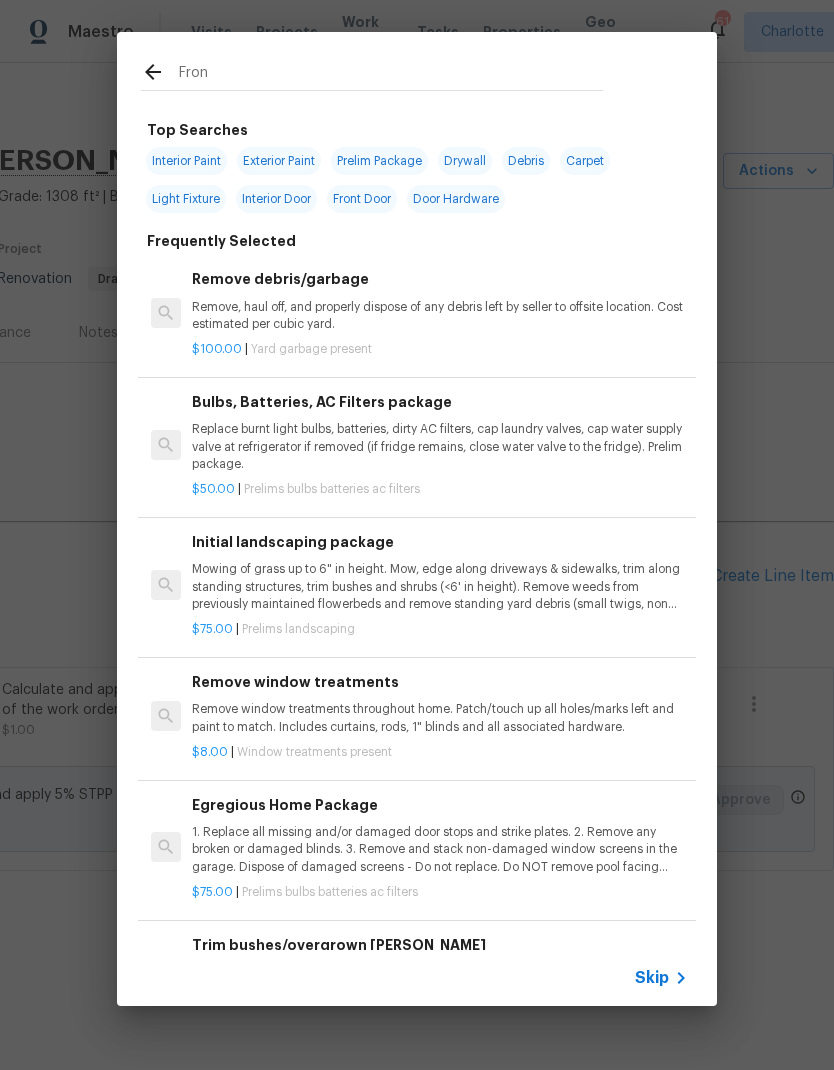 type on "Front" 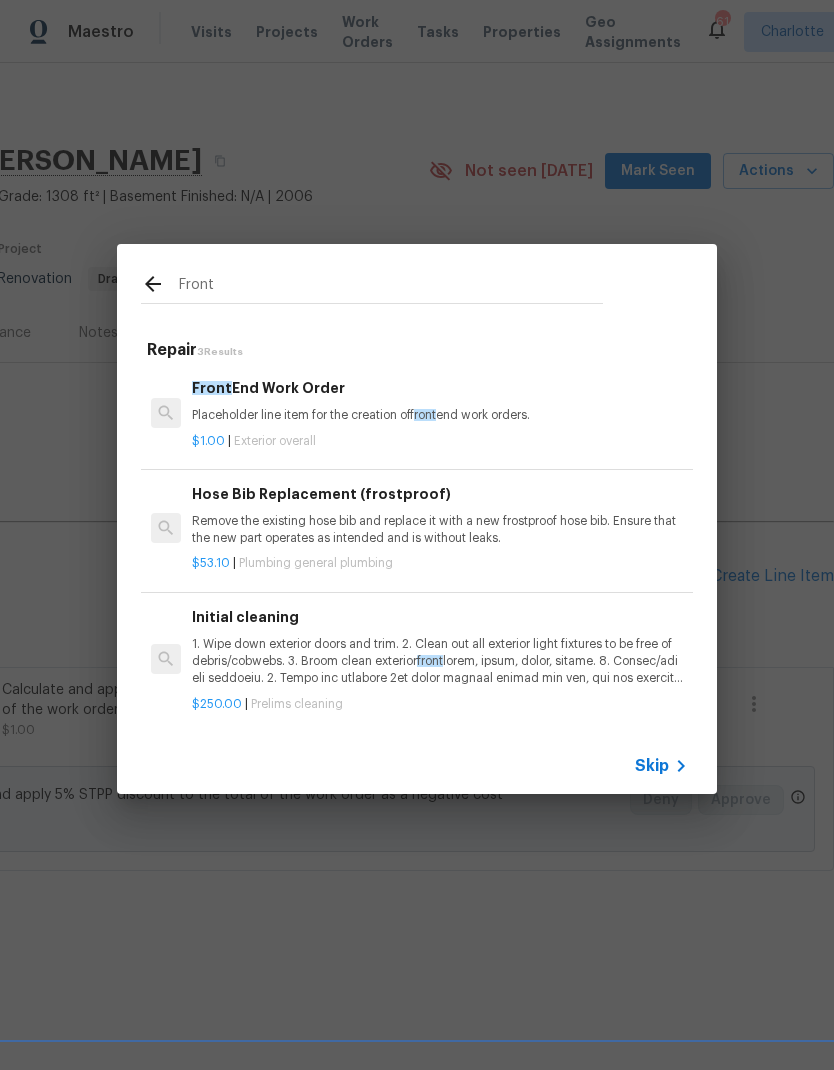 click on "Placeholder line item for the creation of  front  end work orders." at bounding box center (440, 415) 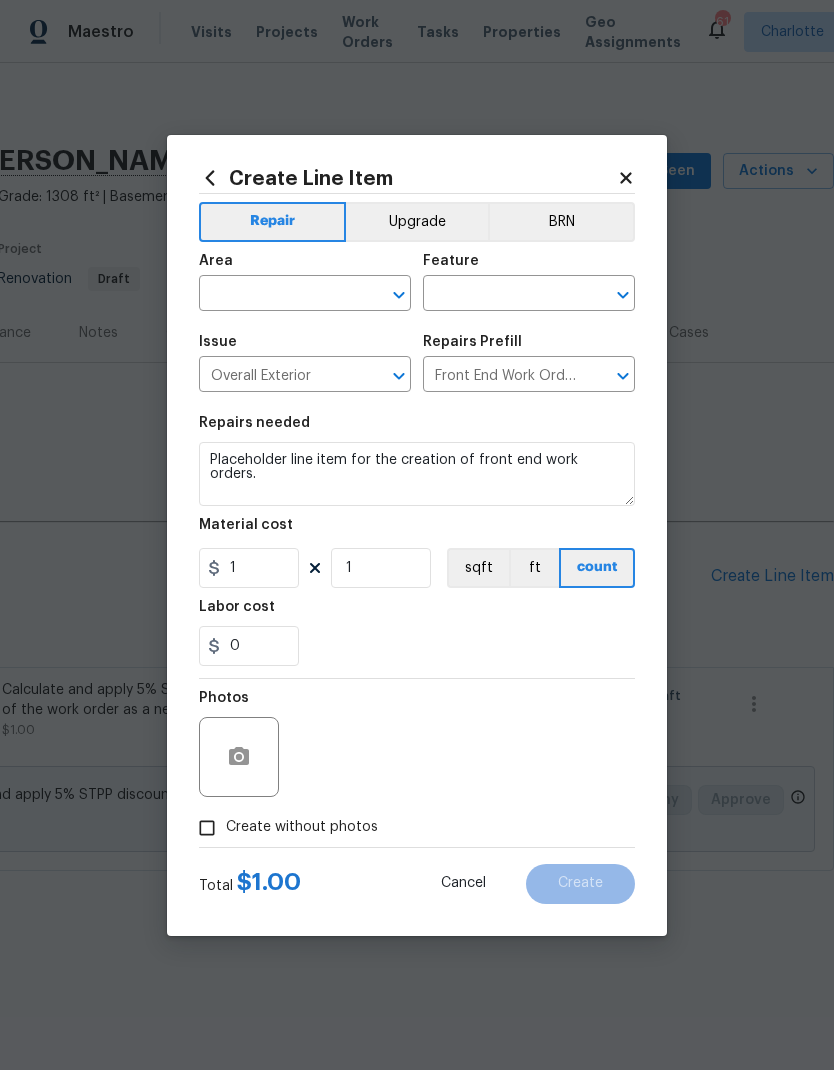 click at bounding box center [277, 295] 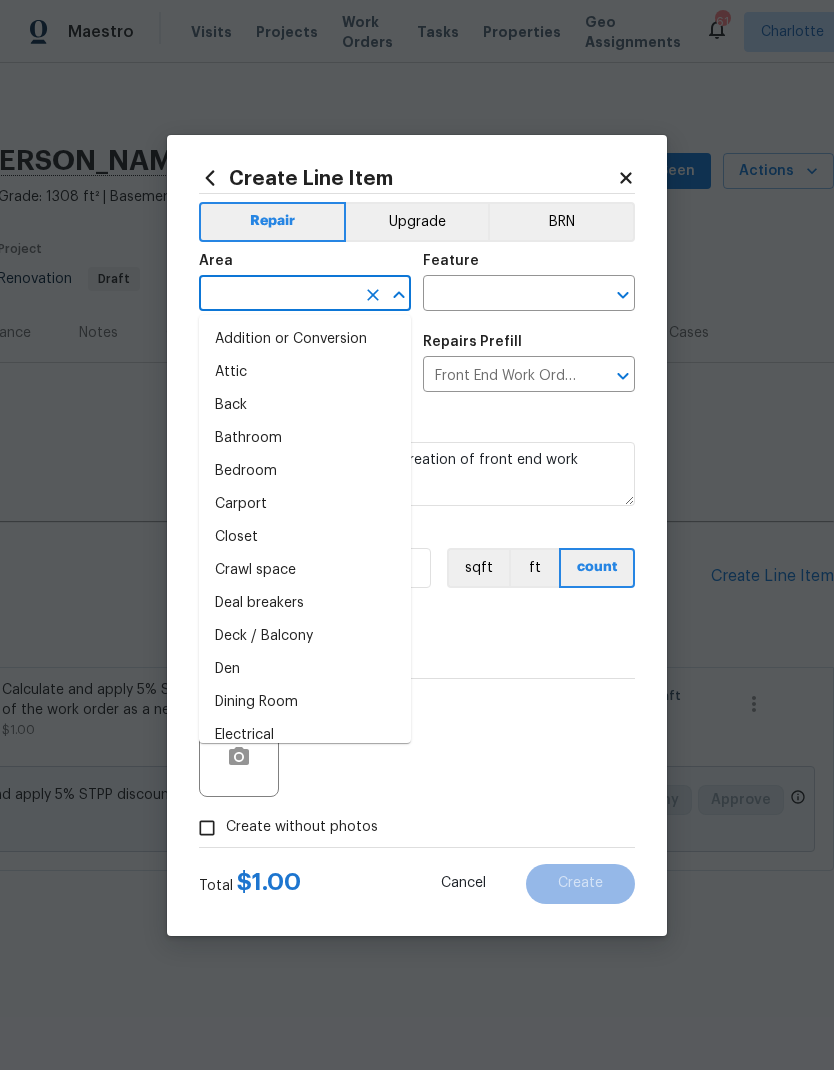 click at bounding box center (277, 295) 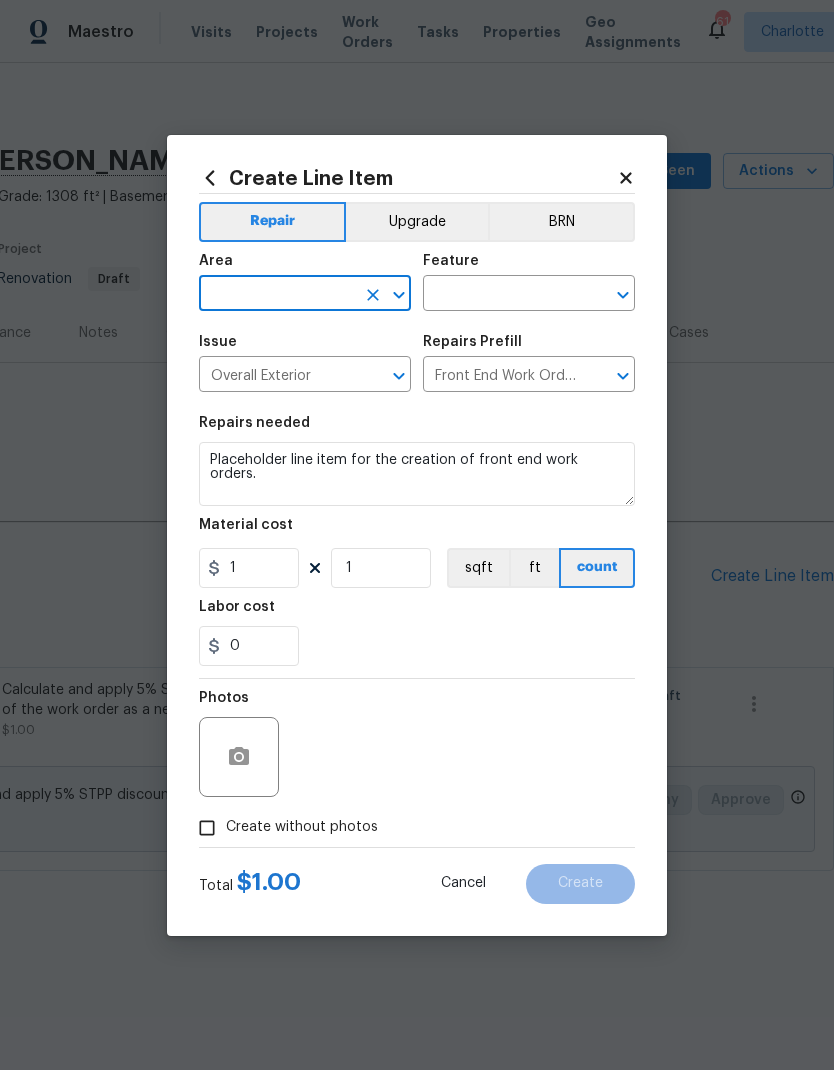 click at bounding box center [277, 295] 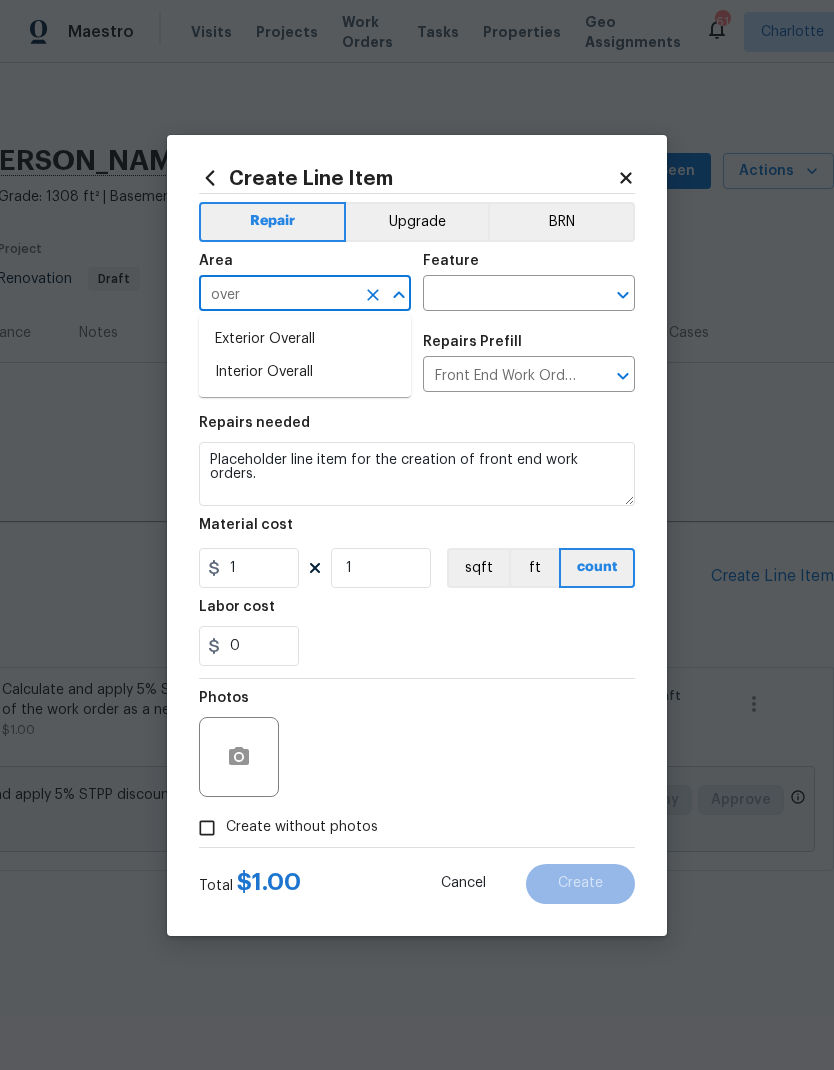 click on "Exterior Overall" at bounding box center (305, 339) 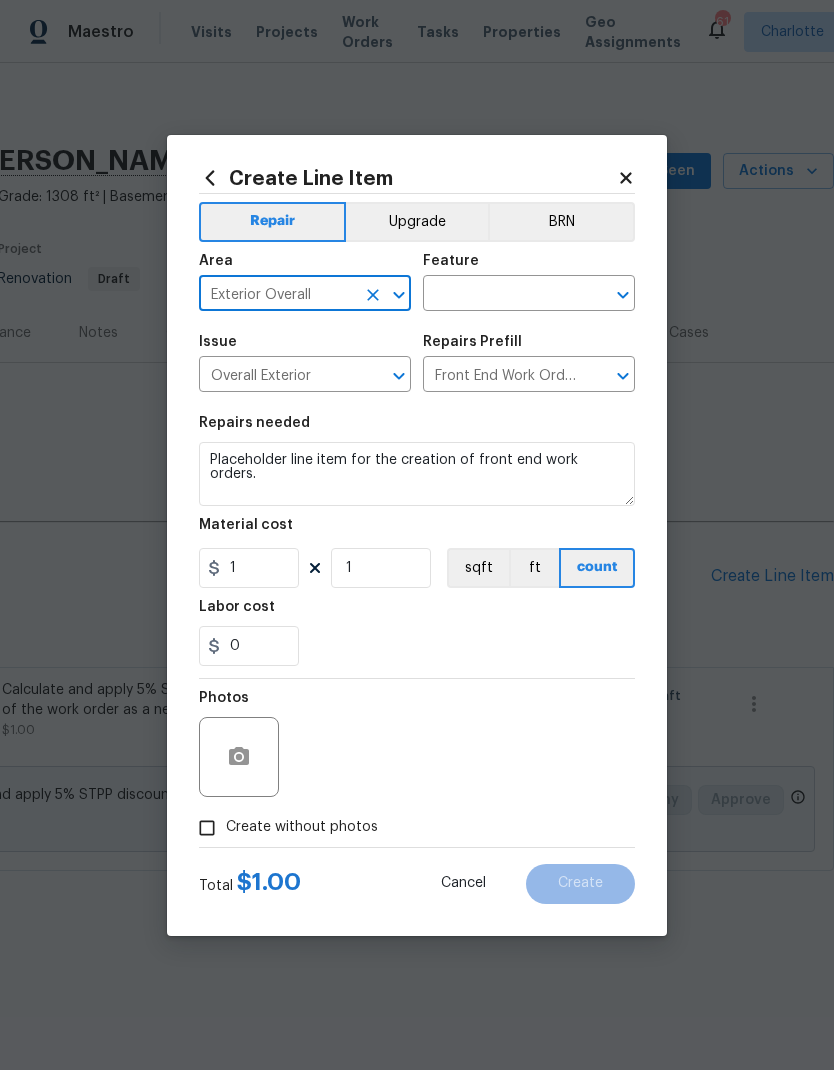 click at bounding box center (501, 295) 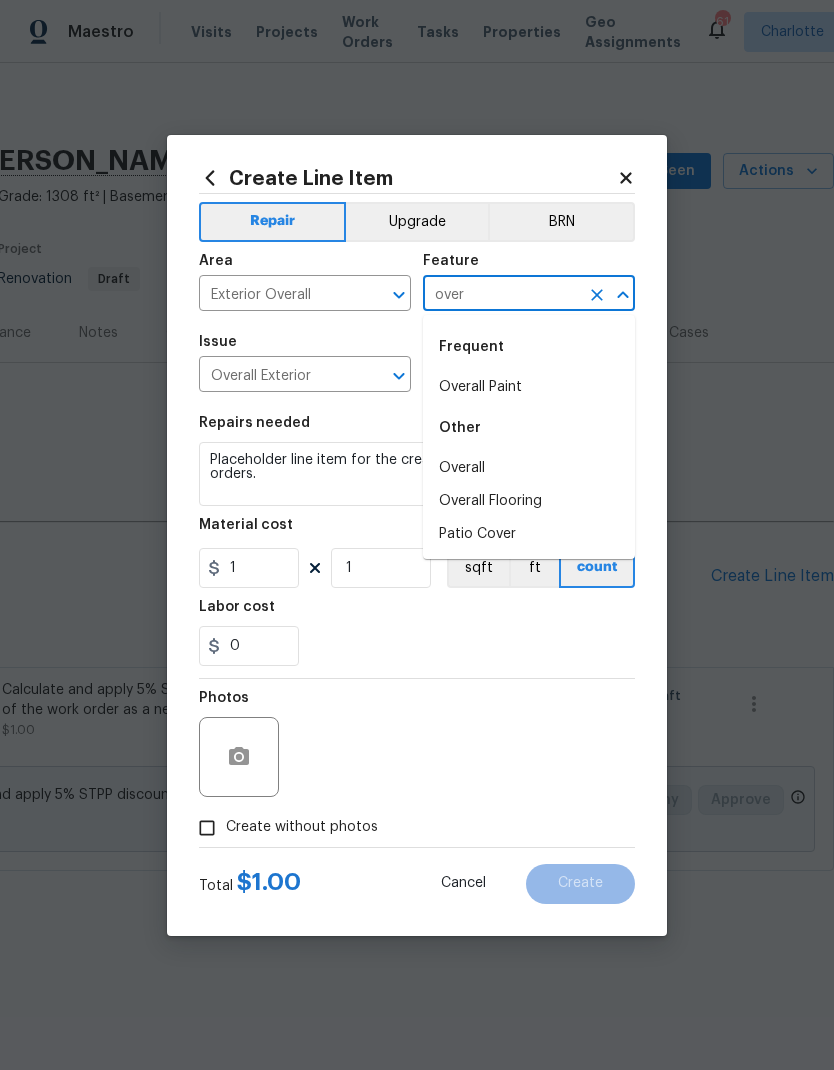 click on "Overall" at bounding box center [529, 468] 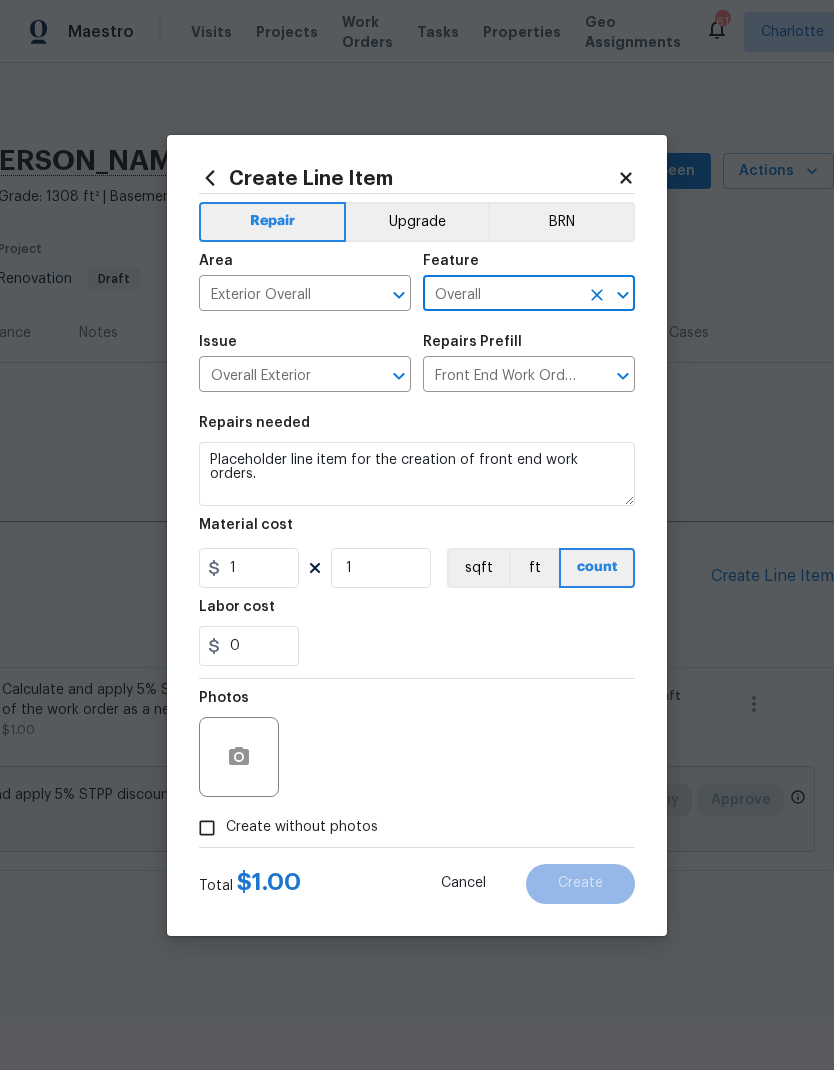 click on "0" at bounding box center [417, 646] 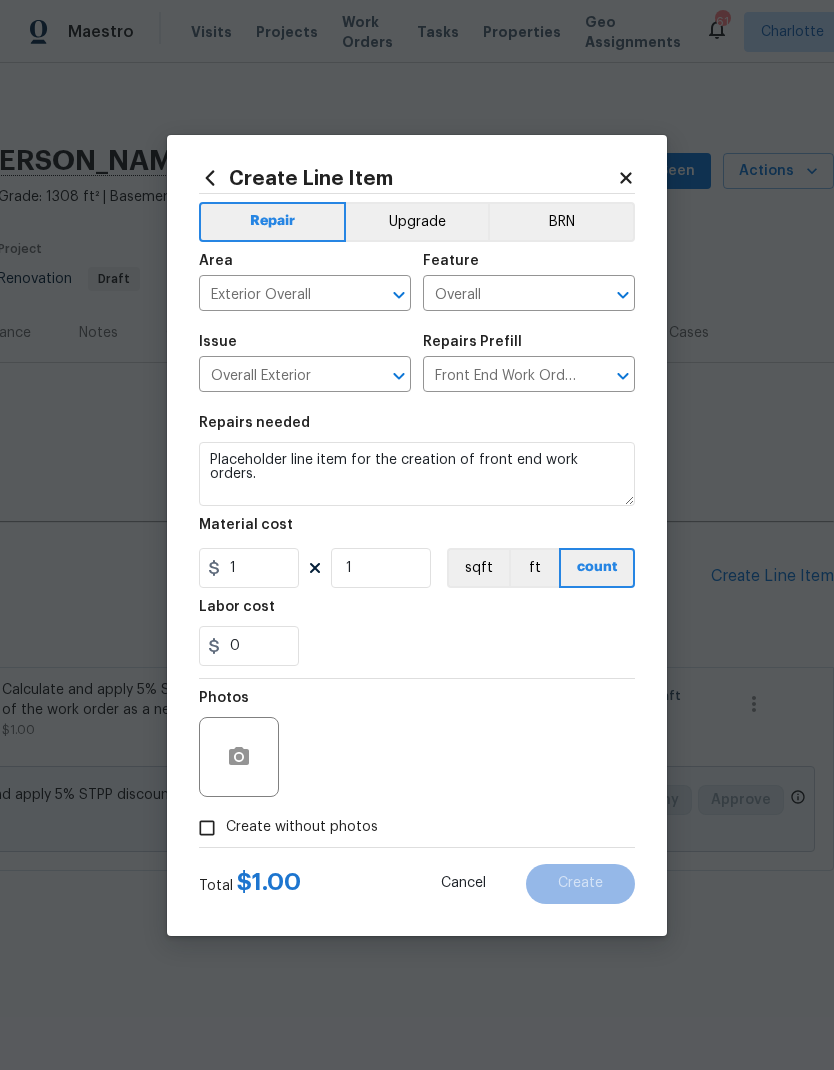 click on "Create without photos" at bounding box center (207, 828) 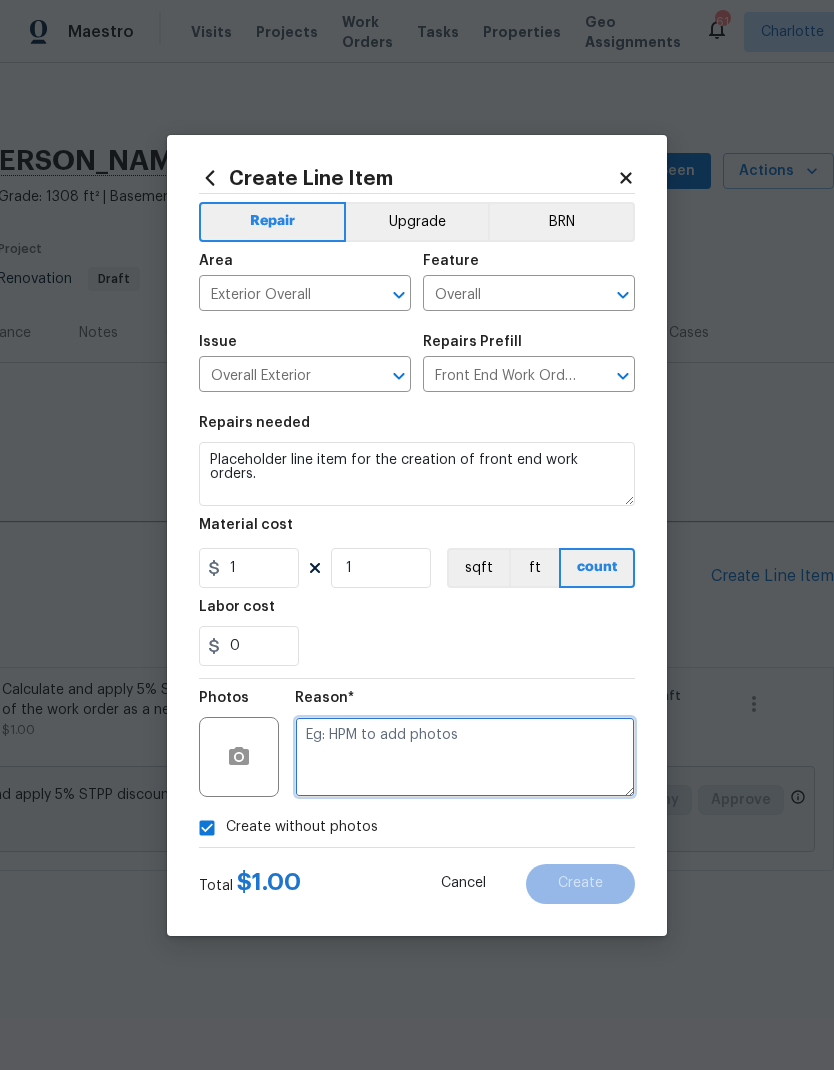 click at bounding box center (465, 757) 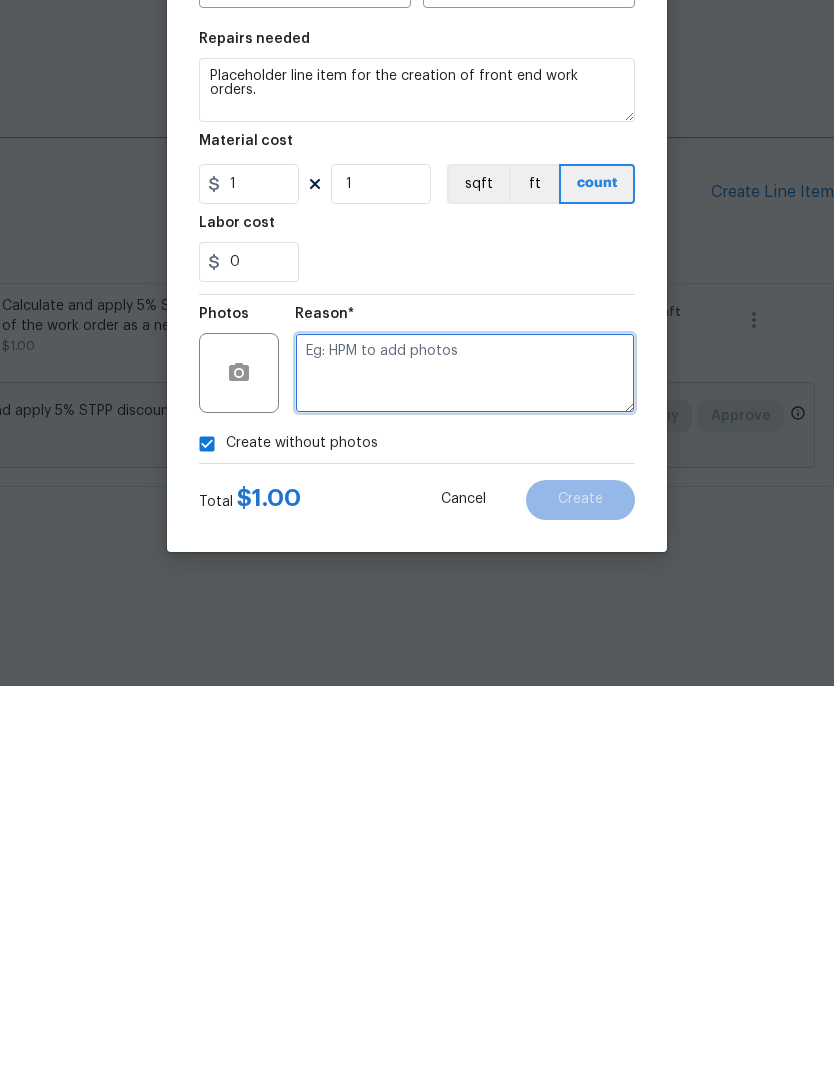 click at bounding box center [465, 757] 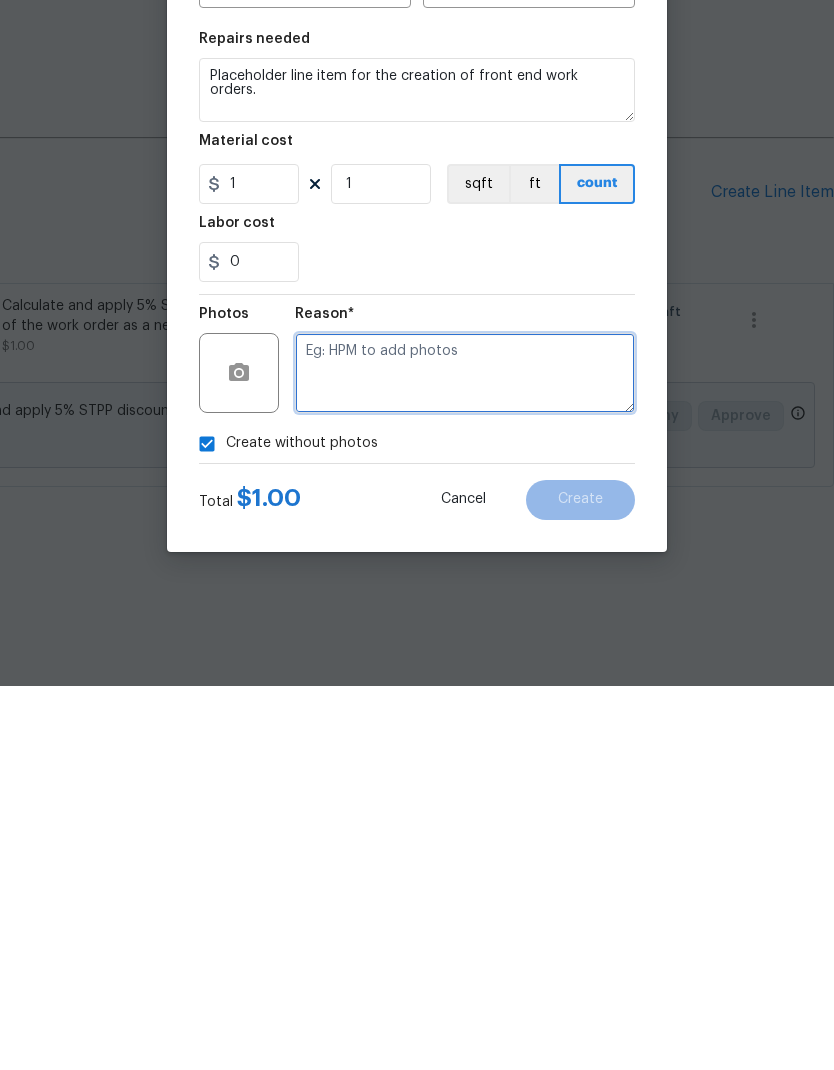 paste on "FEWO" 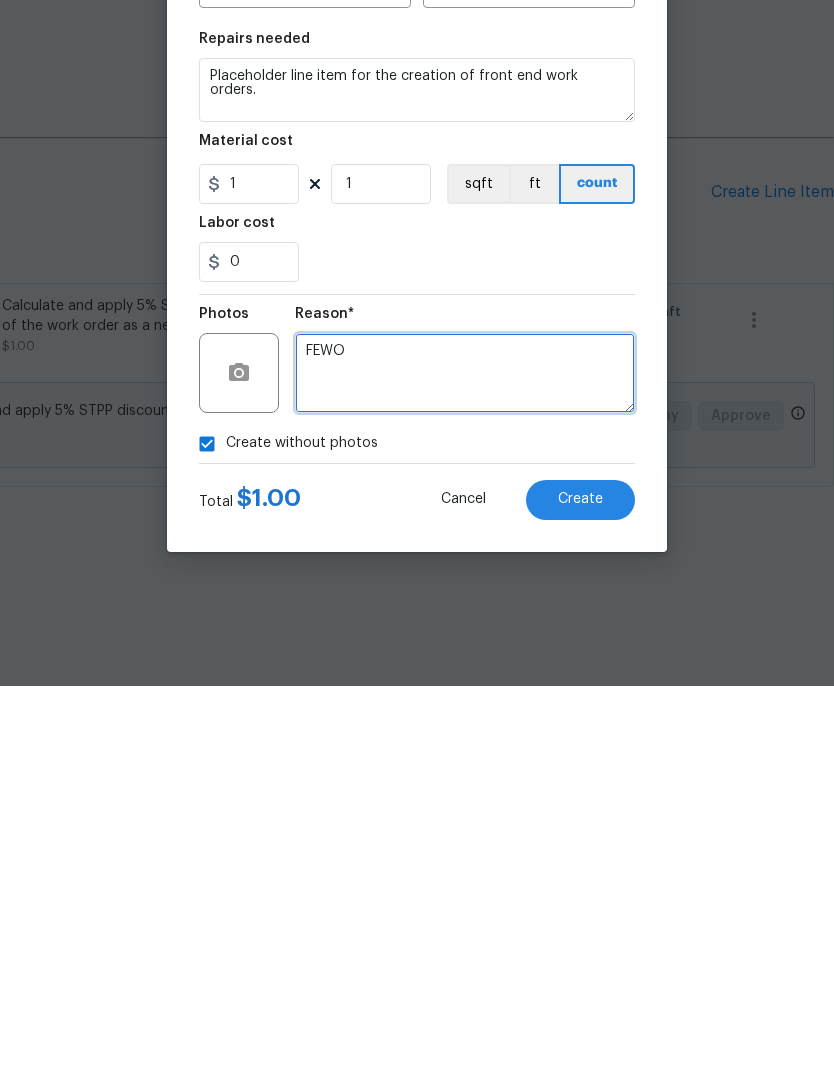 type on "FEWO" 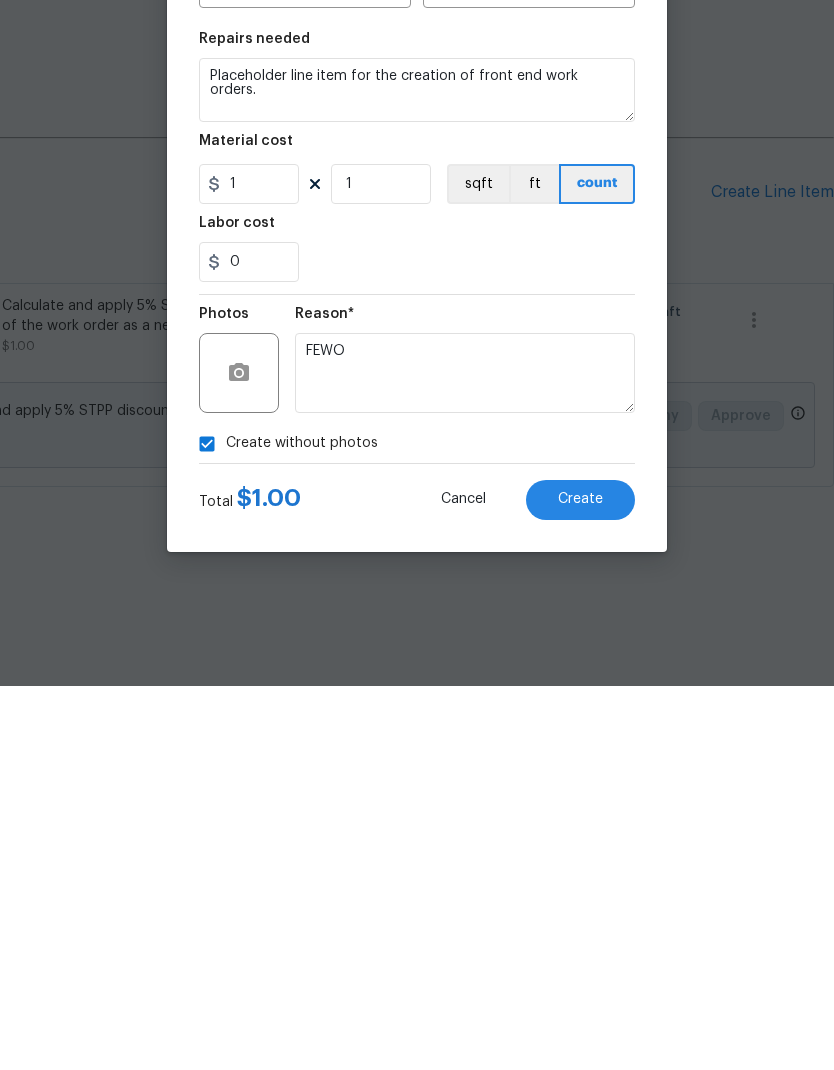 click on "Create" at bounding box center (580, 883) 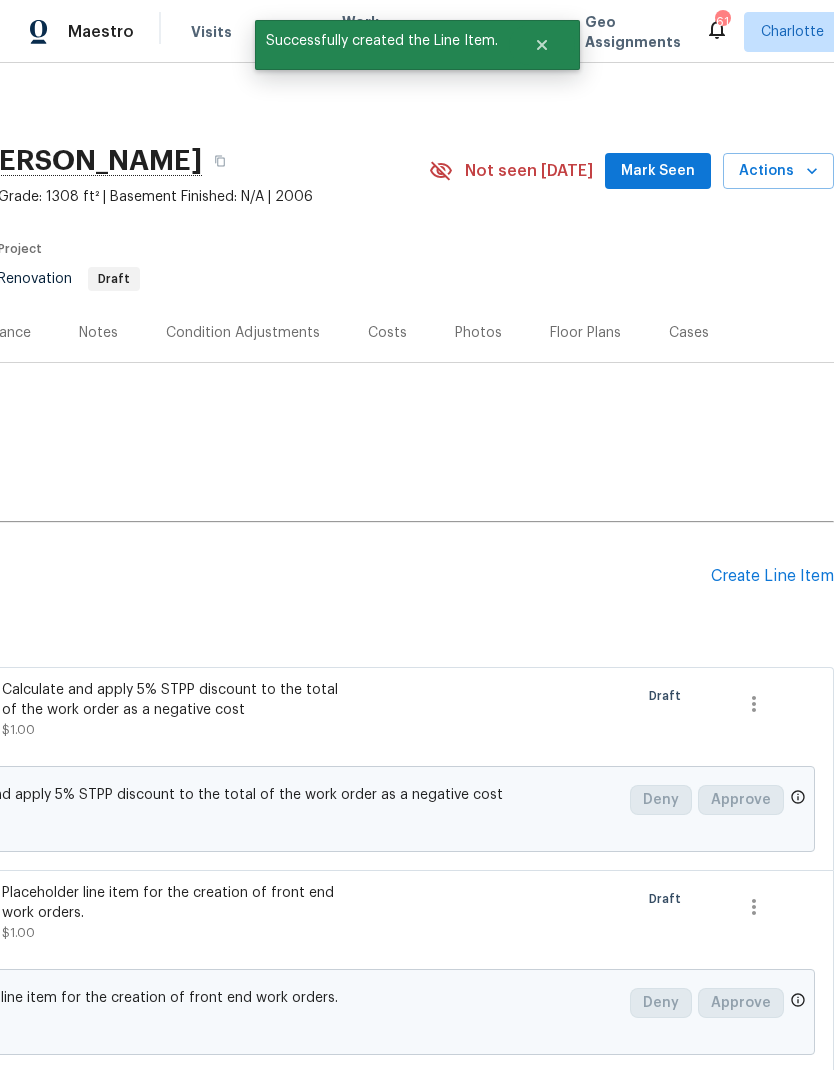 click on "Create Line Item" at bounding box center [772, 576] 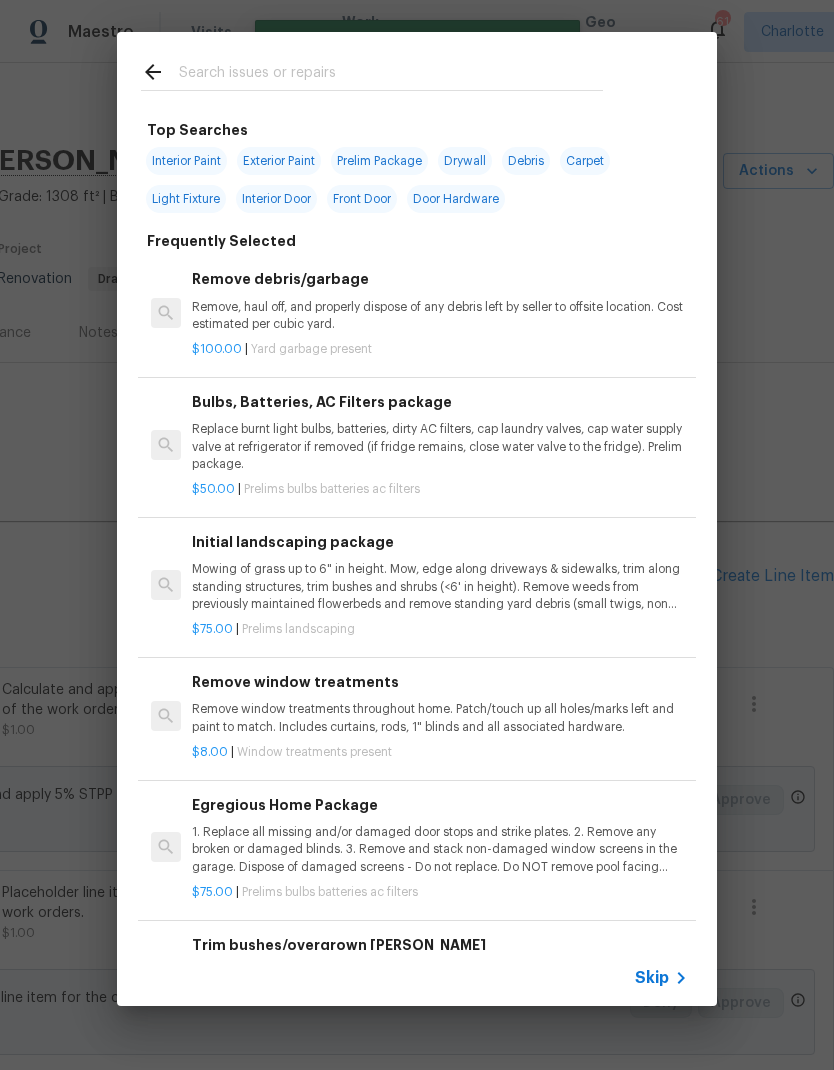 click at bounding box center (391, 75) 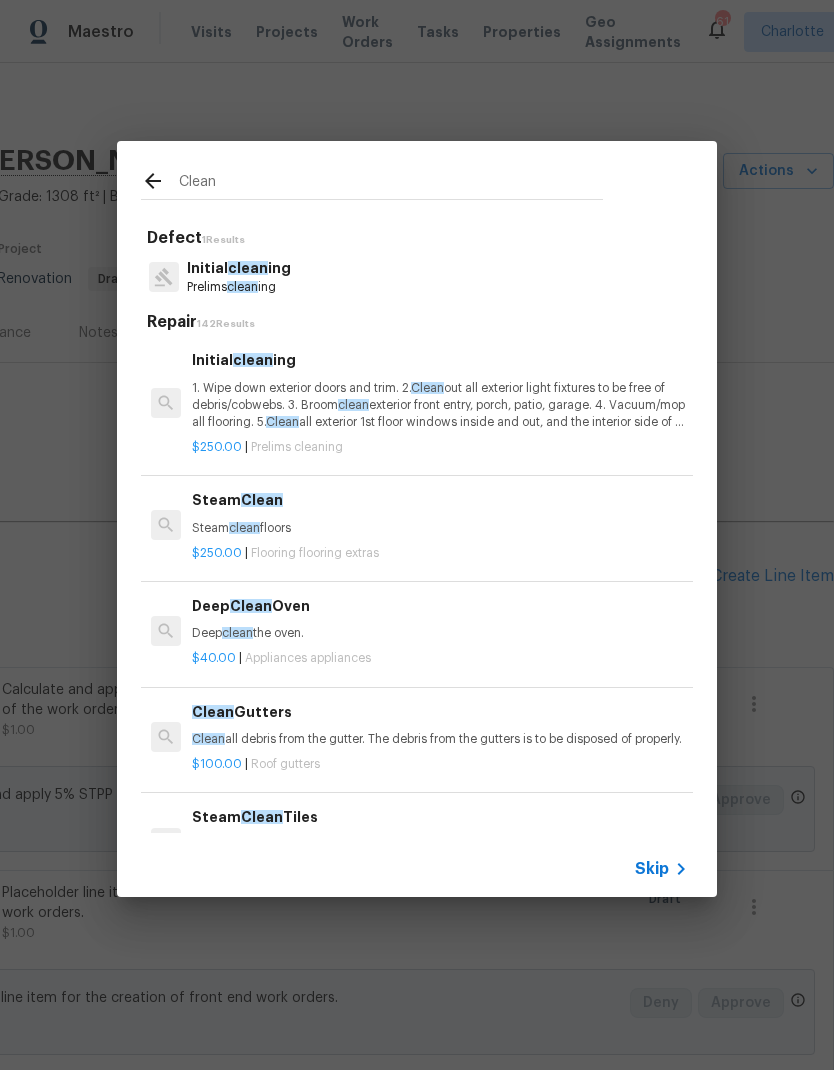 type on "Clean" 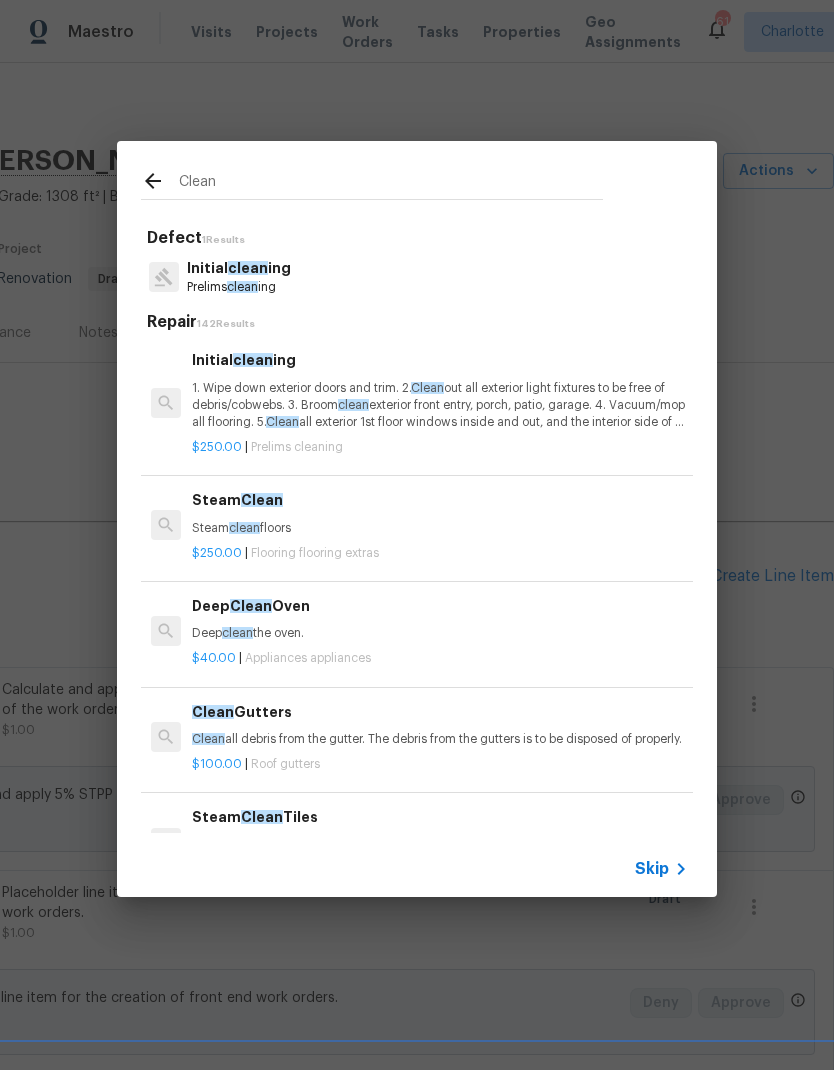 click on "Initial  clean ing Prelims  clean ing" at bounding box center [417, 277] 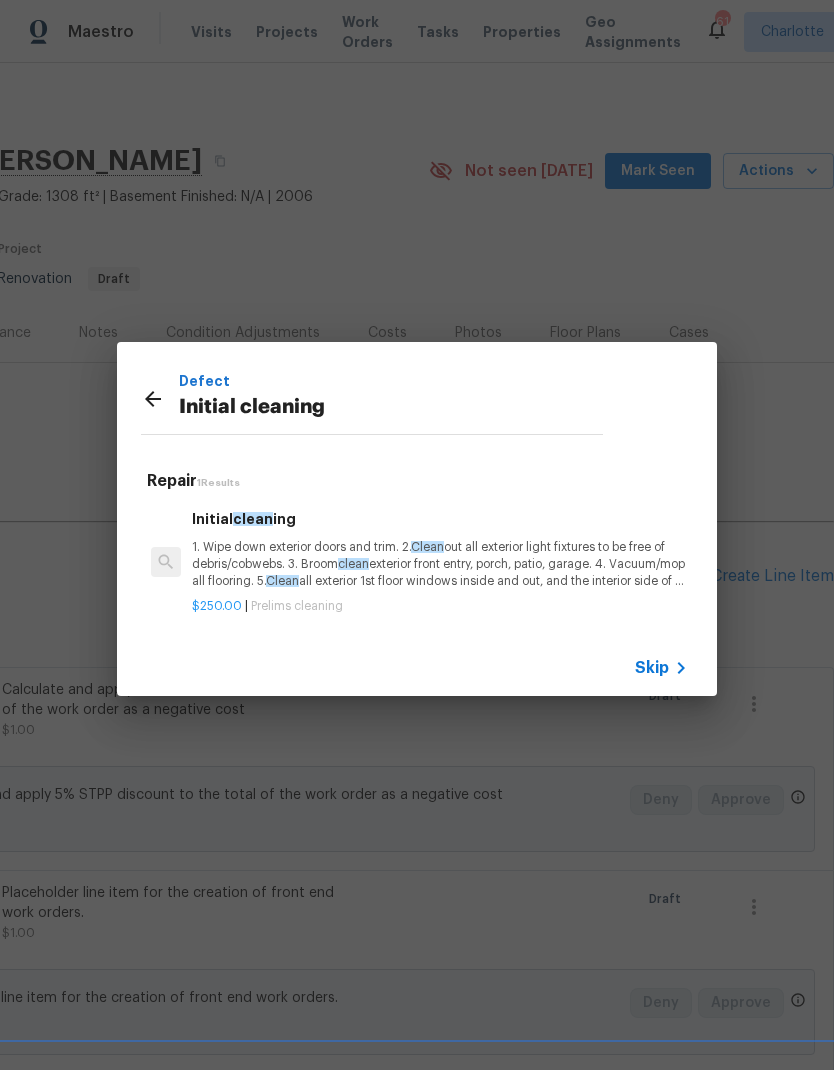 click on "1. Wipe down exterior doors and trim. 2.  Clean  out all exterior light fixtures to be free of debris/cobwebs. 3. Broom  clean  exterior front entry, porch, patio, garage. 4. Vacuum/mop all flooring. 5.  Clean  all exterior 1st floor windows inside and out, and the interior side of all above grade windows.  Clean  all tracks/frames. 6.  Clean  all air vent grills. 7.  Clean  all interior window, base, sill and trim. 8.  Clean  all switch/outlet plates and remove any paint. 9.  Clean  all light fixtures and ceiling fans. 10.  Clean  all doors, frames and trim. 11.  Clean  kitchen and laundry appliances - inside-outside and underneath. 12.  Clean  cabinetry inside and outside and top including drawers. 13.  Clean  counters, sinks, plumbing fixtures, toilets seat to remain down. 14.  Clean  showers, tubs, surrounds, wall tile free of grime and soap scum. 15.  Clean  window coverings if left in place. 16.  Clean  baseboards. 17.  Clean" at bounding box center [440, 564] 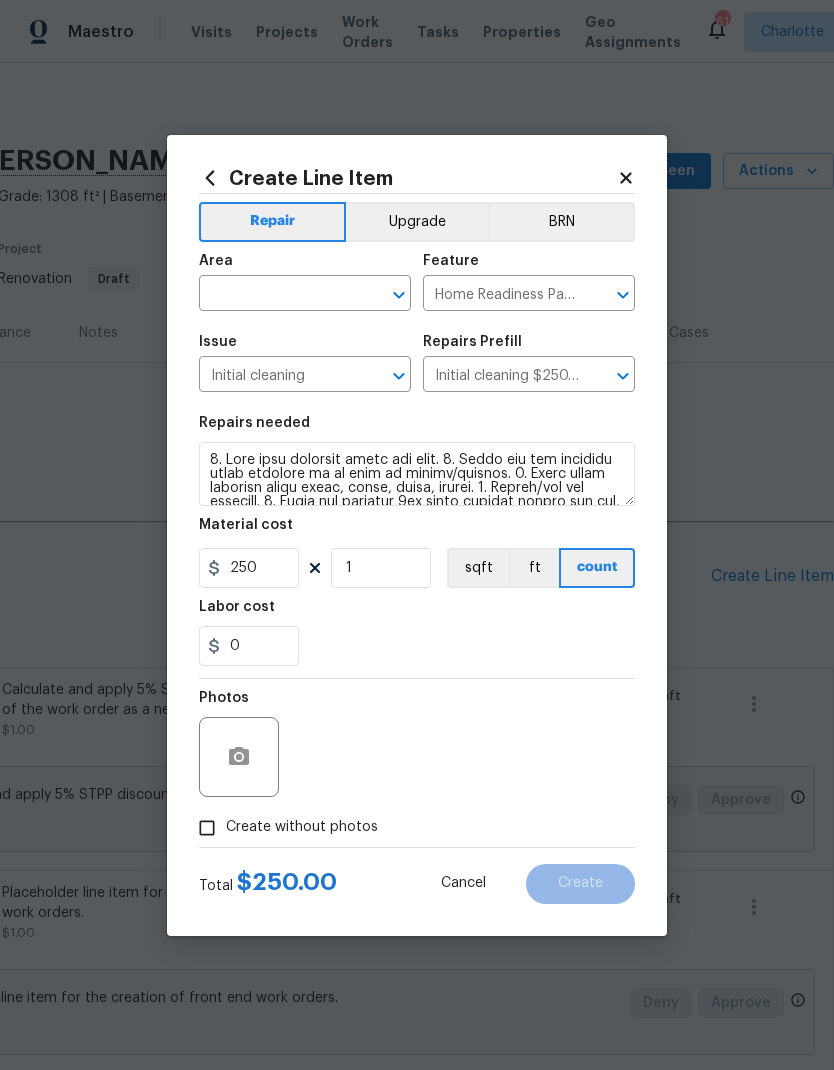 click at bounding box center [277, 295] 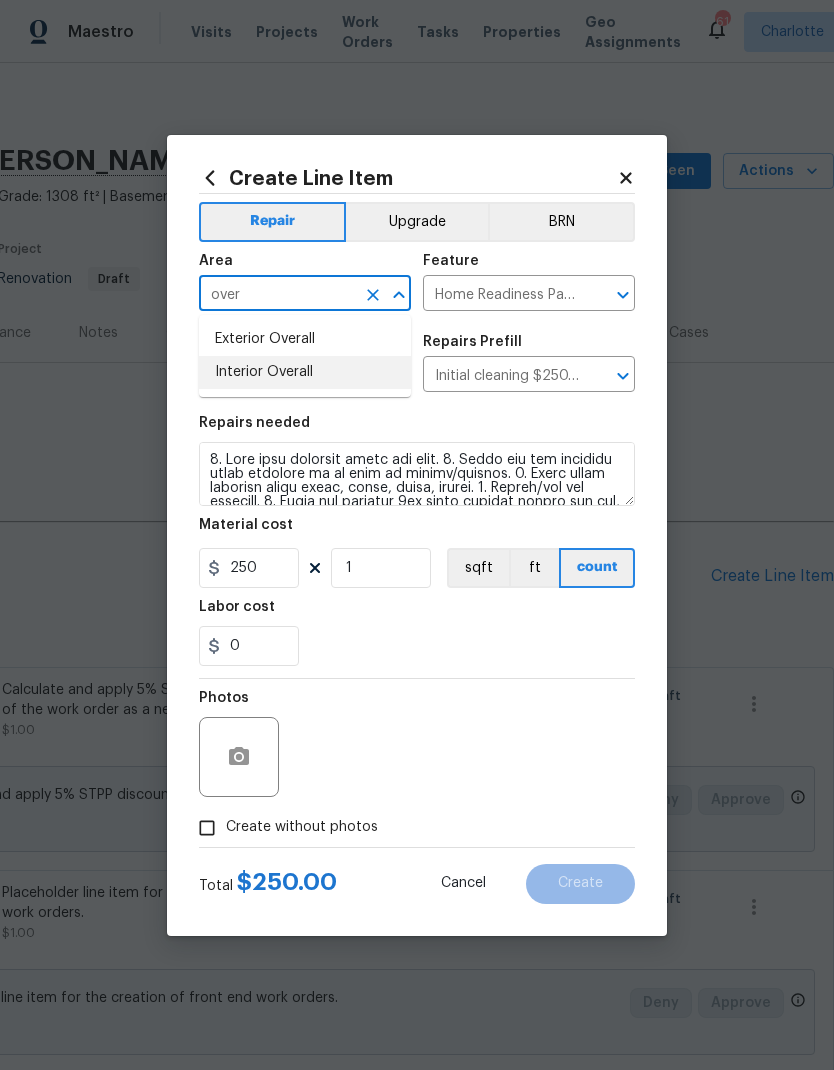 click on "Interior Overall" at bounding box center (305, 372) 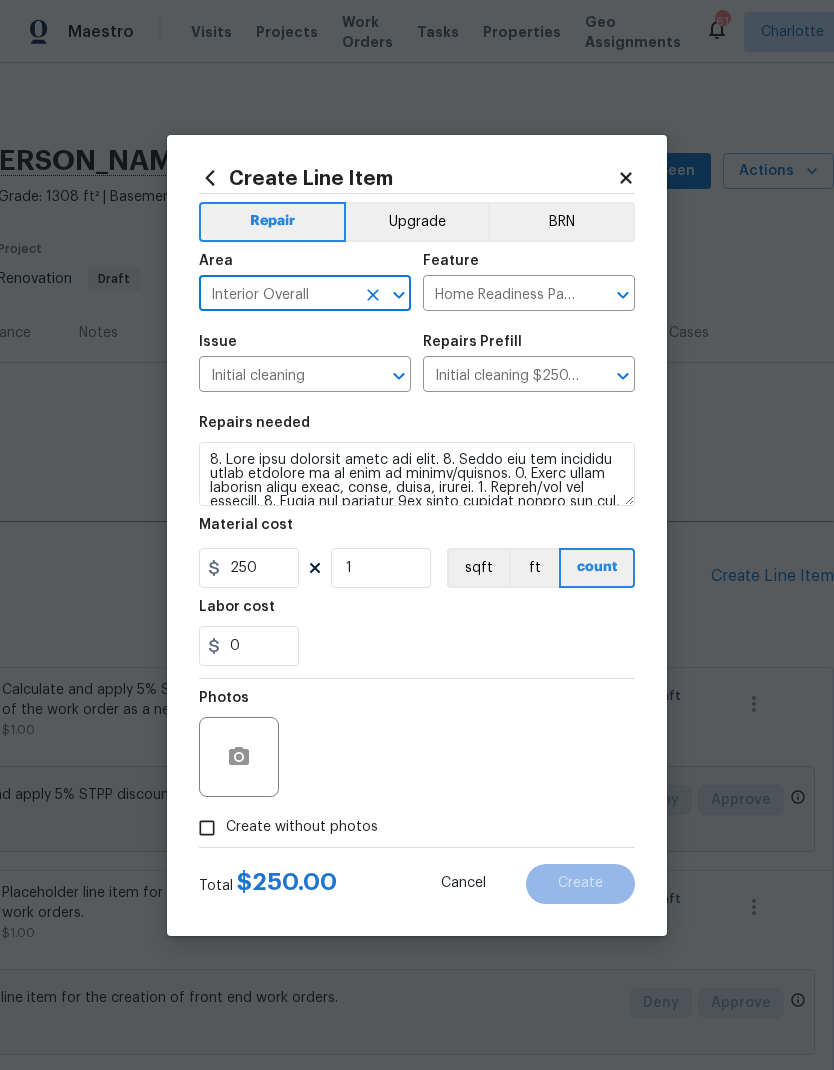 click on "0" at bounding box center (417, 646) 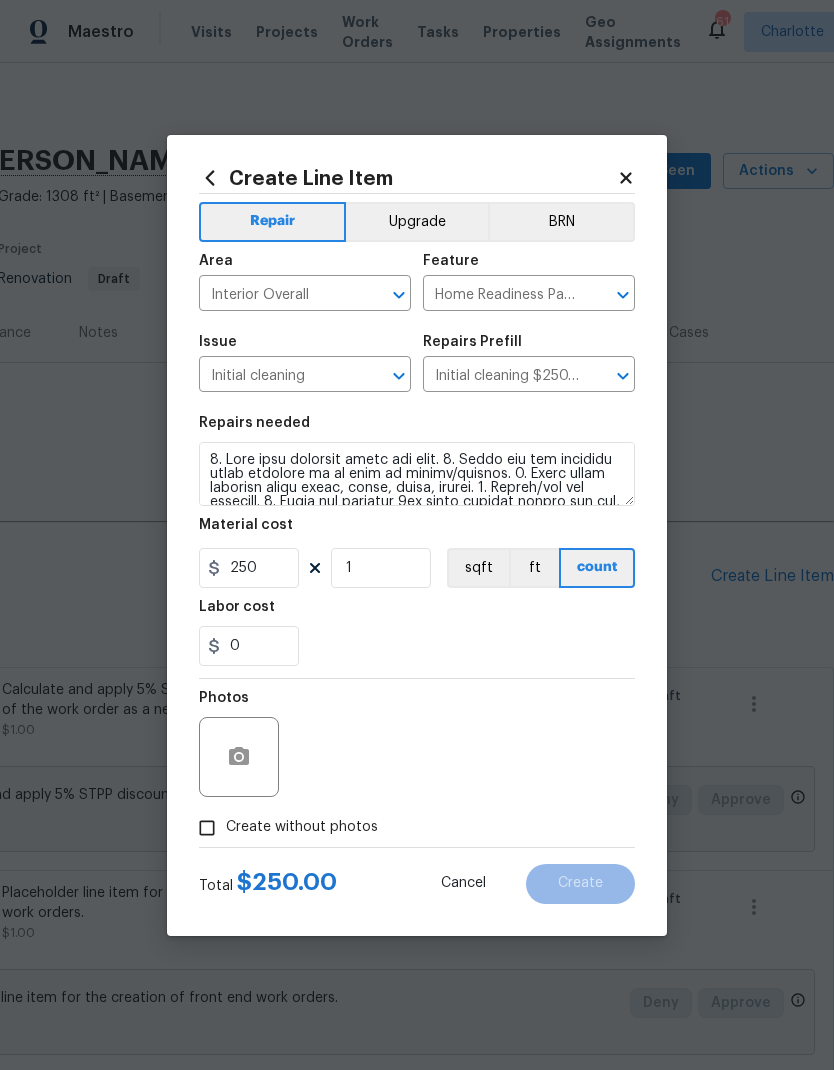 click on "Create without photos" at bounding box center (207, 828) 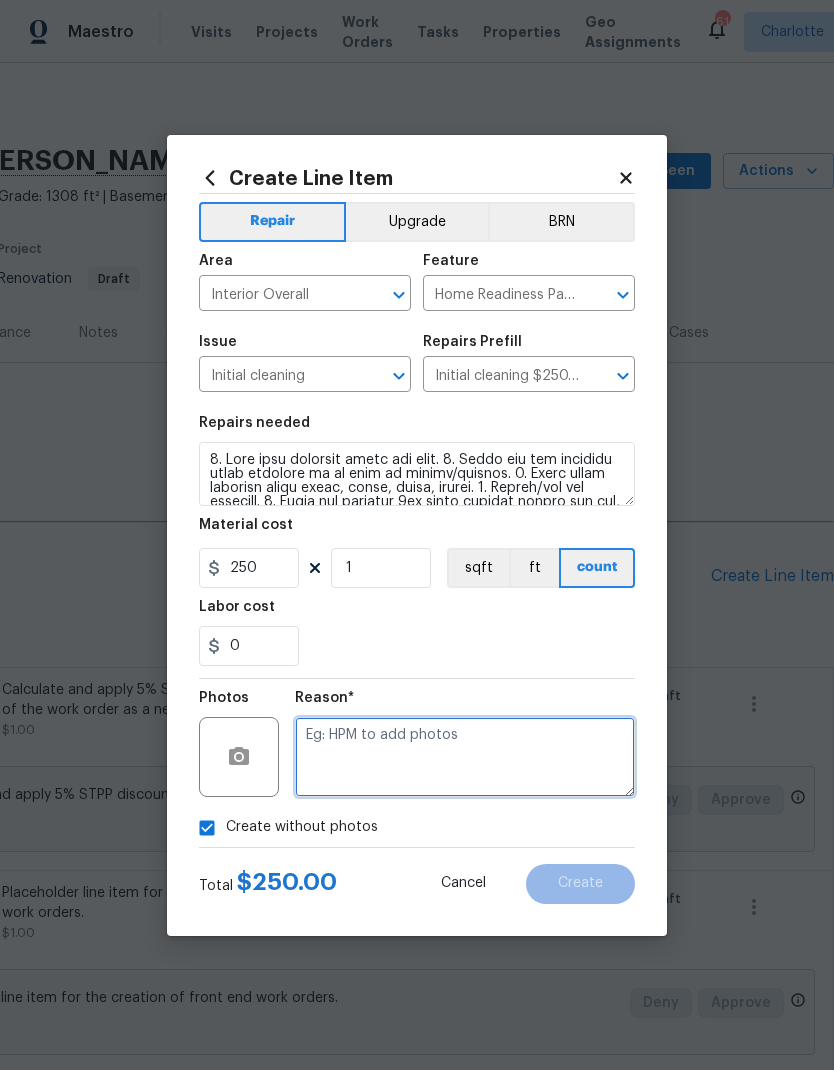 click at bounding box center (465, 757) 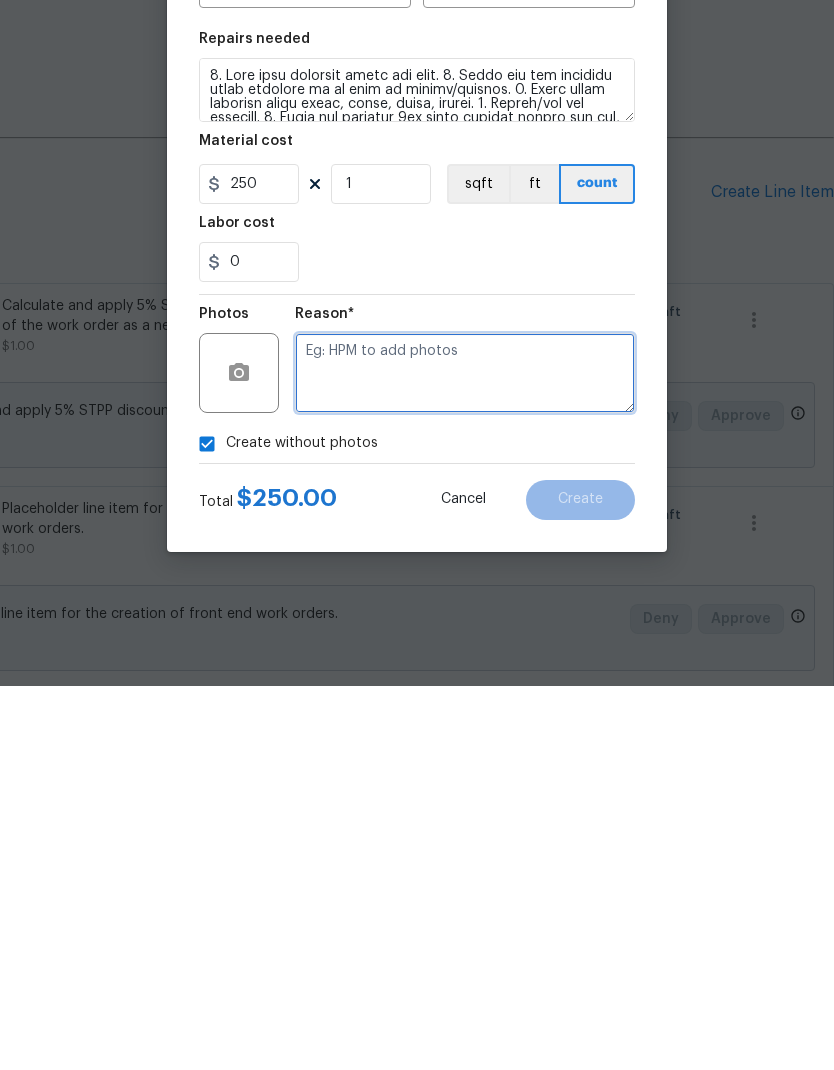click at bounding box center [465, 757] 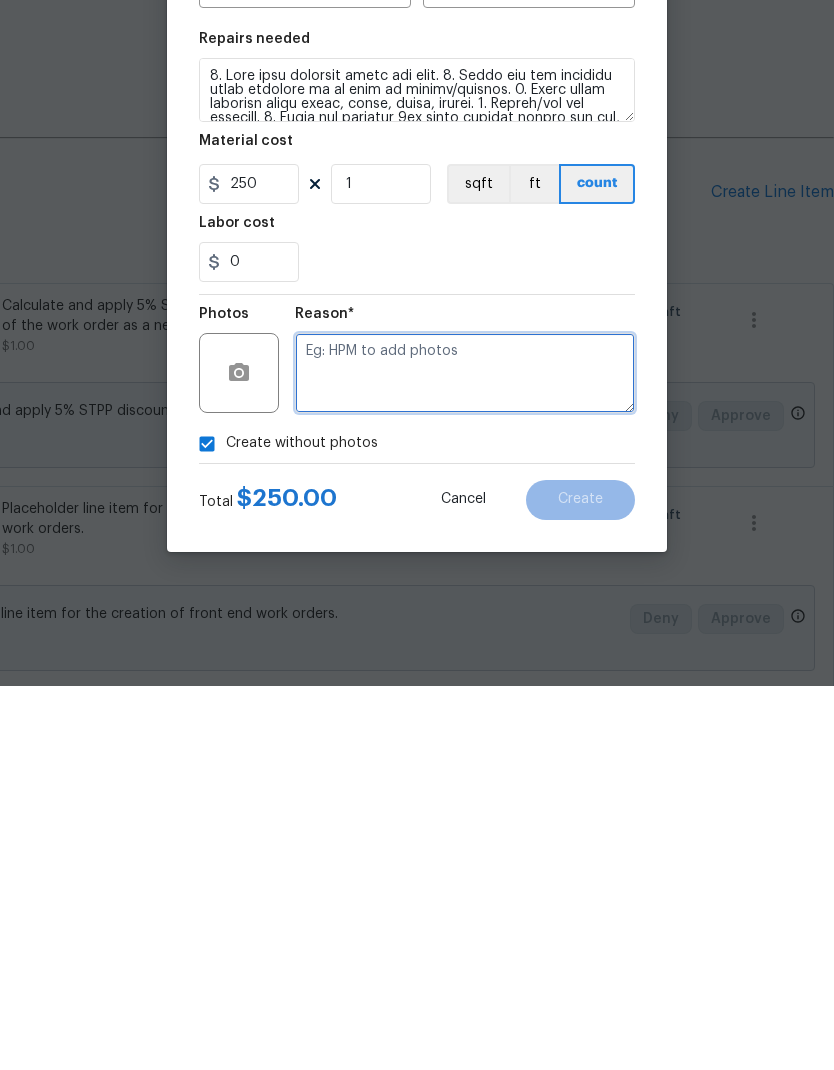 paste on "FEWO" 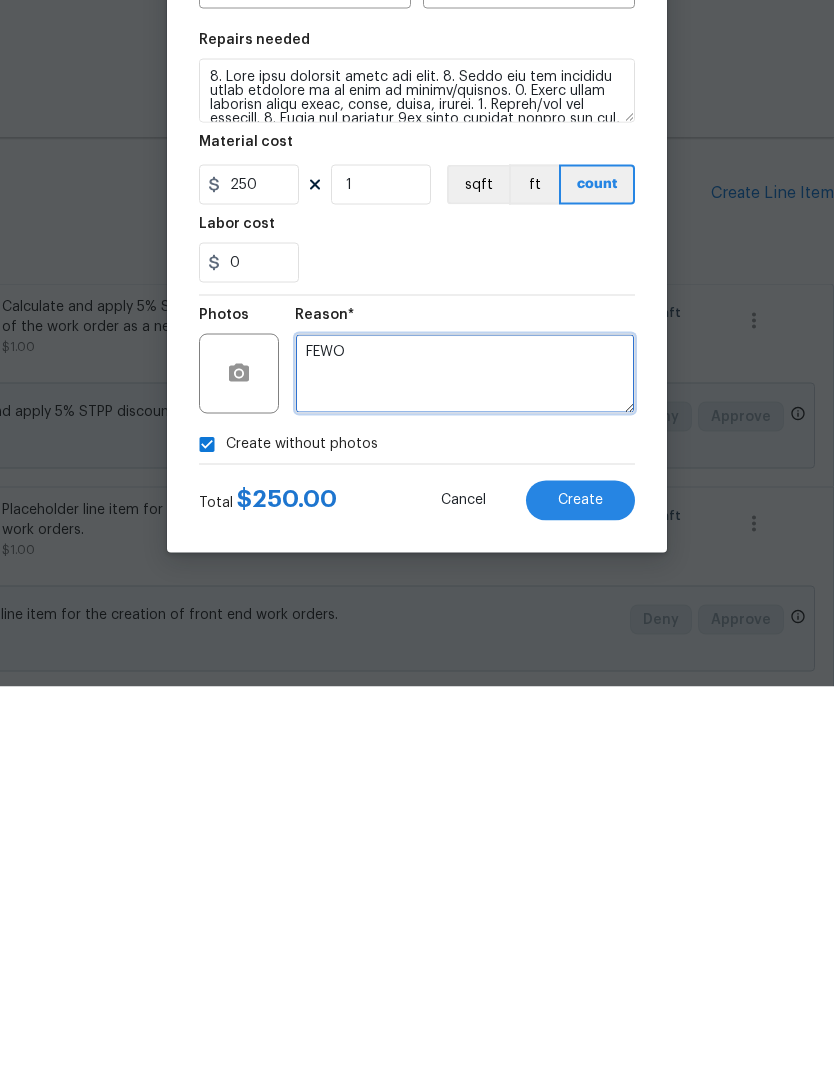 type on "FEWO" 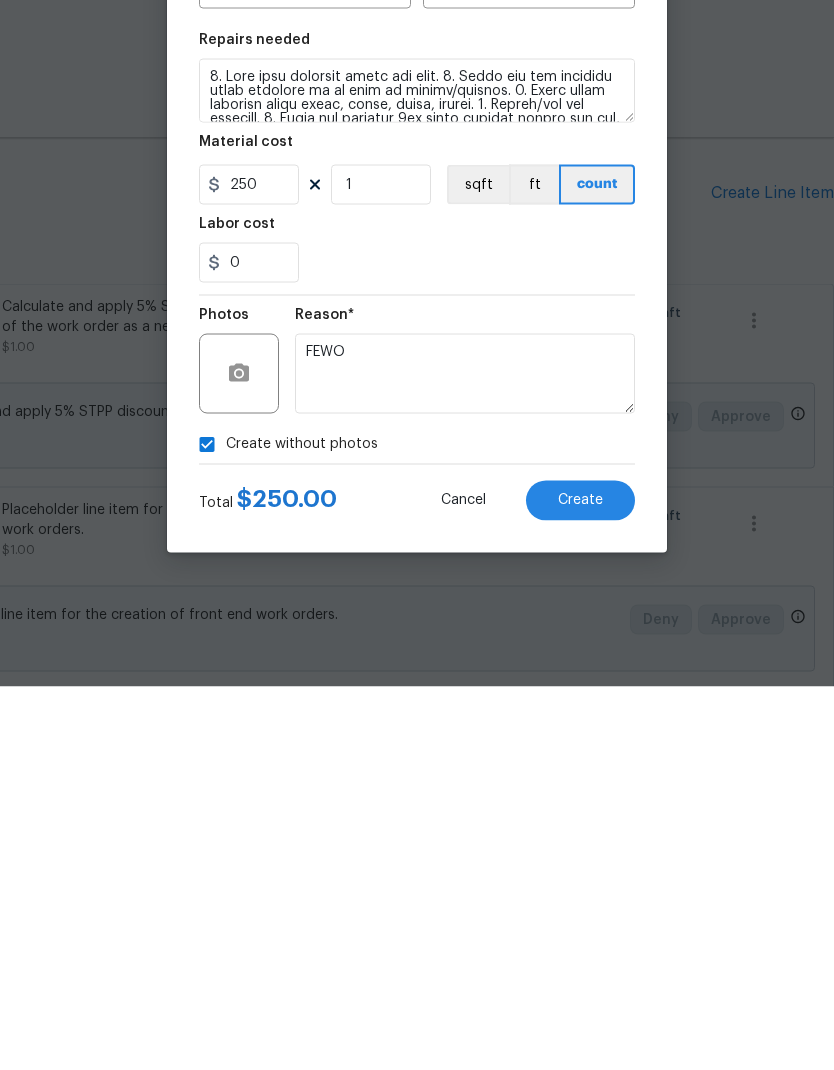 click on "Create" at bounding box center (580, 883) 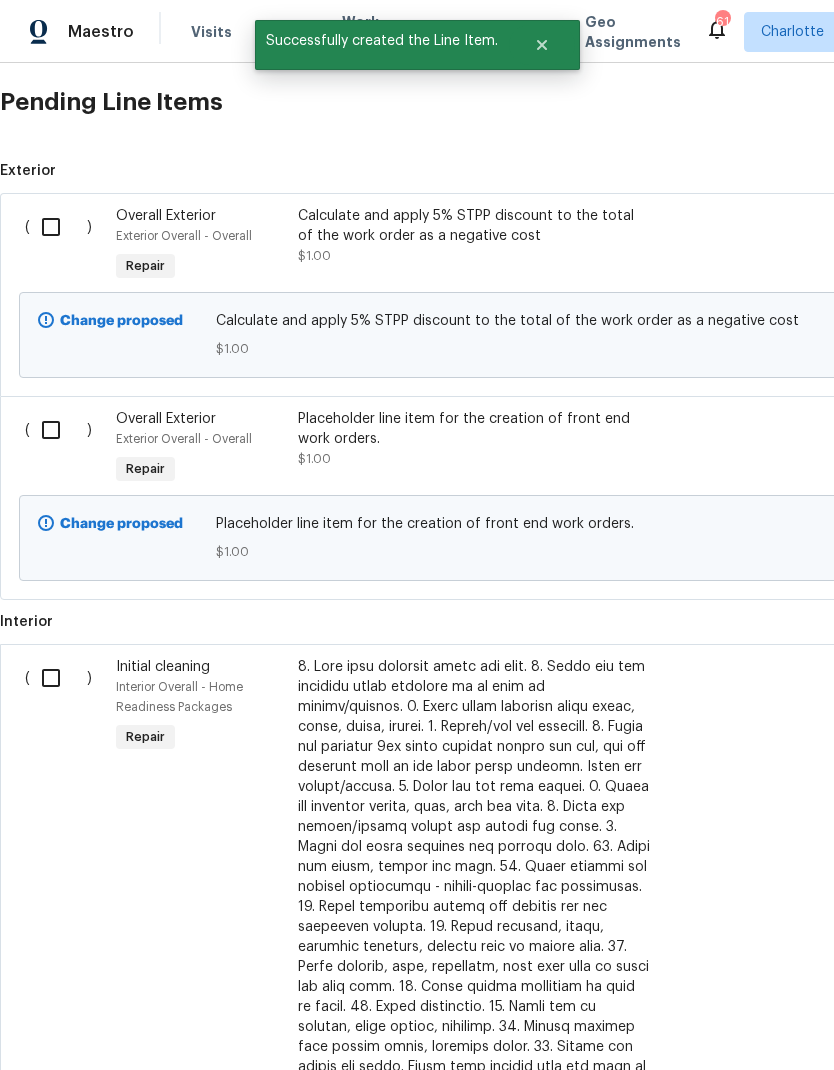 scroll, scrollTop: 474, scrollLeft: 0, axis: vertical 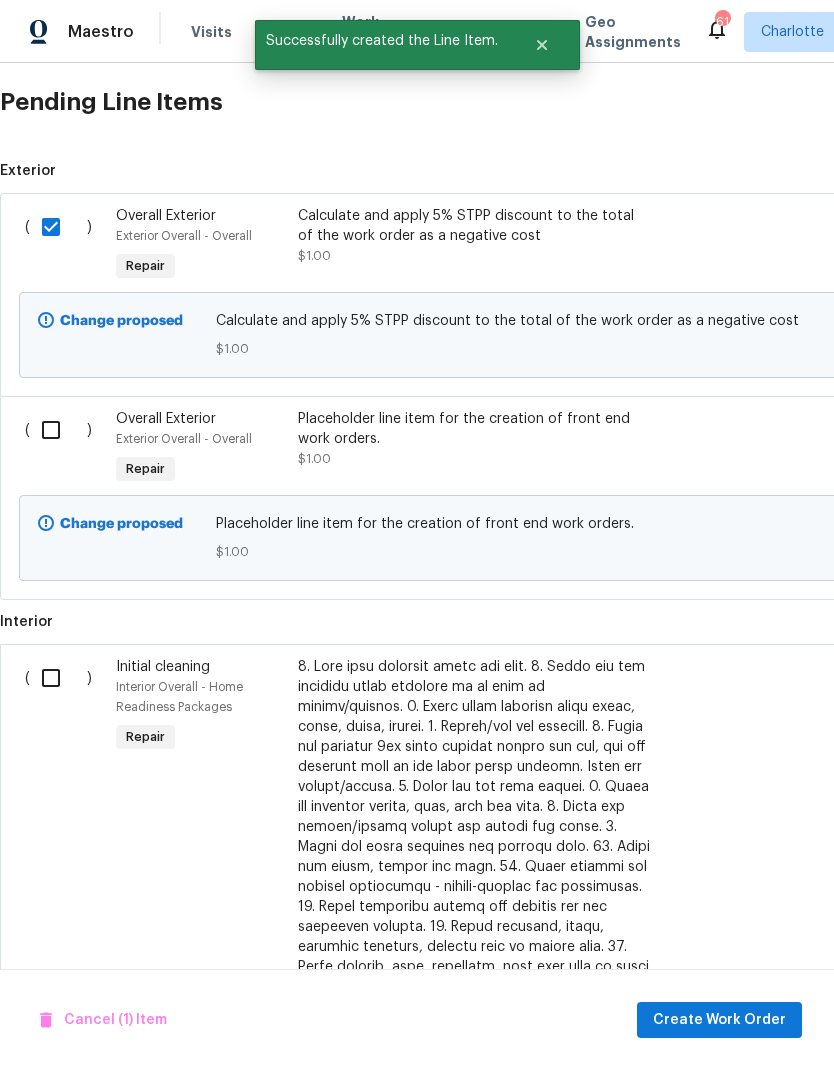 click at bounding box center [58, 430] 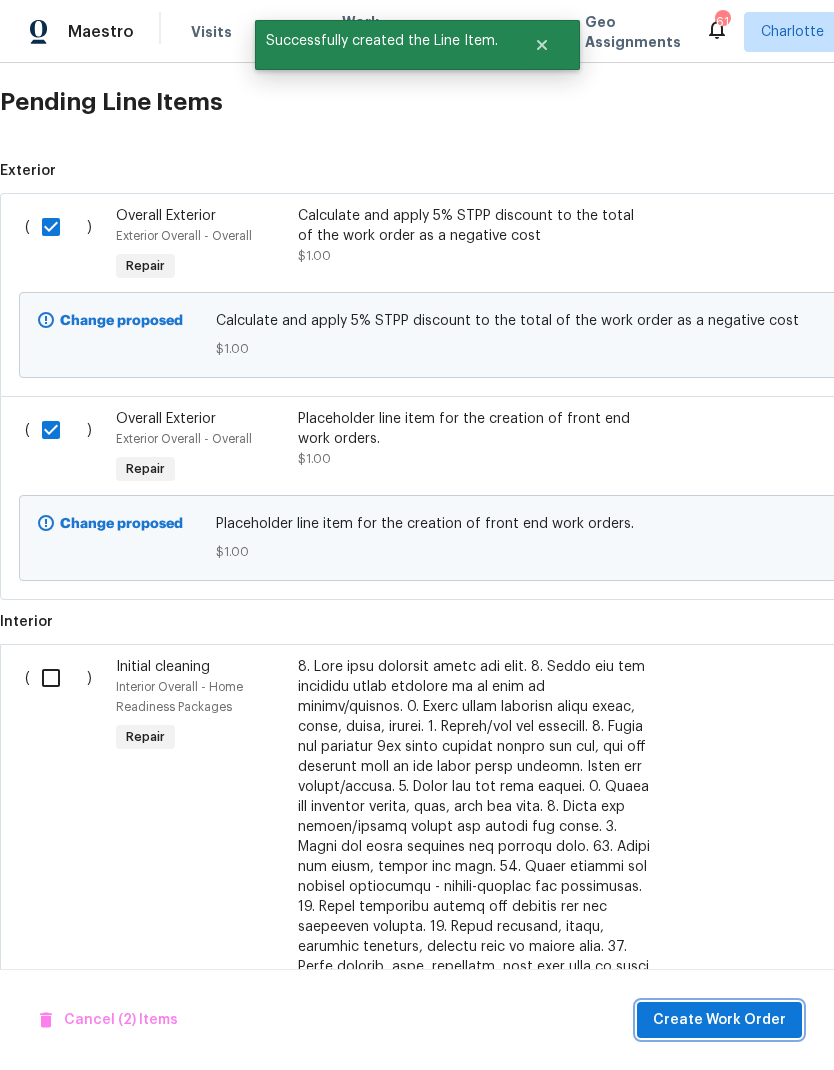 click on "Create Work Order" at bounding box center (719, 1020) 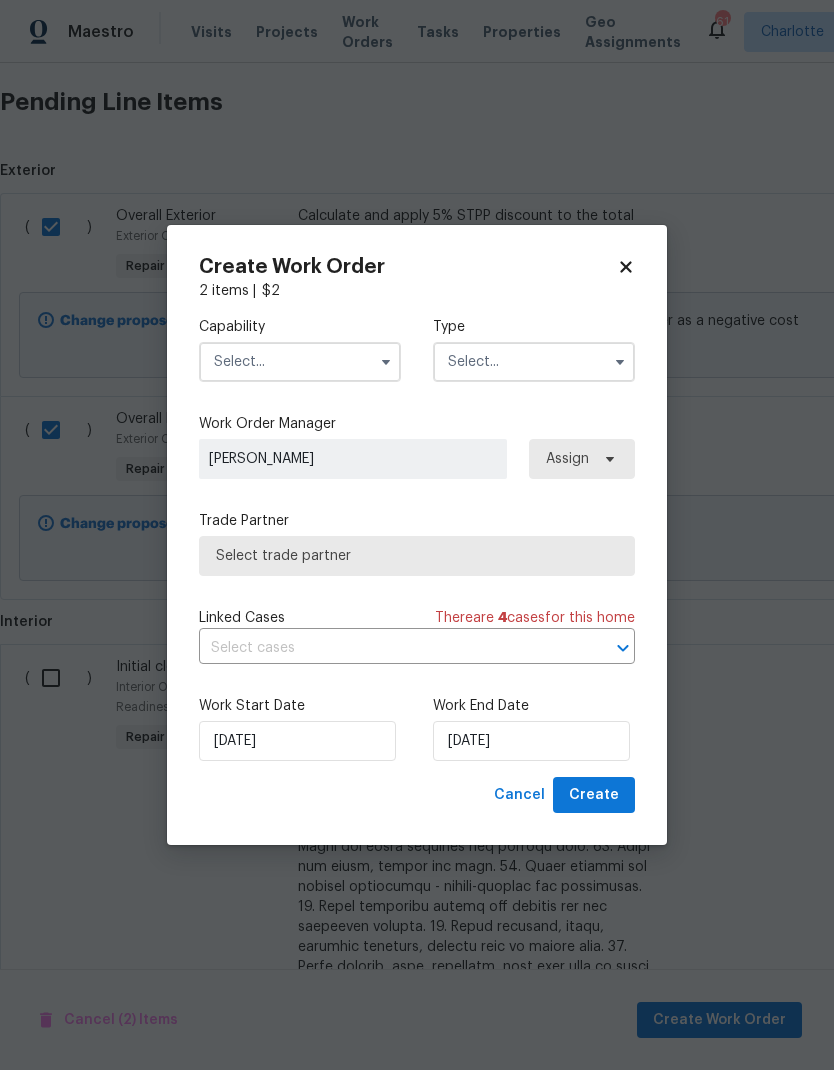 click at bounding box center [300, 362] 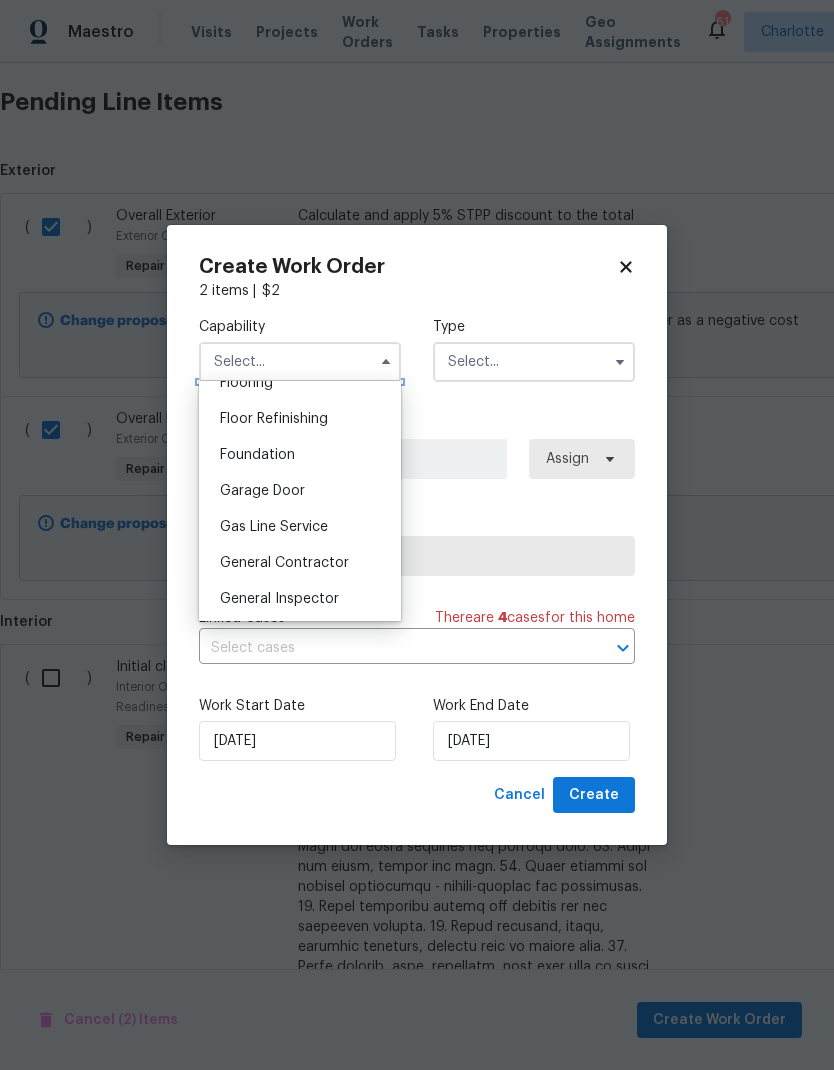 scroll, scrollTop: 801, scrollLeft: 0, axis: vertical 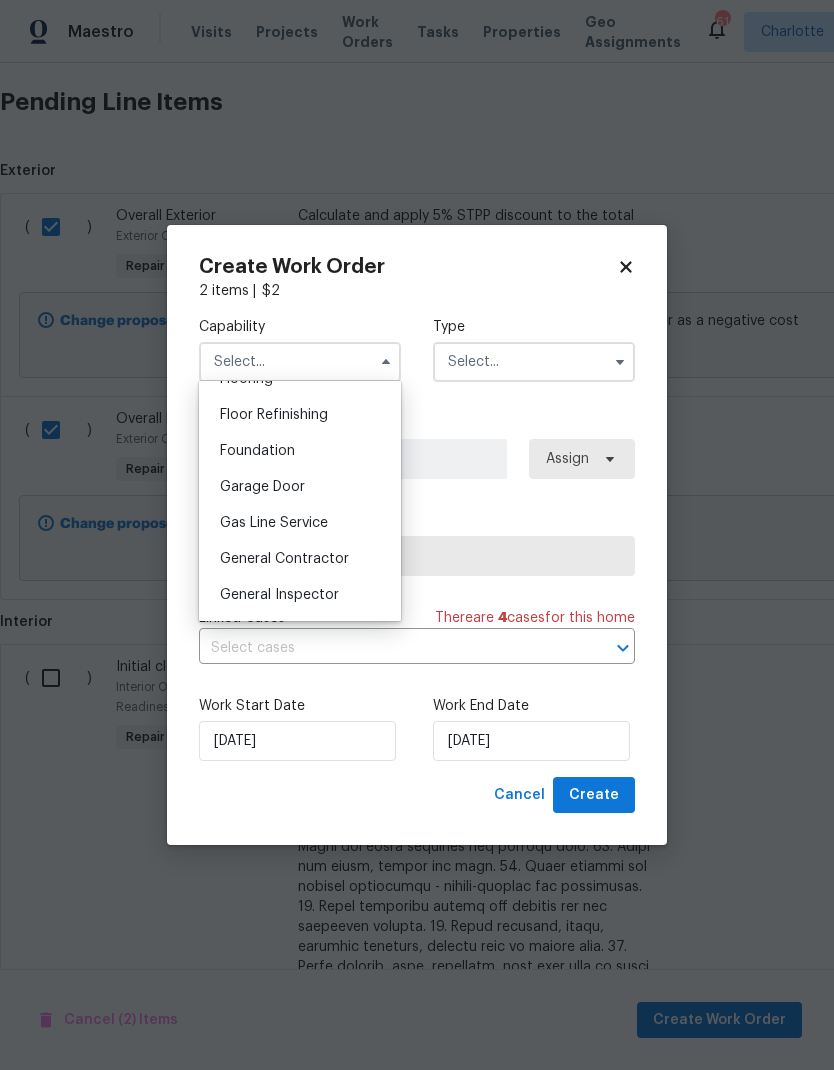 click on "General Contractor" at bounding box center (300, 559) 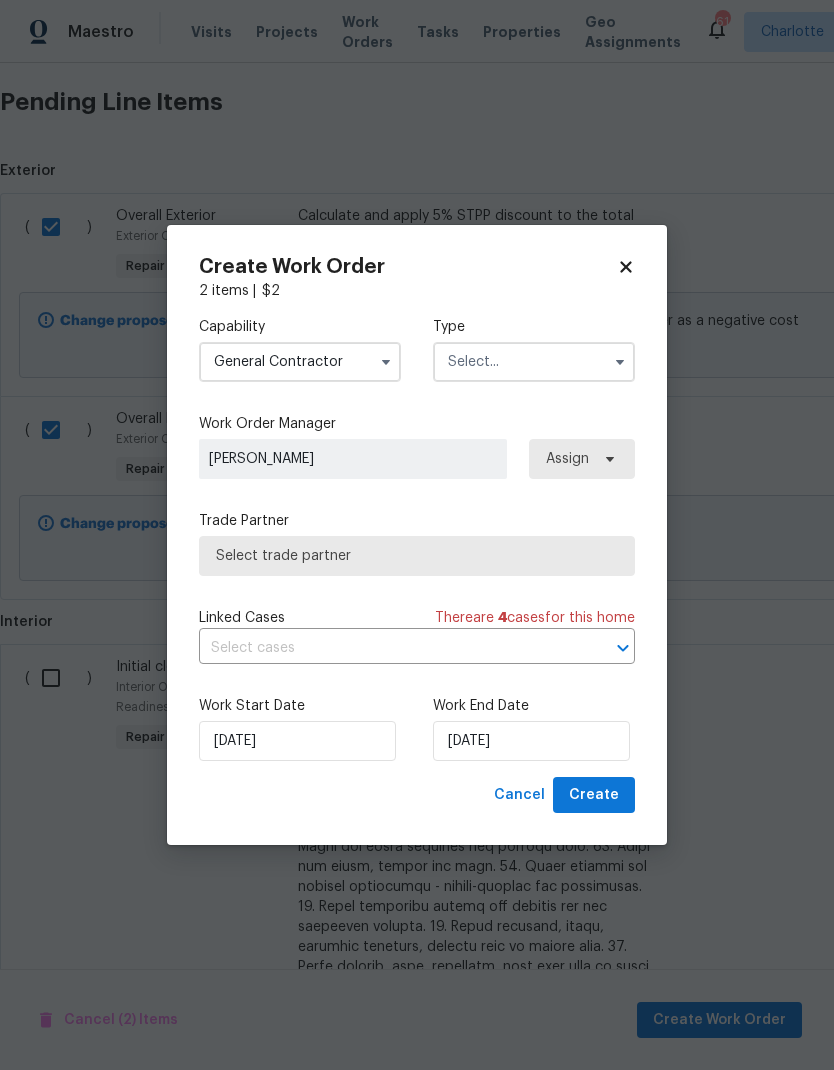 click at bounding box center (534, 362) 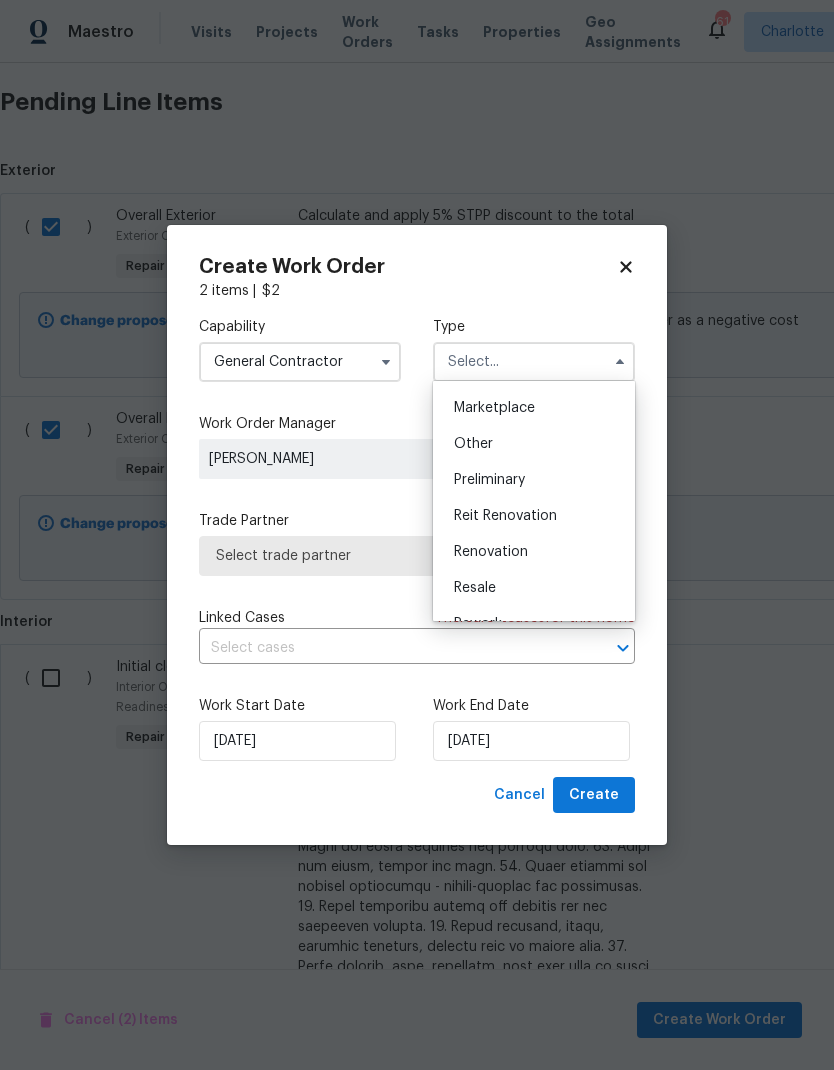 scroll, scrollTop: 372, scrollLeft: 0, axis: vertical 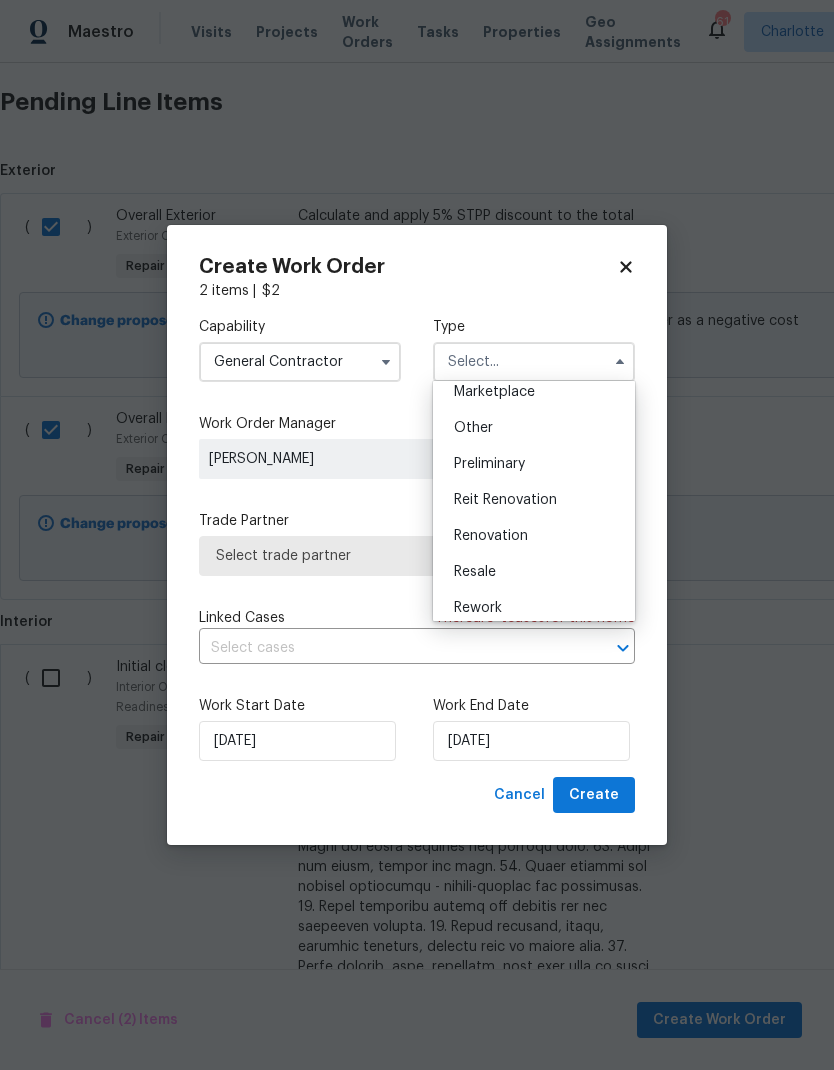 click on "Renovation" at bounding box center (534, 536) 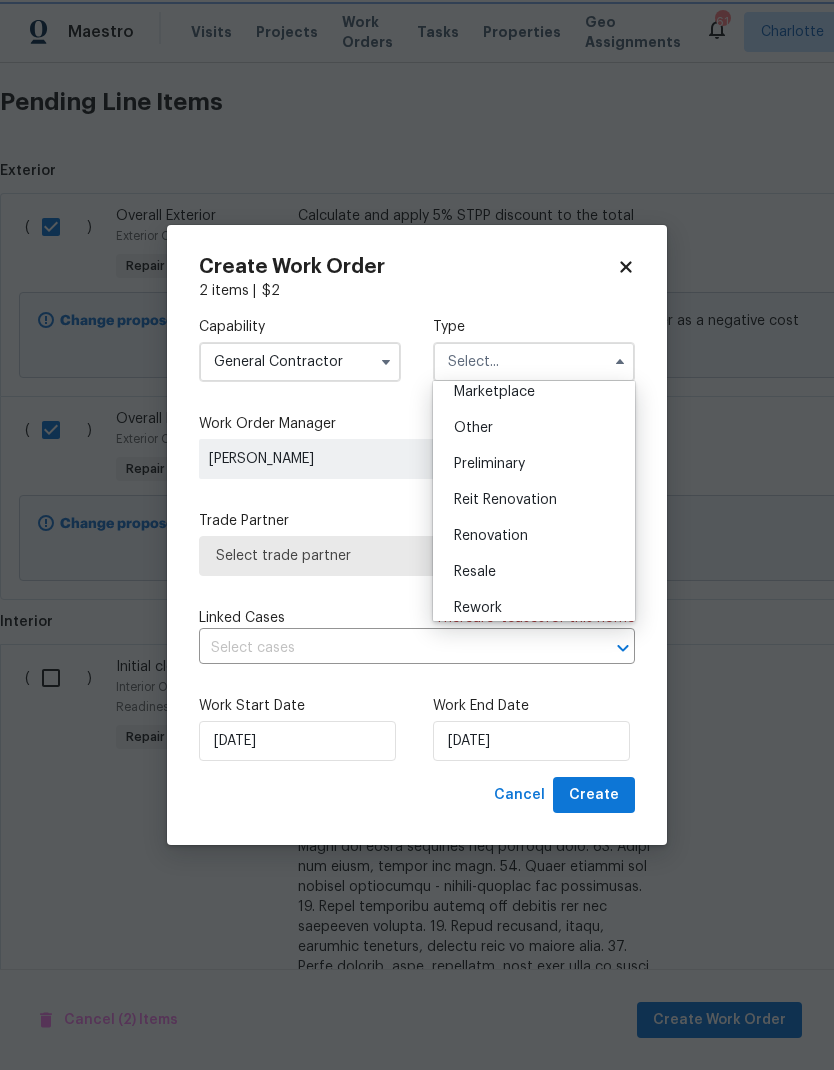 type on "Renovation" 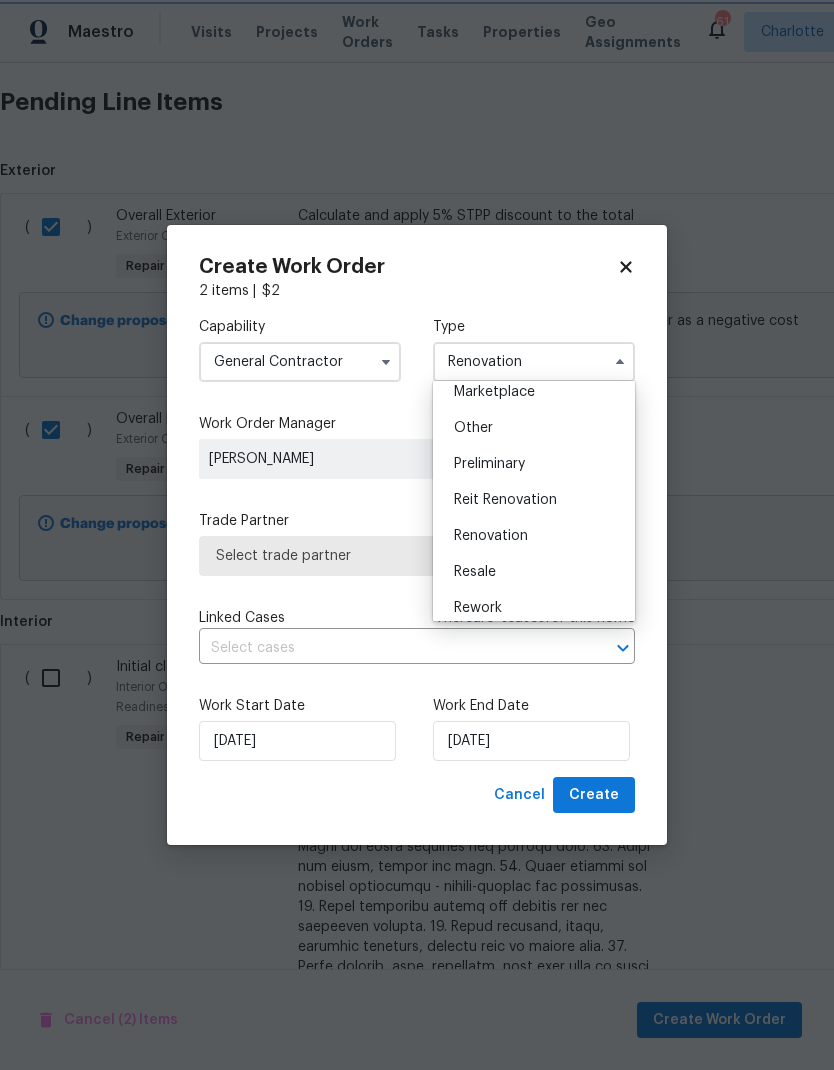 scroll, scrollTop: 0, scrollLeft: 0, axis: both 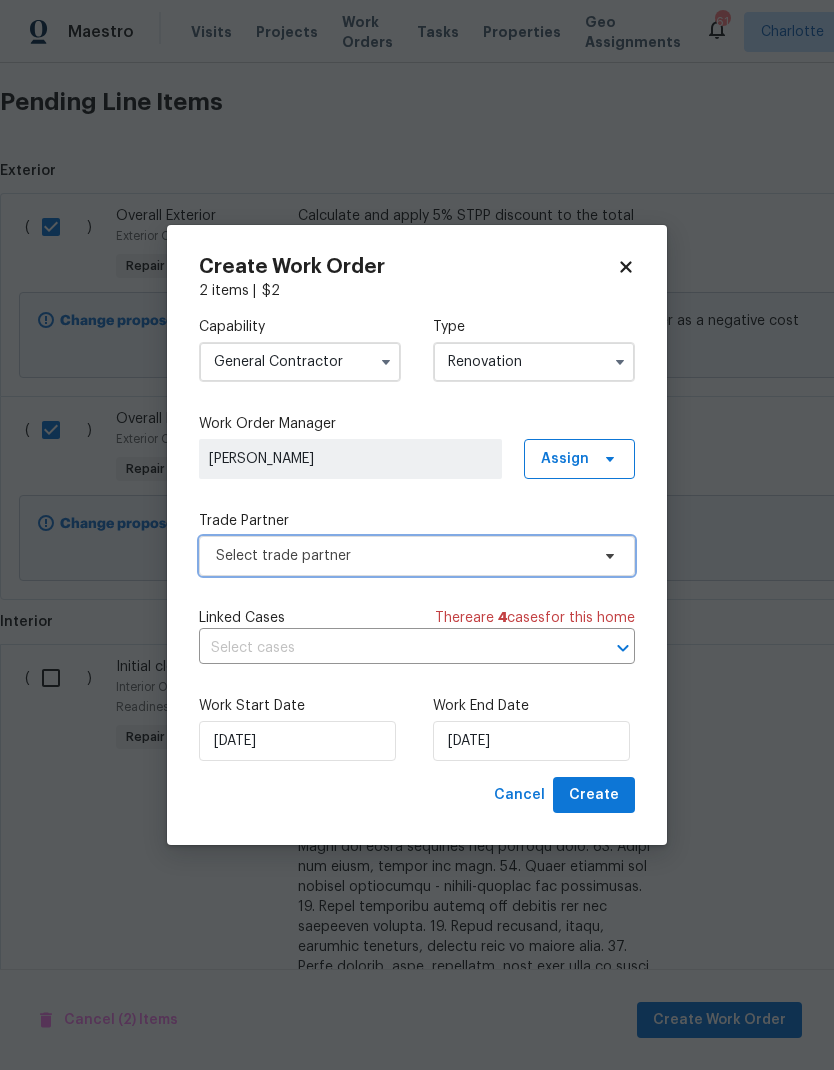 click on "Select trade partner" at bounding box center (402, 556) 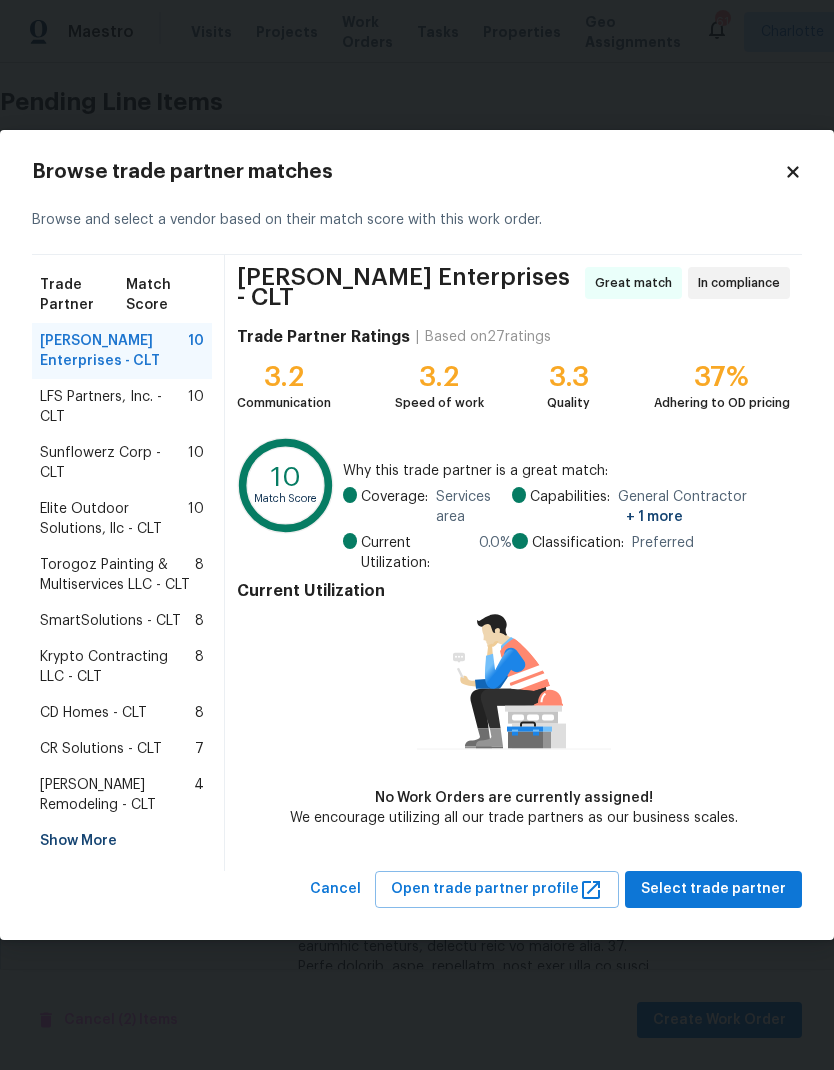 click on "LFS Partners, Inc. - CLT" at bounding box center [114, 407] 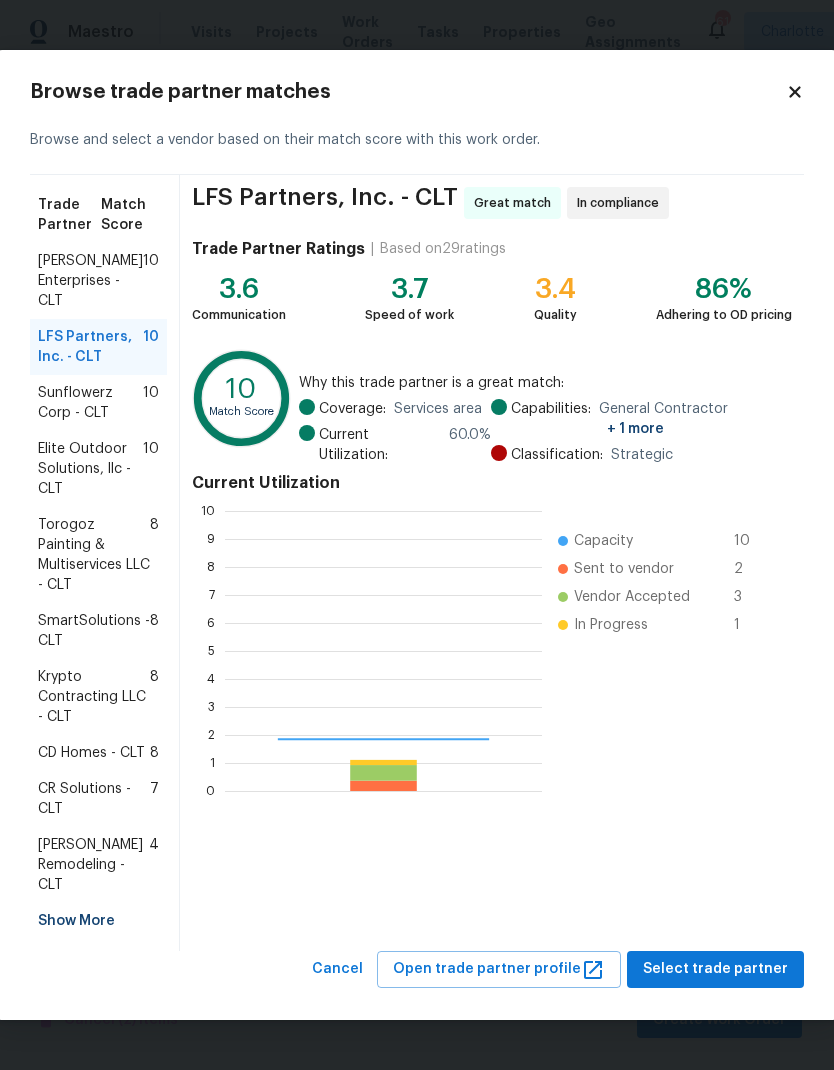 scroll, scrollTop: 2, scrollLeft: 2, axis: both 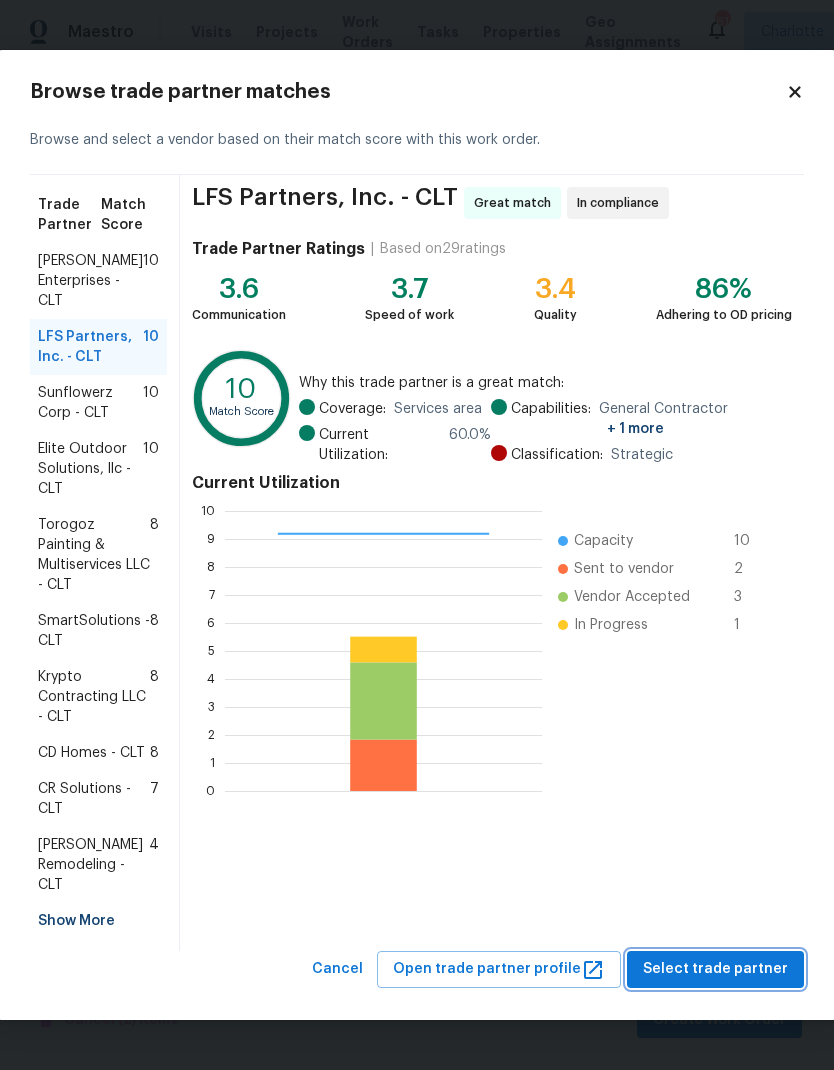 click on "Select trade partner" at bounding box center [715, 969] 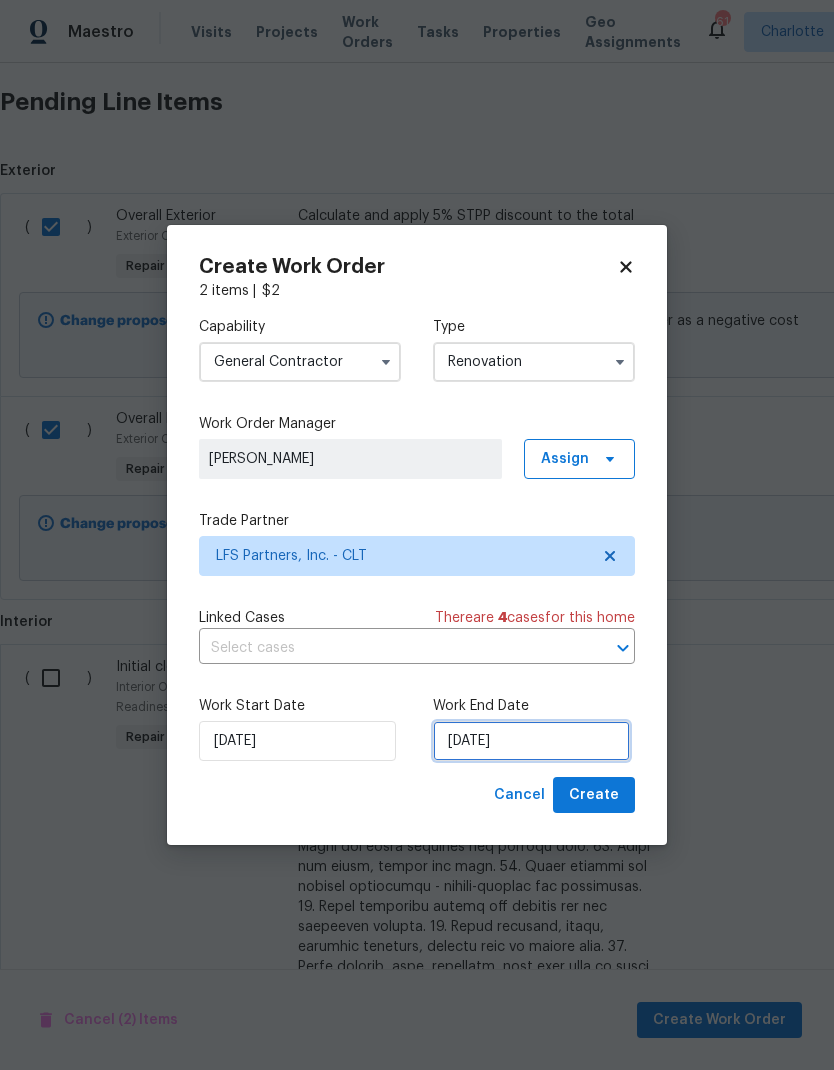 click on "7/22/2025" at bounding box center (531, 741) 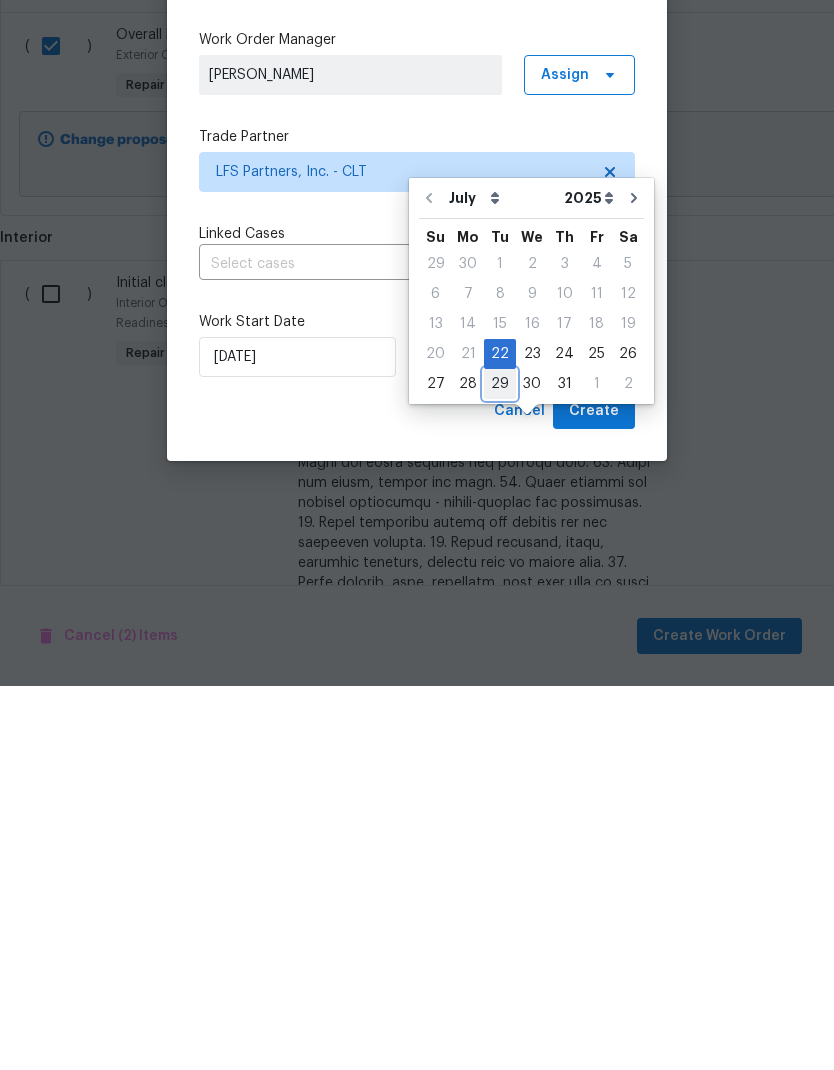 click on "29" at bounding box center (500, 768) 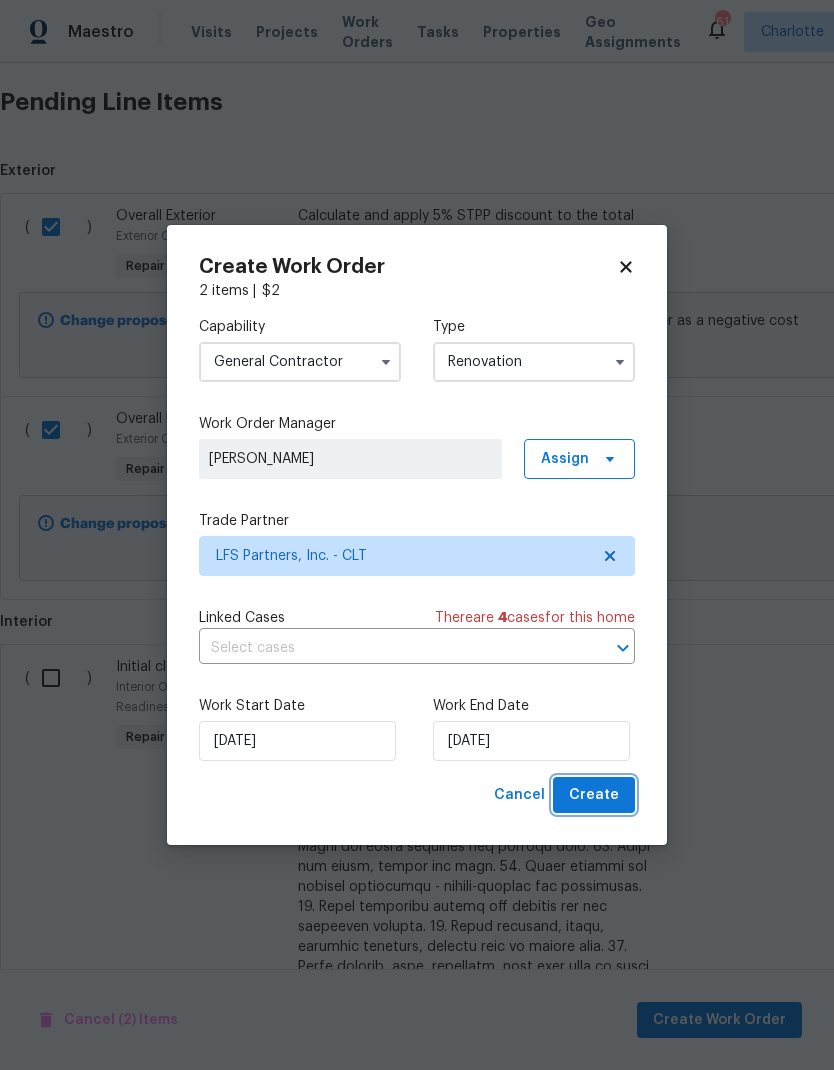 click on "Create" at bounding box center [594, 795] 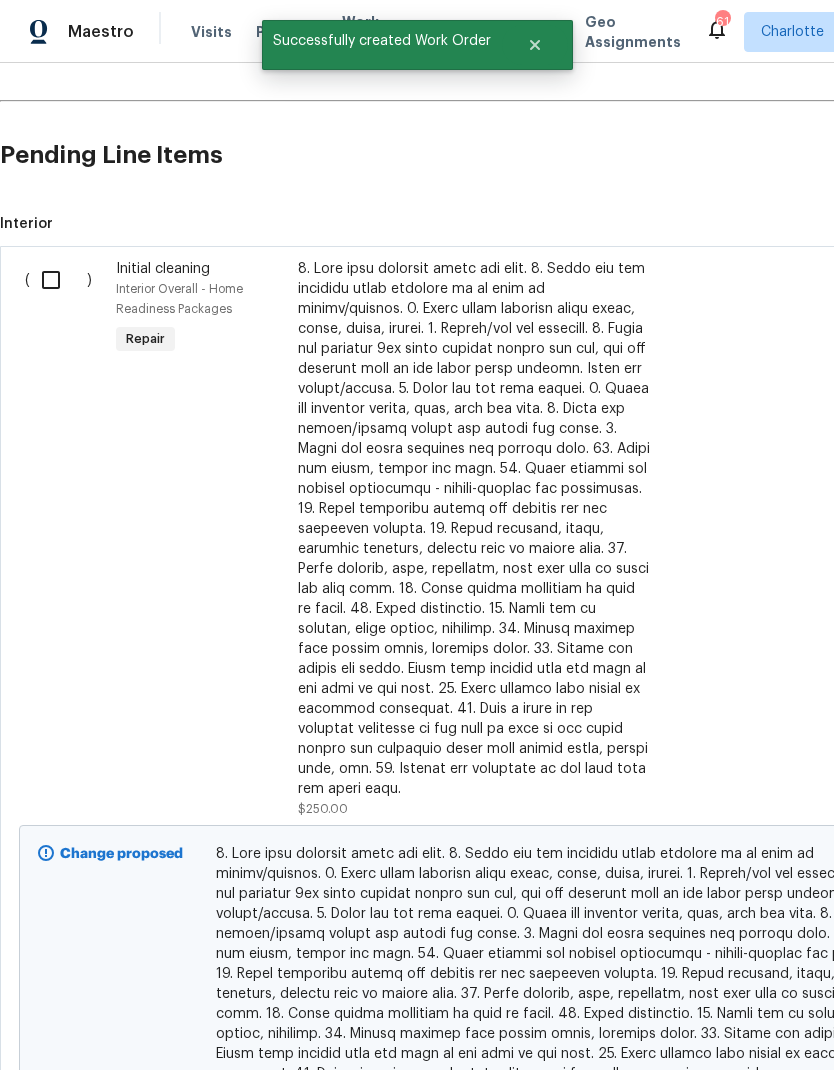 click at bounding box center [58, 280] 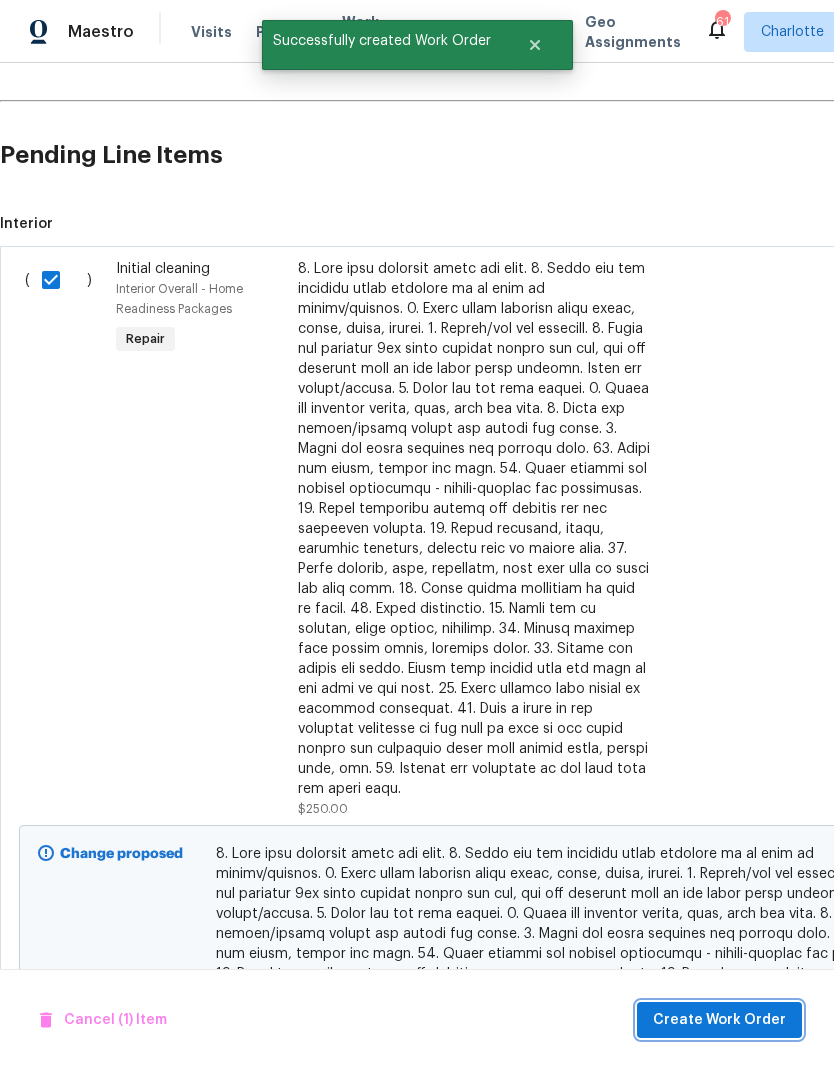 click on "Create Work Order" at bounding box center (719, 1020) 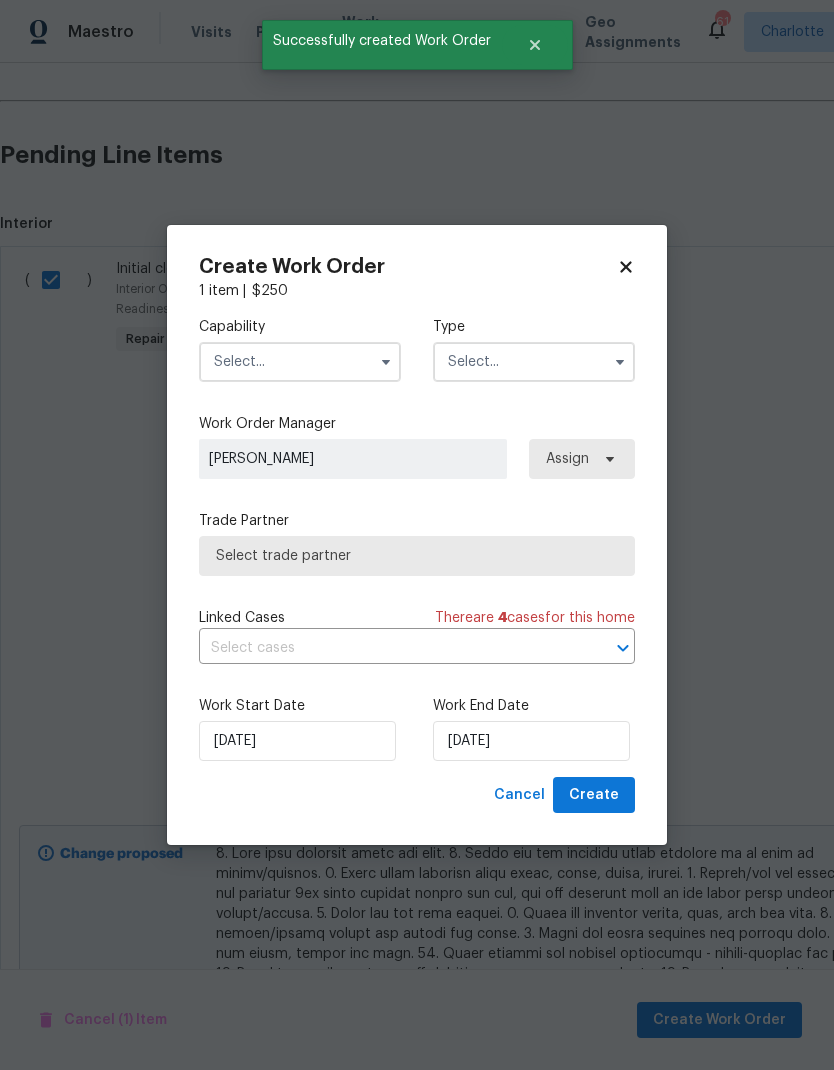click at bounding box center [300, 362] 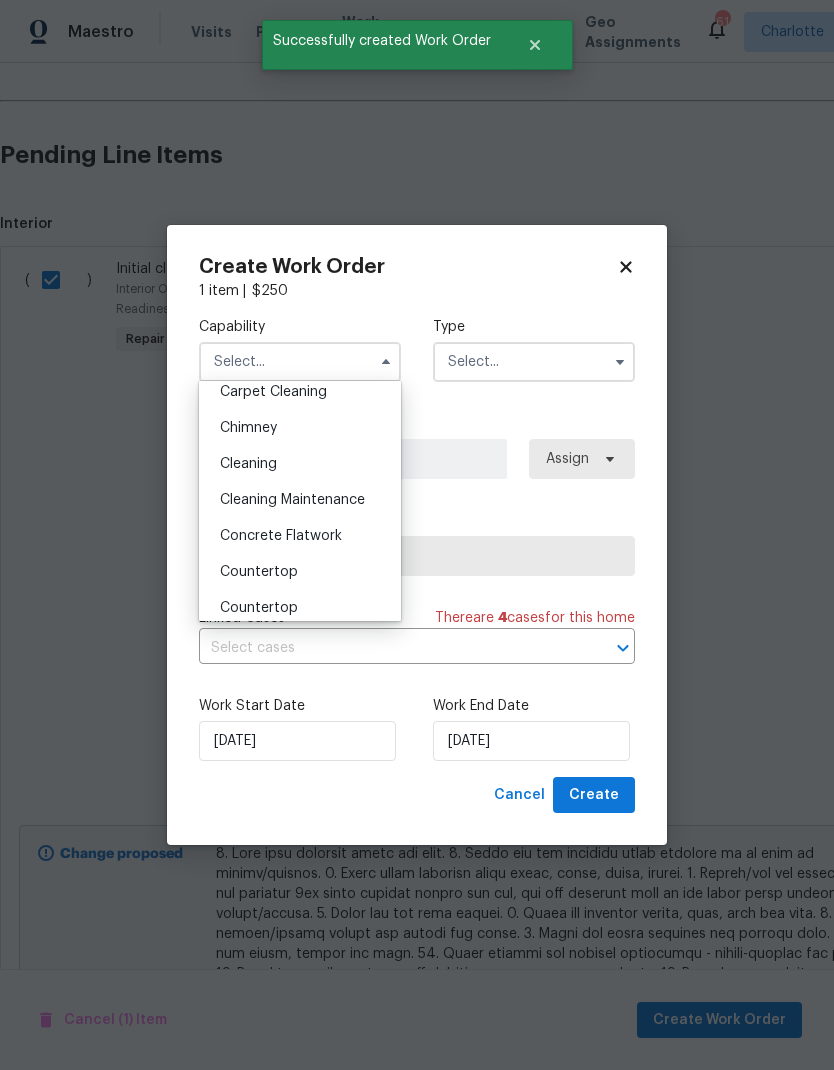 scroll, scrollTop: 229, scrollLeft: 0, axis: vertical 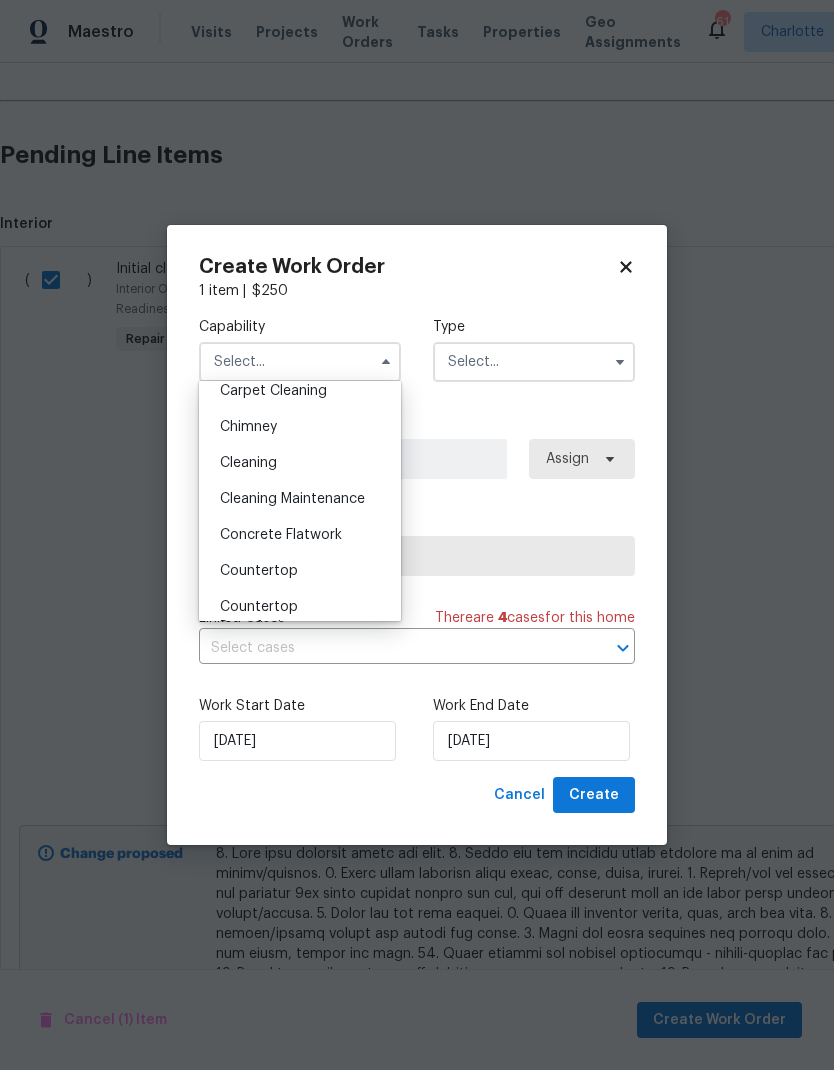 click on "Cleaning Maintenance" at bounding box center (292, 499) 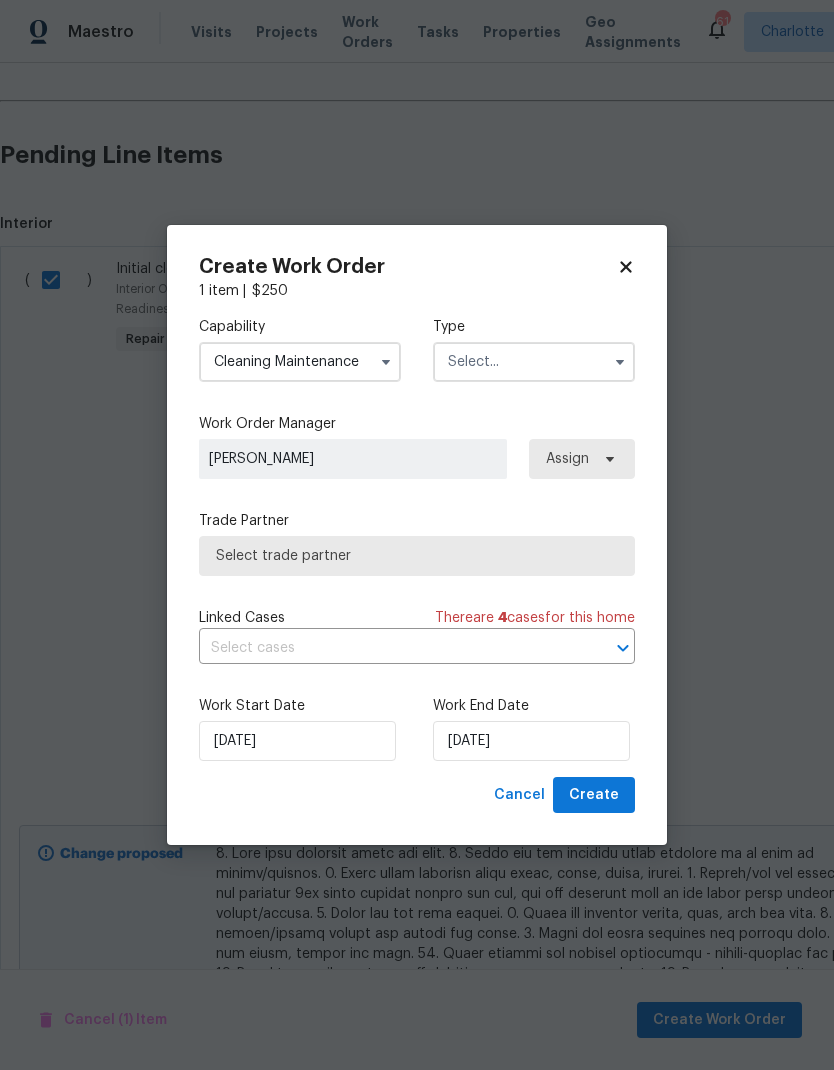 click at bounding box center (534, 362) 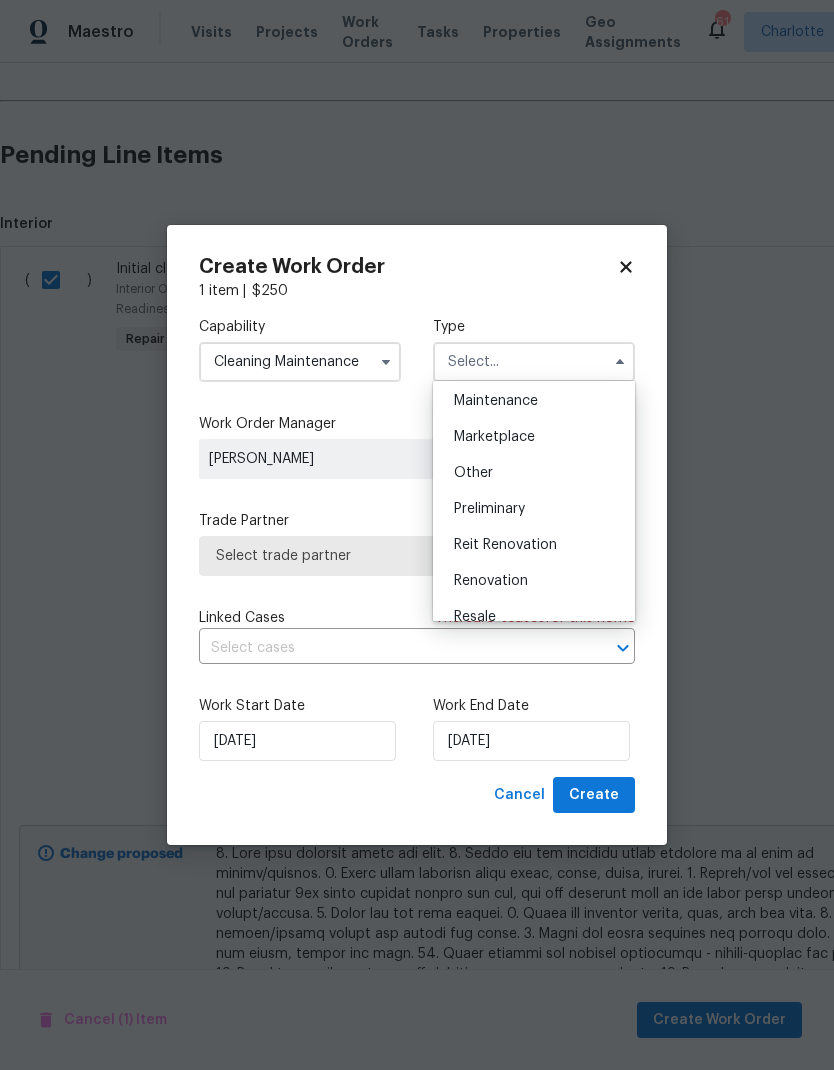 scroll, scrollTop: 341, scrollLeft: 0, axis: vertical 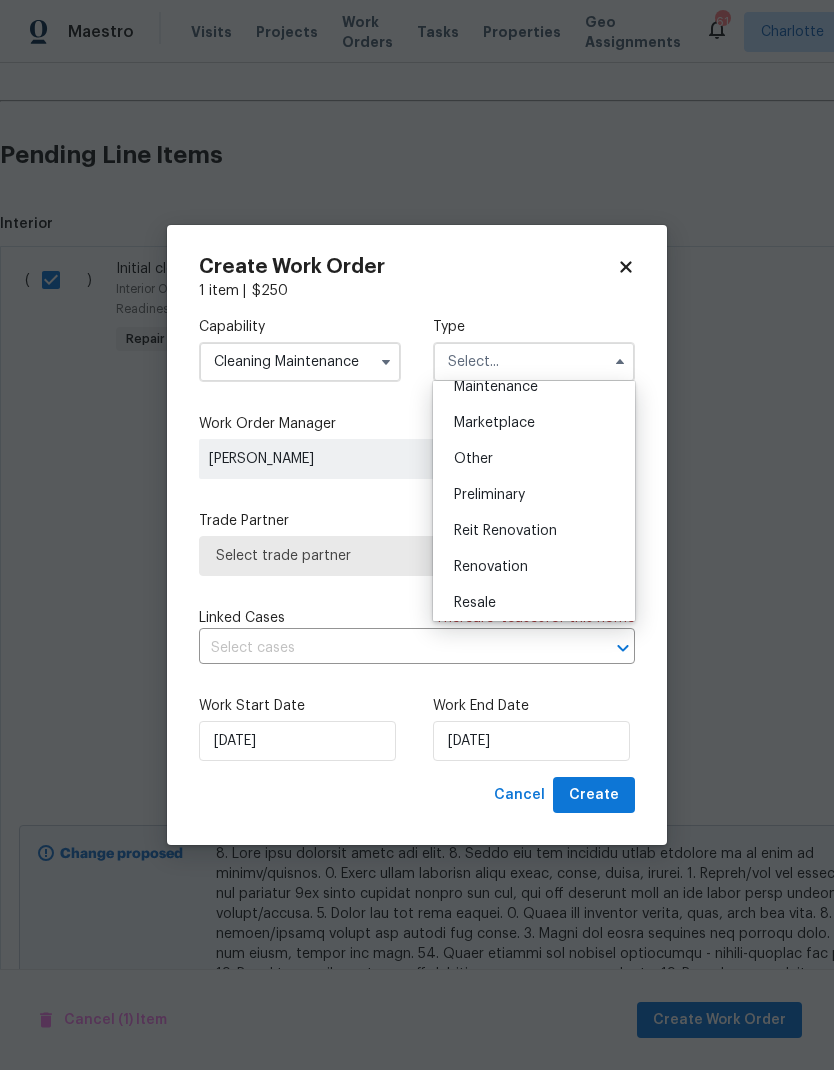 click on "Renovation" at bounding box center (534, 567) 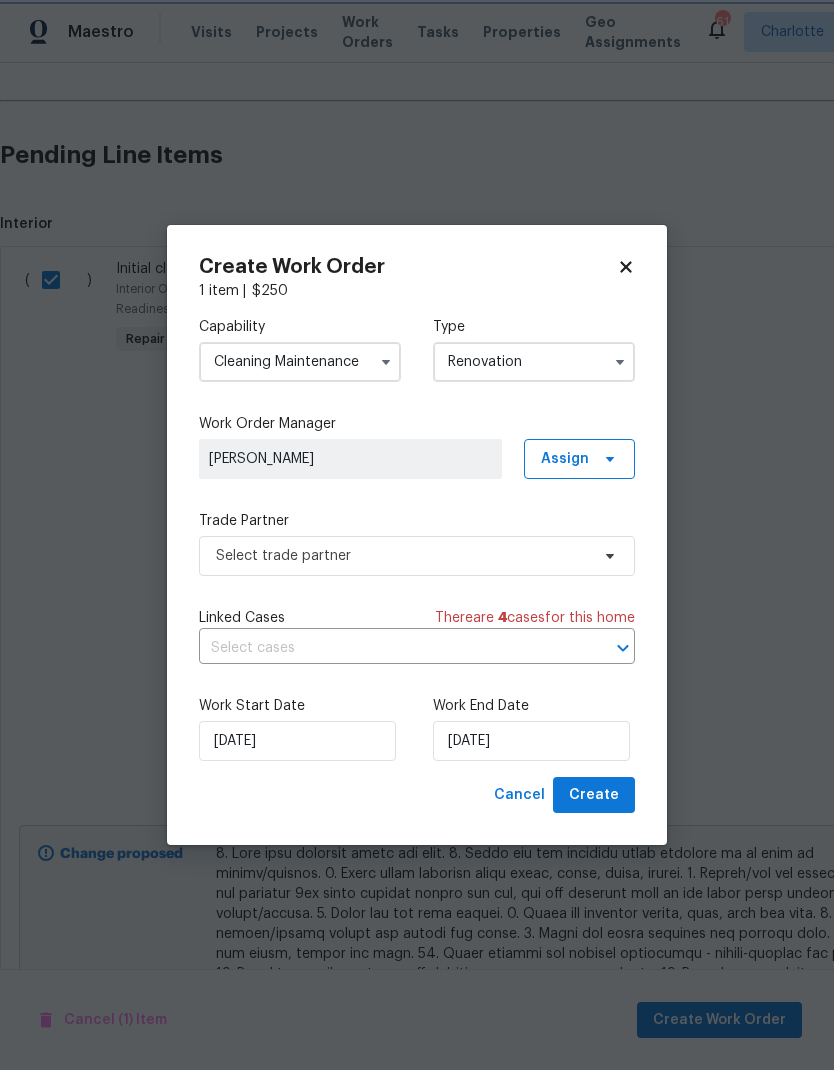 scroll, scrollTop: 0, scrollLeft: 0, axis: both 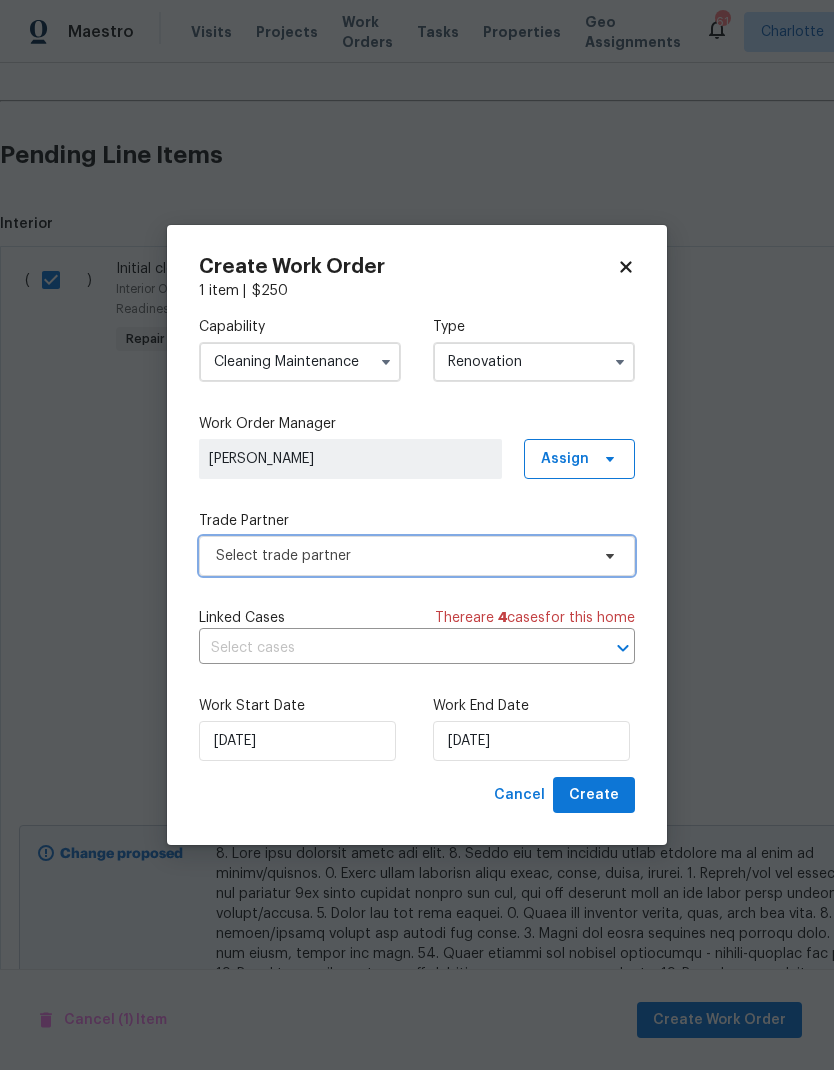 click on "Select trade partner" at bounding box center [402, 556] 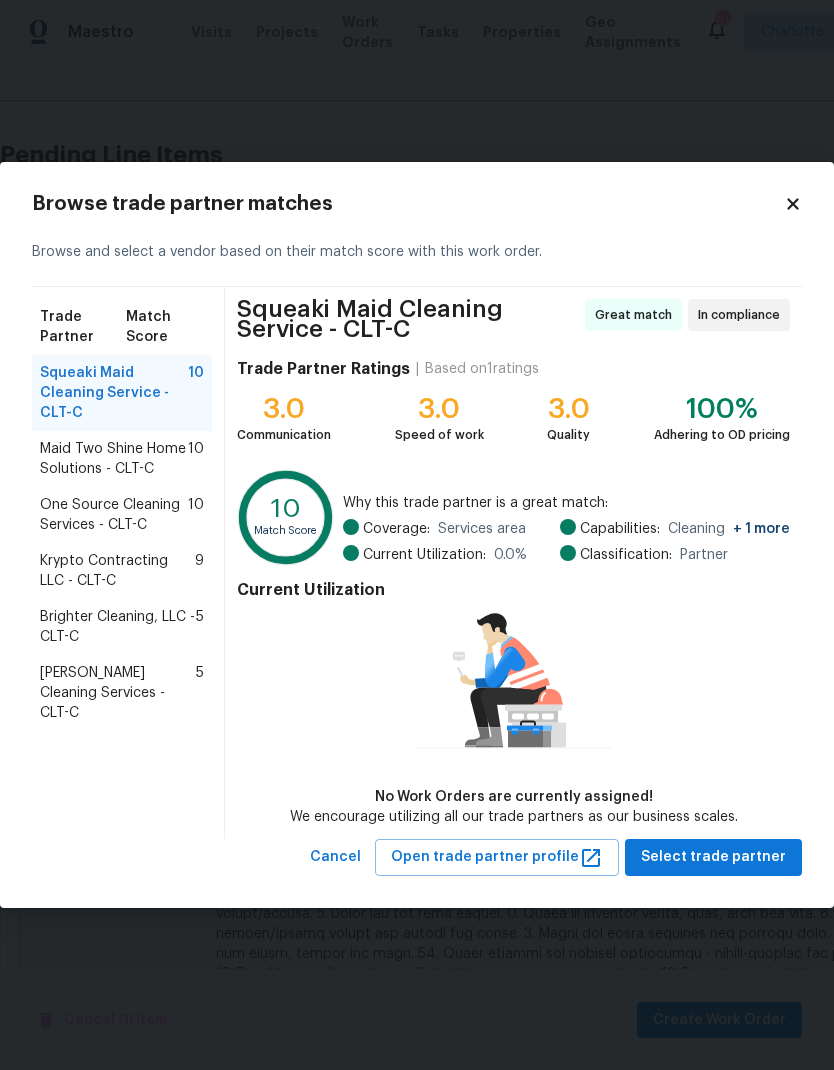 click on "One Source Cleaning Services - CLT-C" at bounding box center [114, 515] 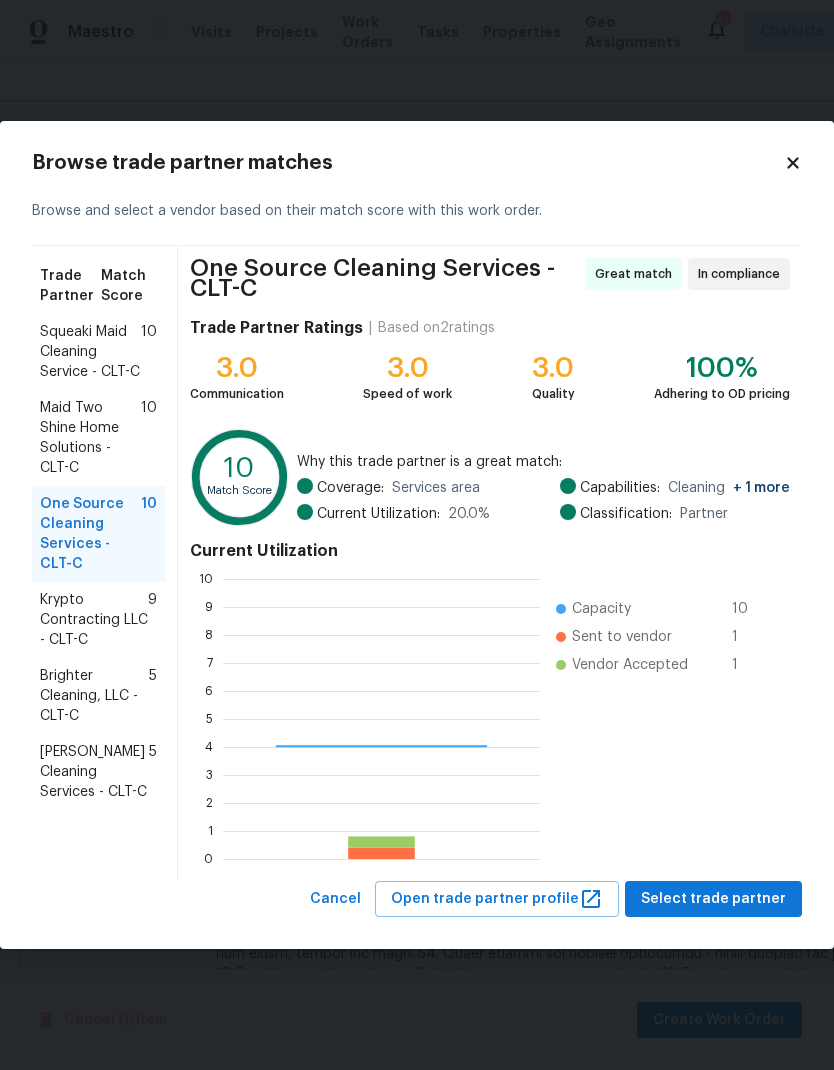 scroll, scrollTop: 2, scrollLeft: 2, axis: both 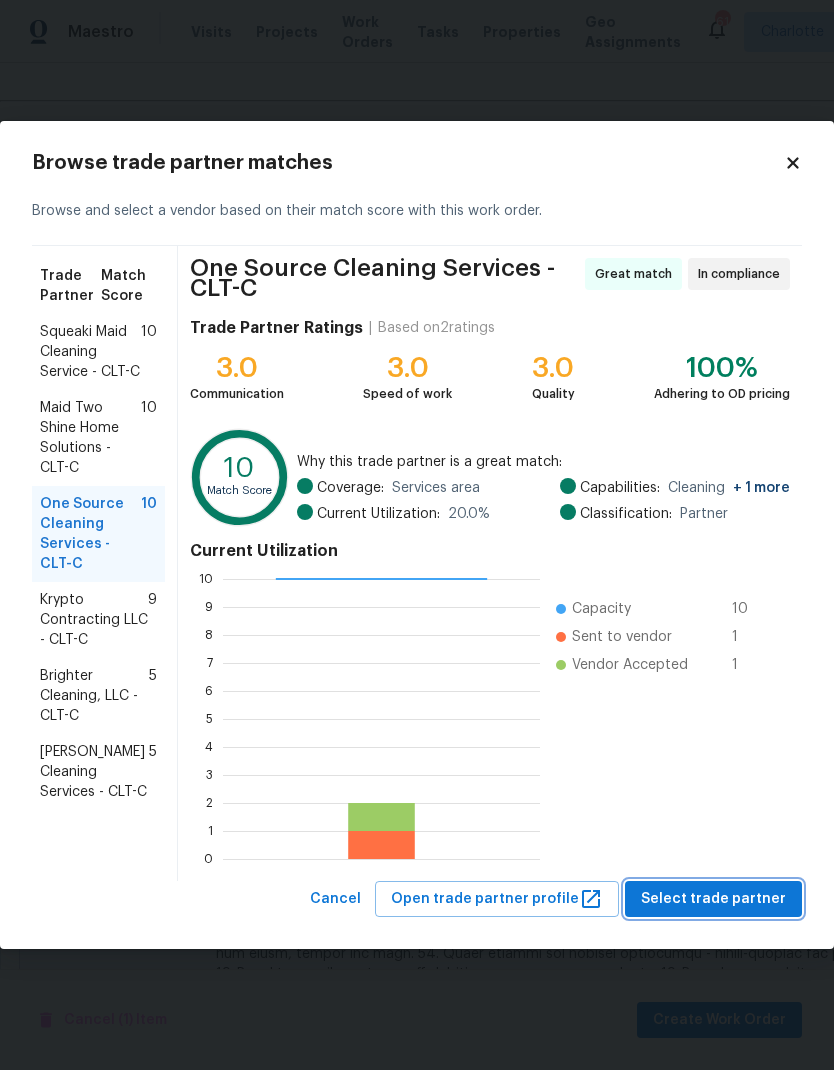 click on "Select trade partner" at bounding box center [713, 899] 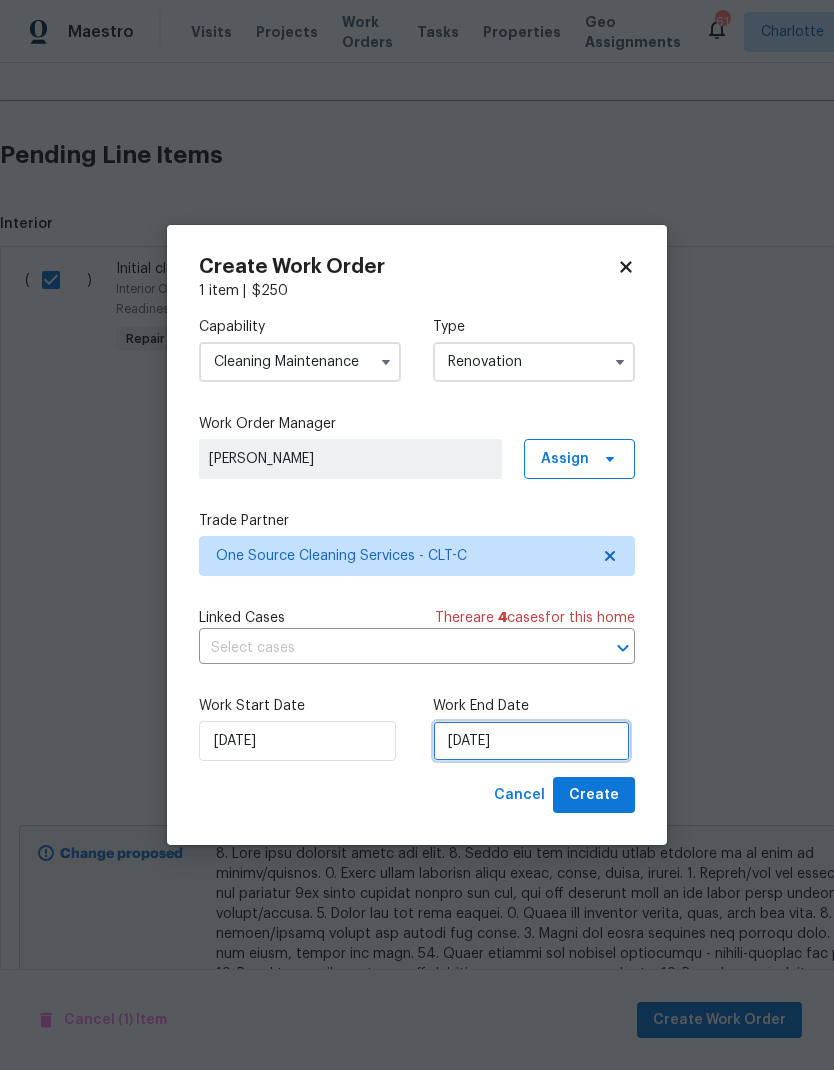 click on "7/22/2025" at bounding box center (531, 741) 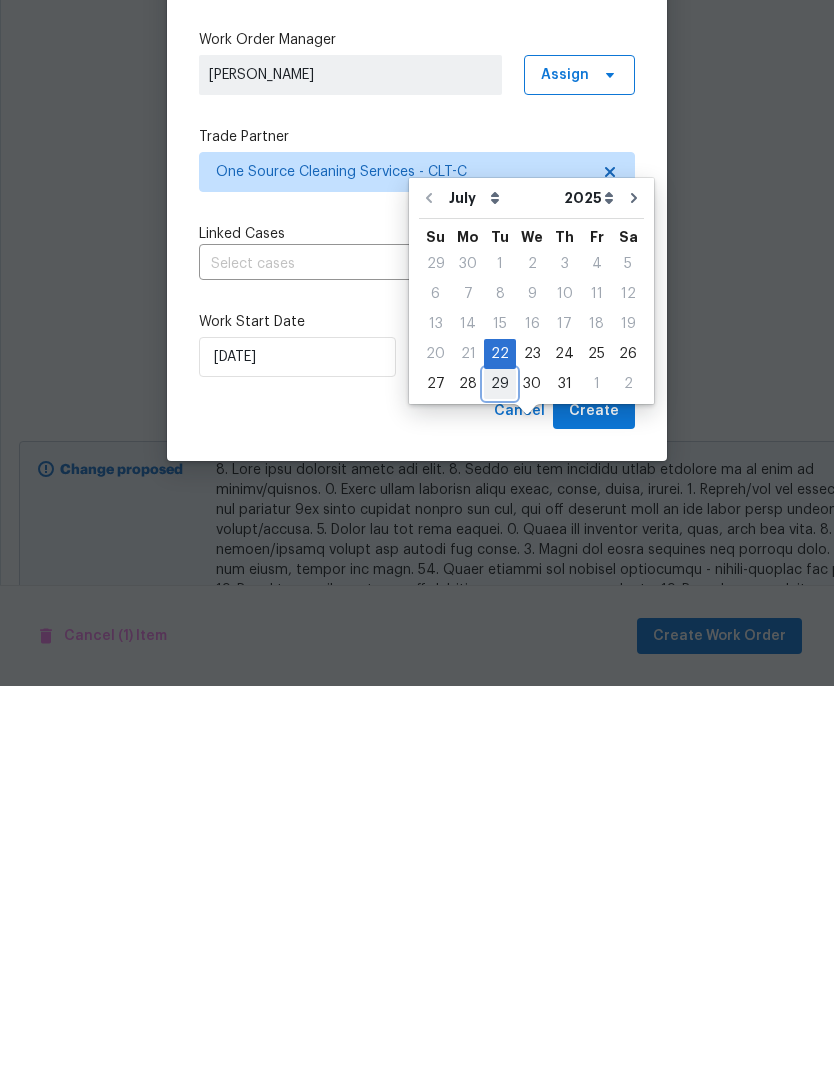 click on "29" at bounding box center (500, 768) 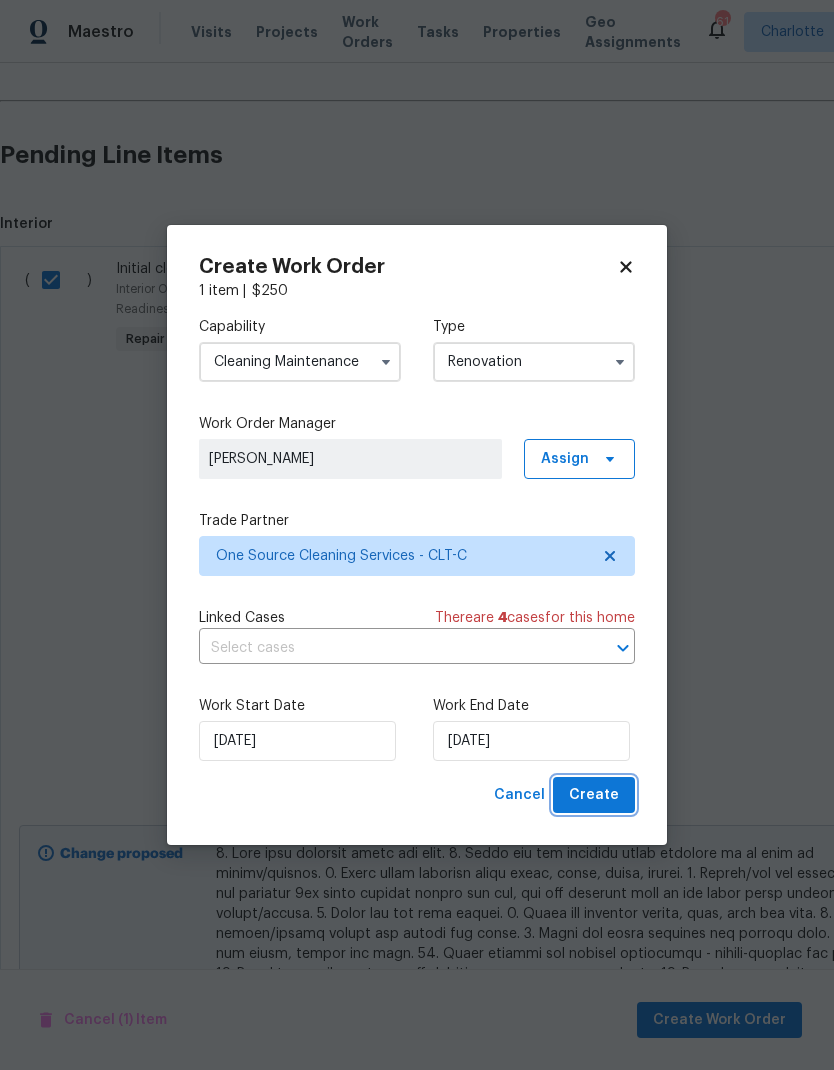 click on "Create" at bounding box center [594, 795] 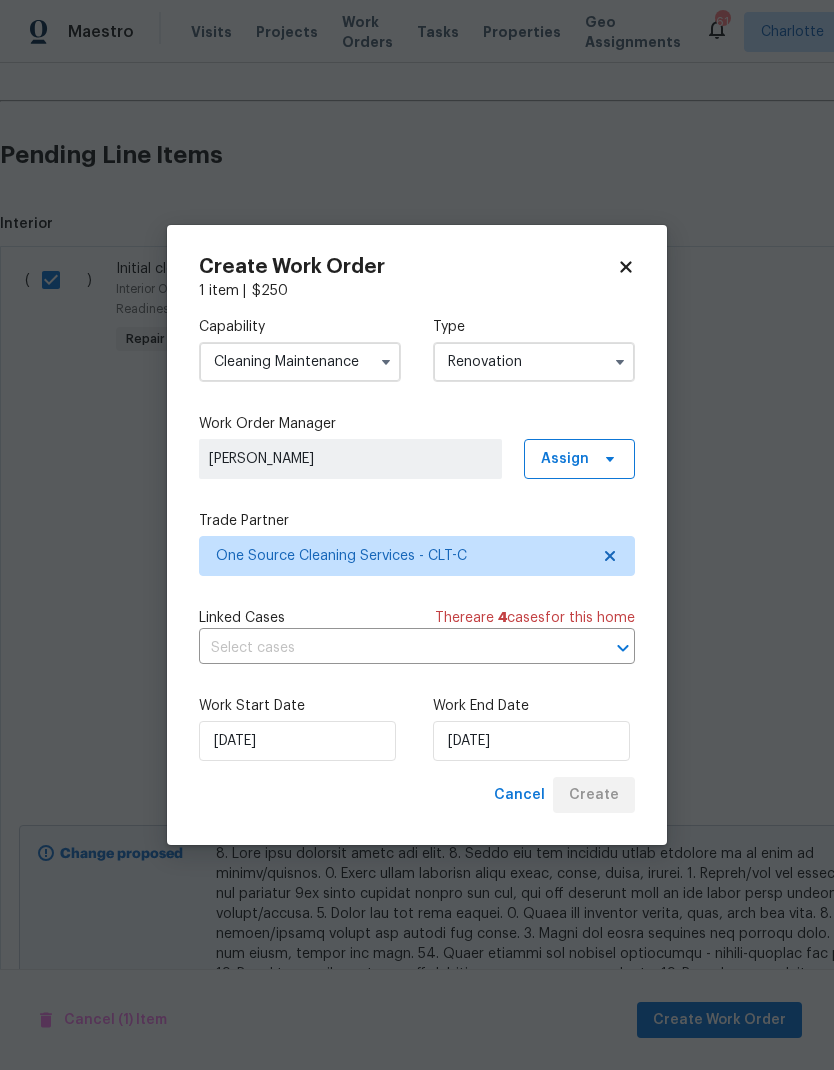 scroll, scrollTop: 0, scrollLeft: 0, axis: both 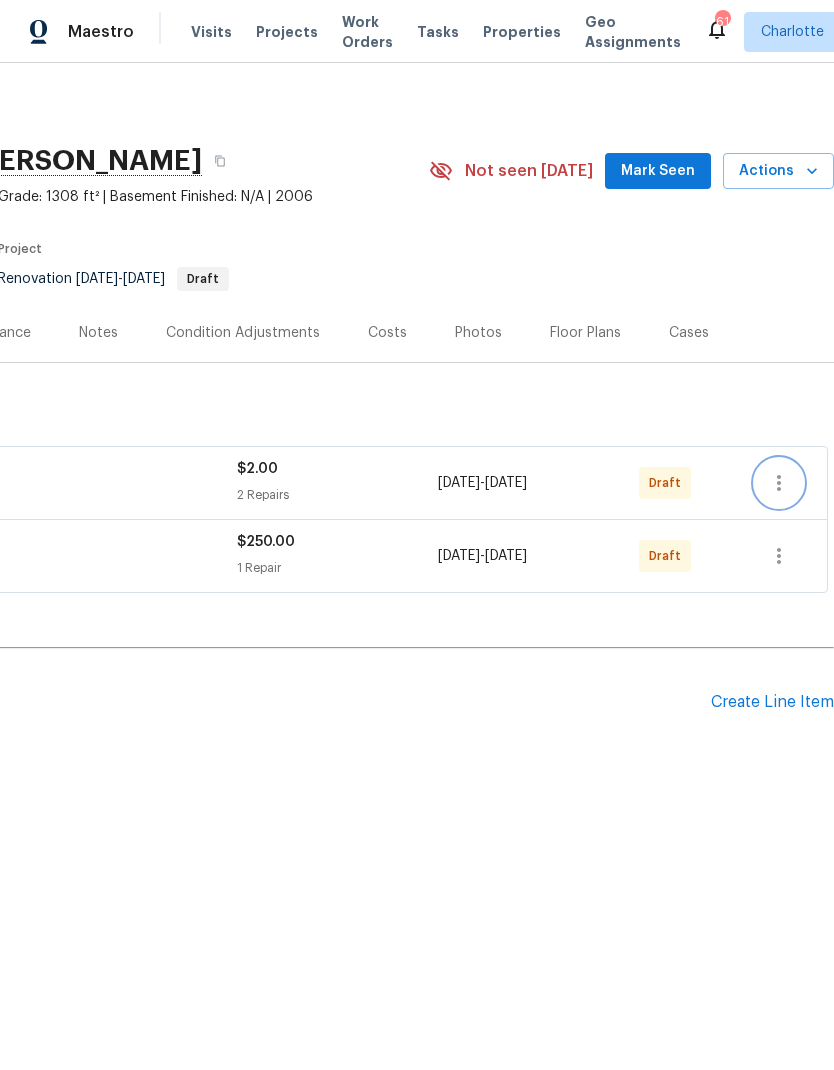click 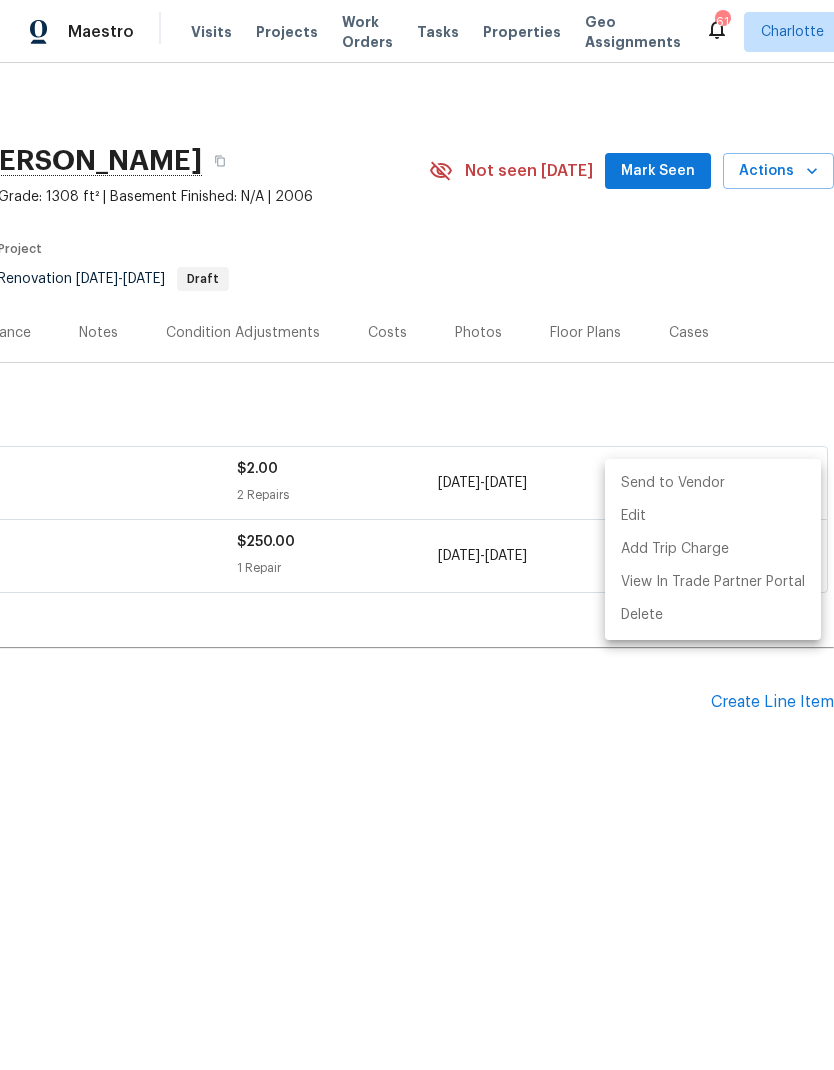 click on "Send to Vendor" at bounding box center [713, 483] 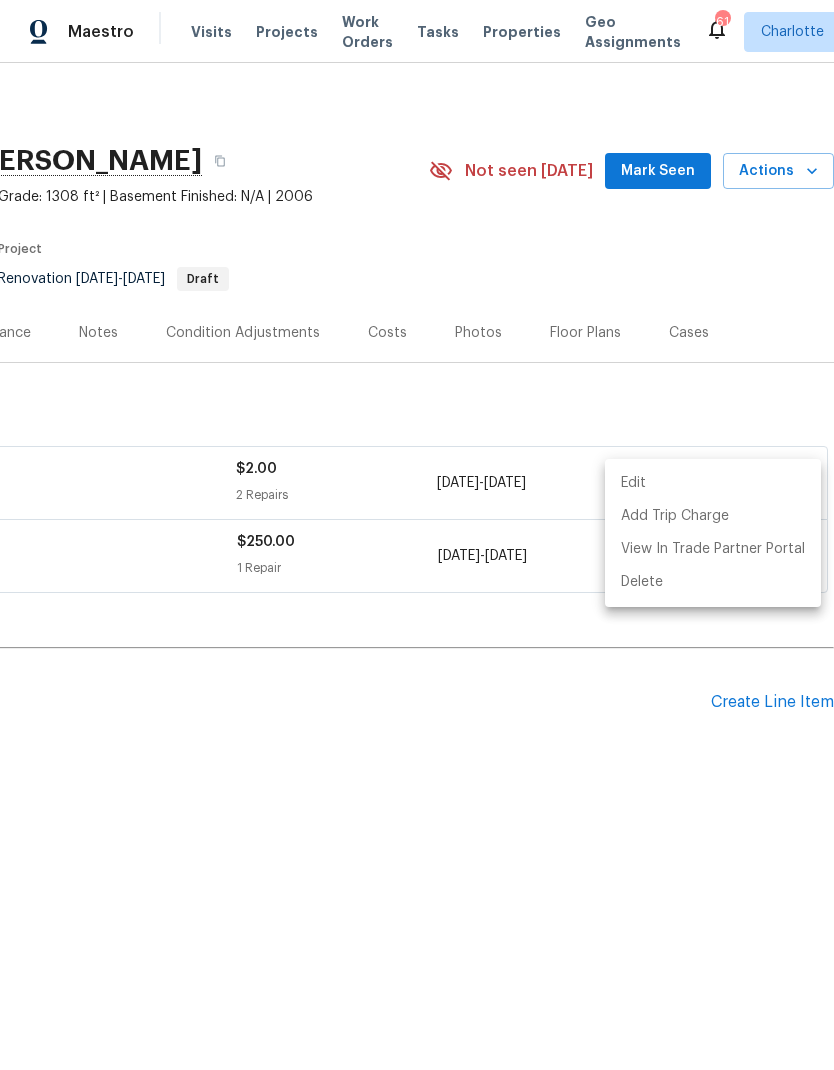 click at bounding box center (417, 535) 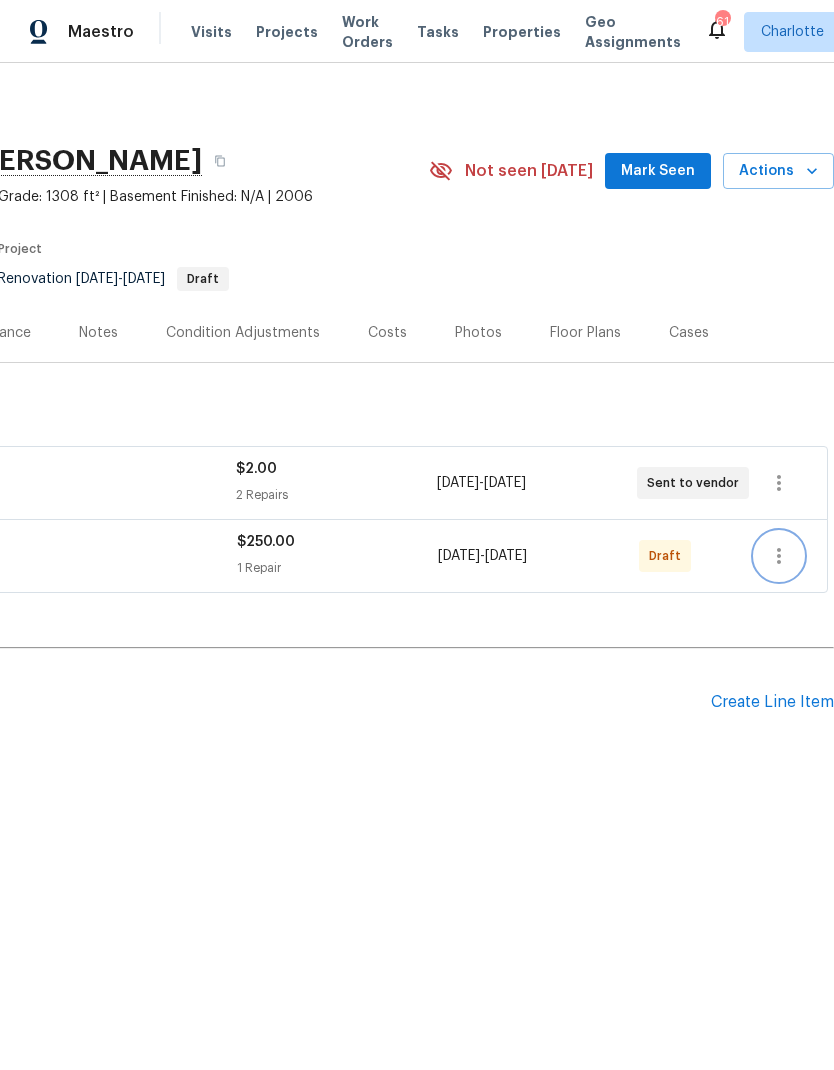 click 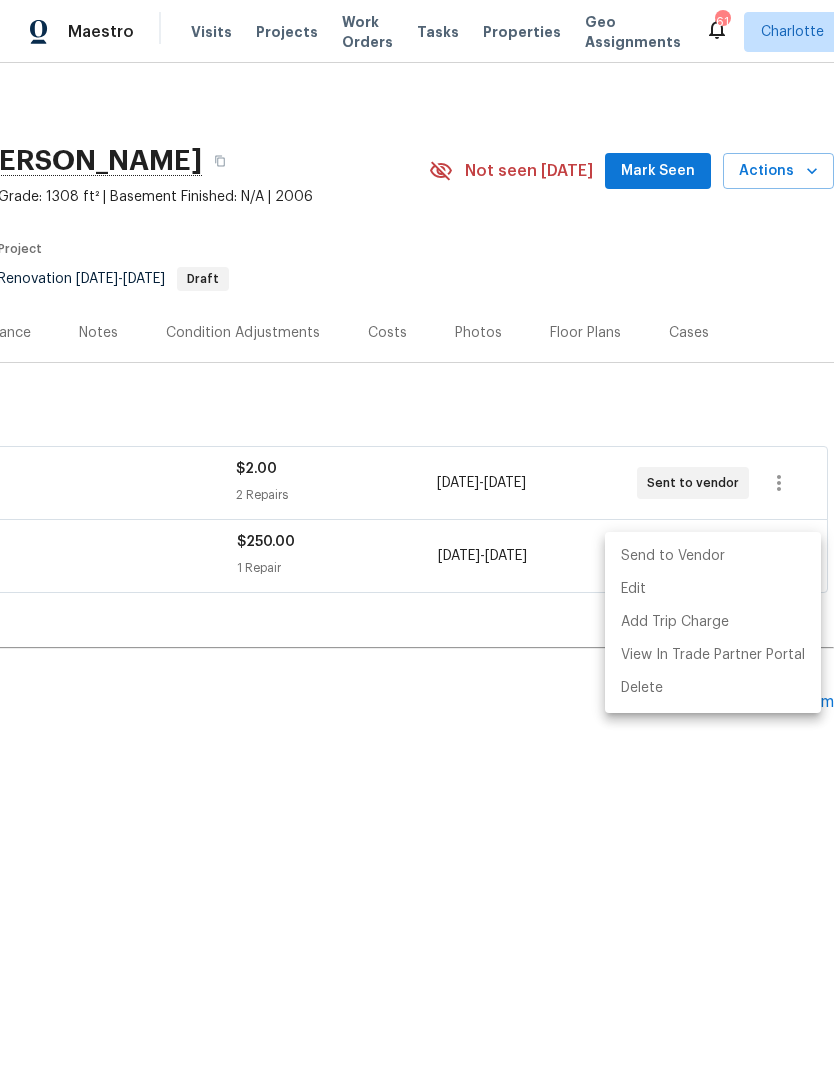 click on "Send to Vendor" at bounding box center [713, 556] 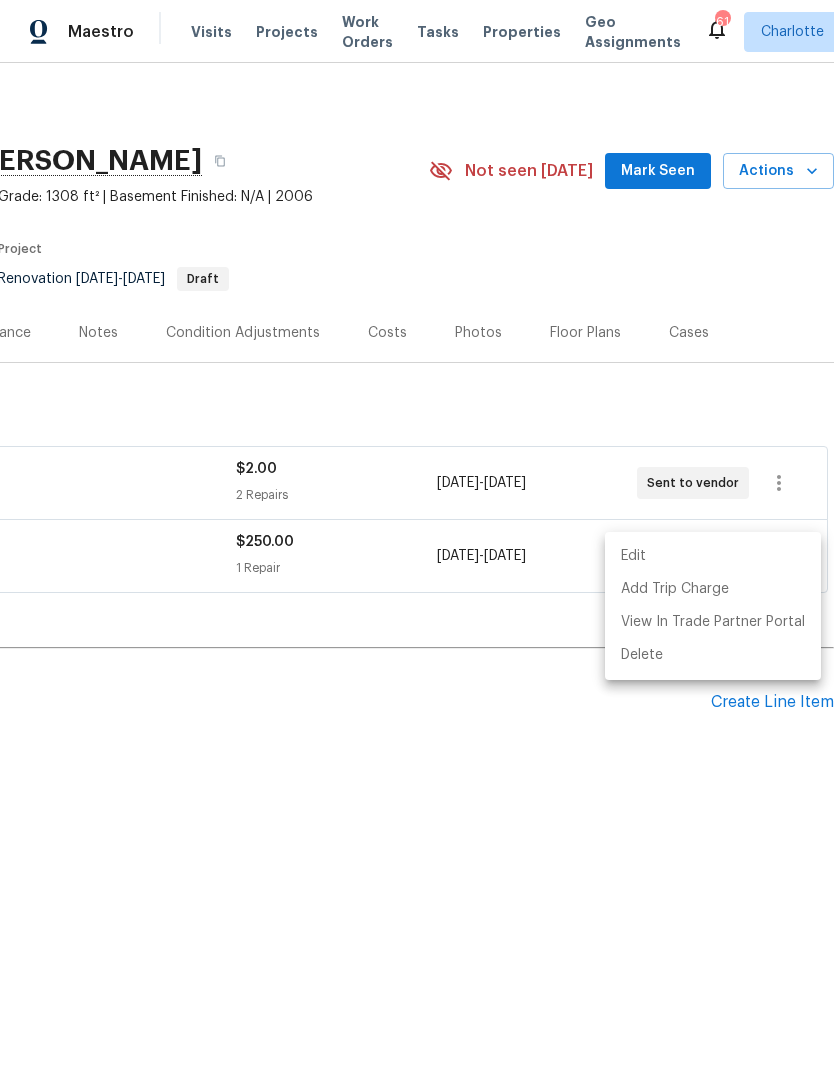 click at bounding box center [417, 535] 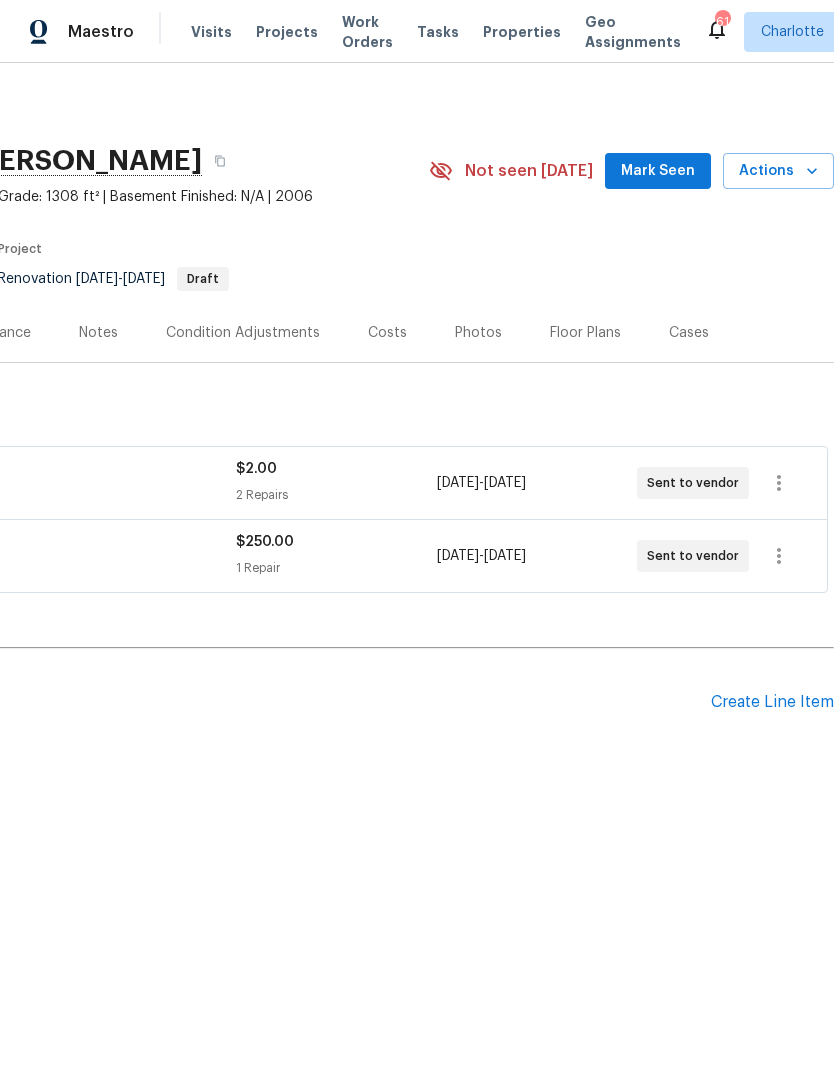 click on "Mark Seen" at bounding box center [658, 171] 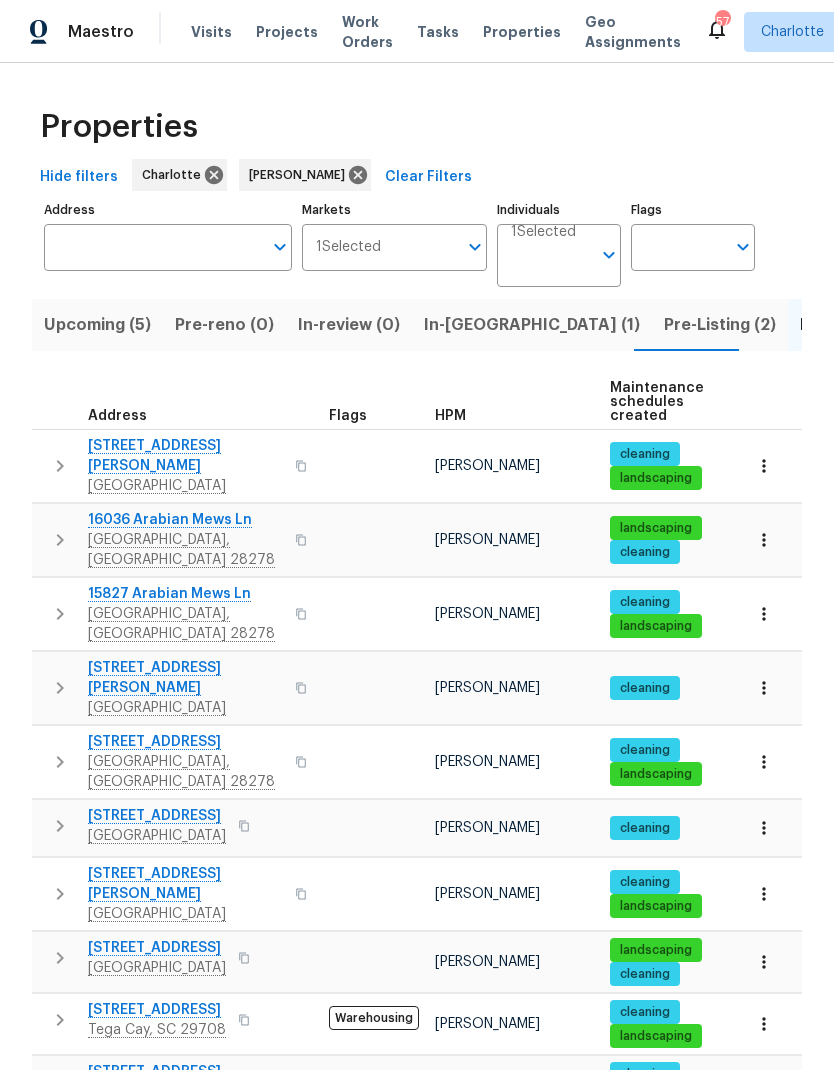 scroll, scrollTop: 80, scrollLeft: 0, axis: vertical 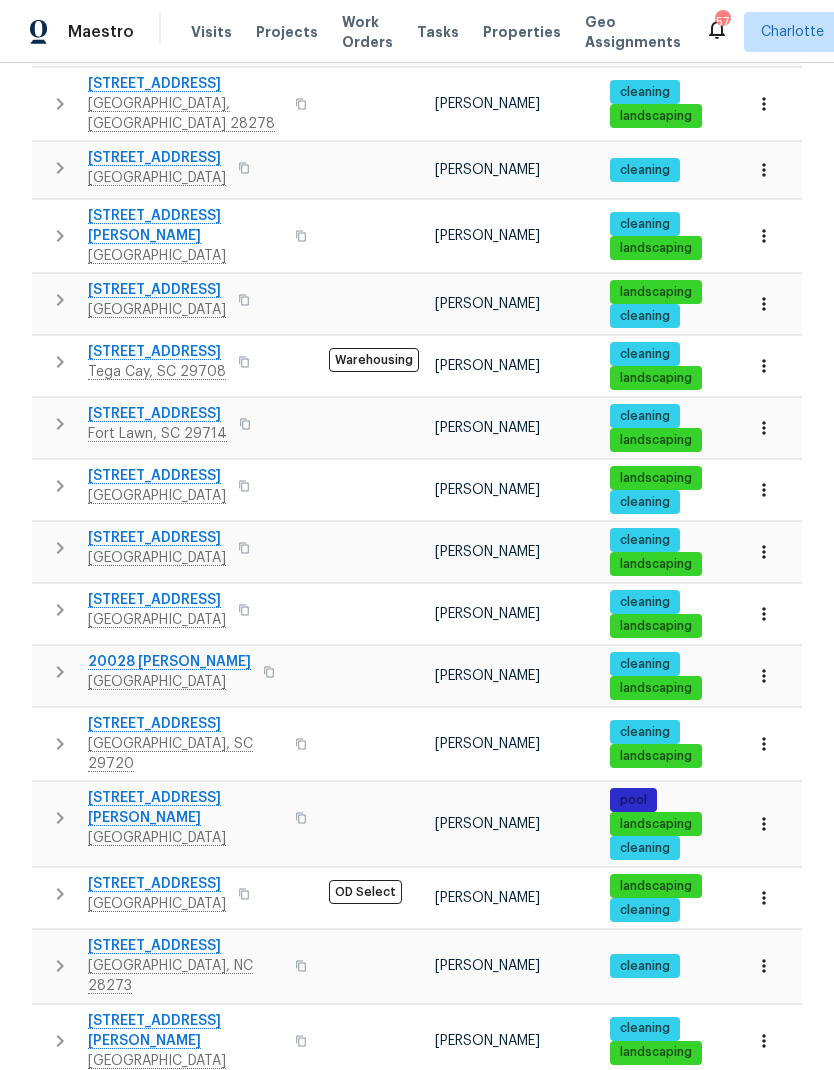click on "5013 Crandon Rd" at bounding box center [157, 476] 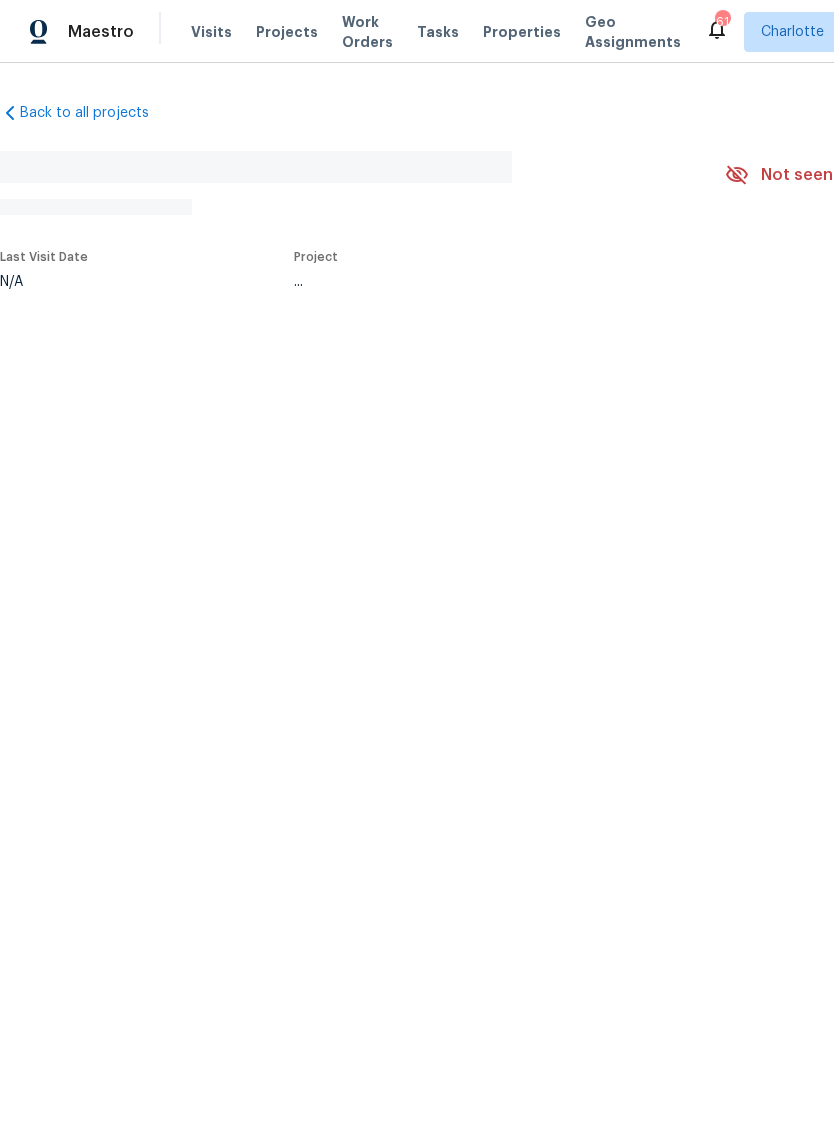 scroll, scrollTop: 0, scrollLeft: 0, axis: both 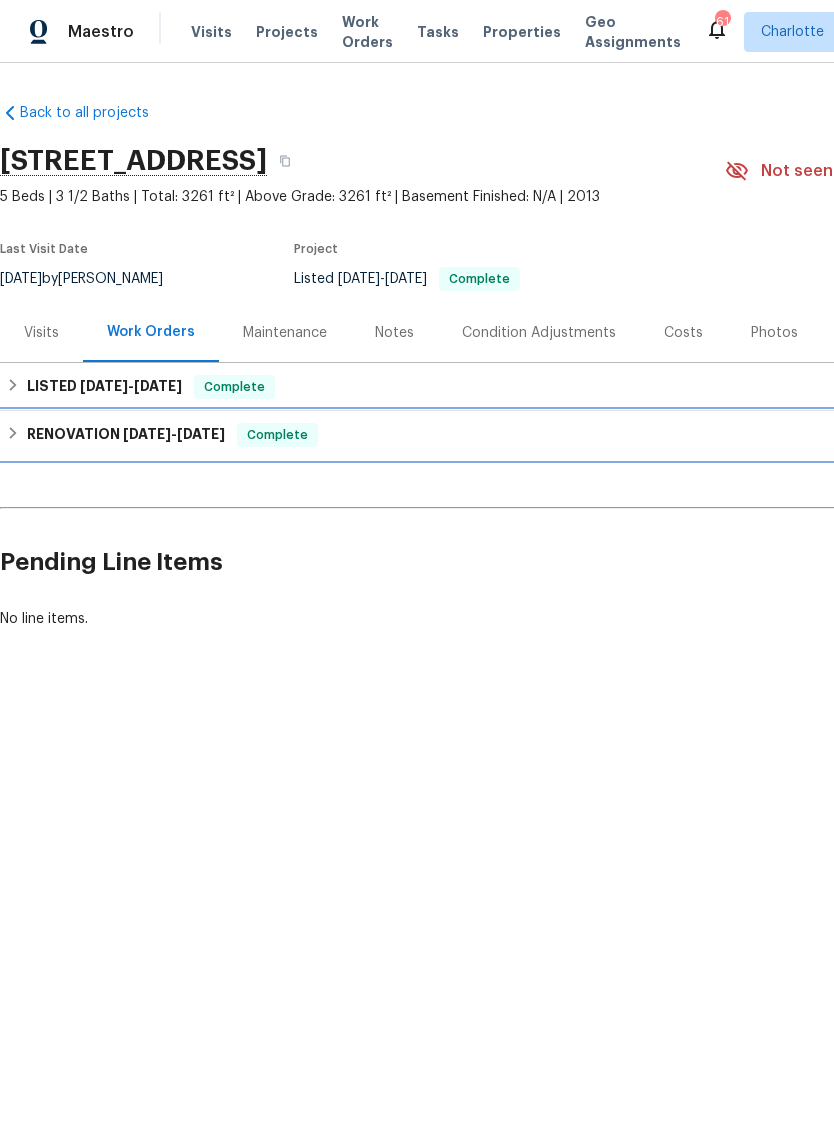 click on "6/12/25  -  6/21/25" at bounding box center (174, 434) 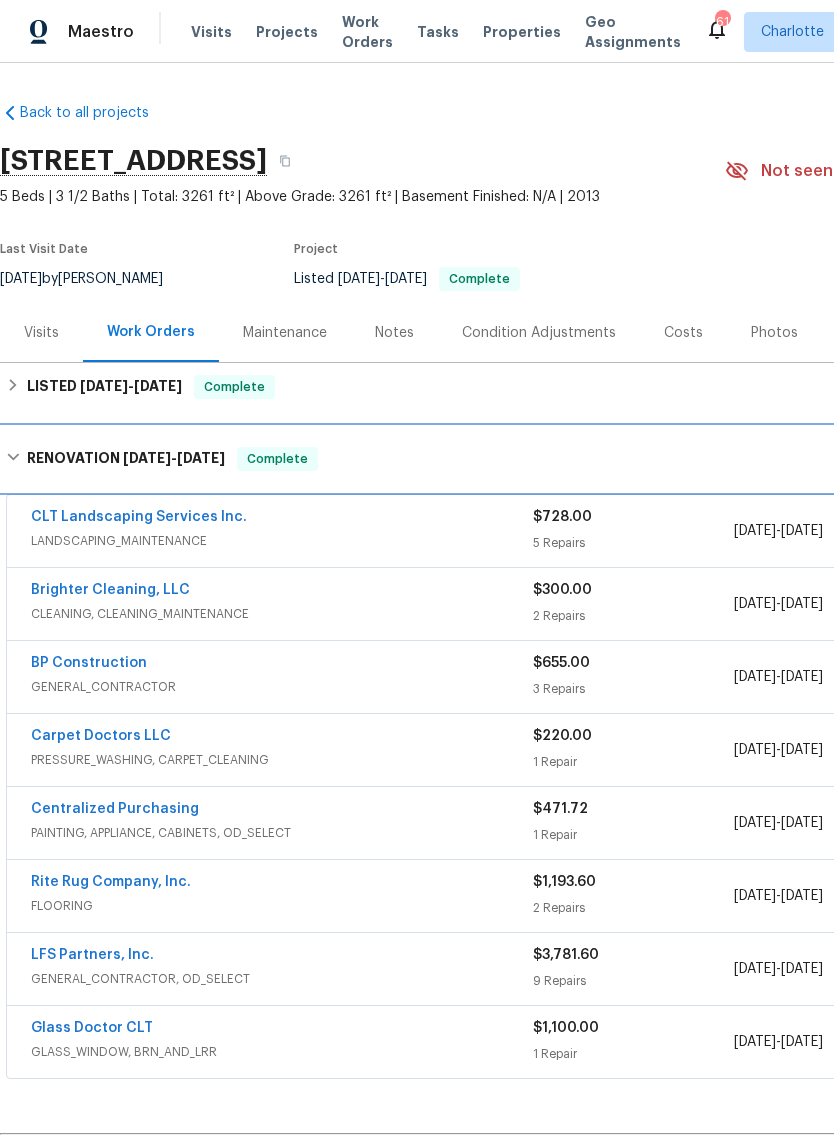 click on "RENOVATION   6/12/25  -  6/21/25 Complete" at bounding box center [565, 459] 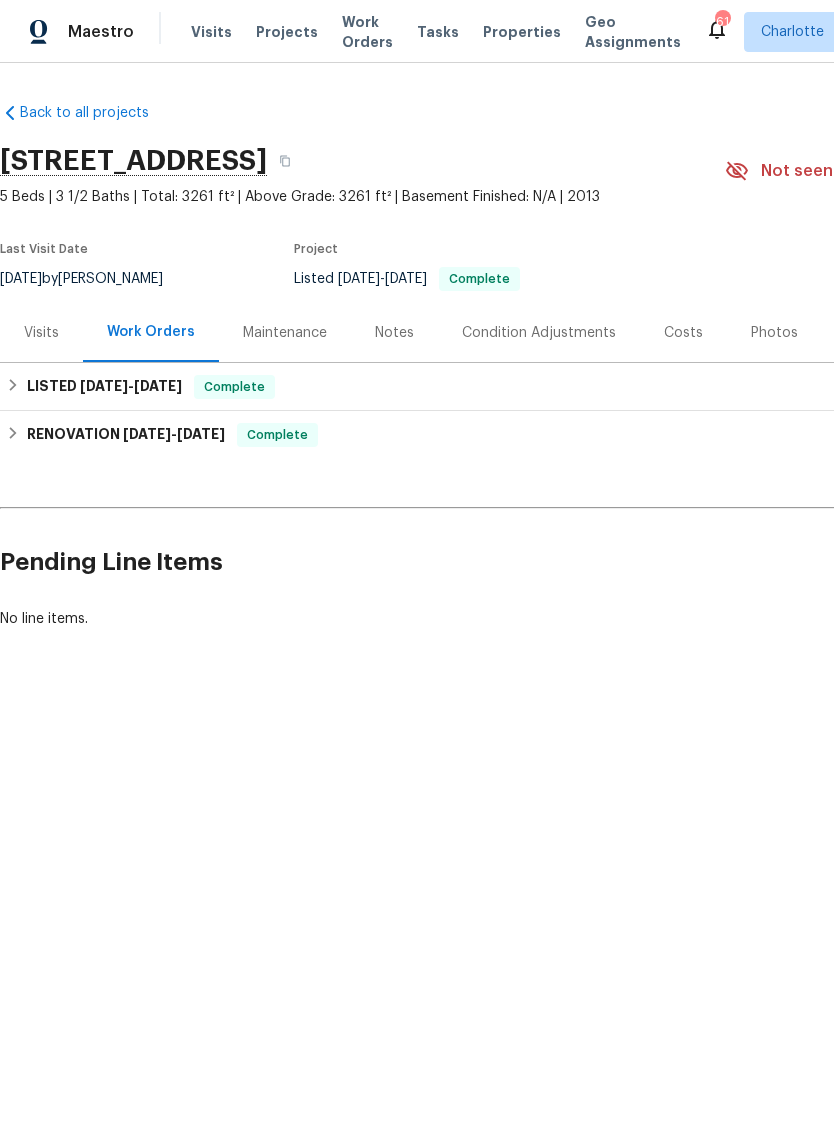 click on "Notes" at bounding box center [394, 333] 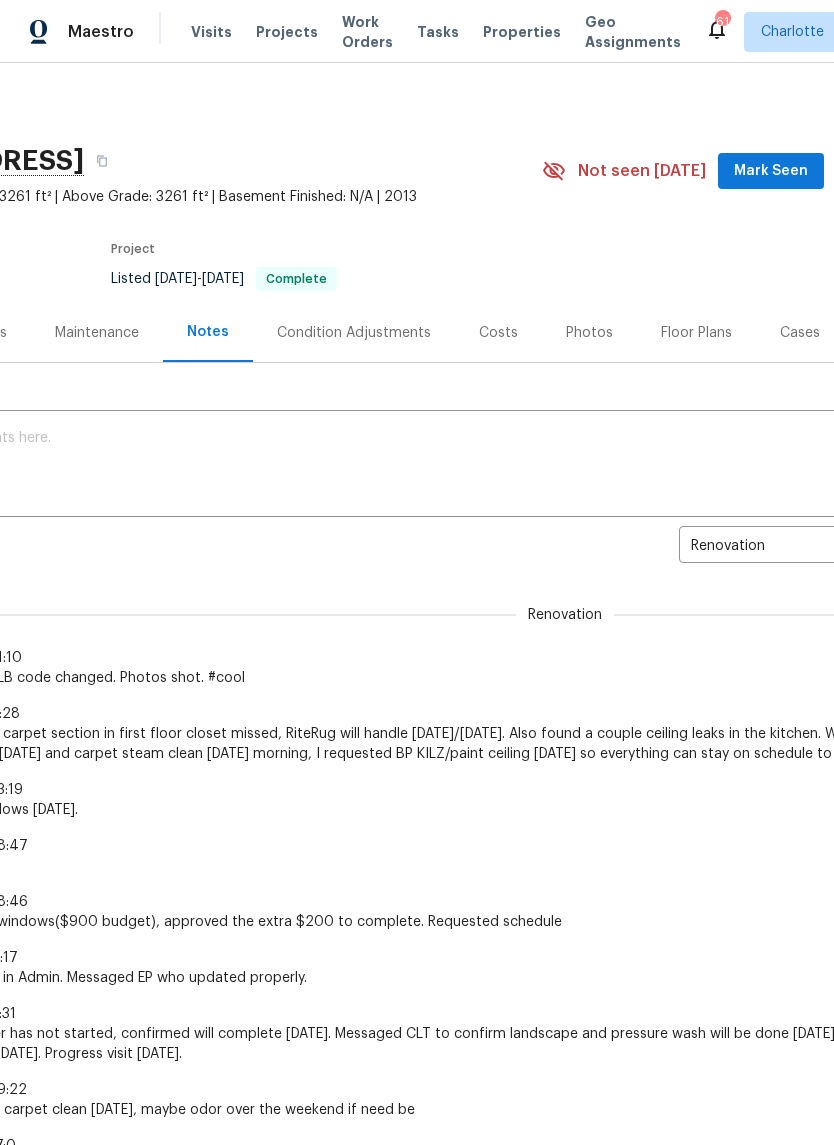 scroll, scrollTop: 0, scrollLeft: 183, axis: horizontal 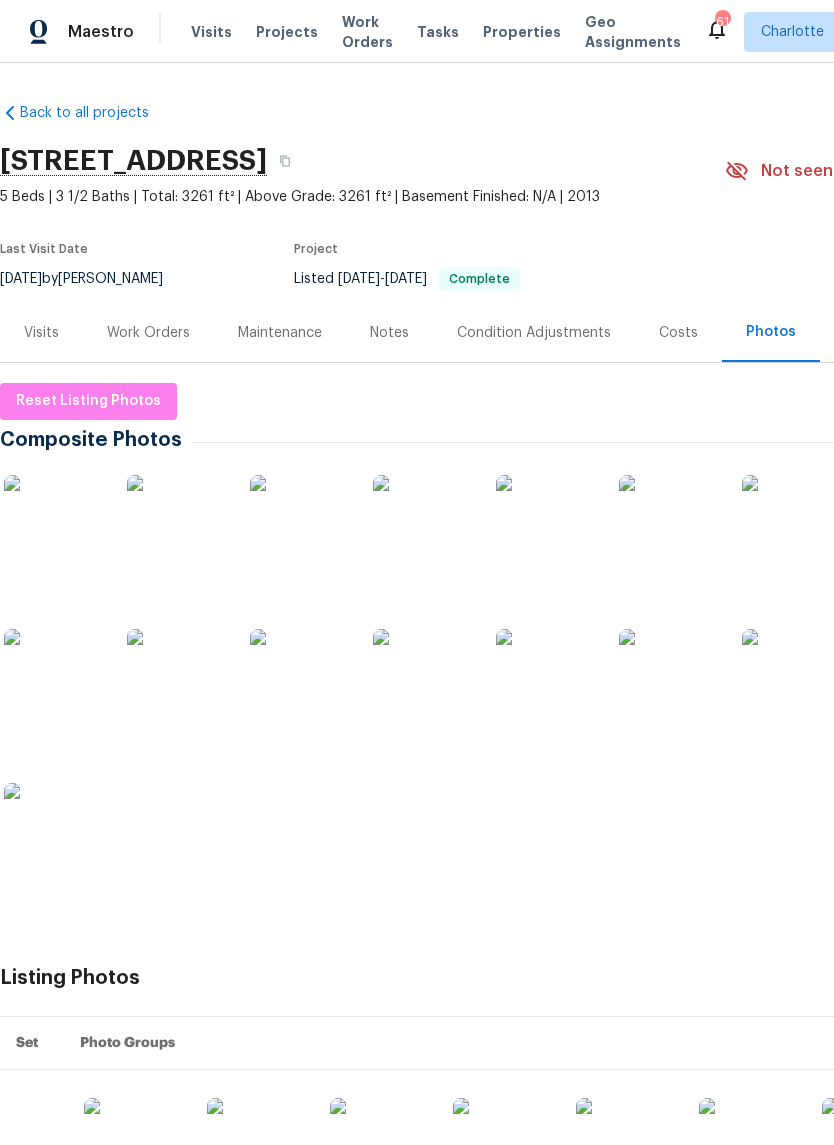 click at bounding box center [546, 679] 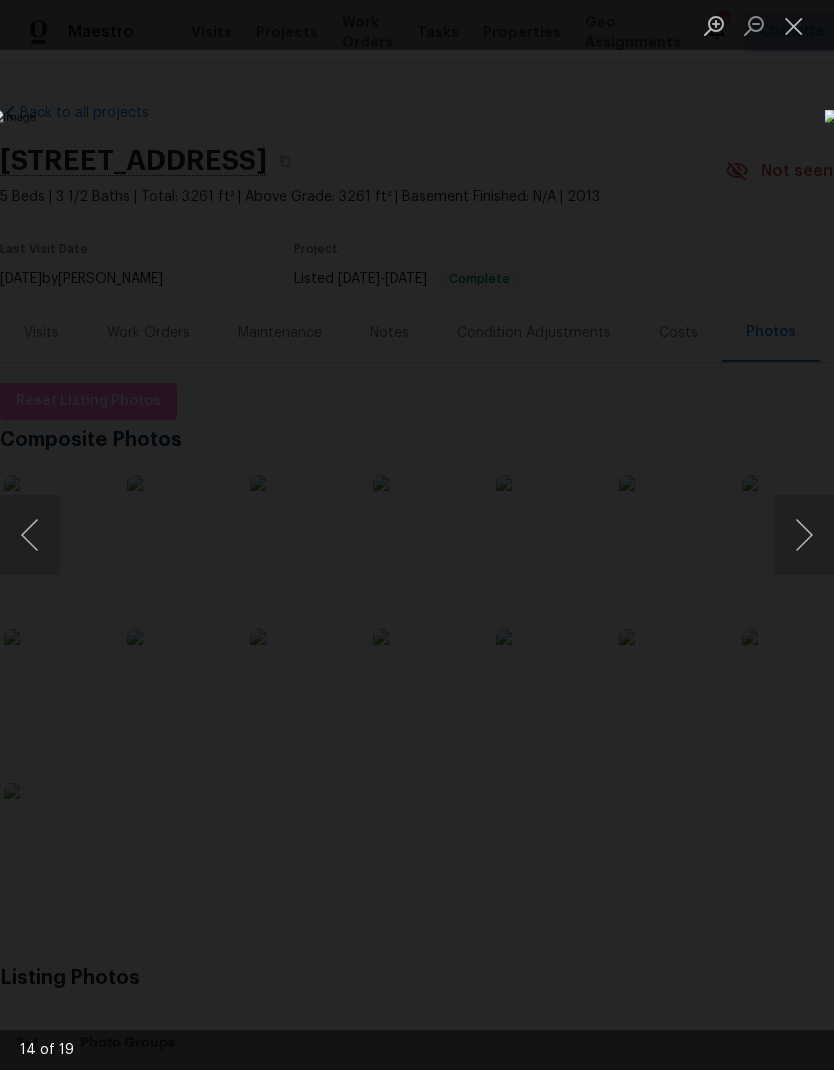 click at bounding box center (794, 25) 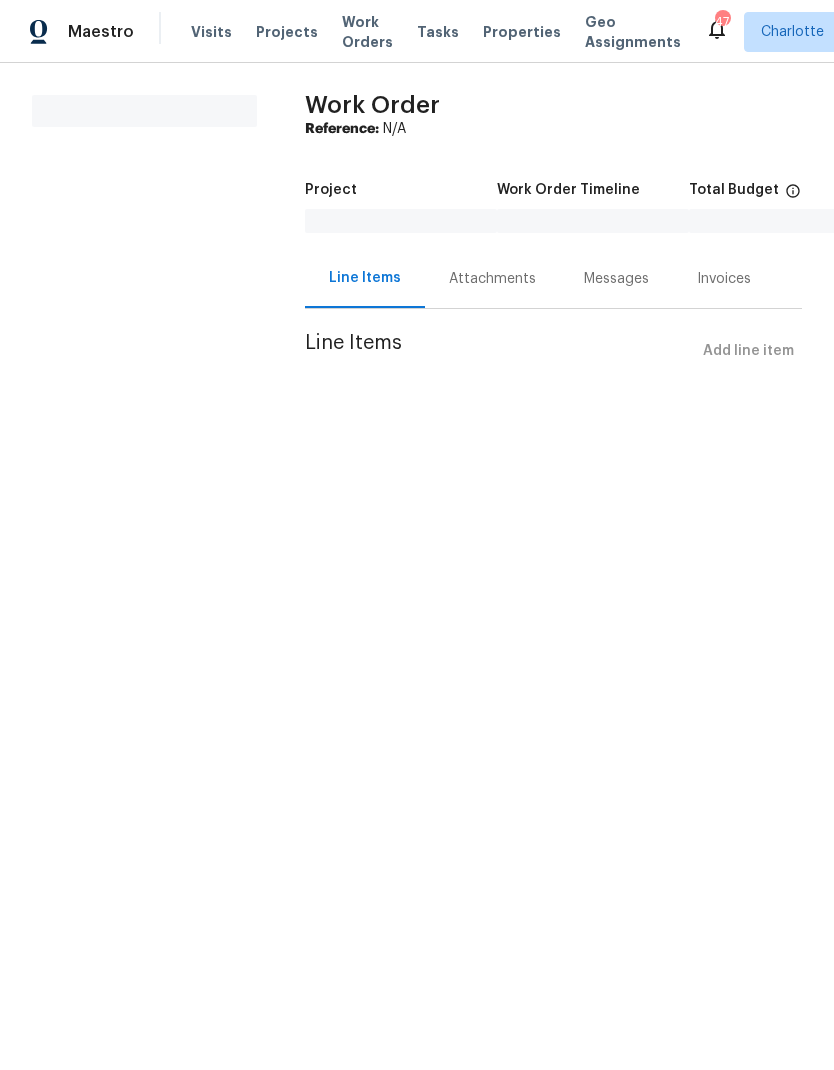 scroll, scrollTop: 0, scrollLeft: 0, axis: both 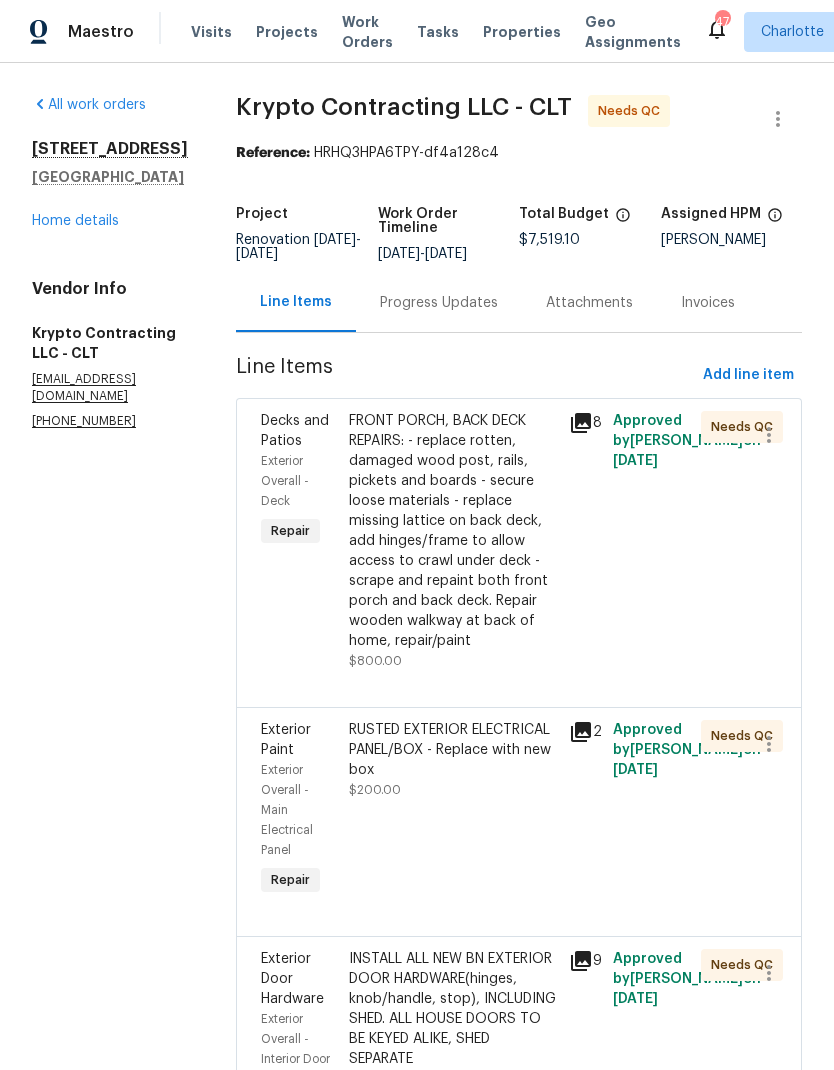 click on "Home details" at bounding box center (75, 221) 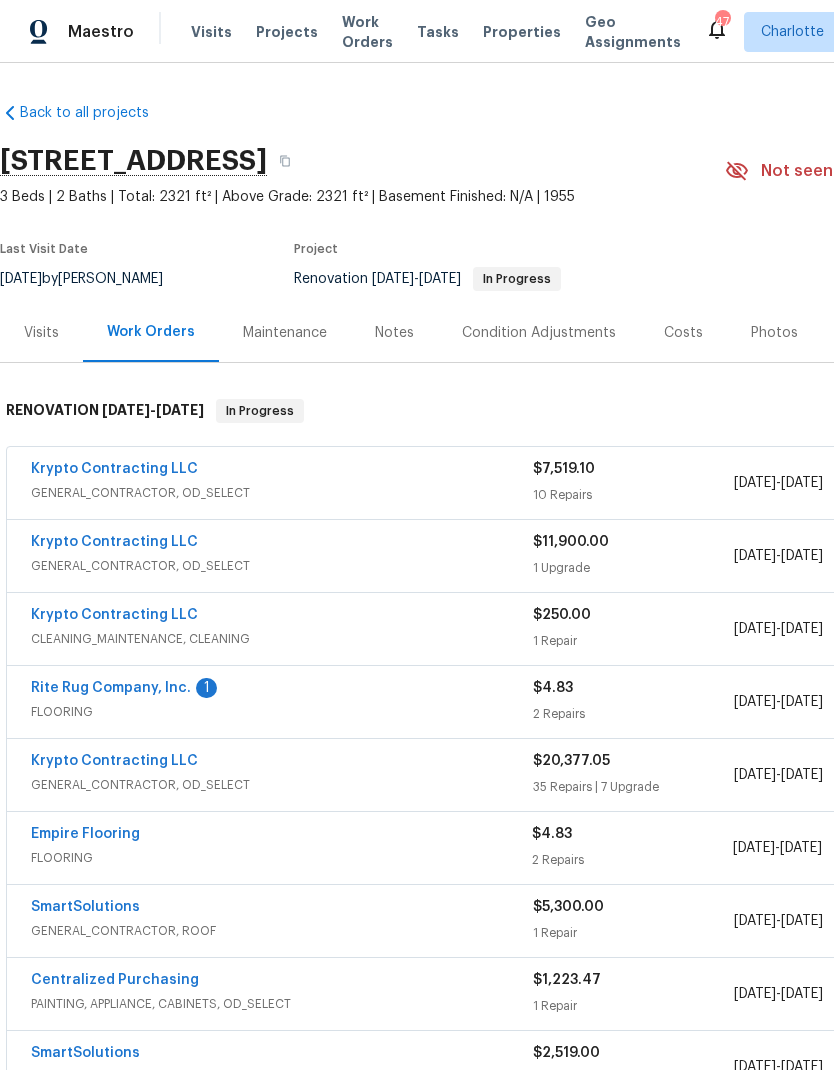 scroll, scrollTop: 0, scrollLeft: 0, axis: both 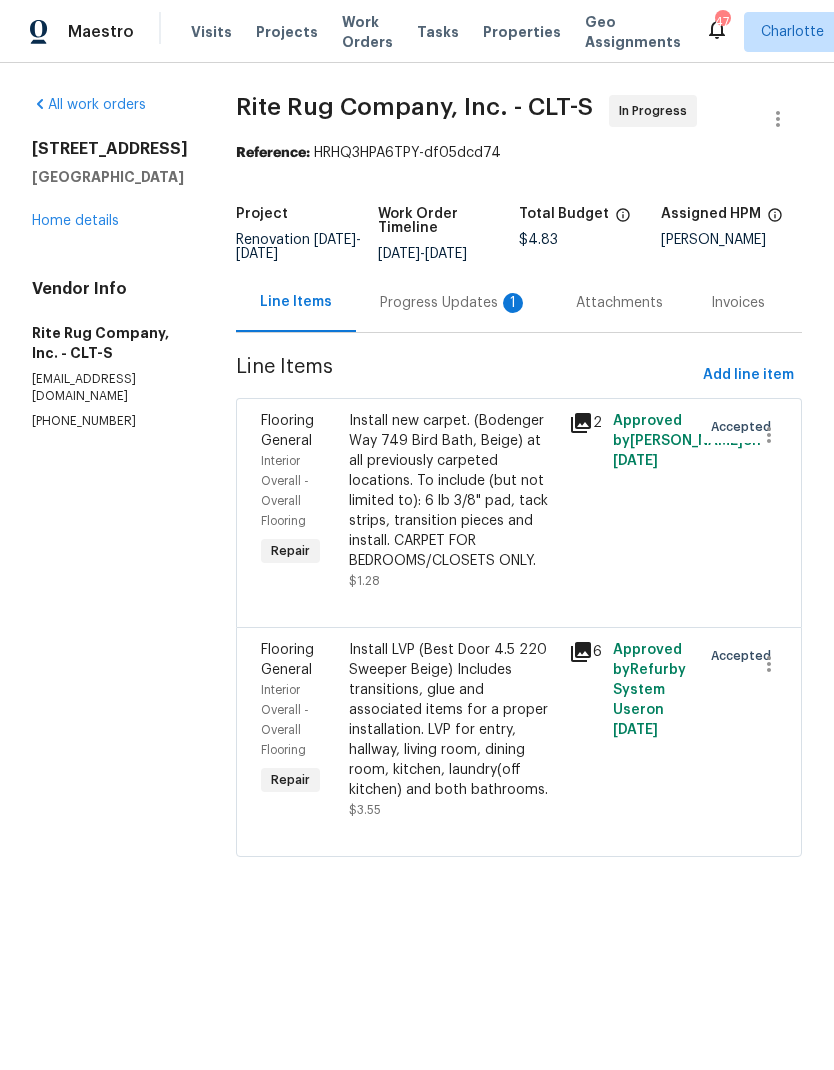 click on "Progress Updates 1" at bounding box center [454, 303] 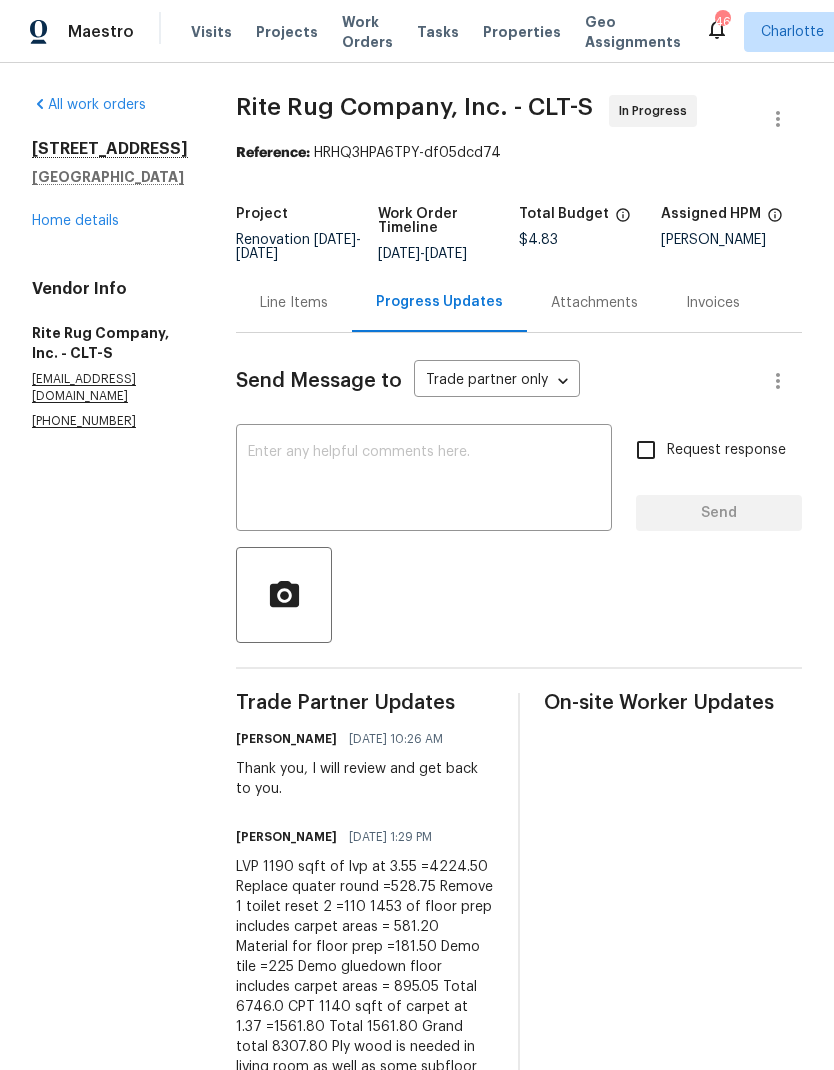 click on "Home details" at bounding box center (75, 221) 